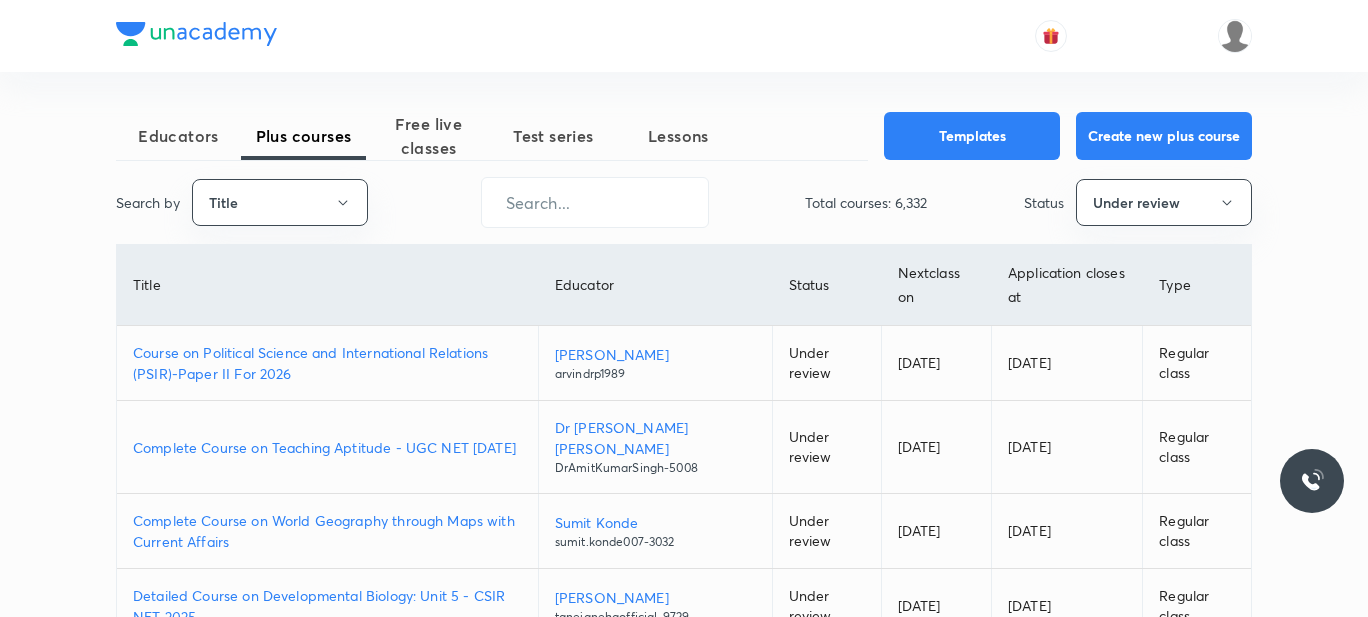 scroll, scrollTop: 0, scrollLeft: 0, axis: both 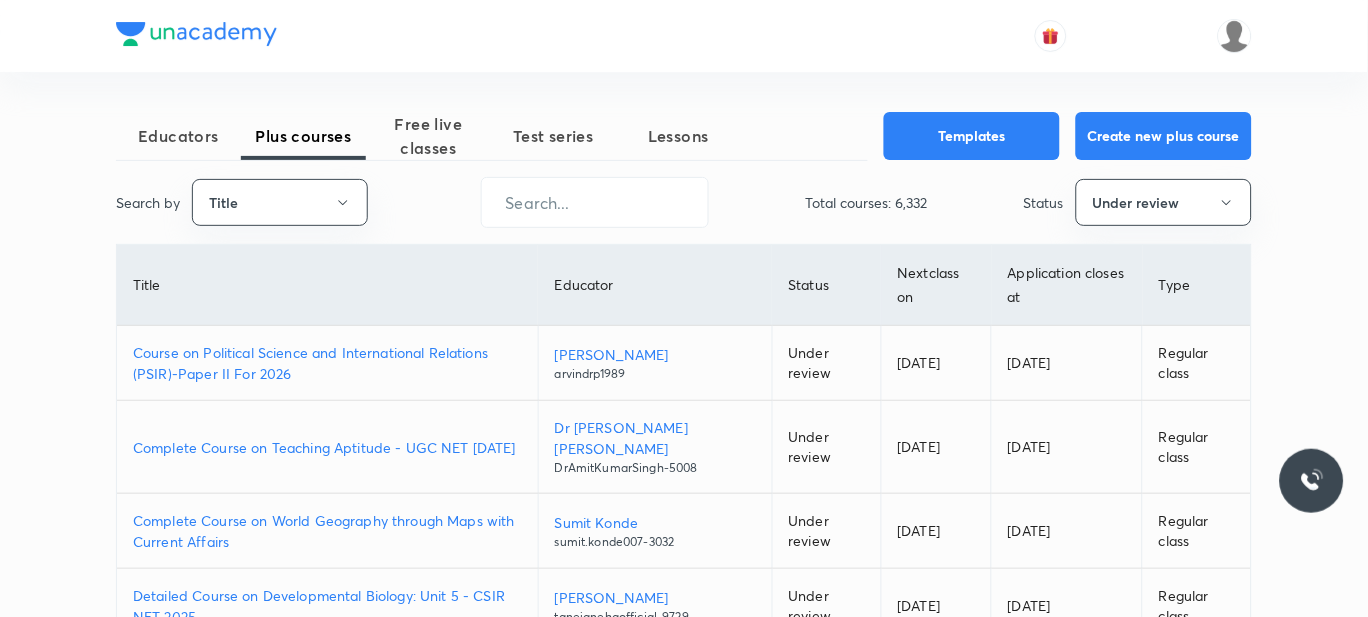 click on "Course on Political Science and International Relations (PSIR)-Paper II For 2026" at bounding box center (327, 363) 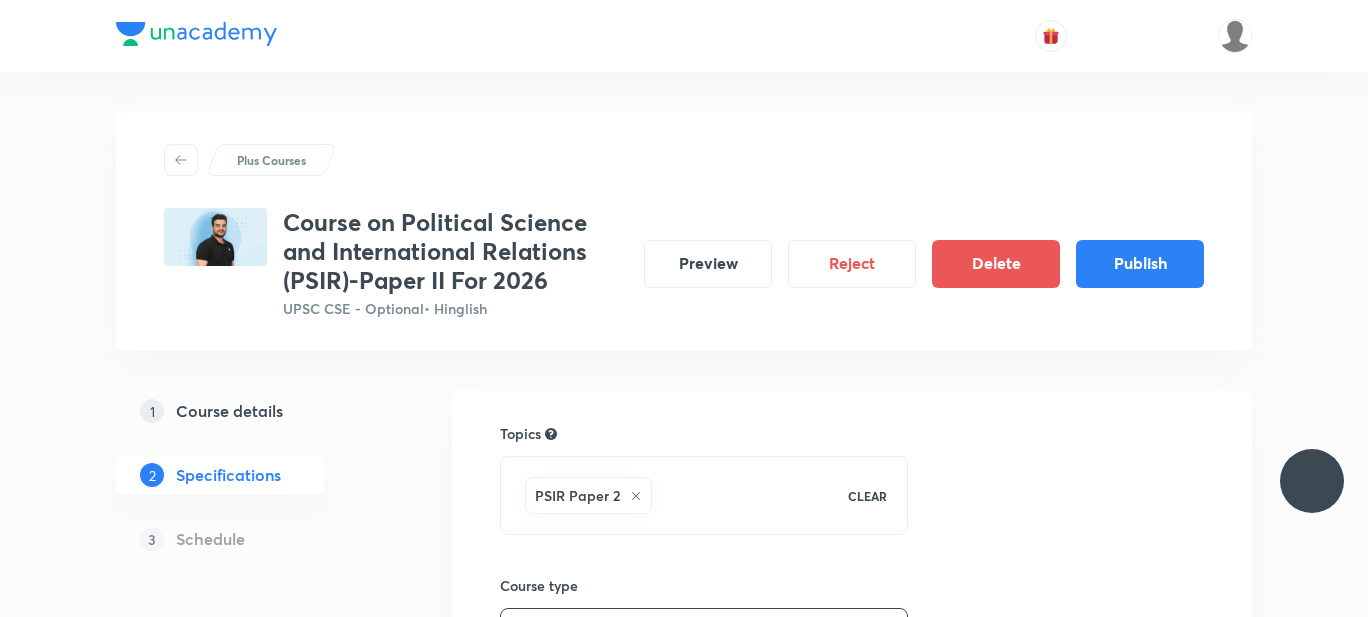 scroll, scrollTop: 0, scrollLeft: 0, axis: both 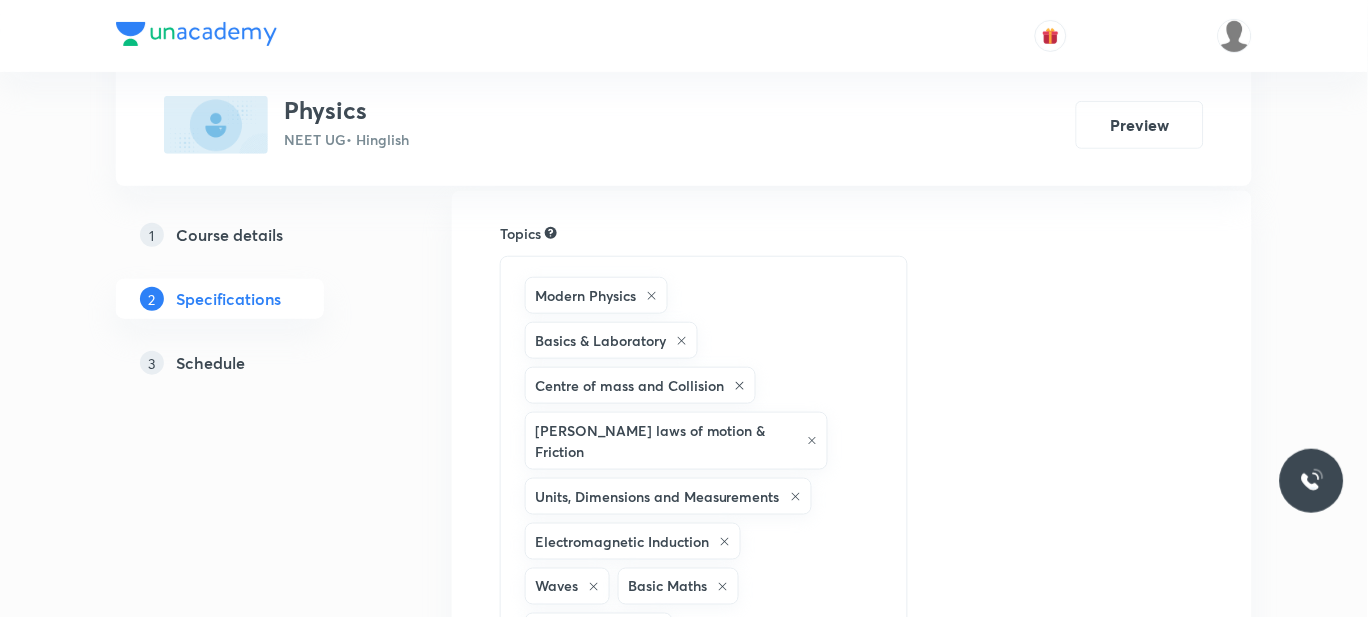 click on "1 Course details 2 Specifications 3 Schedule" at bounding box center (252, 311) 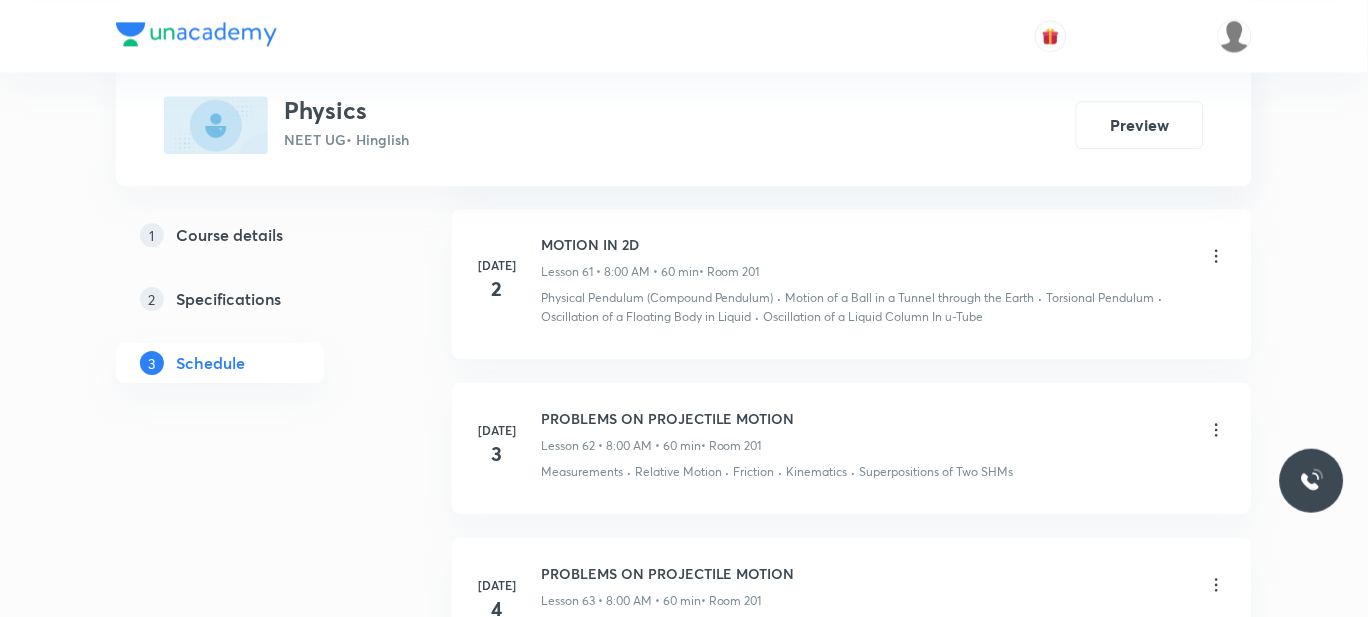 scroll, scrollTop: 11913, scrollLeft: 0, axis: vertical 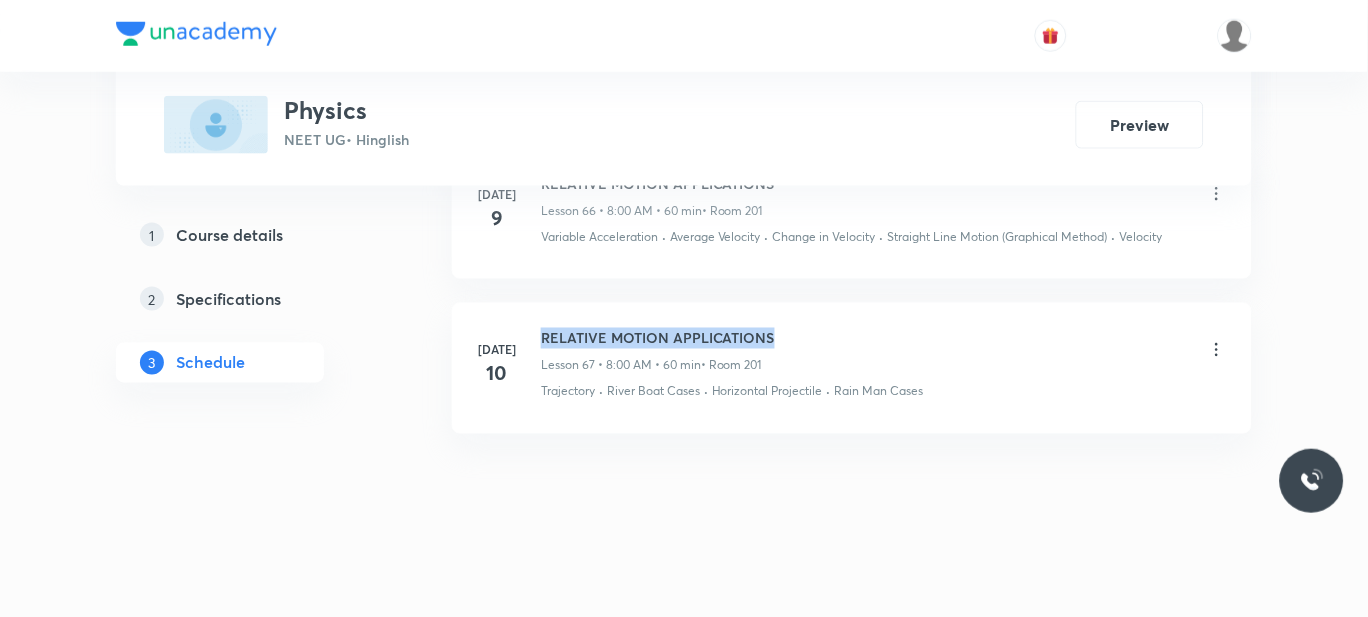 drag, startPoint x: 785, startPoint y: 340, endPoint x: 543, endPoint y: 340, distance: 242 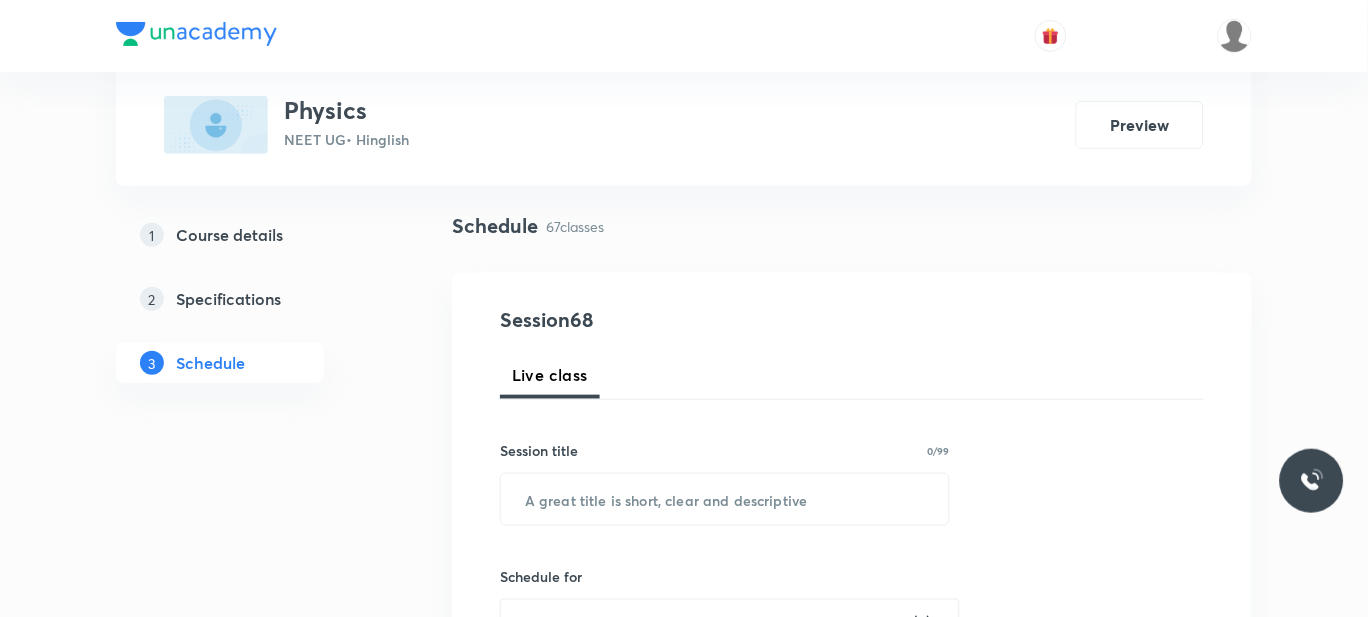scroll, scrollTop: 131, scrollLeft: 0, axis: vertical 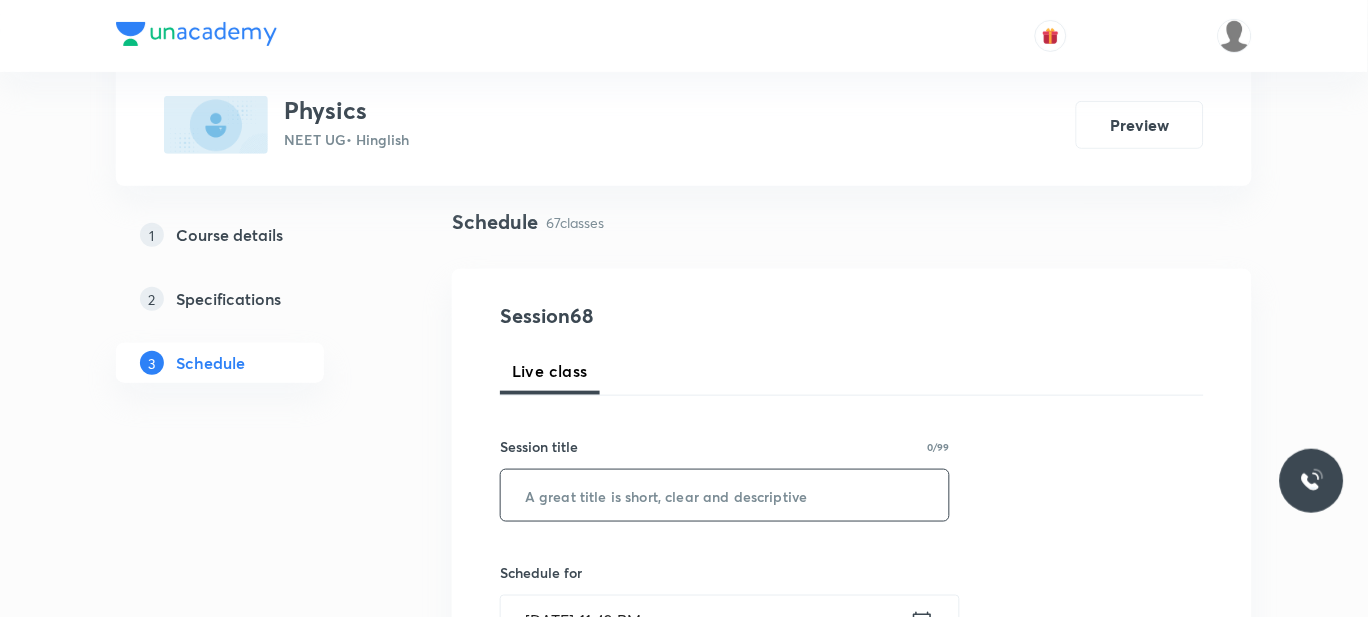 click at bounding box center (725, 495) 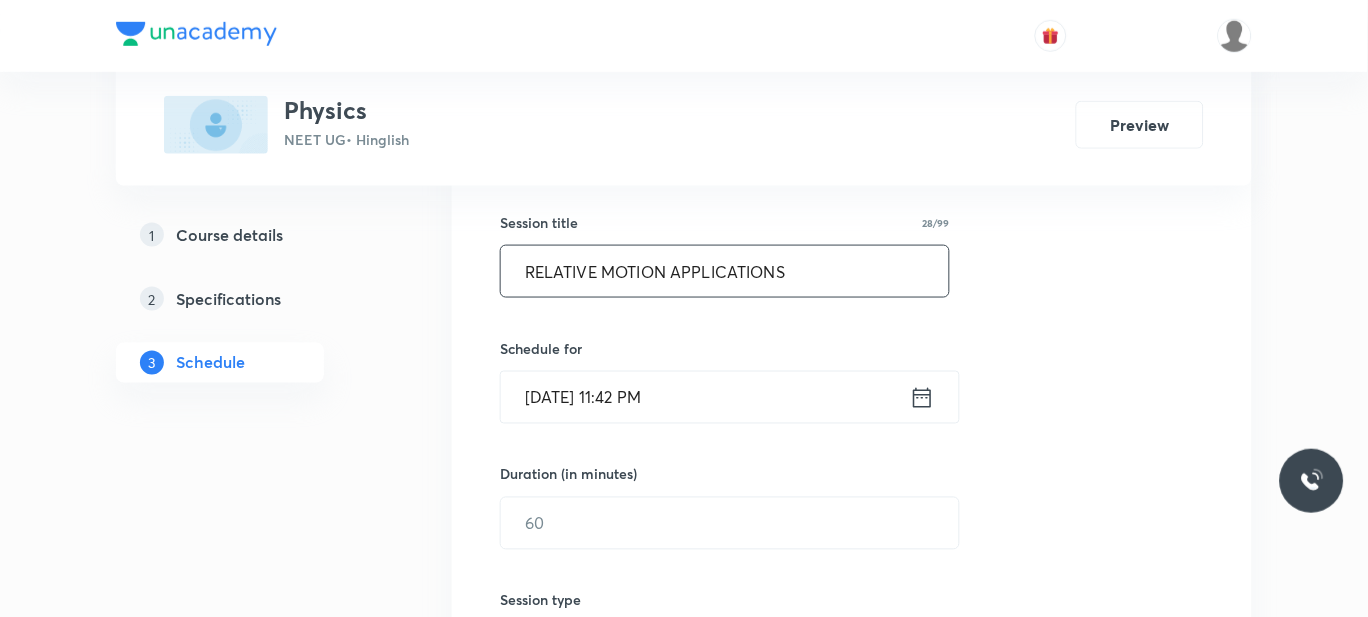 scroll, scrollTop: 359, scrollLeft: 0, axis: vertical 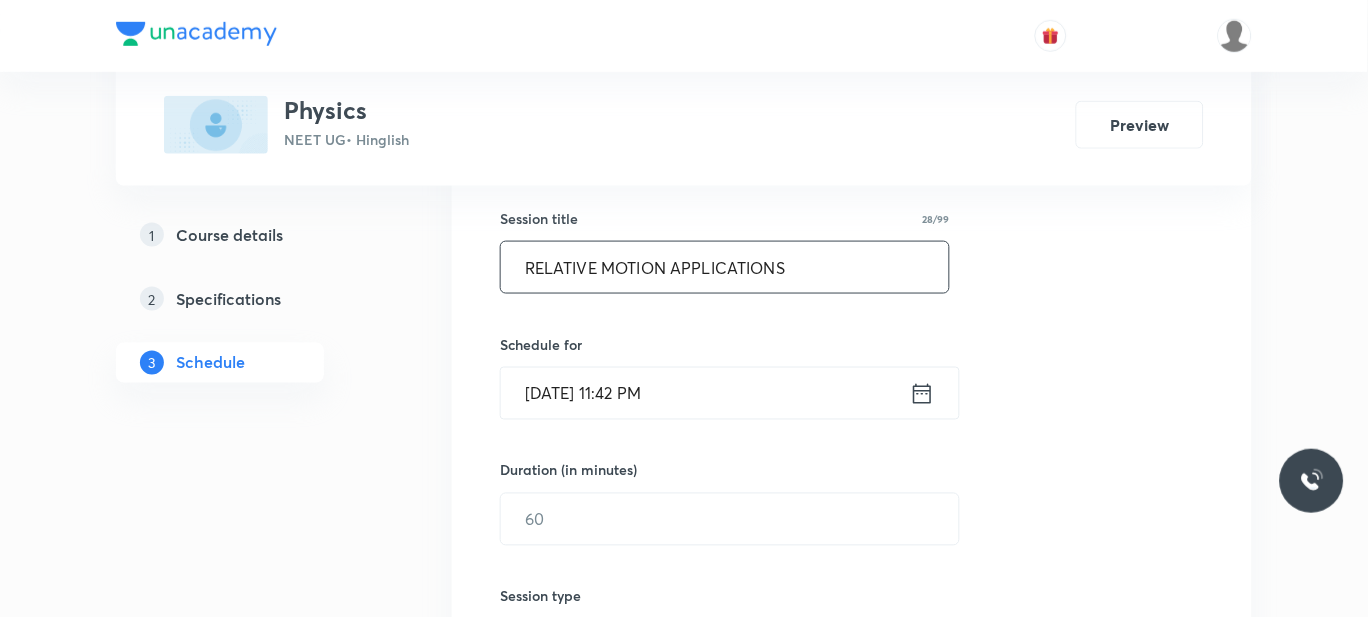 type on "RELATIVE MOTION APPLICATIONS" 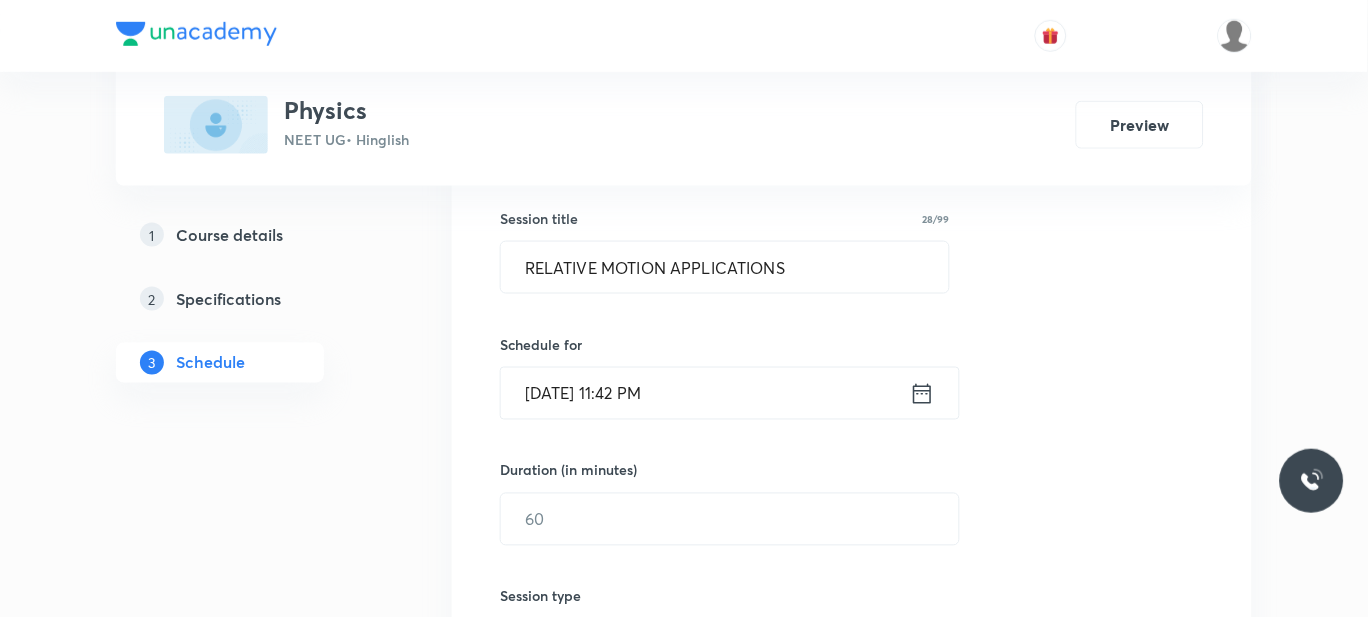 click on "Jul 10, 2025, 11:42 PM" at bounding box center [705, 393] 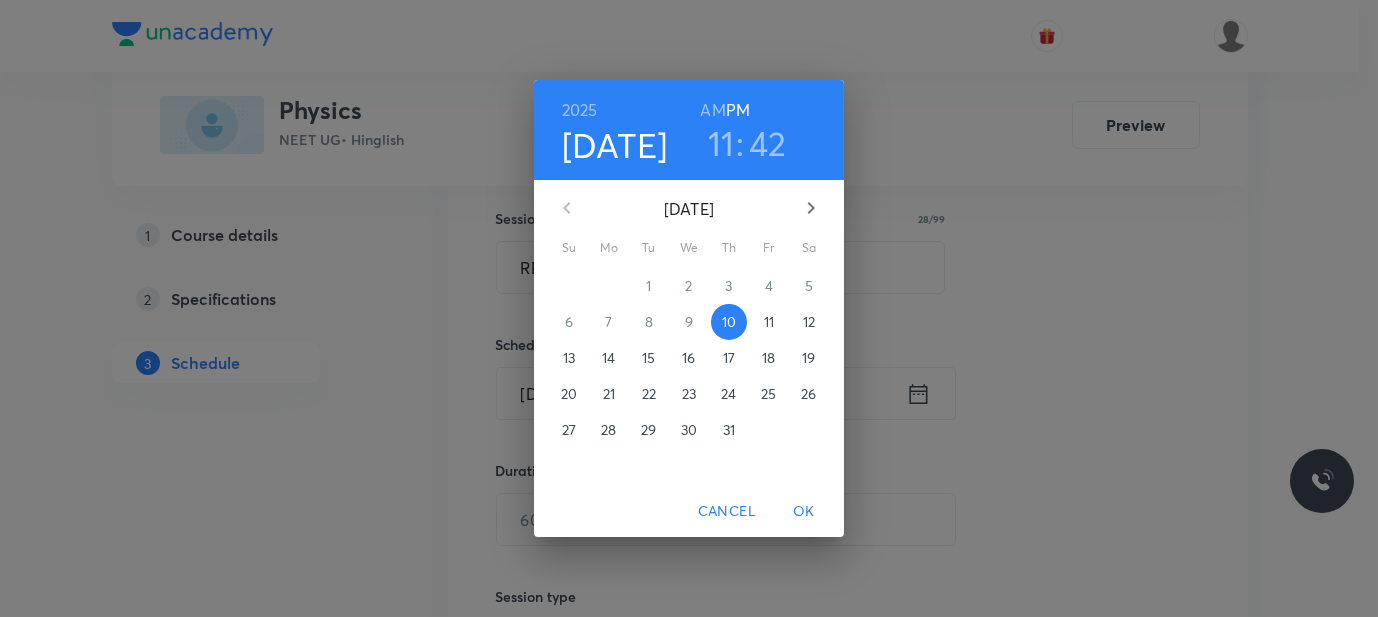 click on "11" at bounding box center [769, 322] 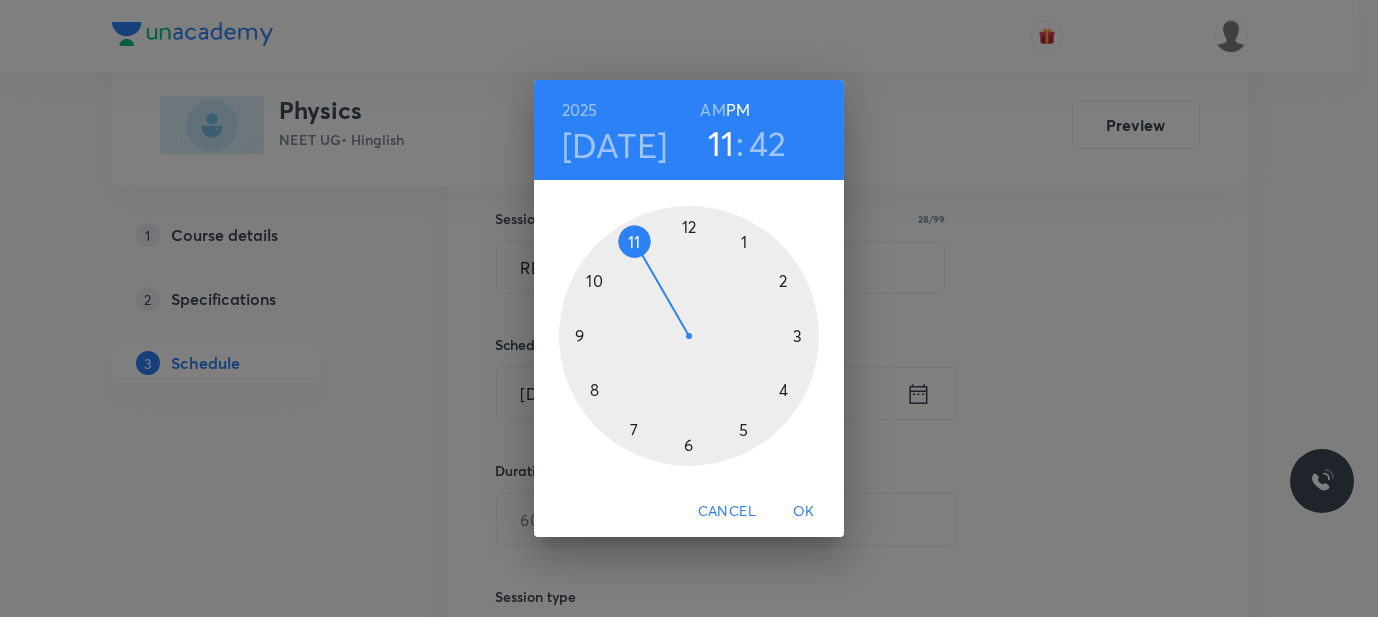 click on "AM" at bounding box center [712, 110] 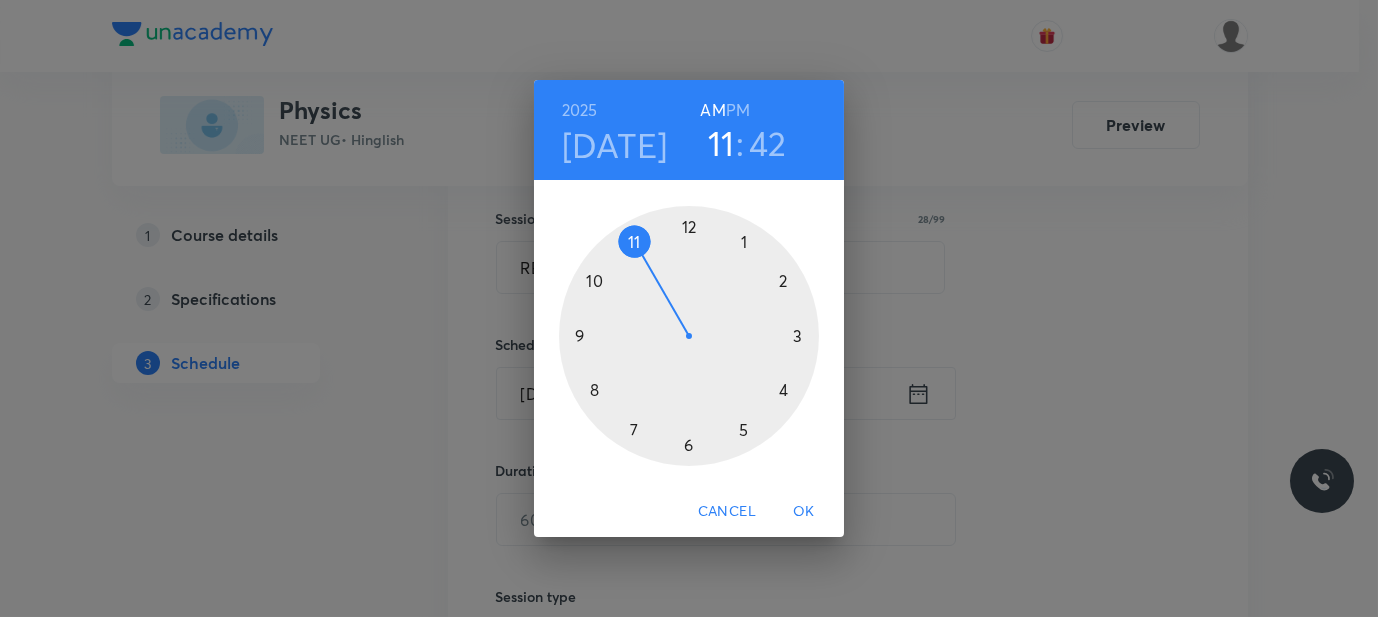 click at bounding box center [689, 336] 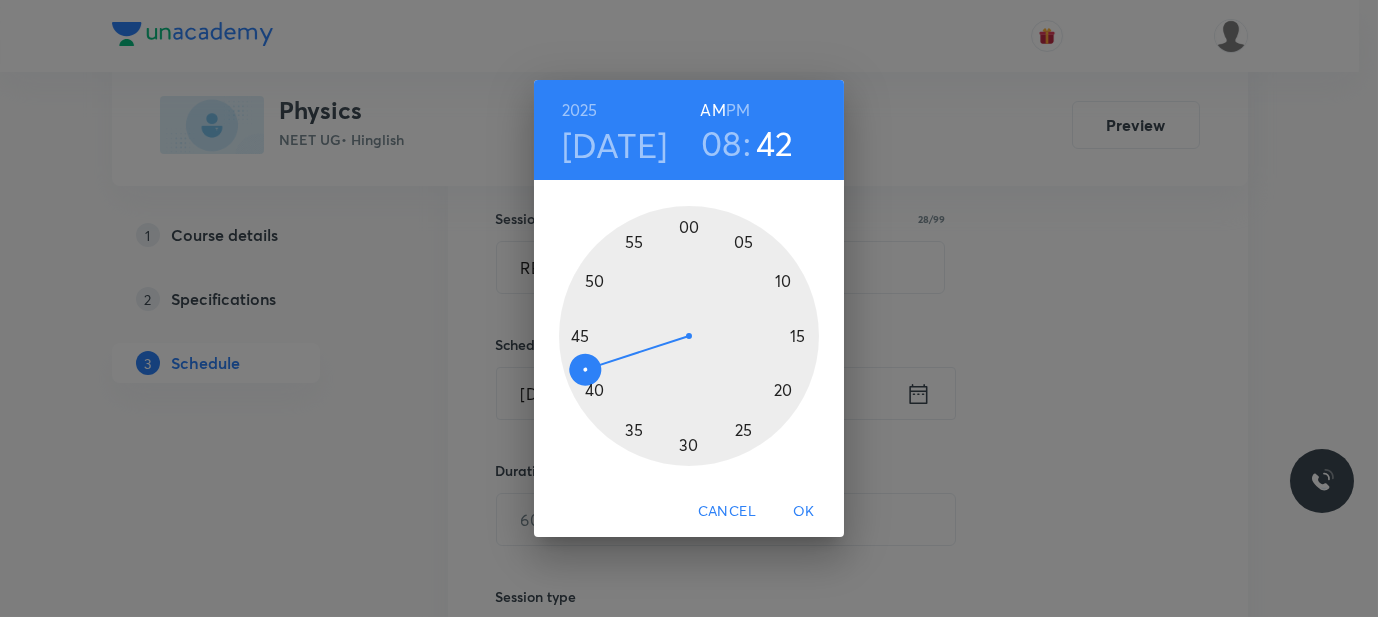 click at bounding box center [689, 336] 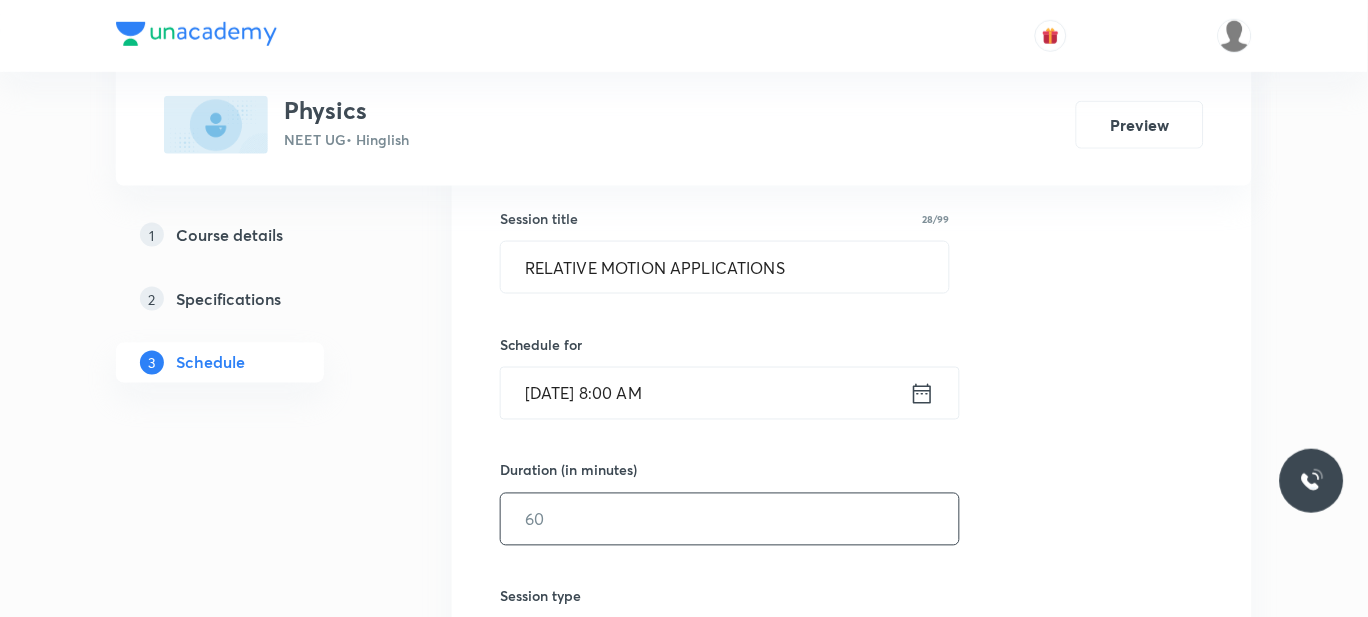 click at bounding box center [730, 519] 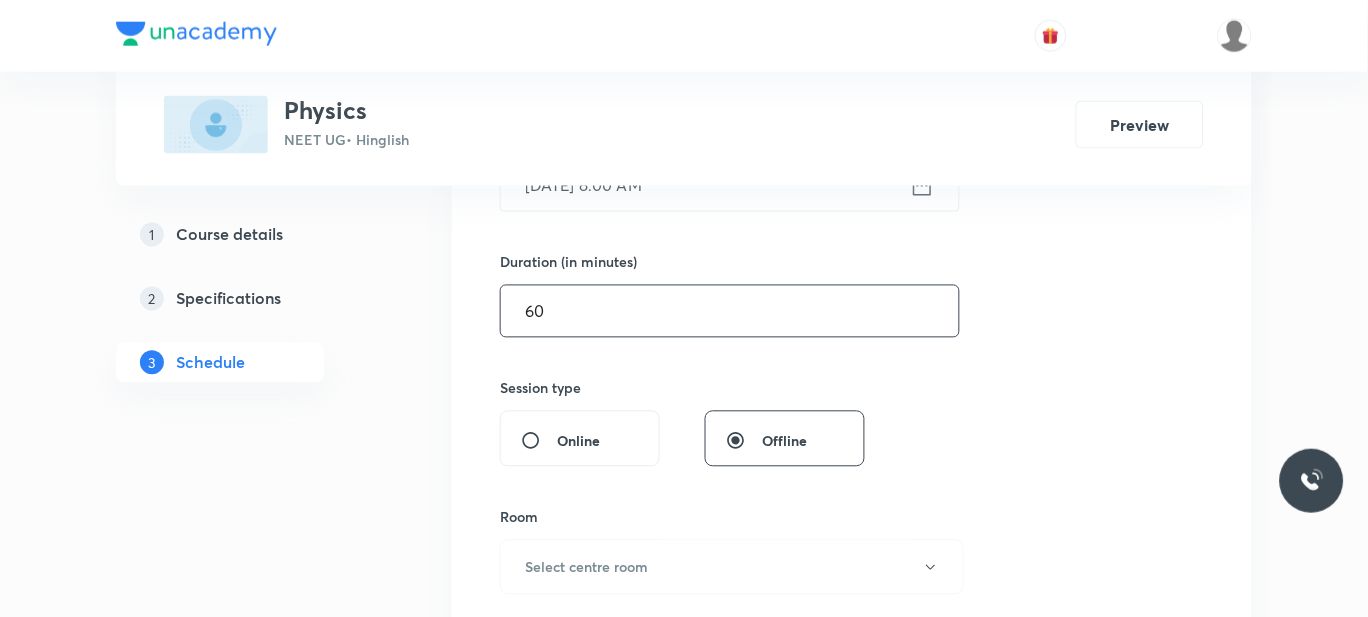 scroll, scrollTop: 613, scrollLeft: 0, axis: vertical 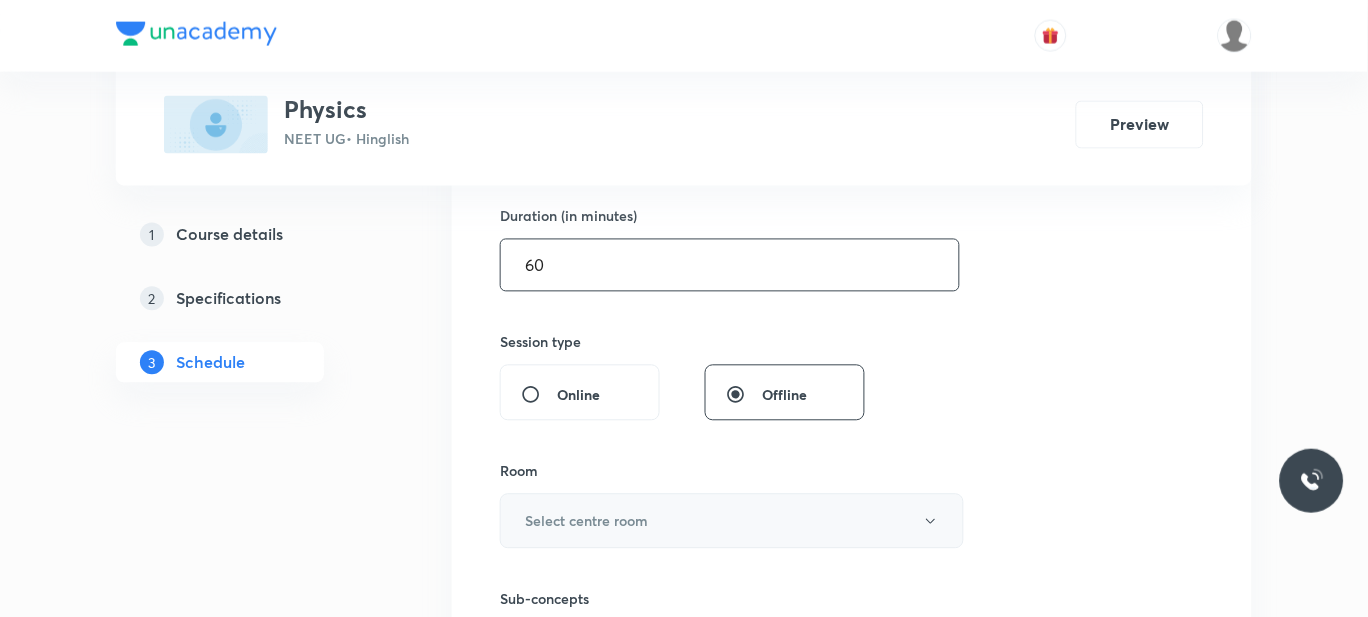 type on "60" 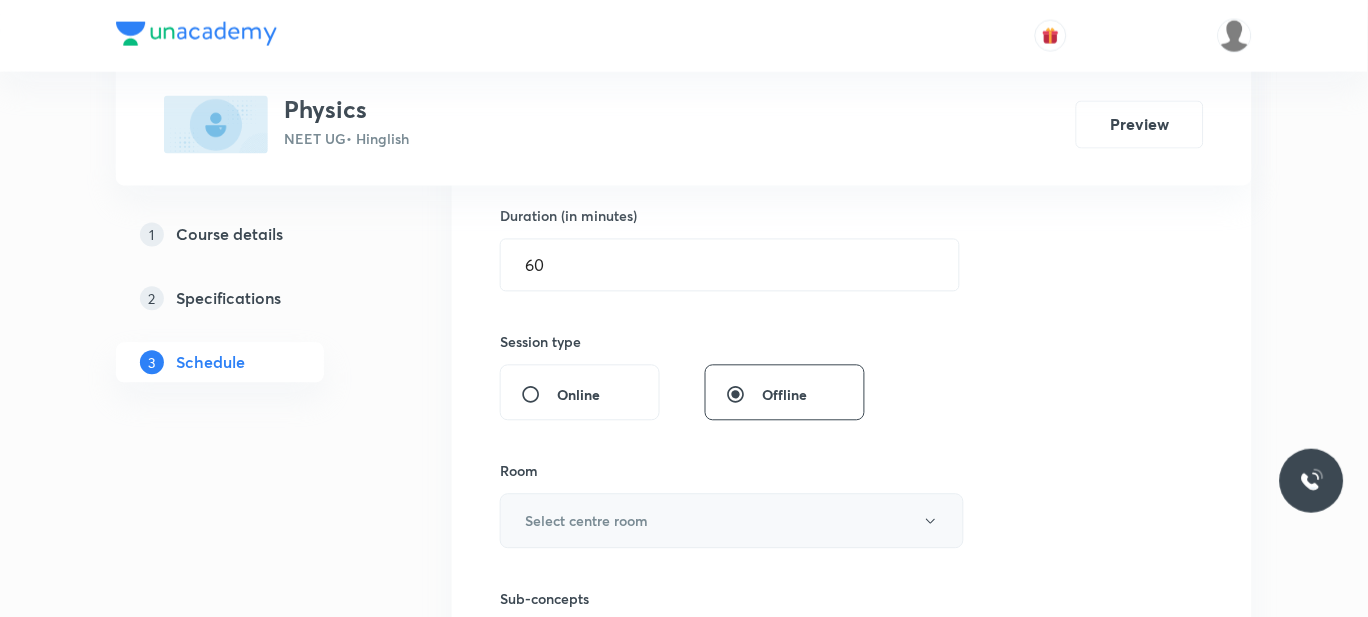click on "Select centre room" at bounding box center [586, 521] 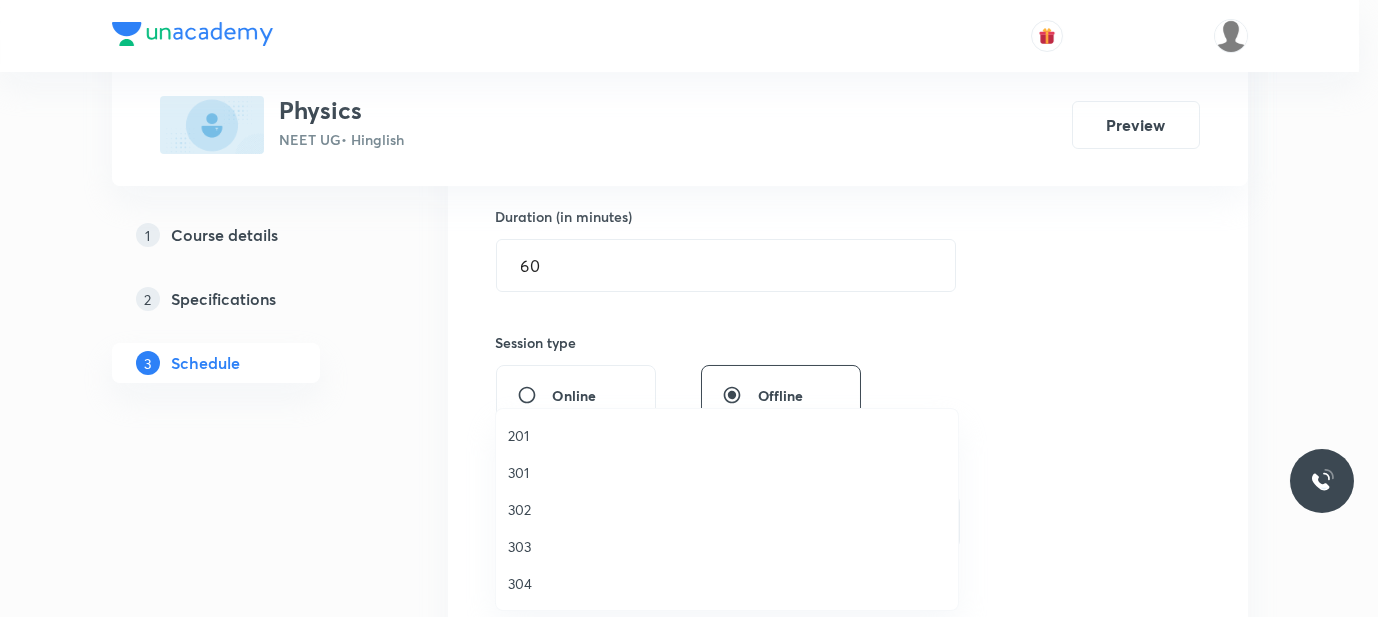 click on "201" at bounding box center (727, 435) 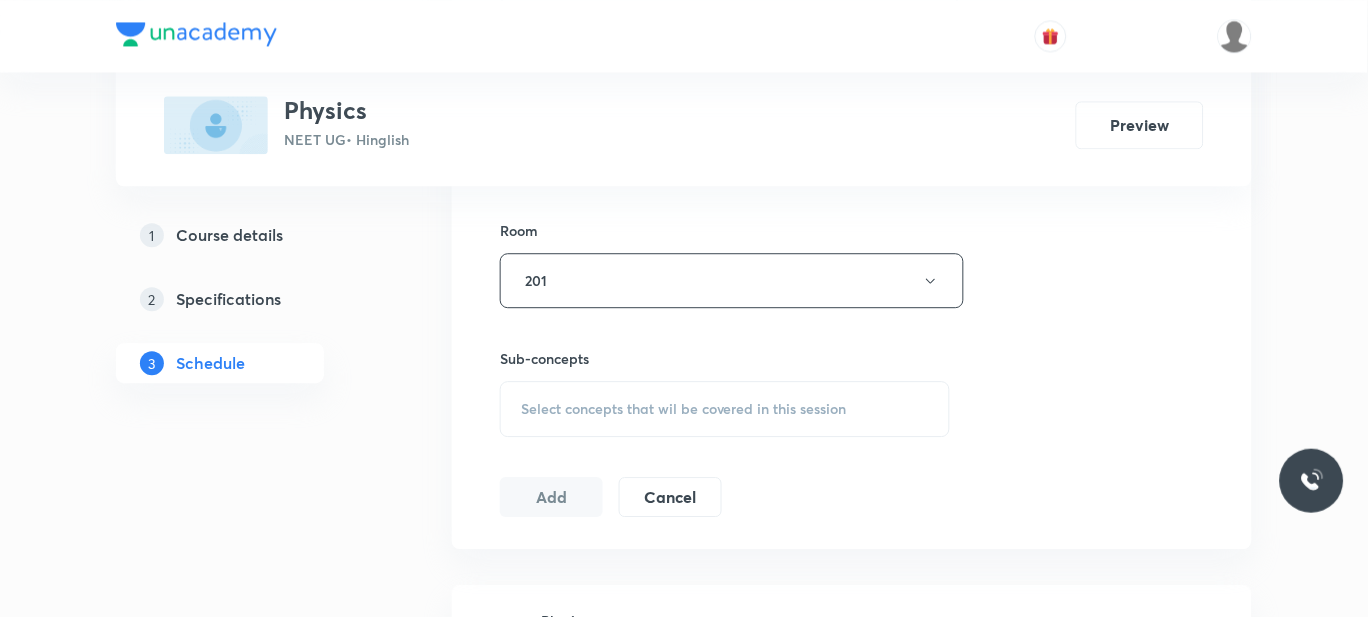 scroll, scrollTop: 857, scrollLeft: 0, axis: vertical 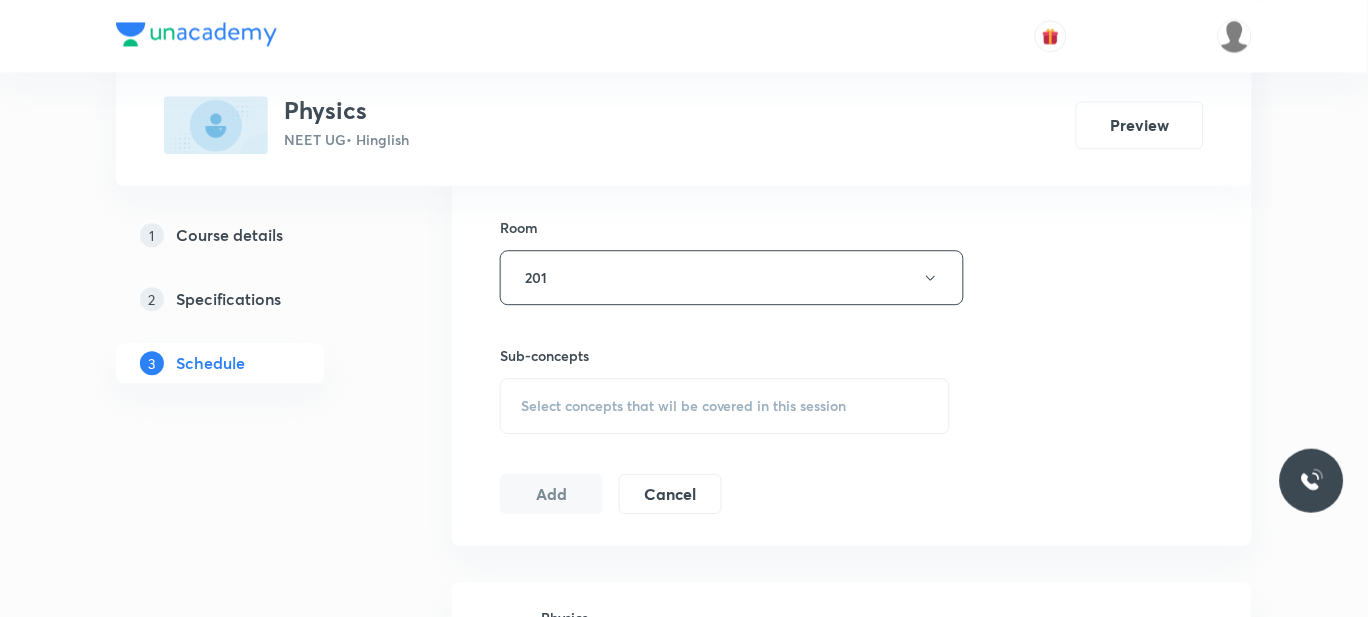click on "Select concepts that wil be covered in this session" at bounding box center [684, 406] 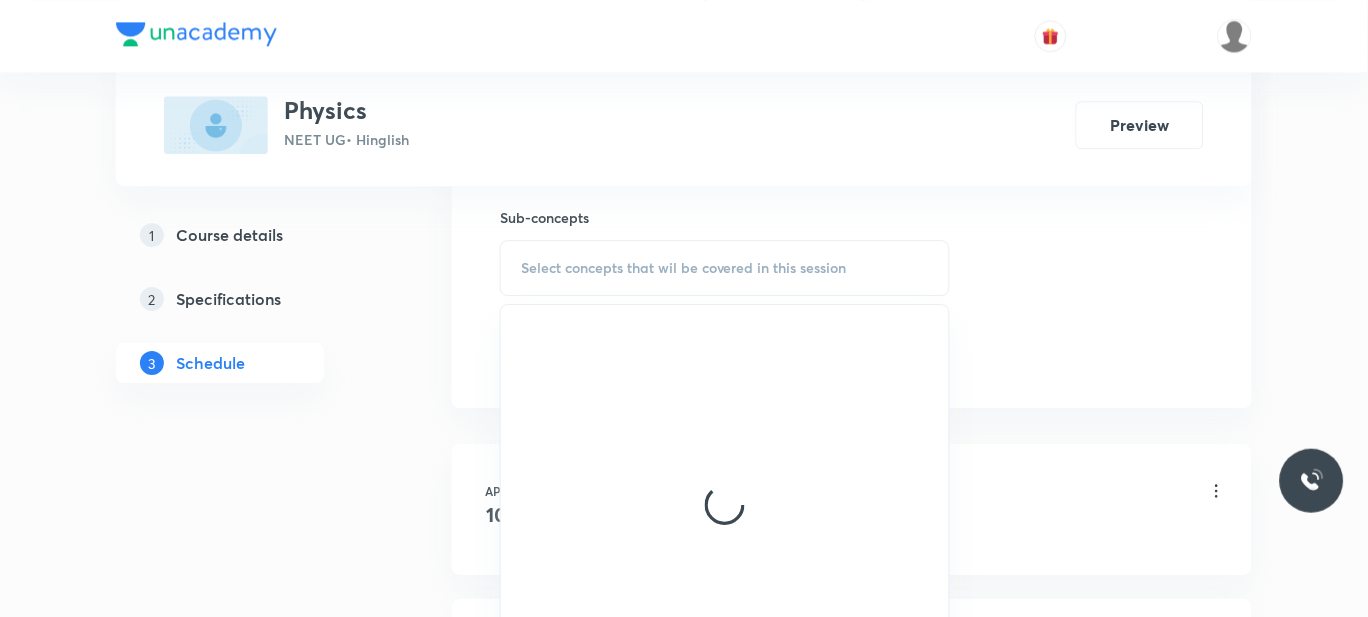 scroll, scrollTop: 997, scrollLeft: 0, axis: vertical 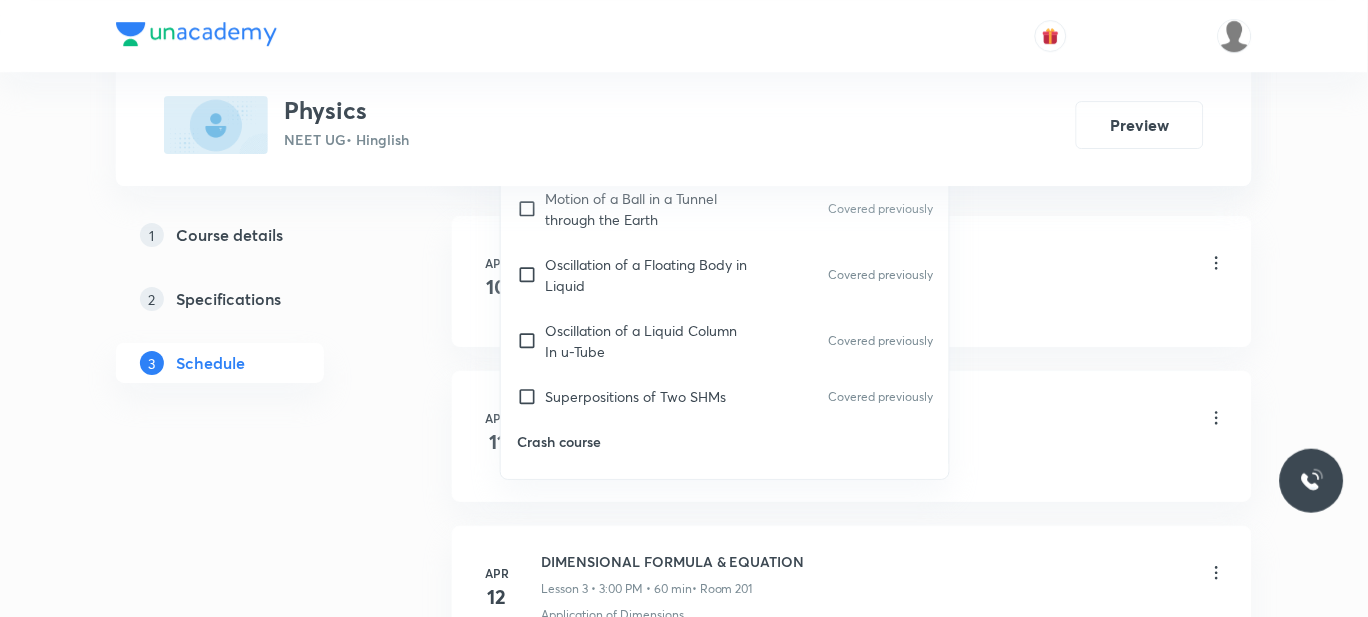 click on "Crash course" at bounding box center (725, 486) 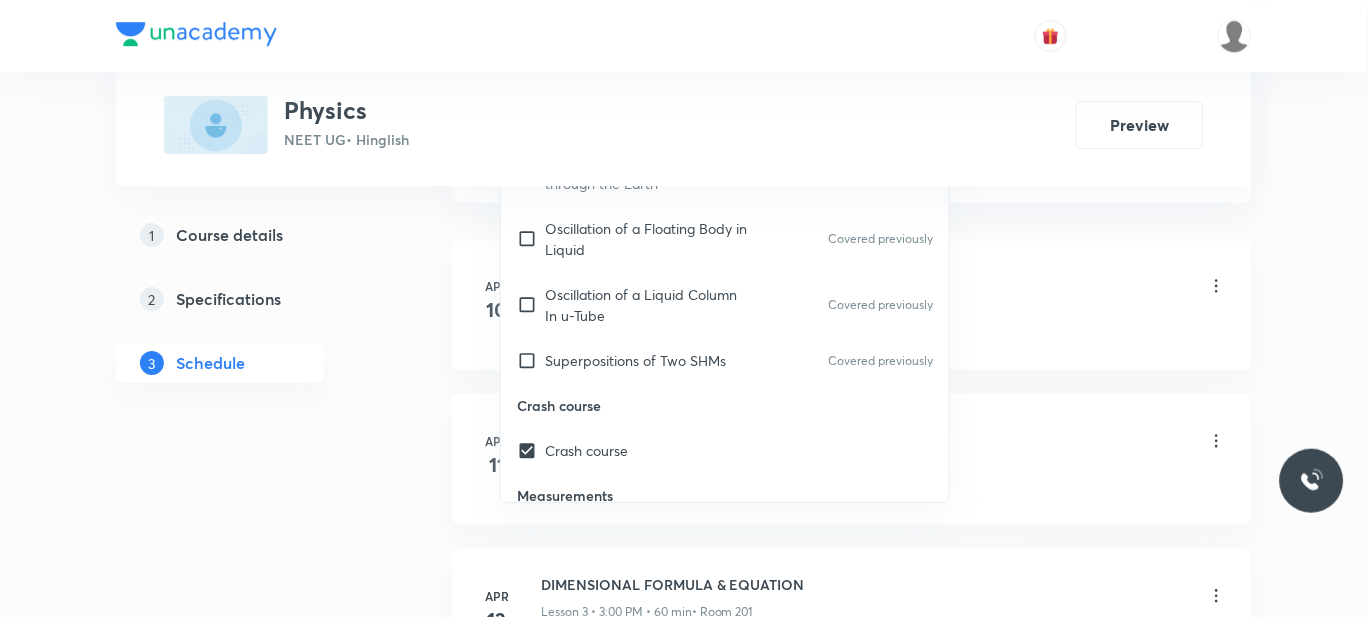 scroll, scrollTop: 10301, scrollLeft: 0, axis: vertical 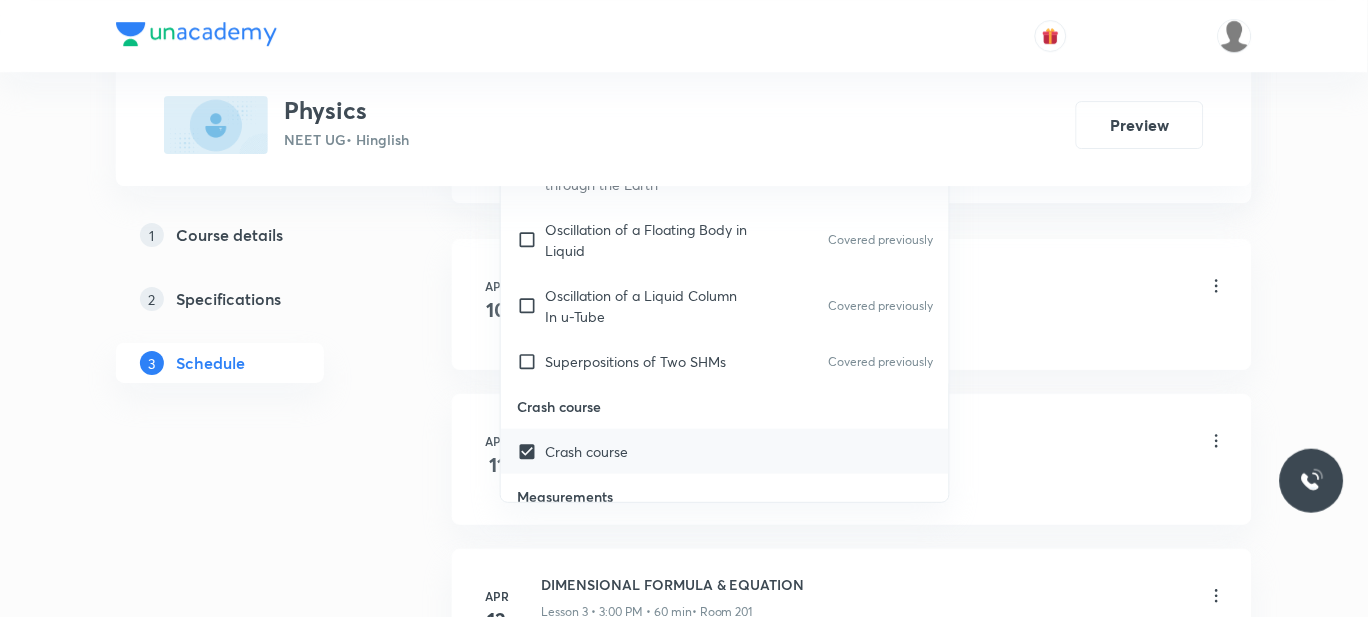 click on "Crash course" at bounding box center (725, 451) 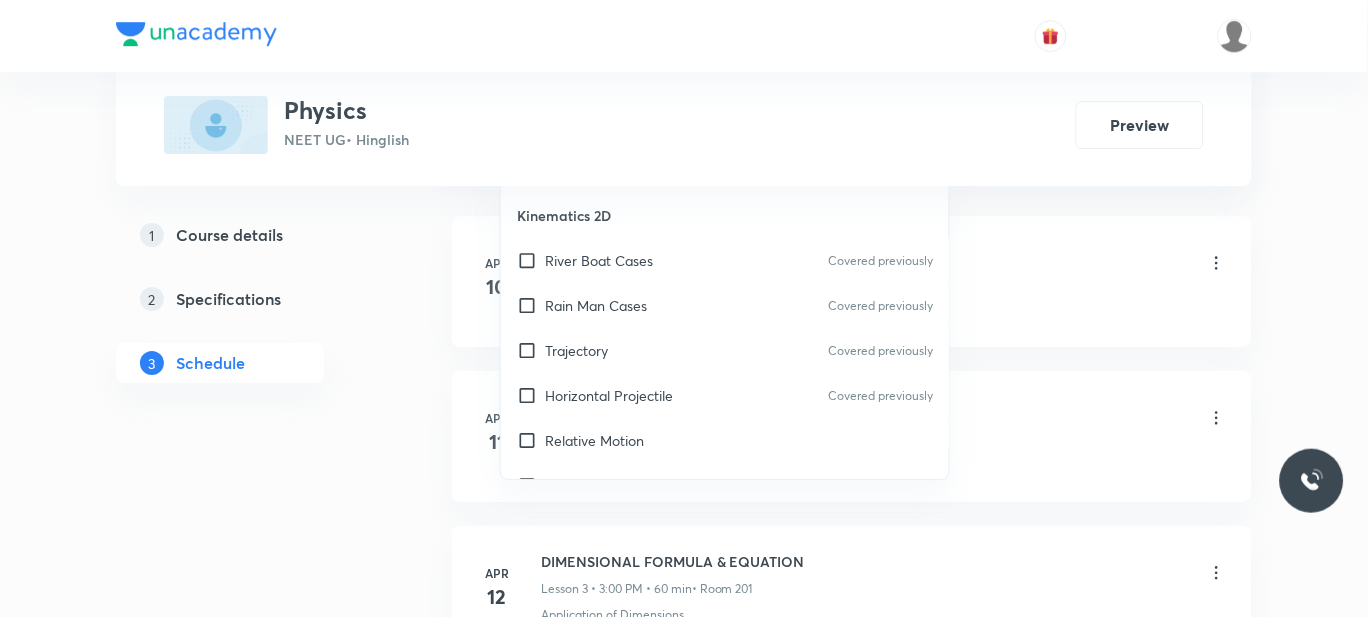 scroll, scrollTop: 11887, scrollLeft: 0, axis: vertical 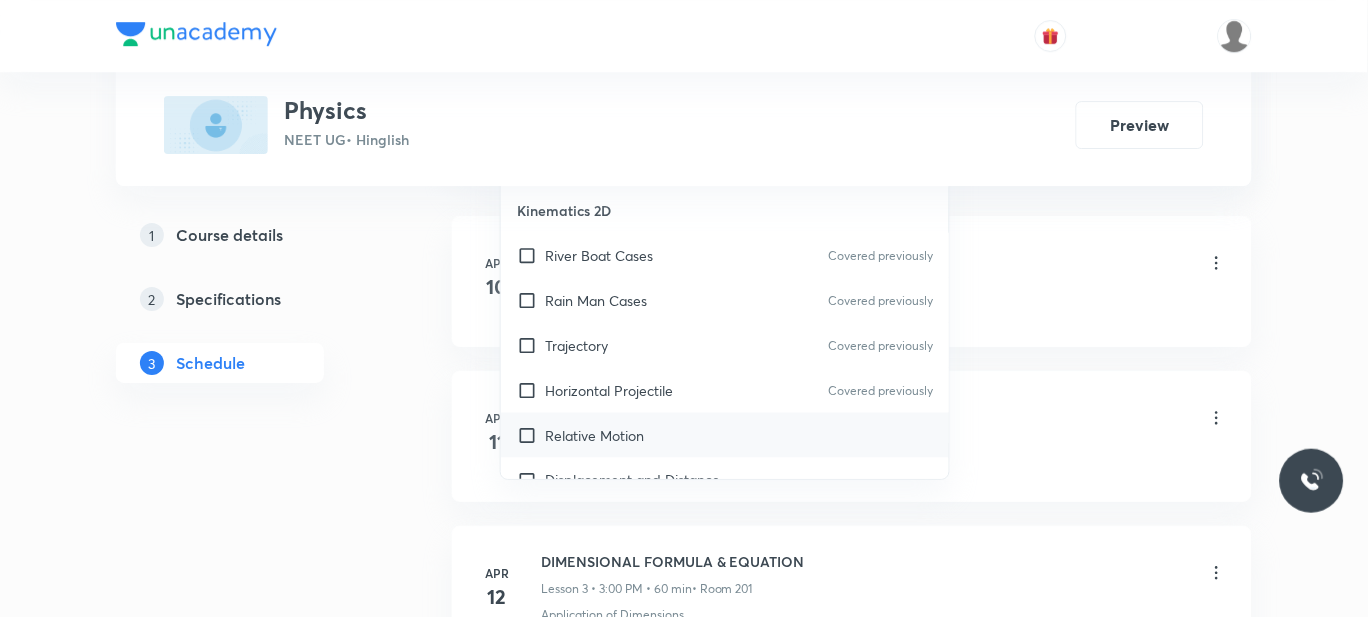 click on "Relative Motion" at bounding box center (594, 435) 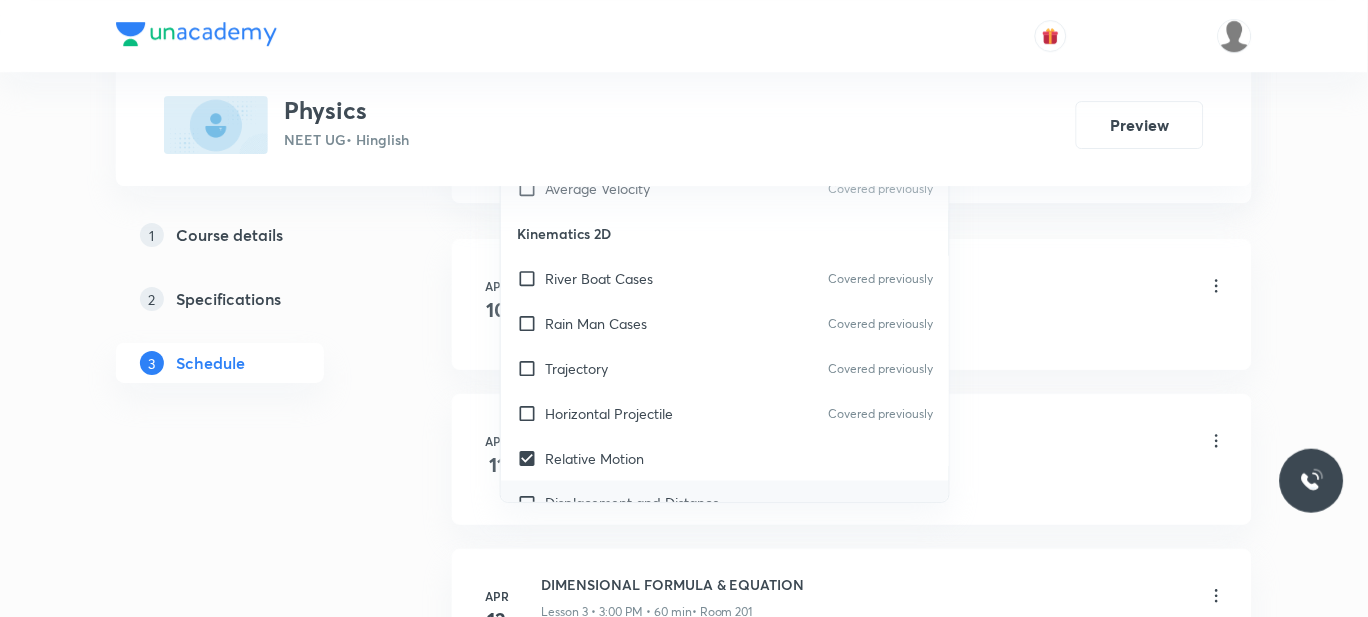click on "Displacement and Distance" at bounding box center [725, 503] 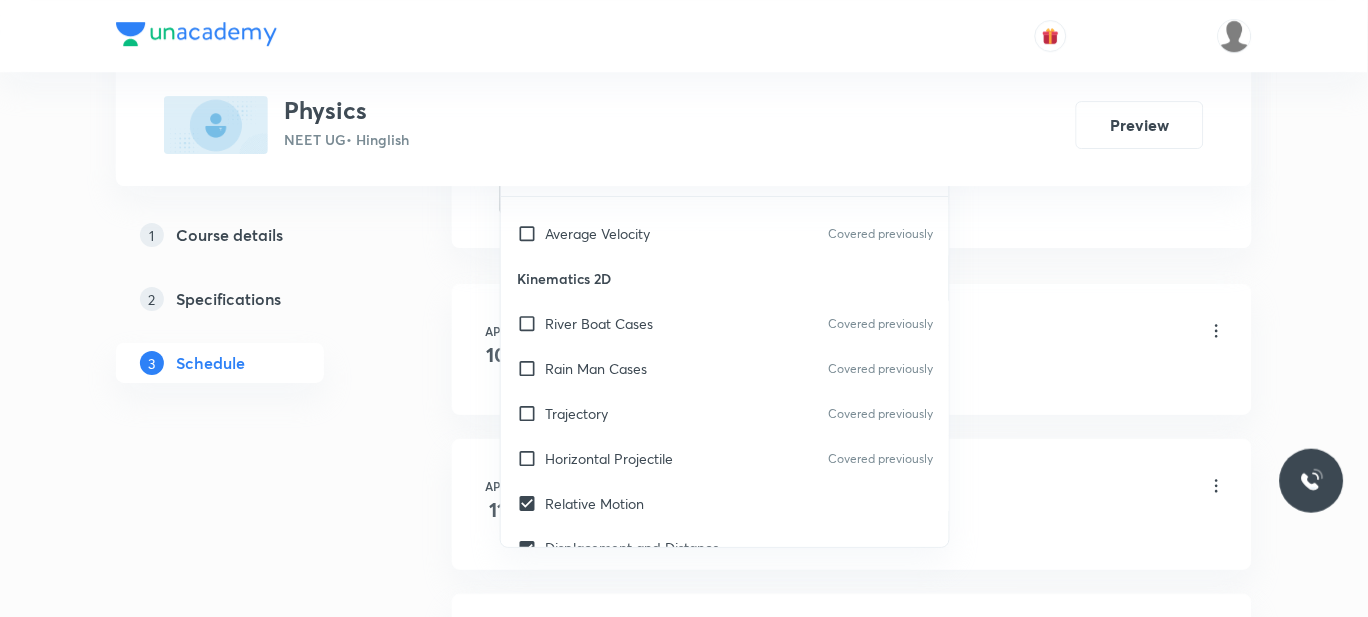 click on "Relative Position" at bounding box center [597, 593] 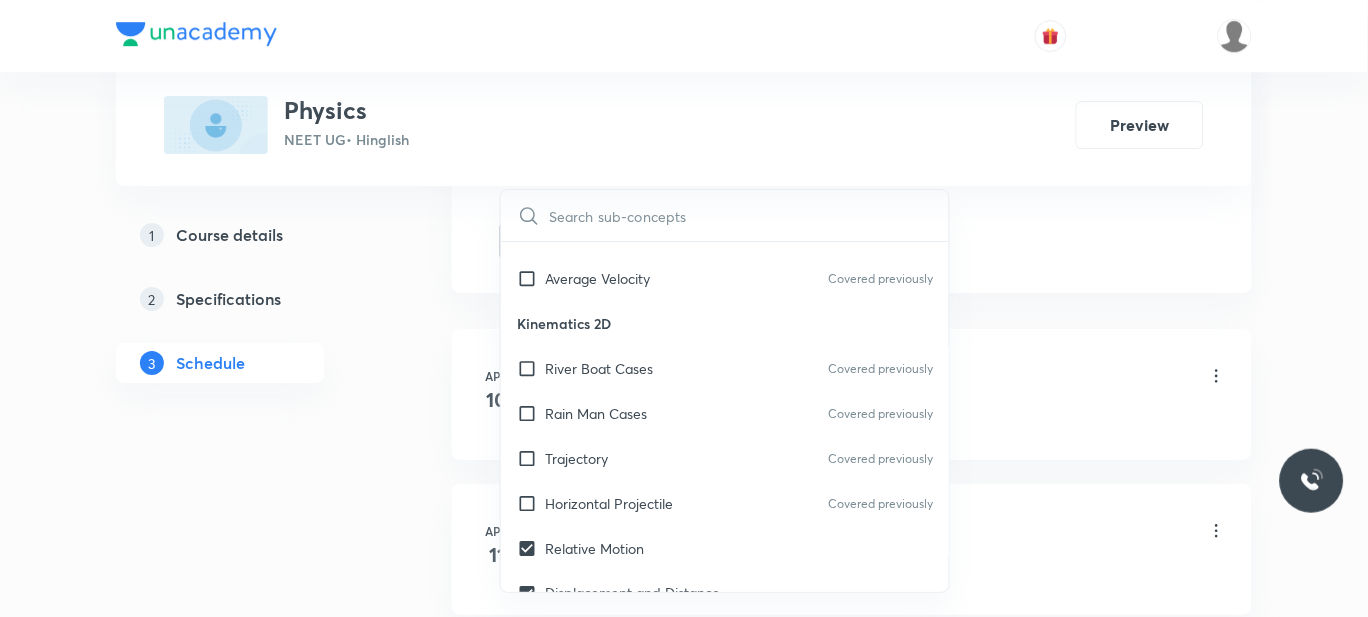 click on "Motion in a Plane" at bounding box center [600, 683] 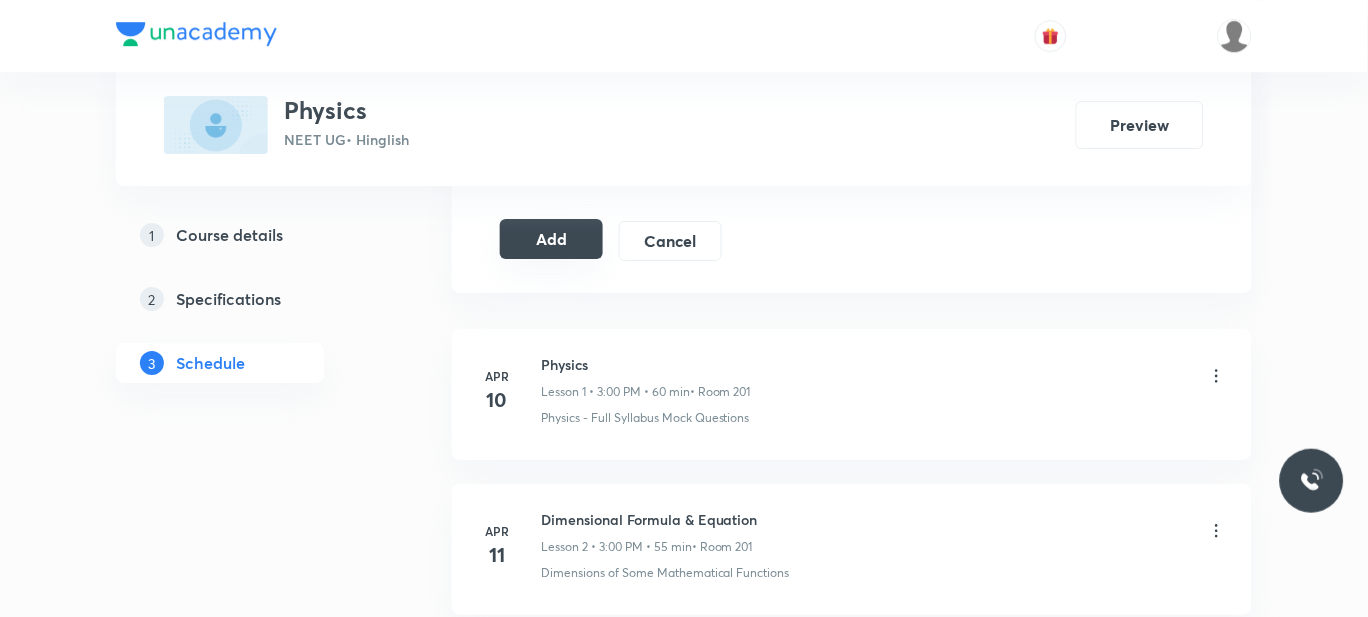 click on "Add" at bounding box center [551, 239] 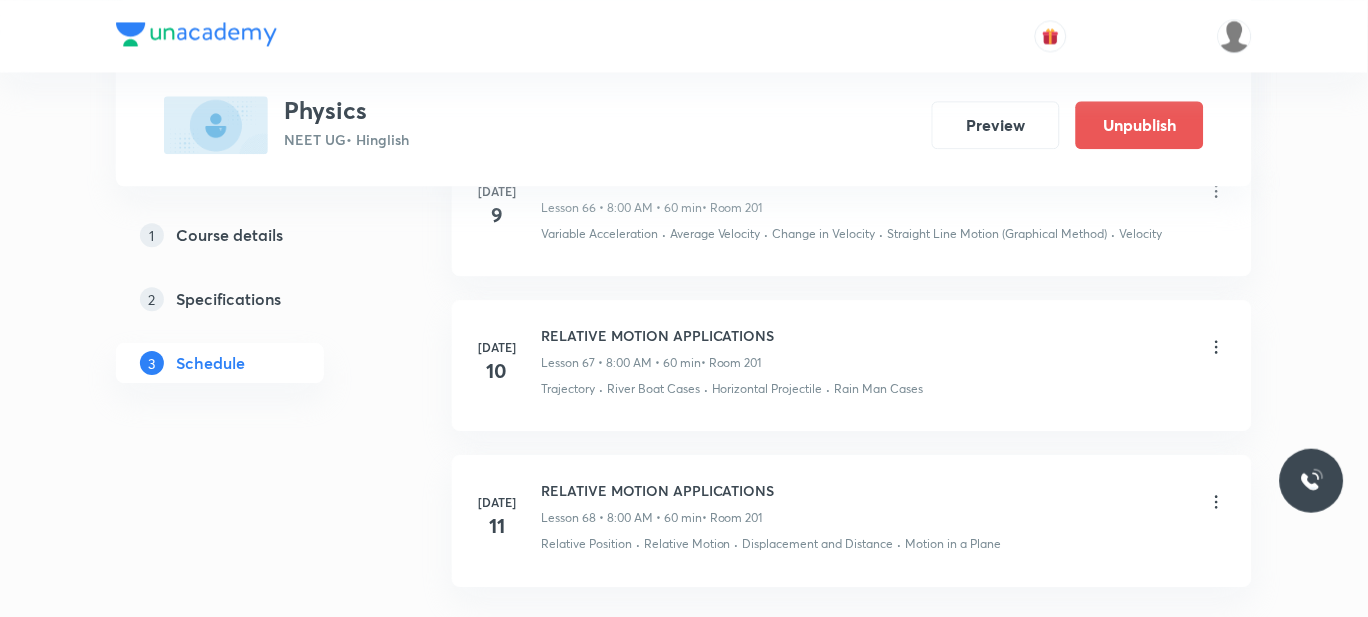 scroll, scrollTop: 11150, scrollLeft: 0, axis: vertical 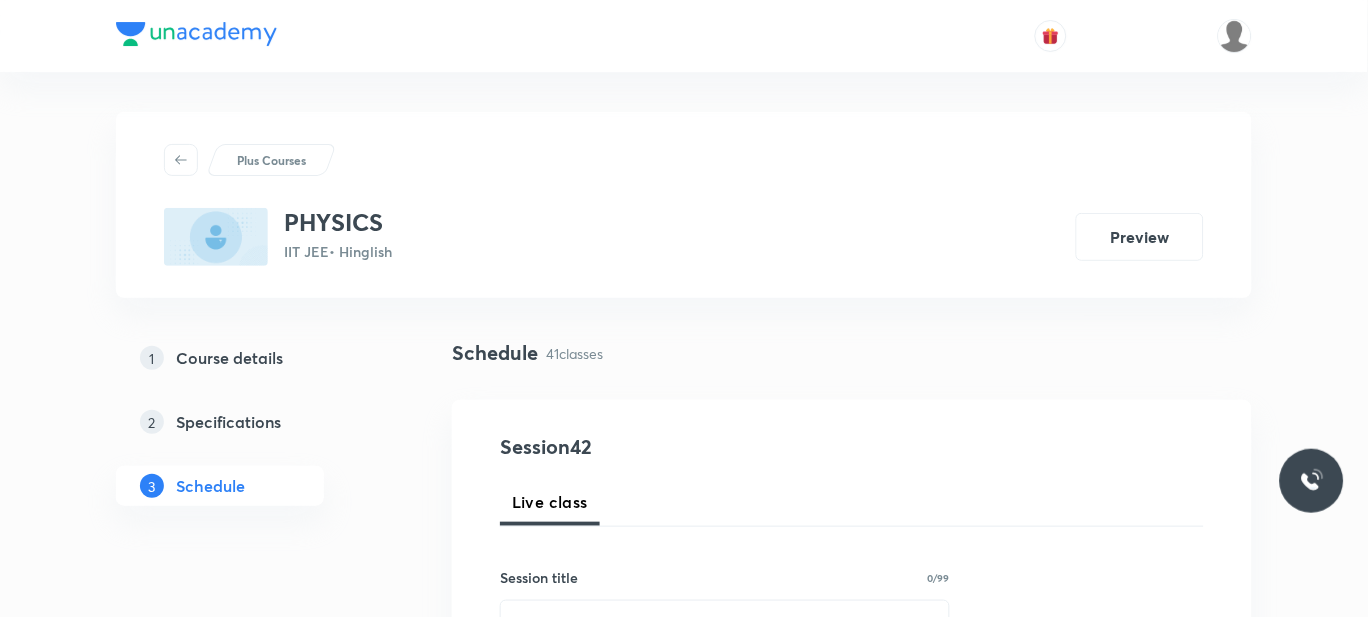click on "Schedule 41  classes" at bounding box center (852, 353) 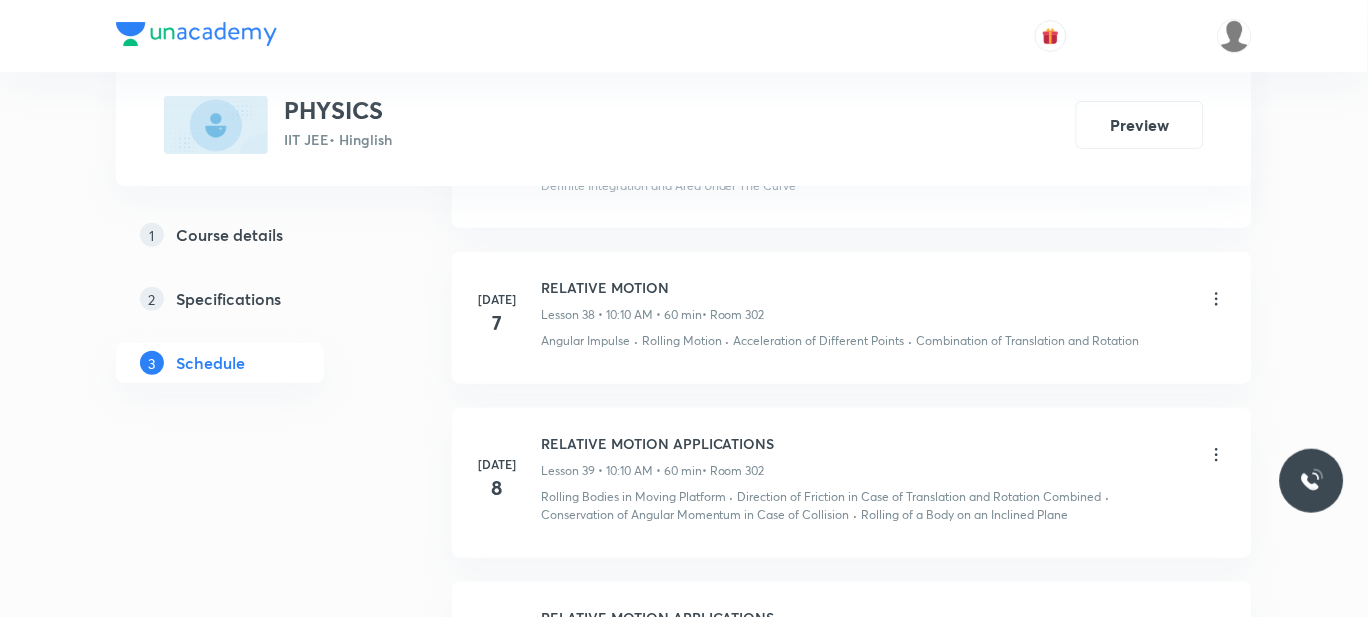 scroll, scrollTop: 7626, scrollLeft: 0, axis: vertical 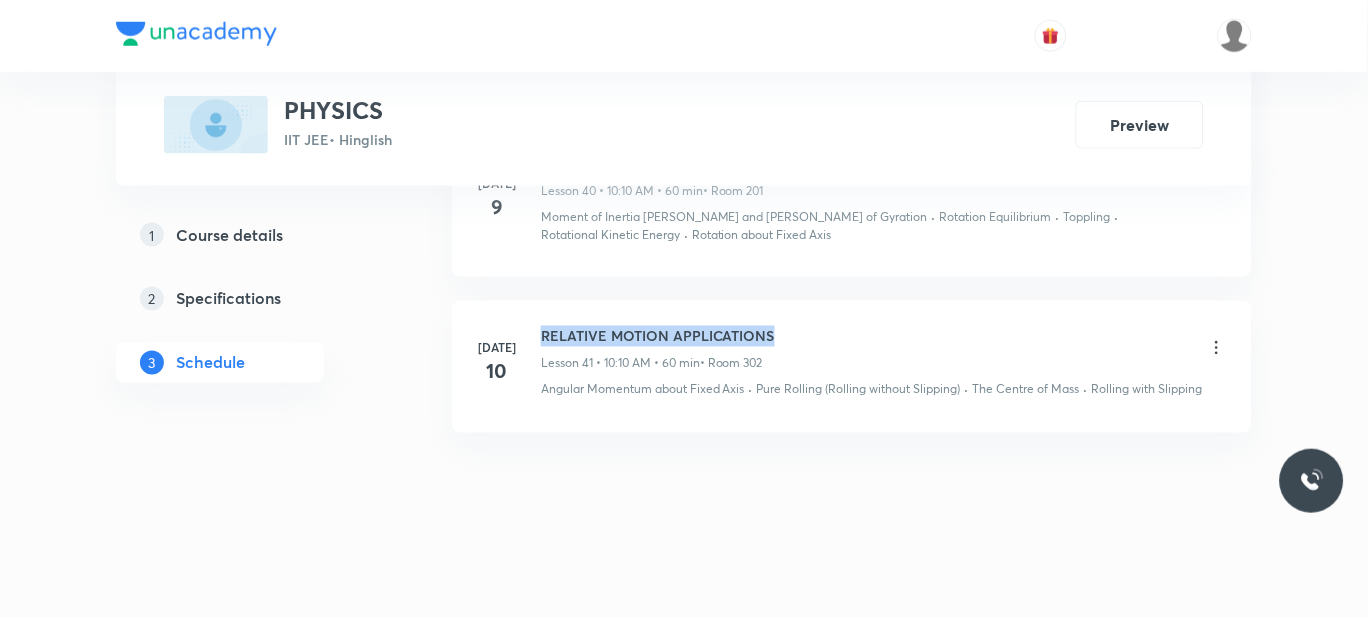 drag, startPoint x: 800, startPoint y: 336, endPoint x: 537, endPoint y: 329, distance: 263.09314 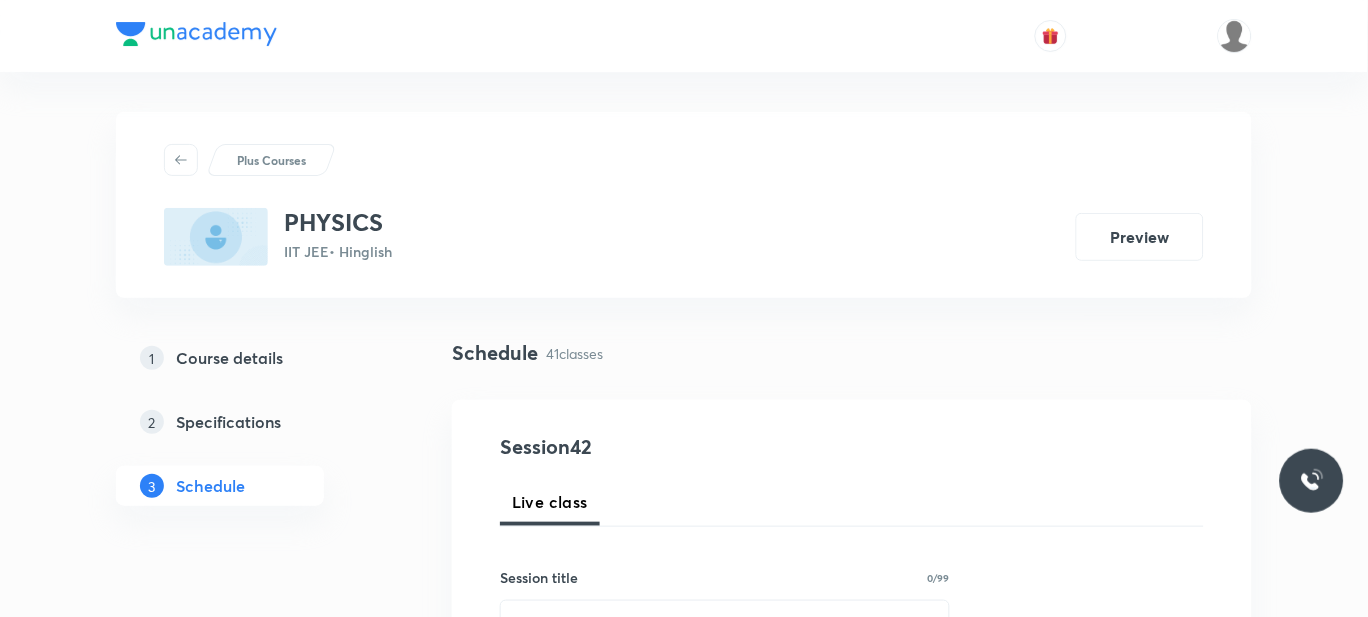 scroll, scrollTop: 255, scrollLeft: 0, axis: vertical 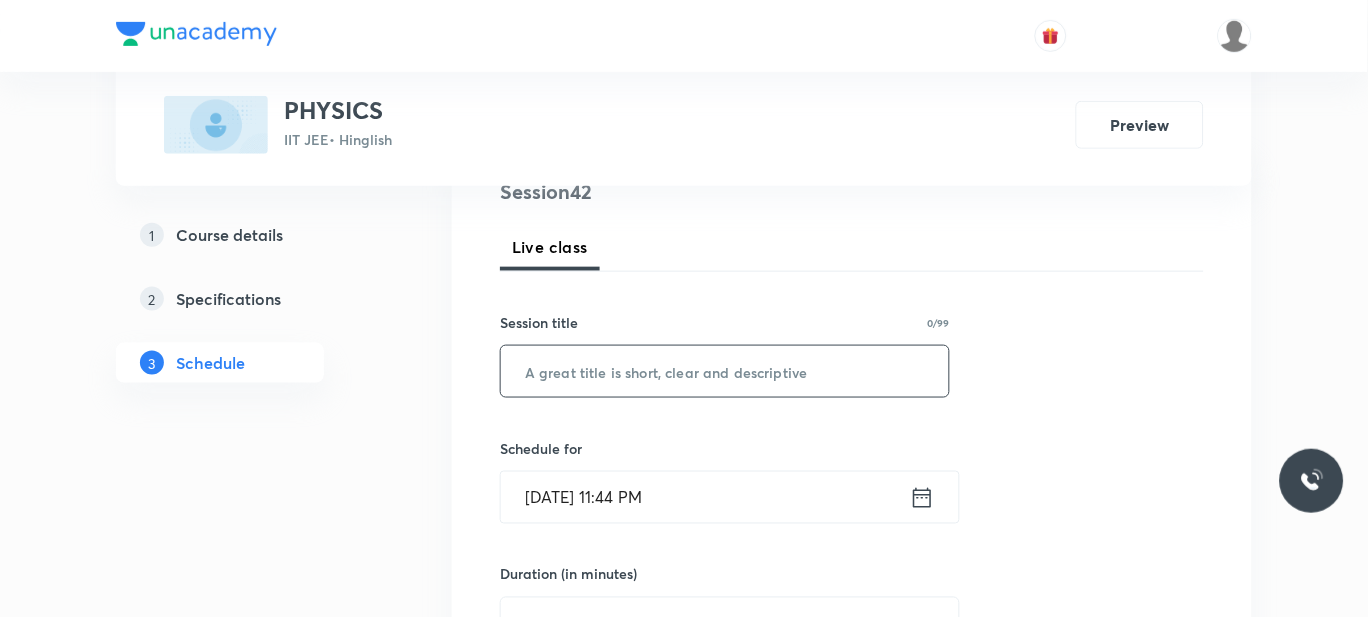 click at bounding box center [725, 371] 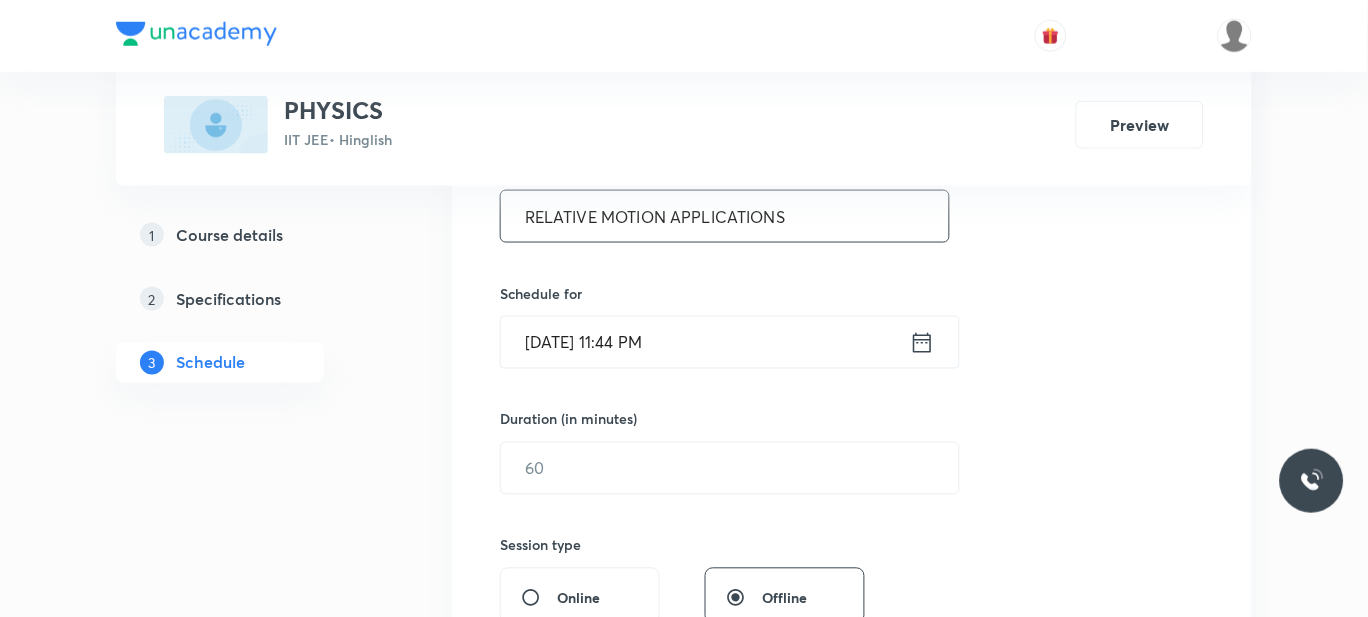 scroll, scrollTop: 411, scrollLeft: 0, axis: vertical 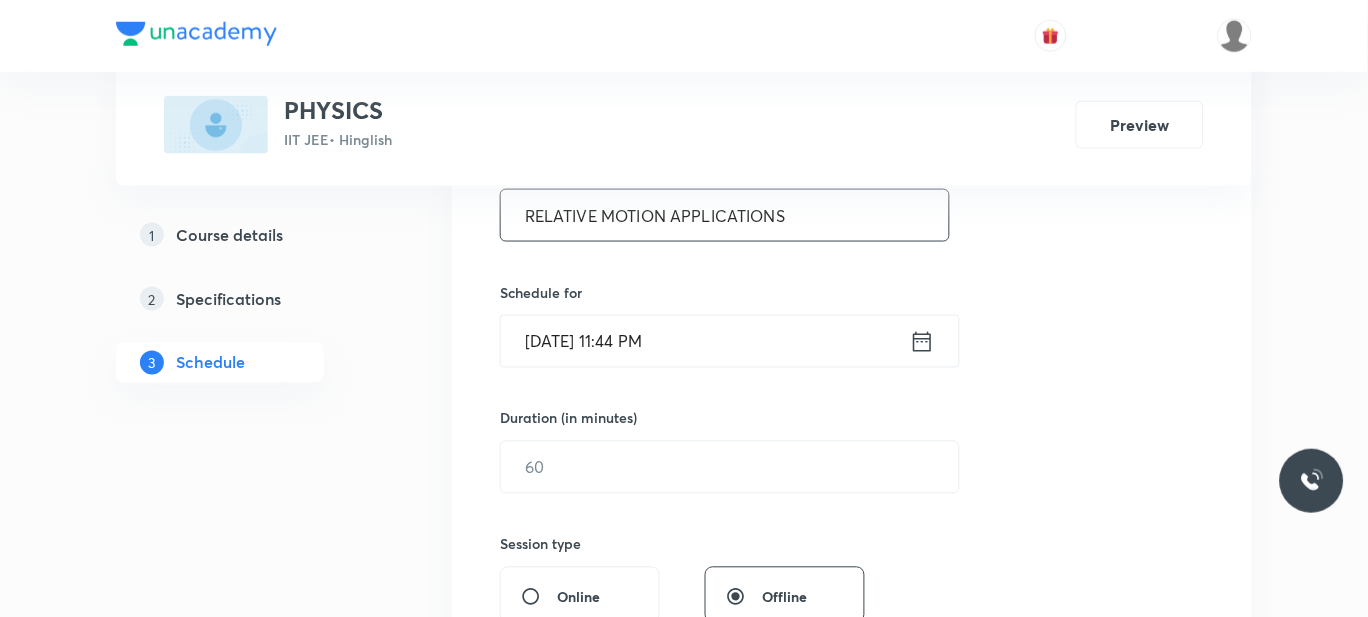 type on "RELATIVE MOTION APPLICATIONS" 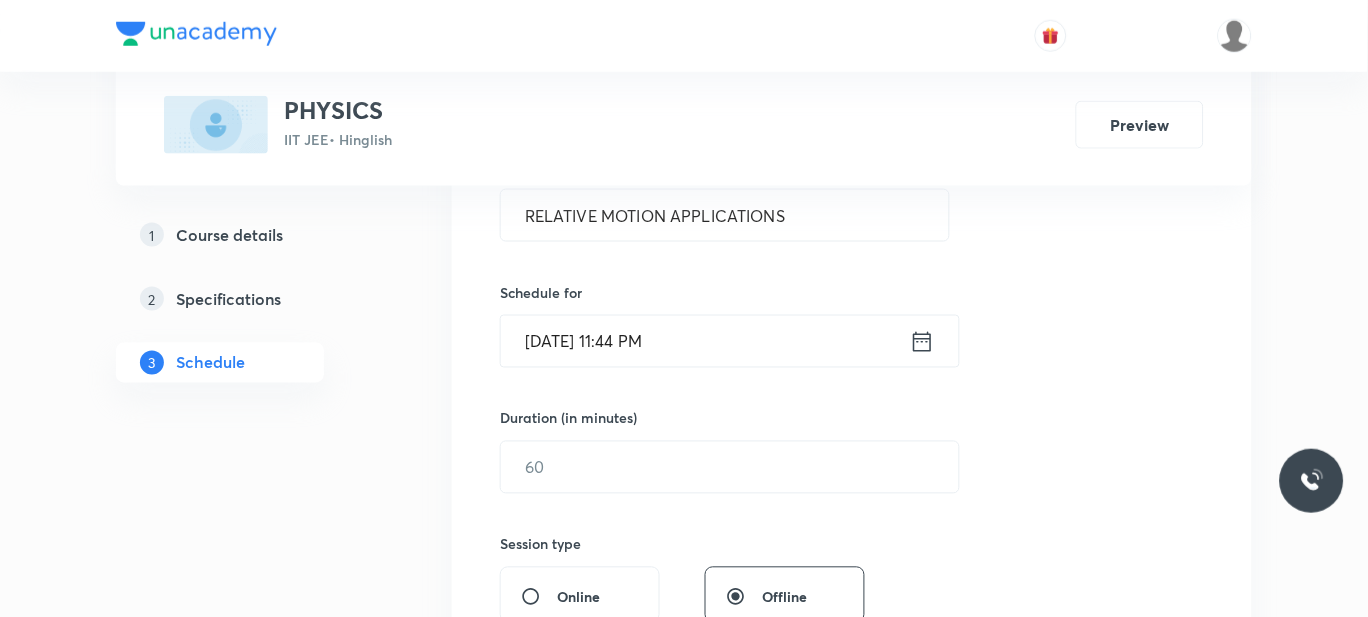 click on "Jul 10, 2025, 11:44 PM" at bounding box center [705, 341] 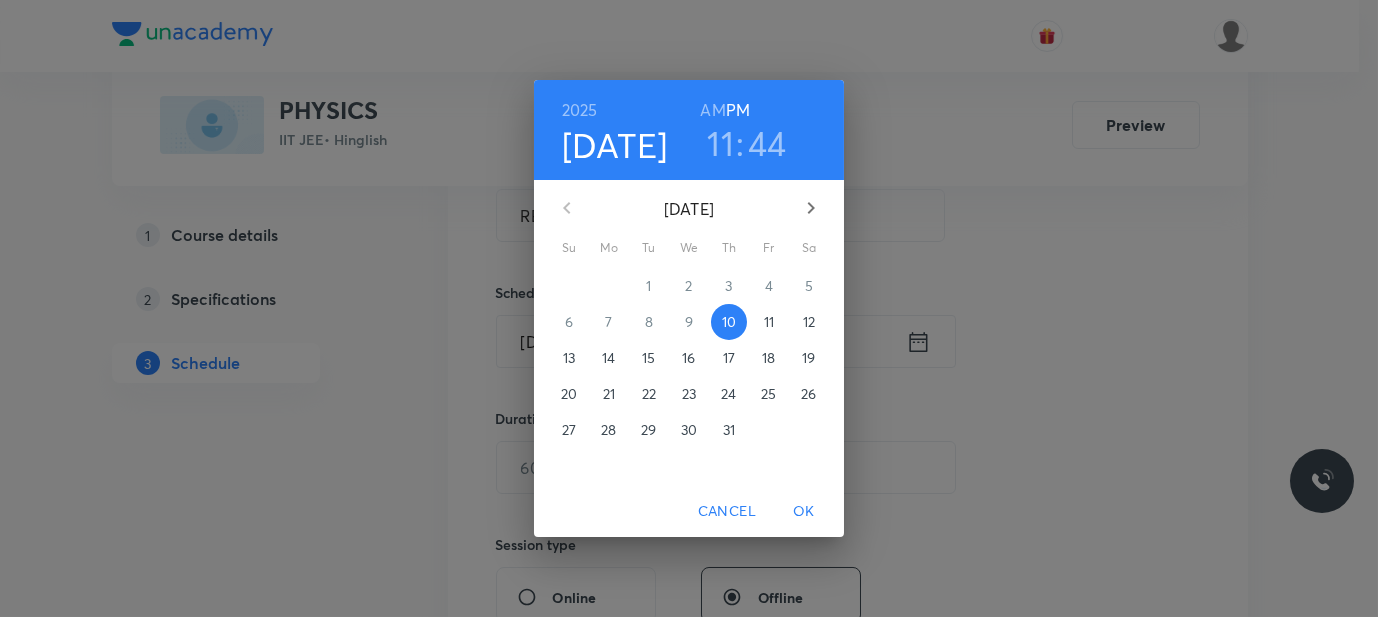 click on "AM" at bounding box center (712, 110) 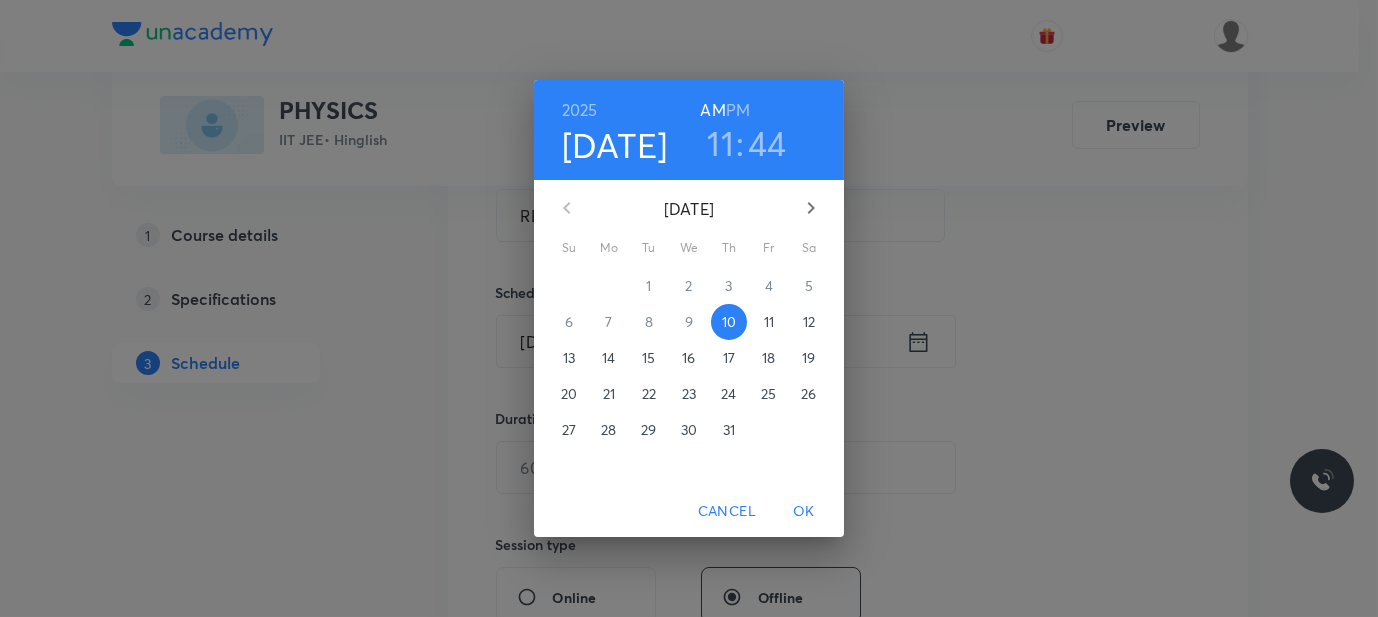 click on "[DATE]" at bounding box center [615, 145] 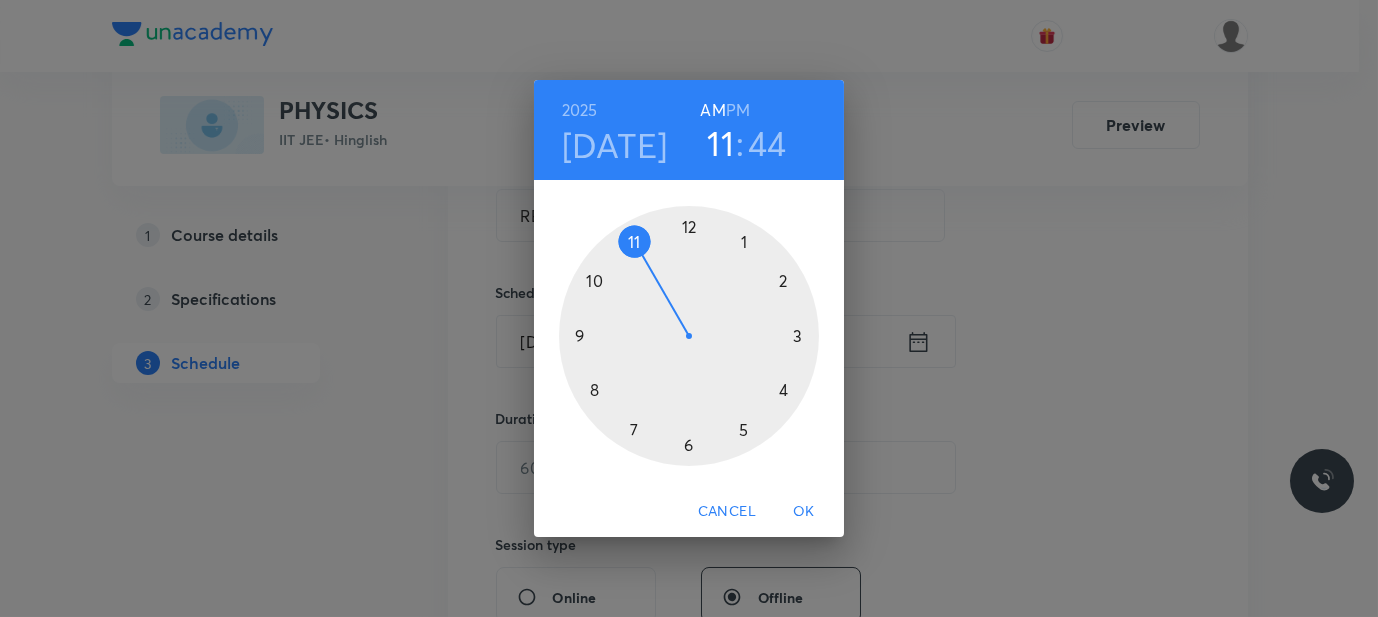 click at bounding box center (689, 336) 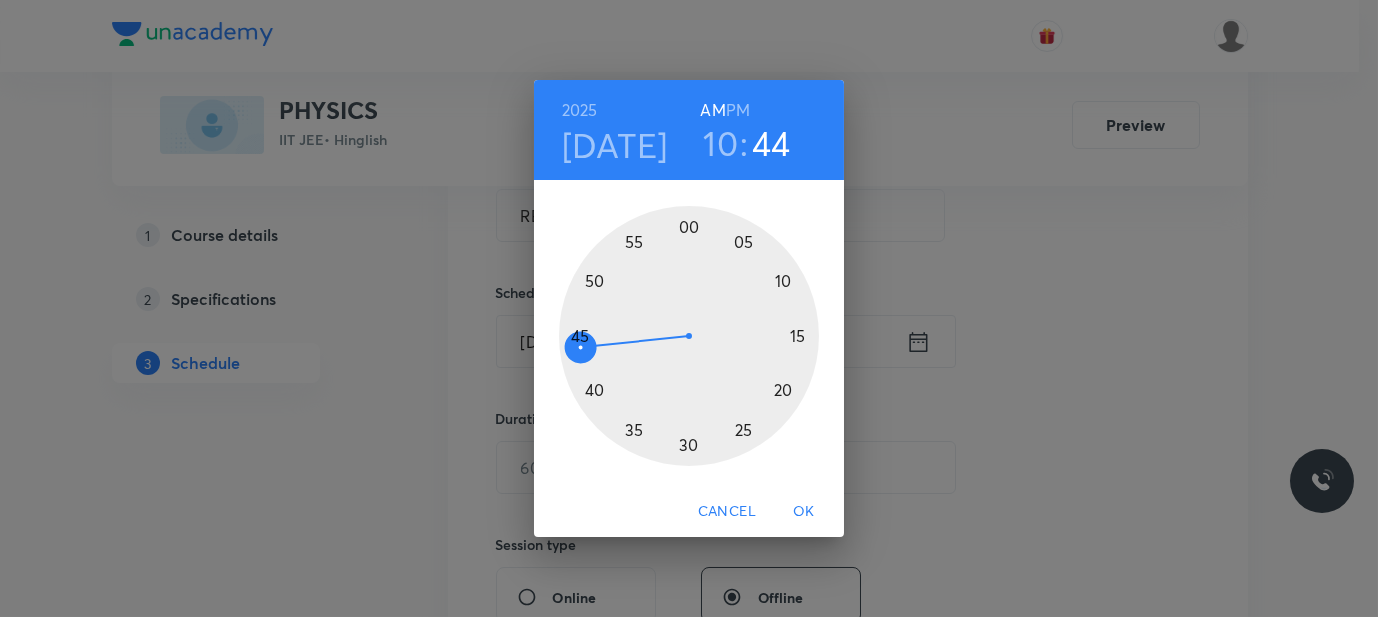click at bounding box center [689, 336] 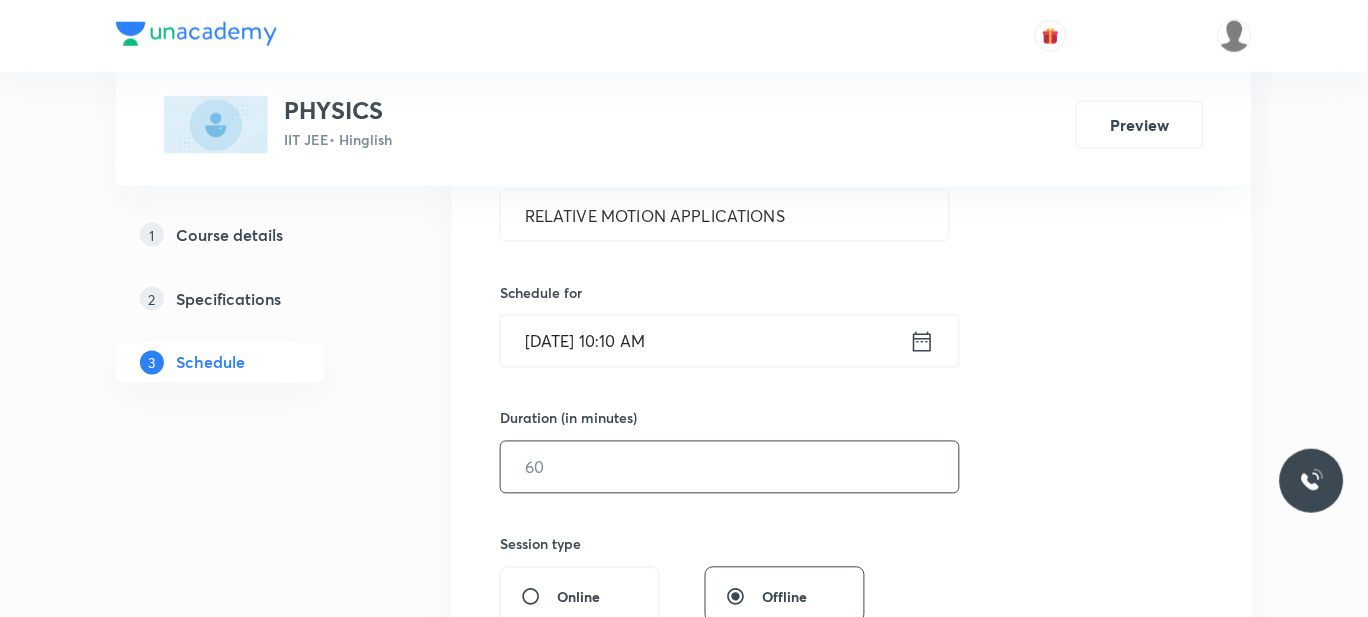 click at bounding box center (730, 467) 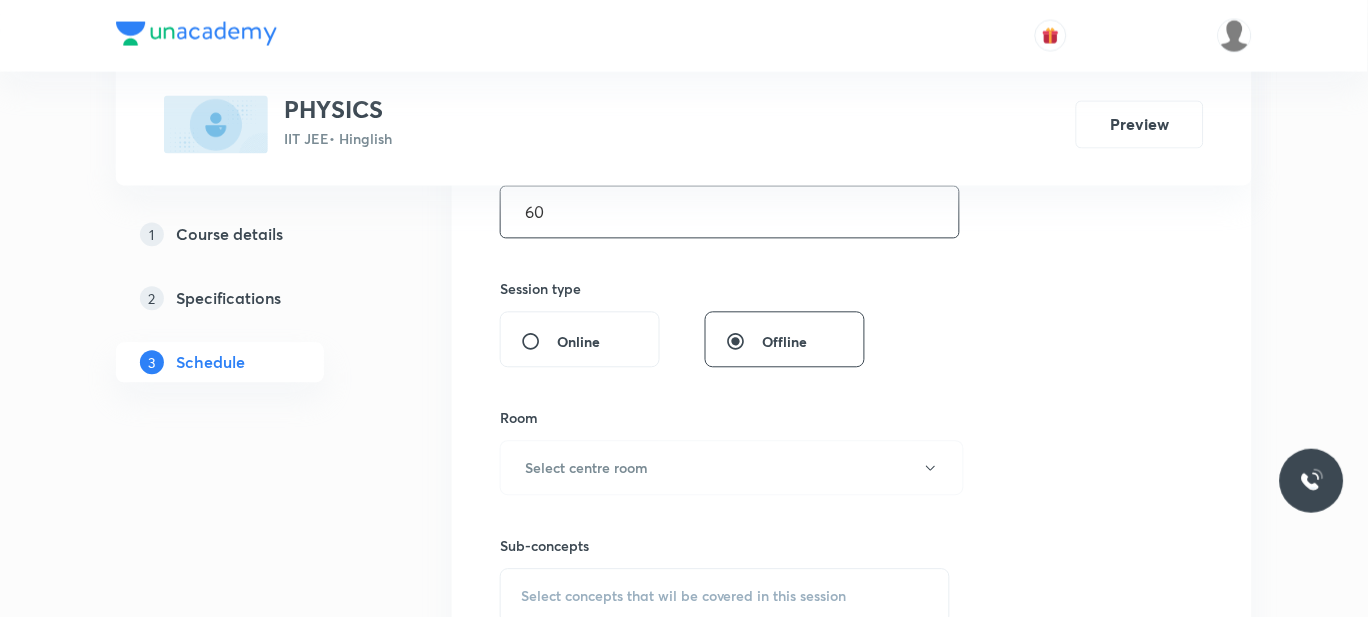 scroll, scrollTop: 783, scrollLeft: 0, axis: vertical 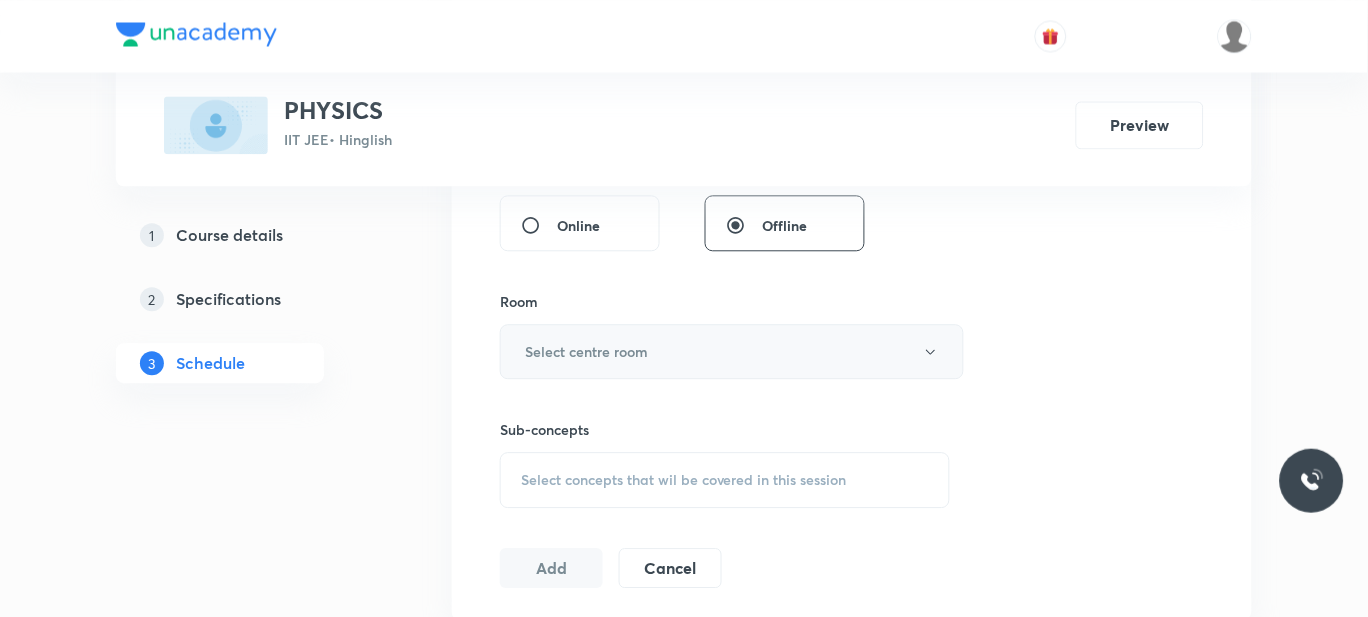 type on "60" 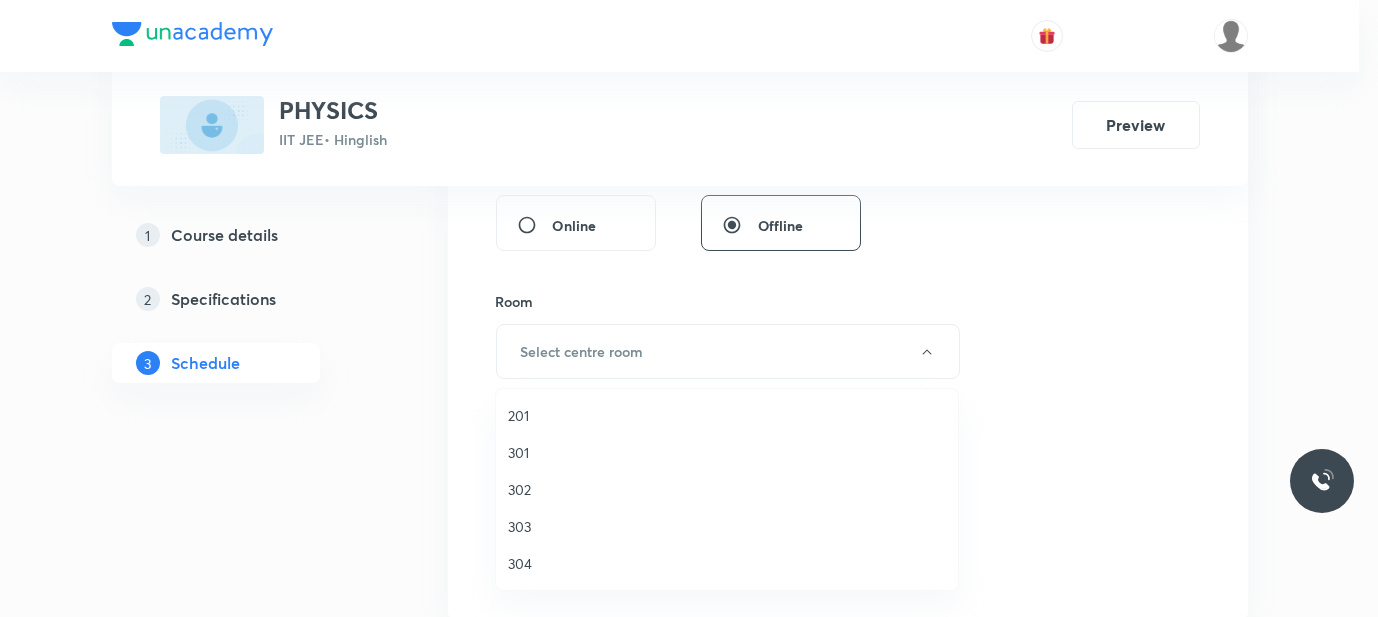click on "302" at bounding box center (727, 489) 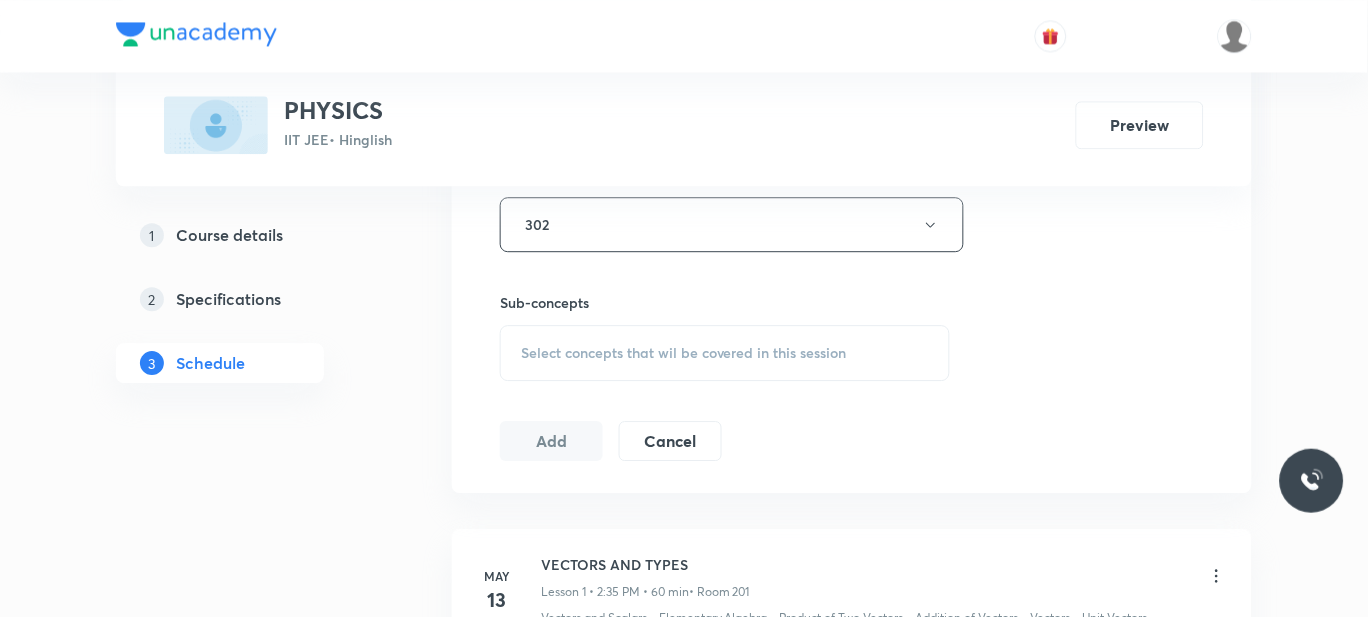 scroll, scrollTop: 911, scrollLeft: 0, axis: vertical 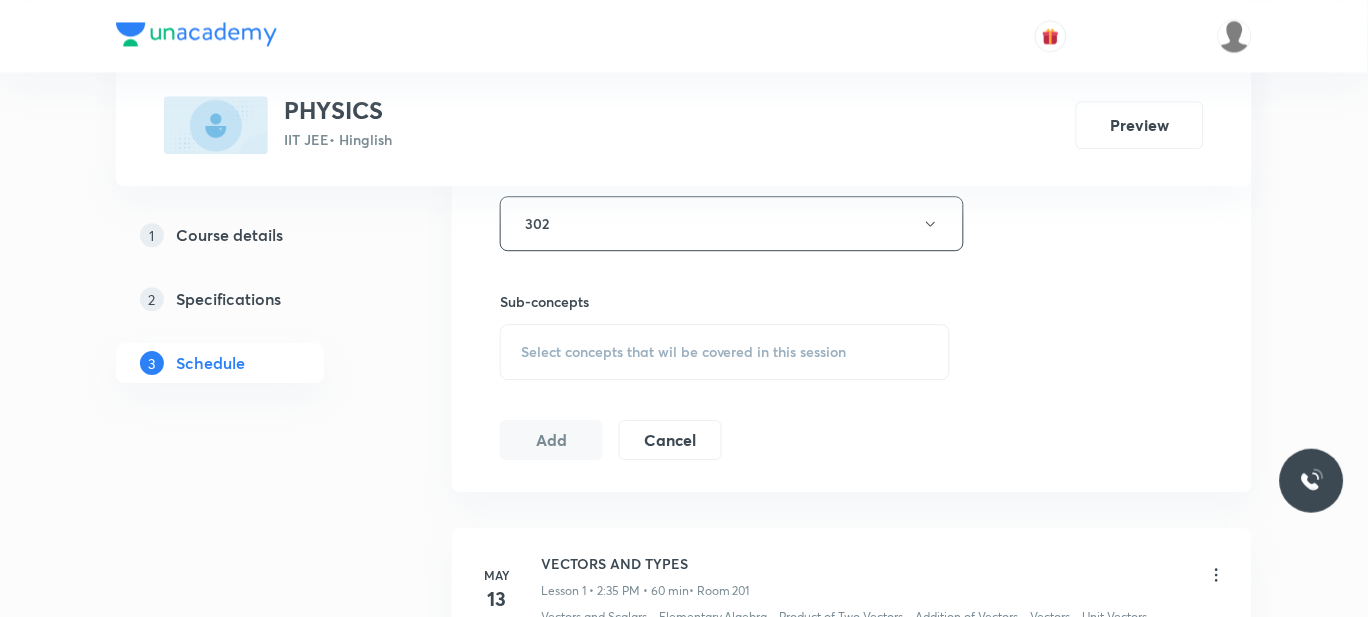 click on "Select concepts that wil be covered in this session" at bounding box center (725, 352) 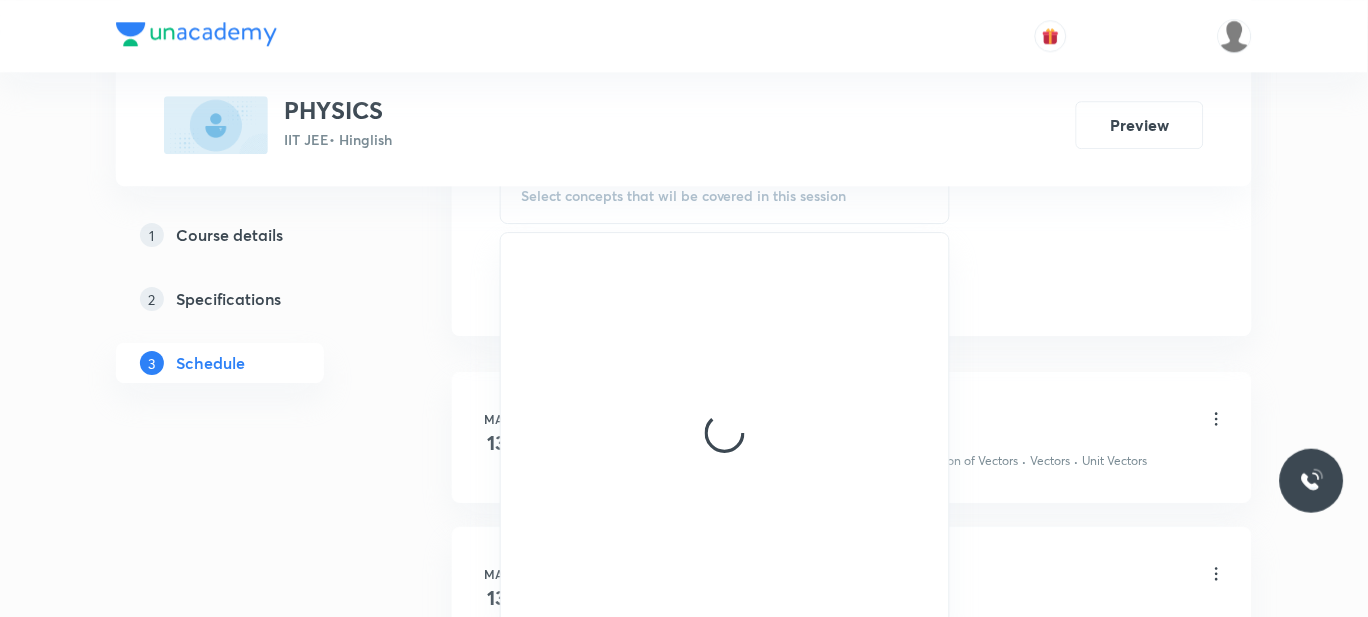scroll, scrollTop: 1071, scrollLeft: 0, axis: vertical 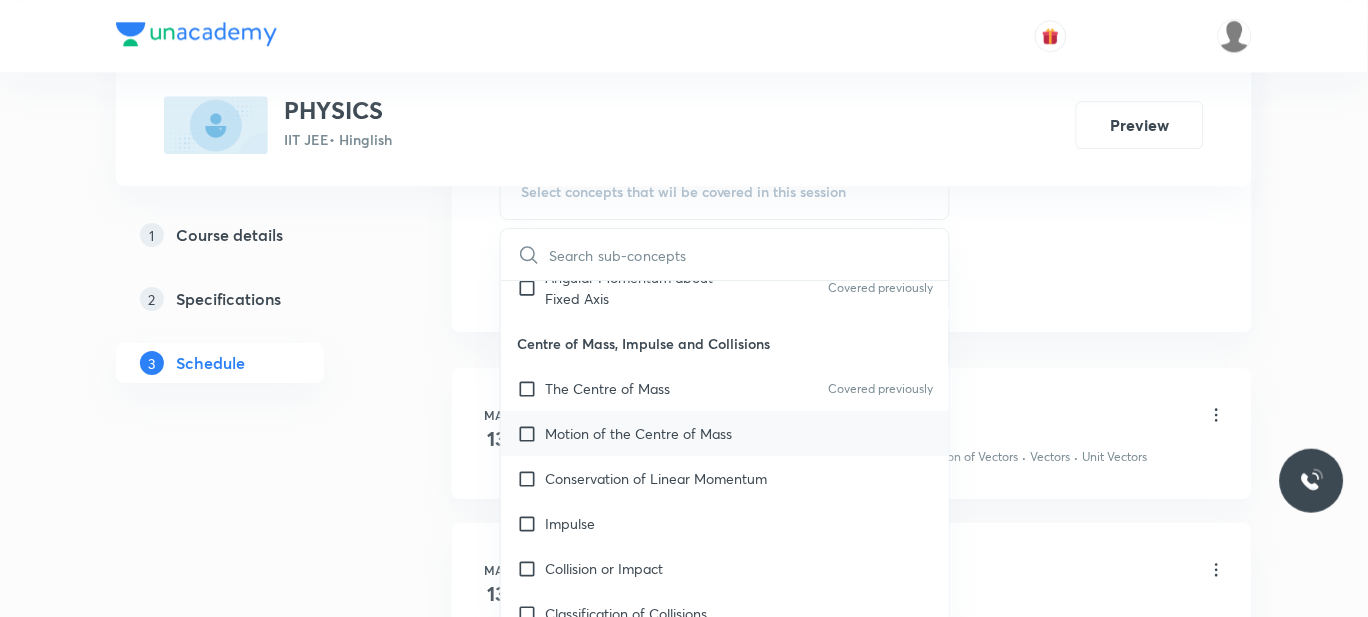 click on "Motion of the Centre of Mass" at bounding box center [725, 433] 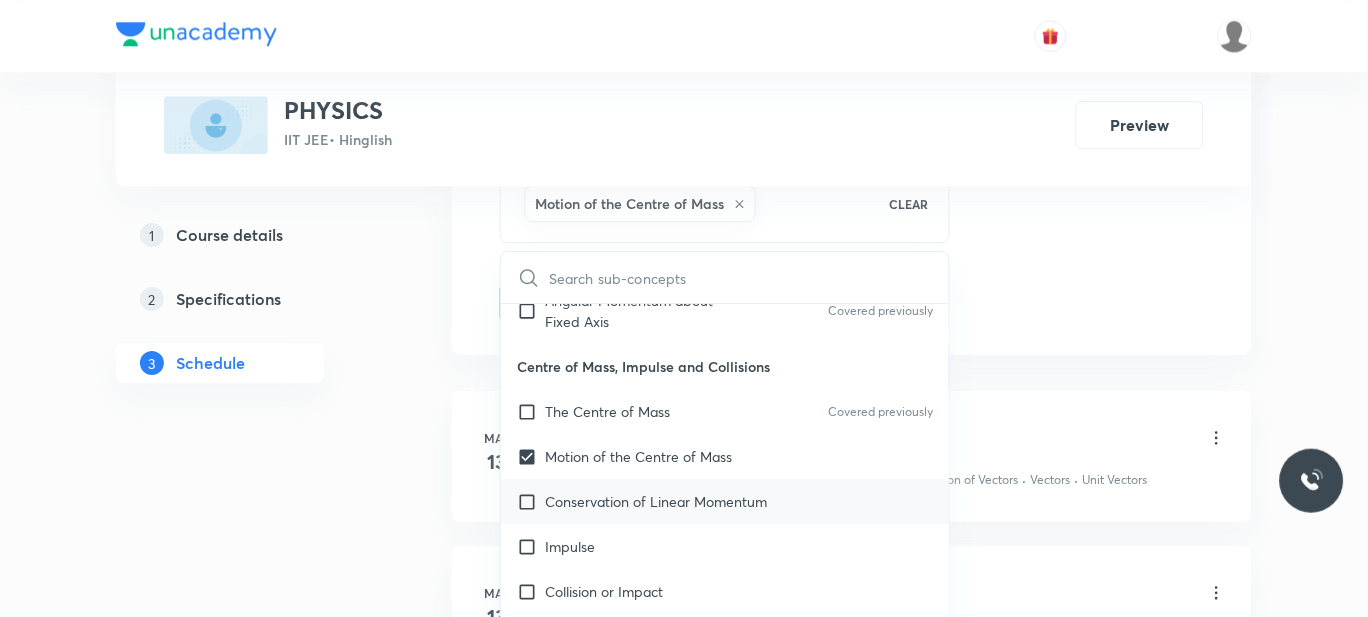 click on "Conservation of Linear Momentum" at bounding box center [656, 501] 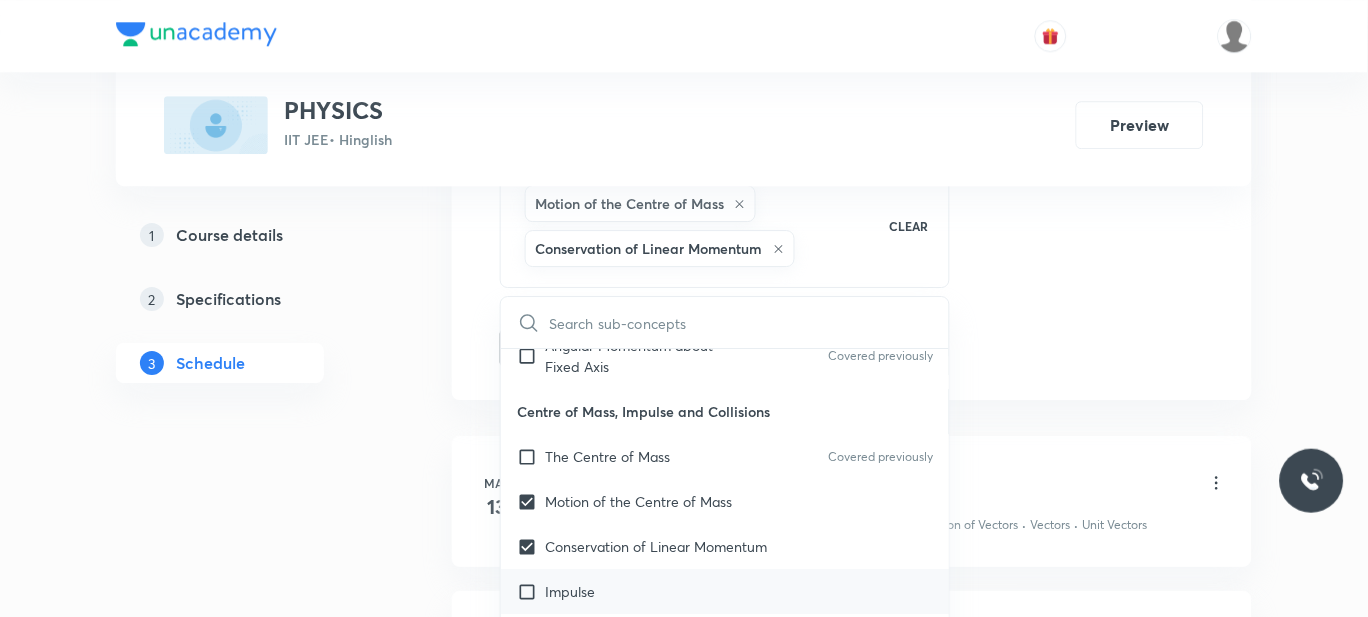 click on "Impulse" at bounding box center (570, 591) 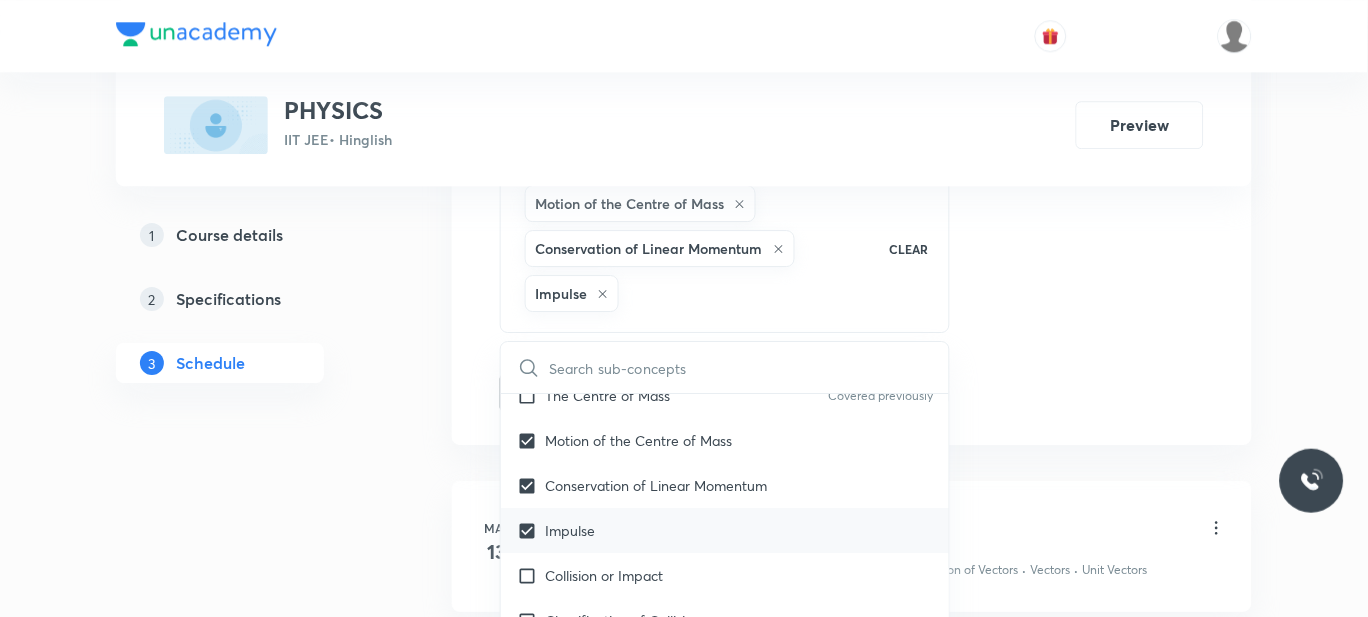 scroll, scrollTop: 8470, scrollLeft: 0, axis: vertical 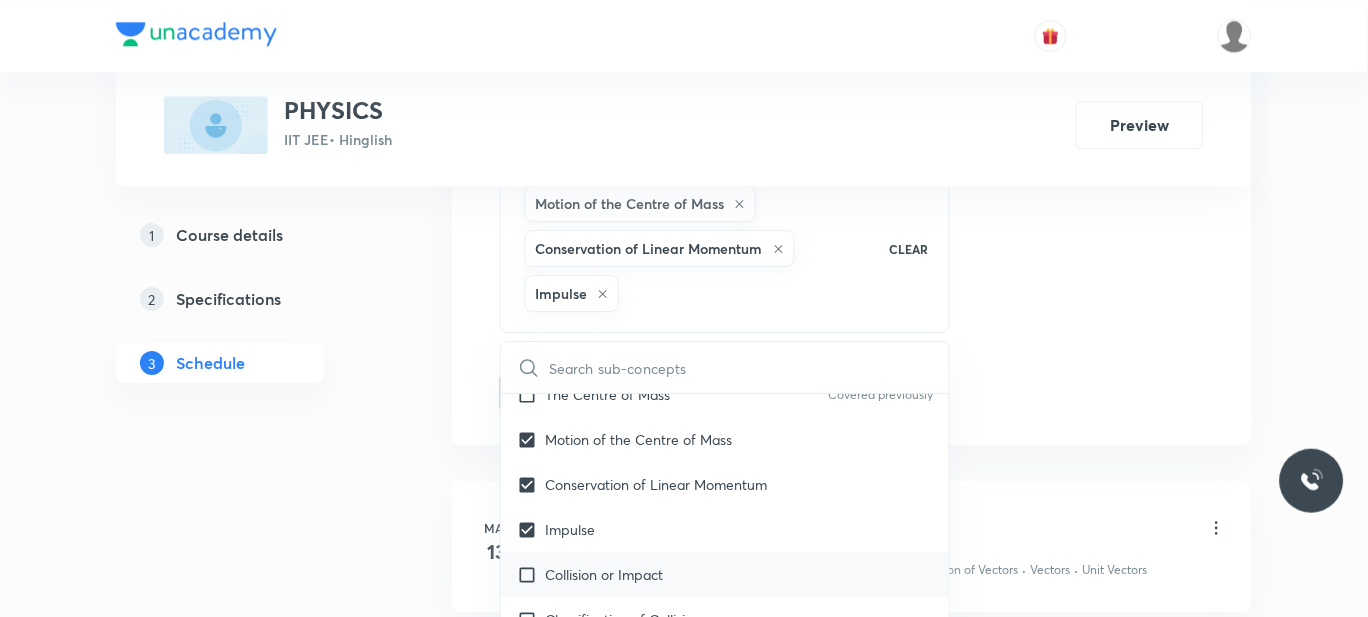 click on "Collision or Impact" at bounding box center [604, 574] 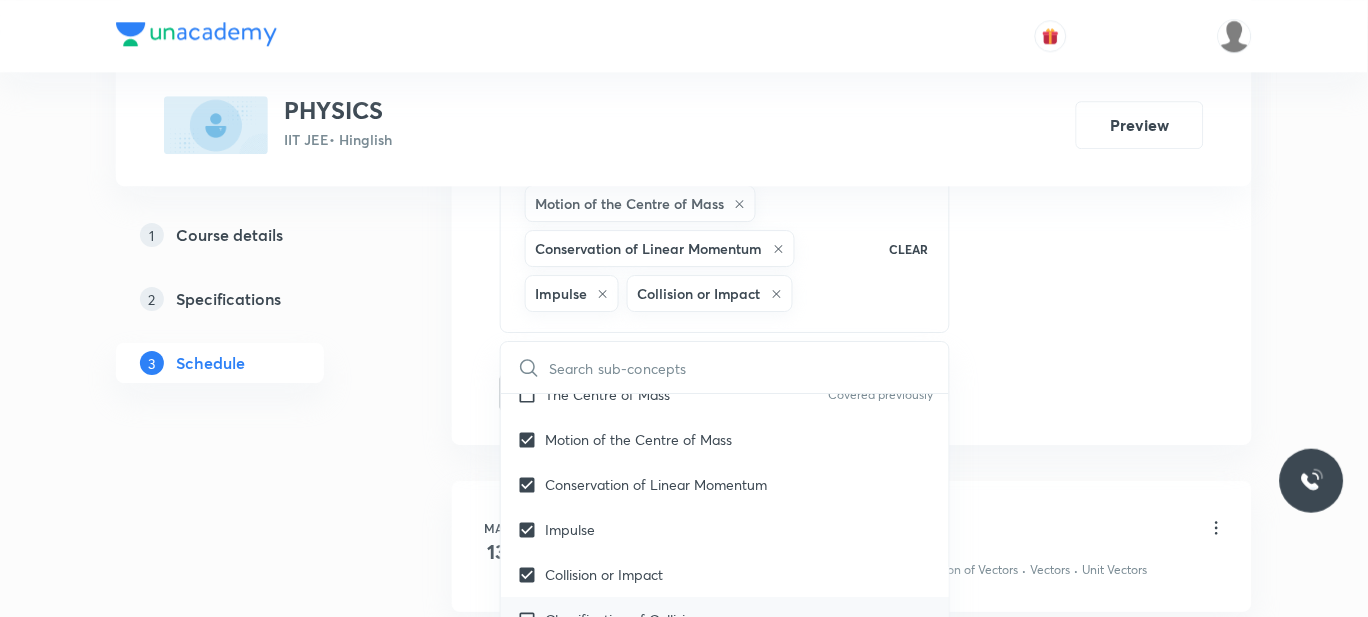 click on "Classification of Collisions" at bounding box center [626, 619] 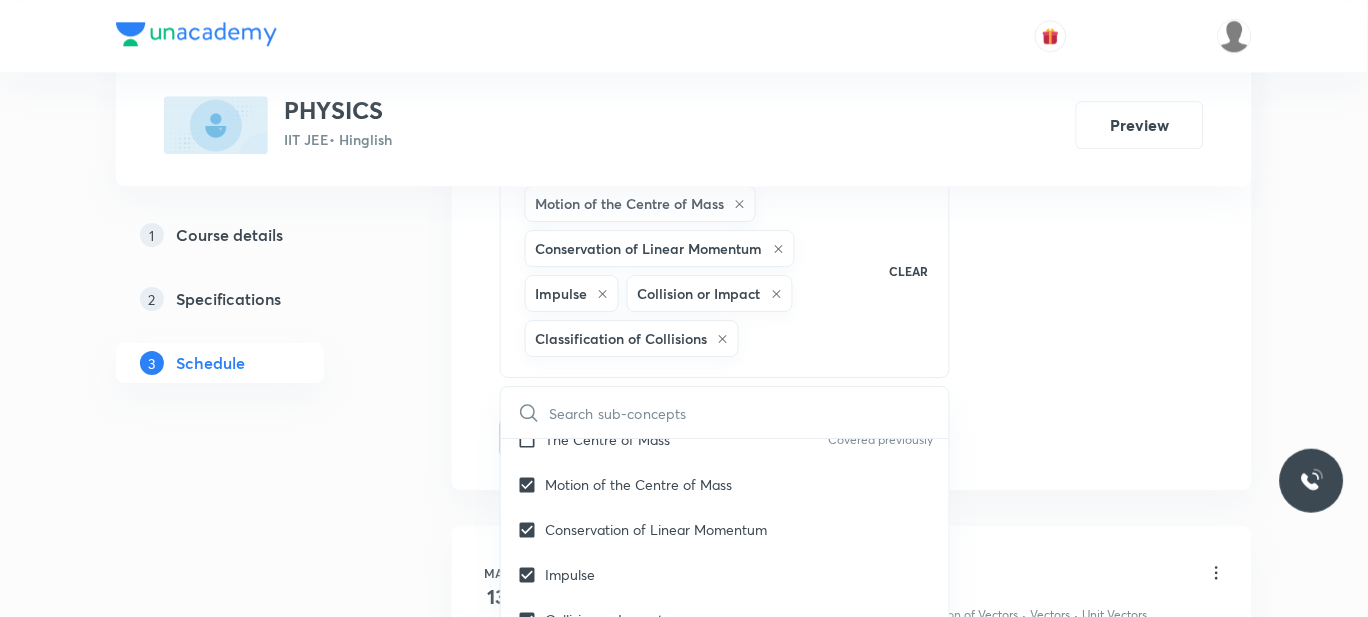 scroll, scrollTop: 1300, scrollLeft: 0, axis: vertical 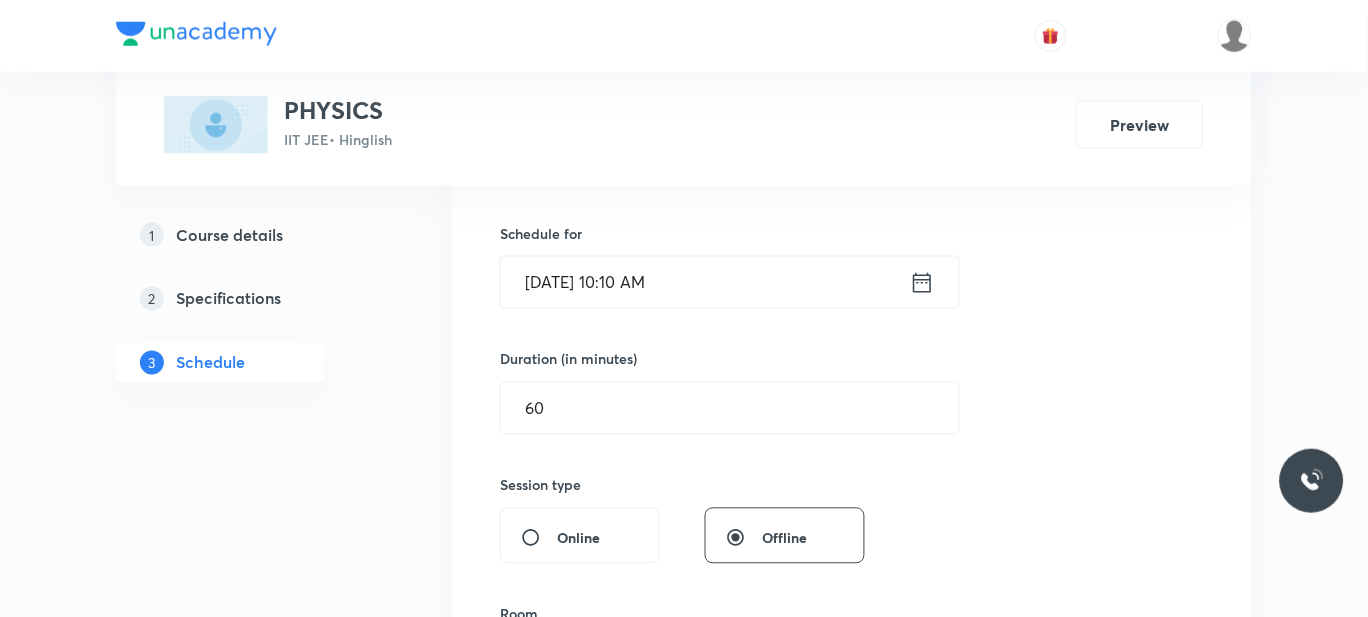 click on "Plus Courses PHYSICS IIT JEE  • Hinglish Preview 1 Course details 2 Specifications 3 Schedule Schedule 41  classes Session  42 Live class Session title 28/99 RELATIVE MOTION APPLICATIONS ​ Schedule for Jul 11, 2025, 10:10 AM ​ Duration (in minutes) 60 ​   Session type Online Offline Room 302 Sub-concepts Motion of the Centre of Mass Conservation of Linear Momentum Impulse Collision or Impact  Classification of Collisions CLEAR ​ Physics Mock Questions Physics Mock Questions Covered previously Group_Test Mathematical Tools Vectors and Scalars  Covered previously Elementary Algebra Covered previously Basic Trigonometry Covered previously Addition of Vectors Covered previously 2D and 3D Geometry Covered previously Representation of Vector  Covered previously Components of a Vector Covered previously Functions Covered previously Unit Vectors Covered previously Differentiation Covered previously Integration Covered previously Rectangular Components of a Vector in Three Dimensions Covered previously Units" at bounding box center [684, 3770] 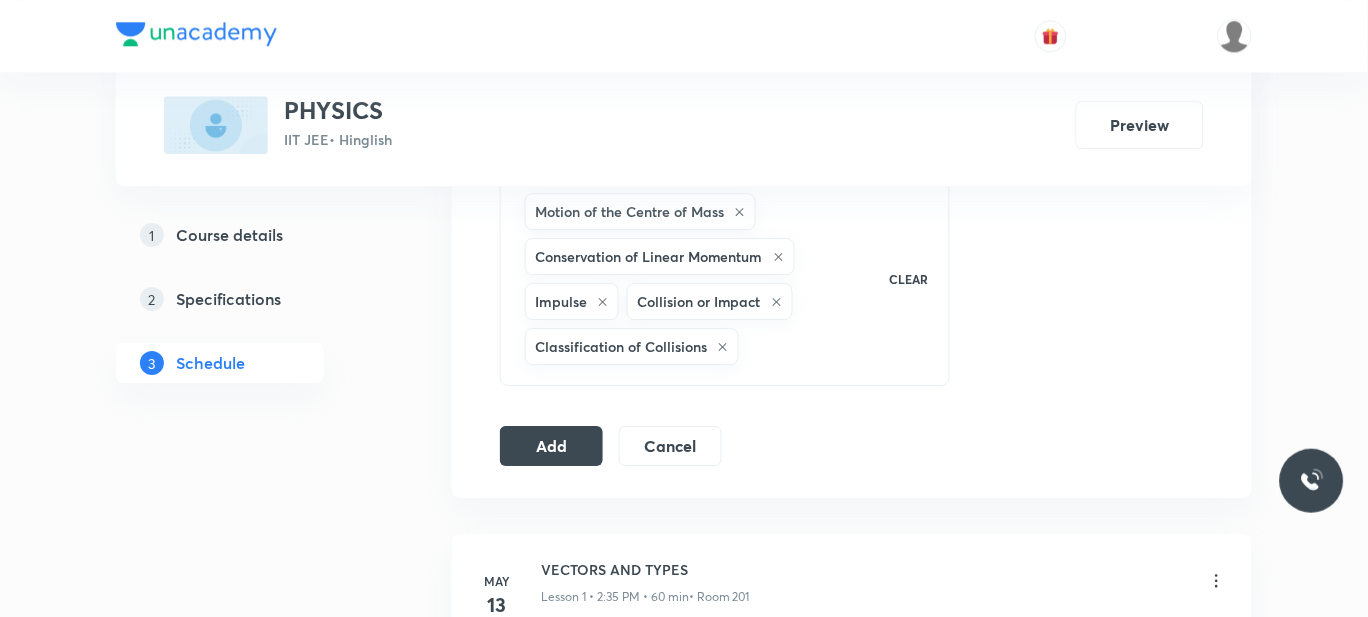 scroll, scrollTop: 1064, scrollLeft: 0, axis: vertical 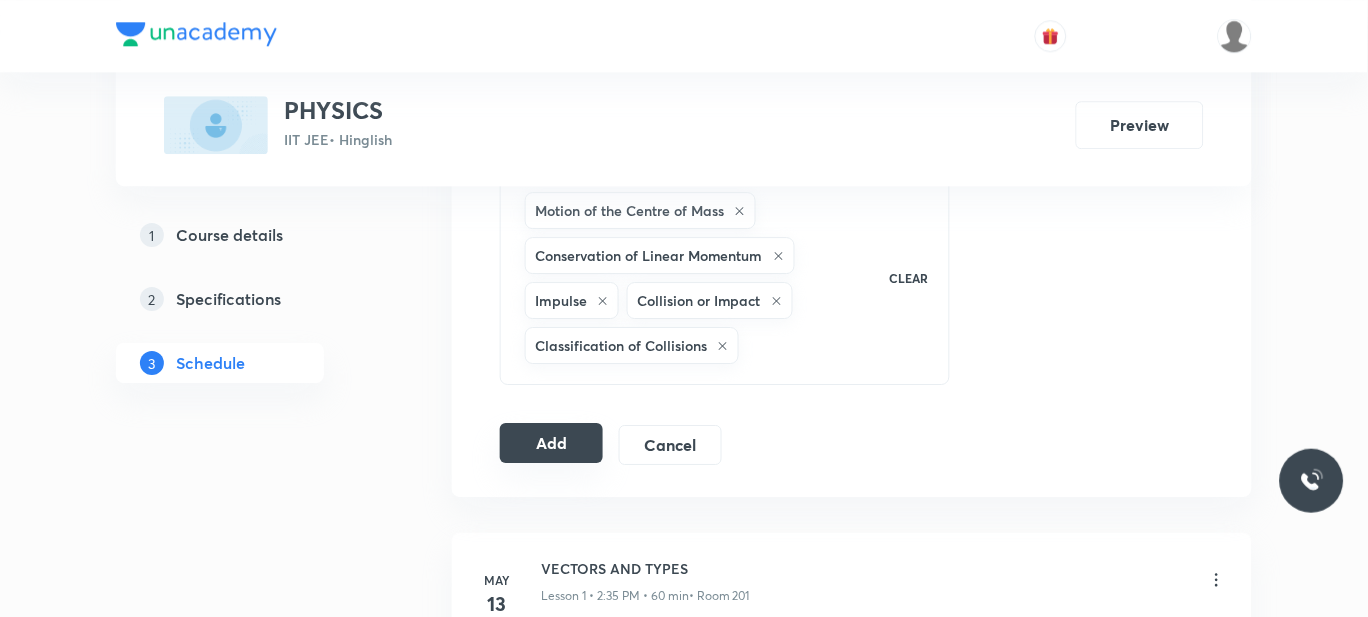 click on "Add" at bounding box center [551, 443] 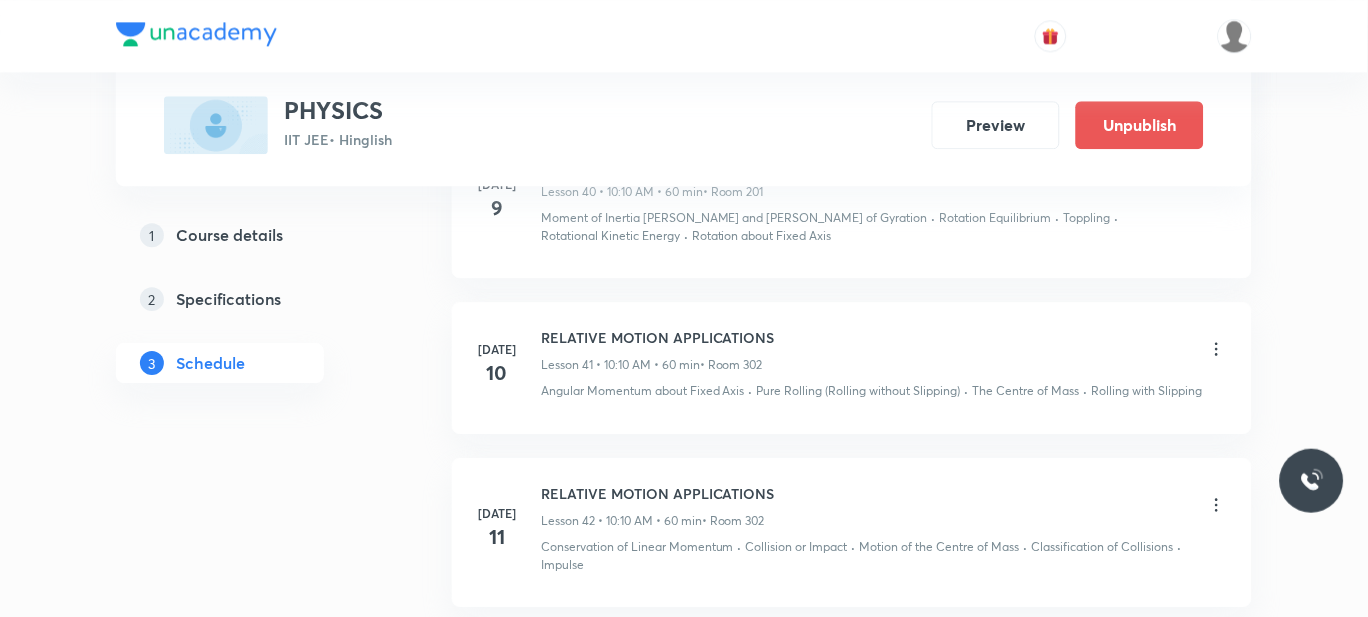 scroll, scrollTop: 6880, scrollLeft: 0, axis: vertical 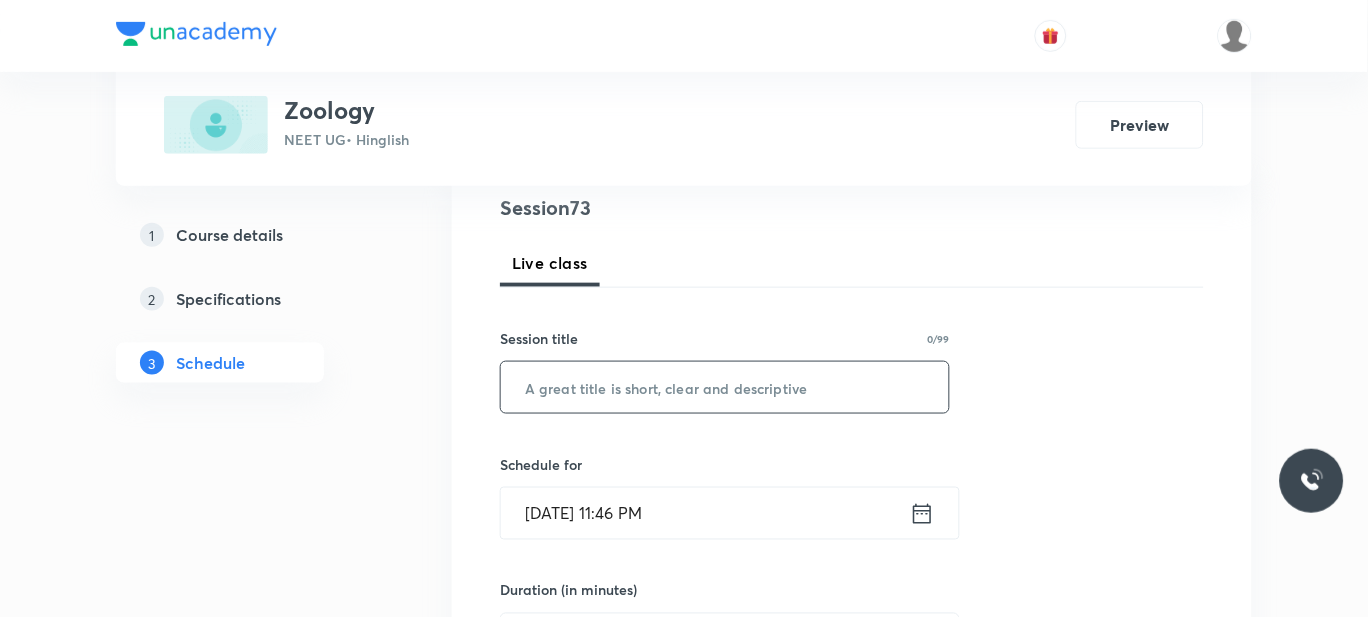 click at bounding box center (725, 387) 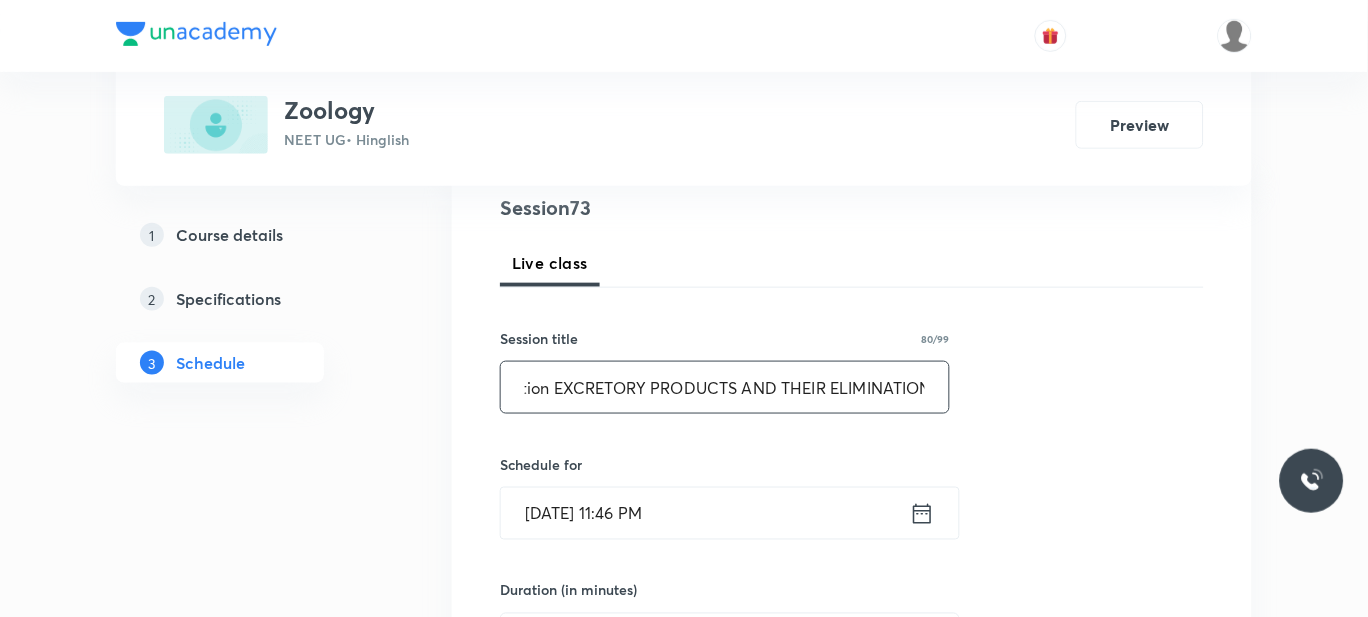 scroll, scrollTop: 0, scrollLeft: 291, axis: horizontal 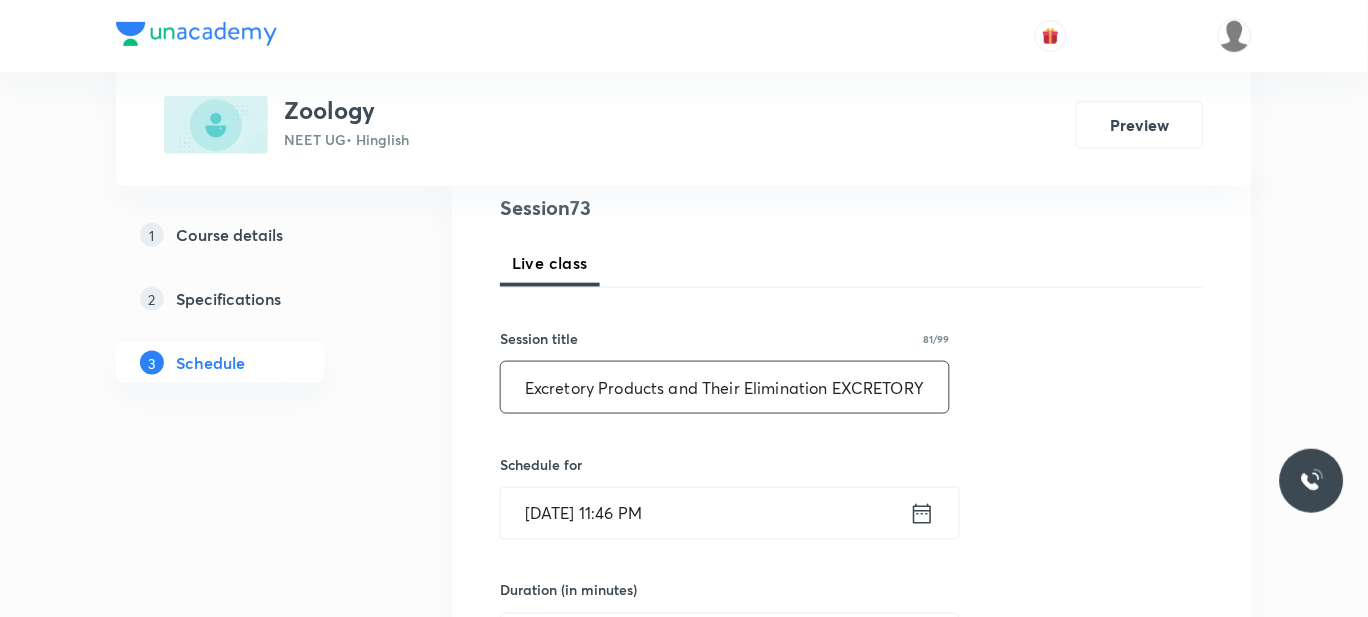 drag, startPoint x: 543, startPoint y: 388, endPoint x: 273, endPoint y: 379, distance: 270.14996 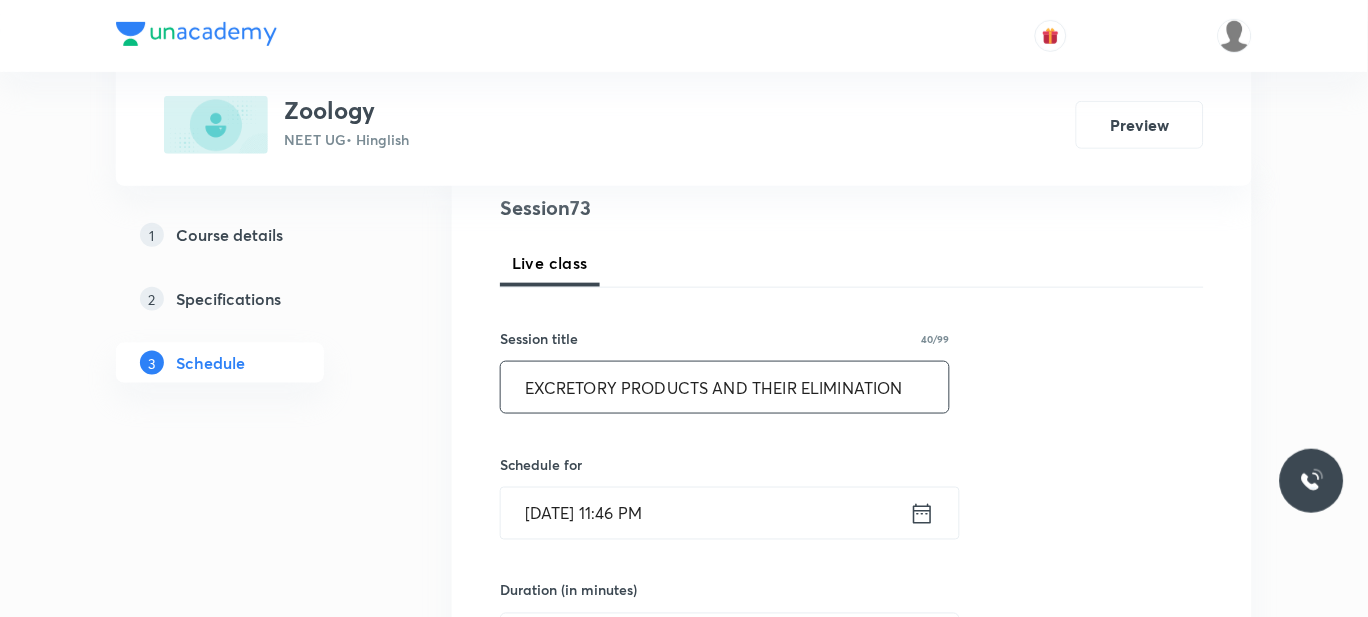scroll, scrollTop: 453, scrollLeft: 0, axis: vertical 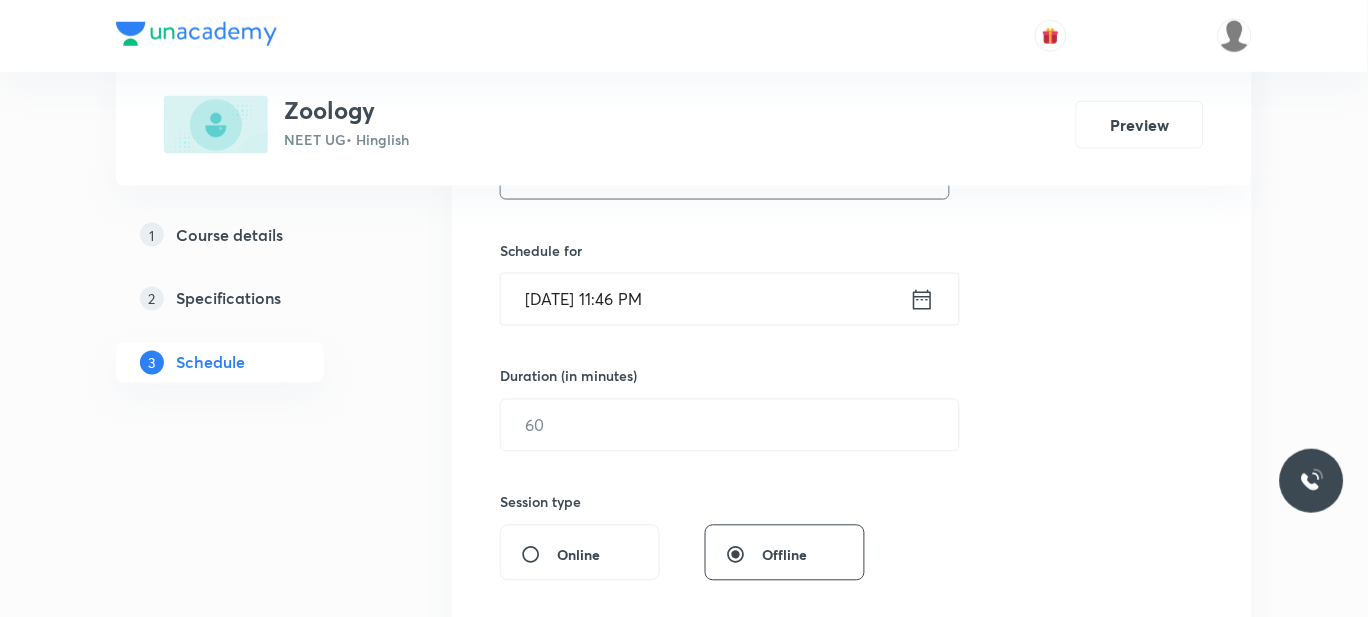 type on "EXCRETORY PRODUCTS AND THEIR ELIMINATION" 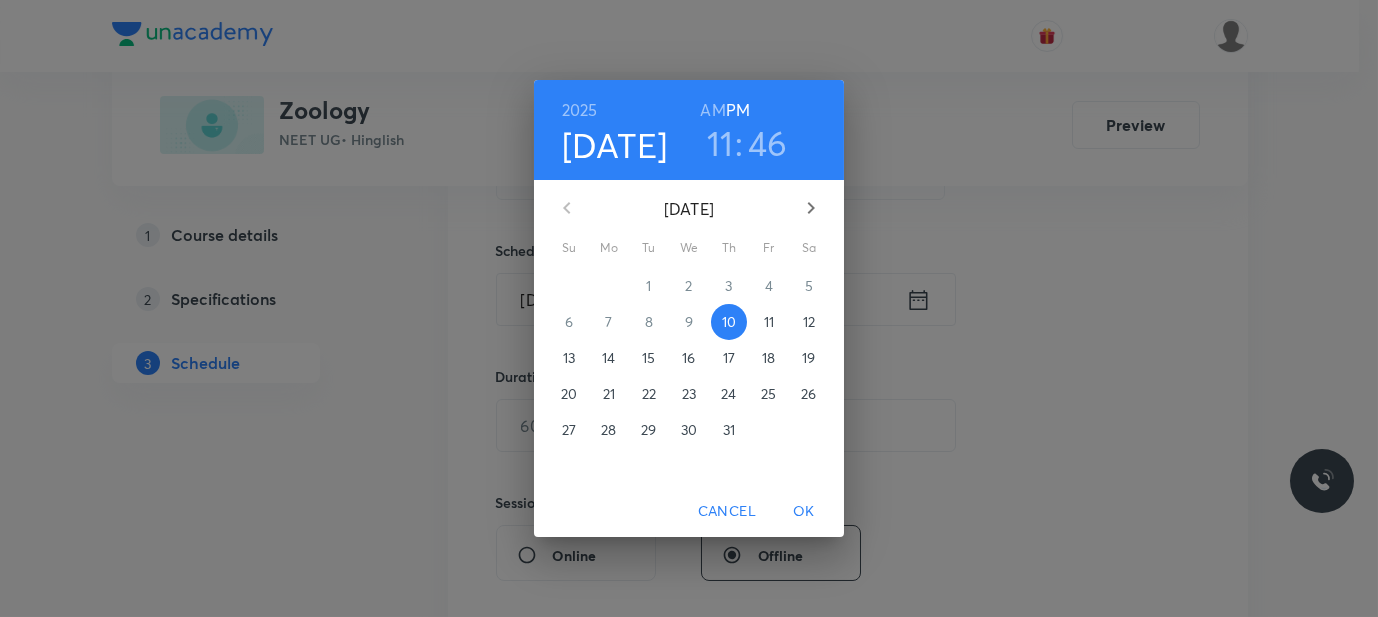 click on "11" at bounding box center [769, 322] 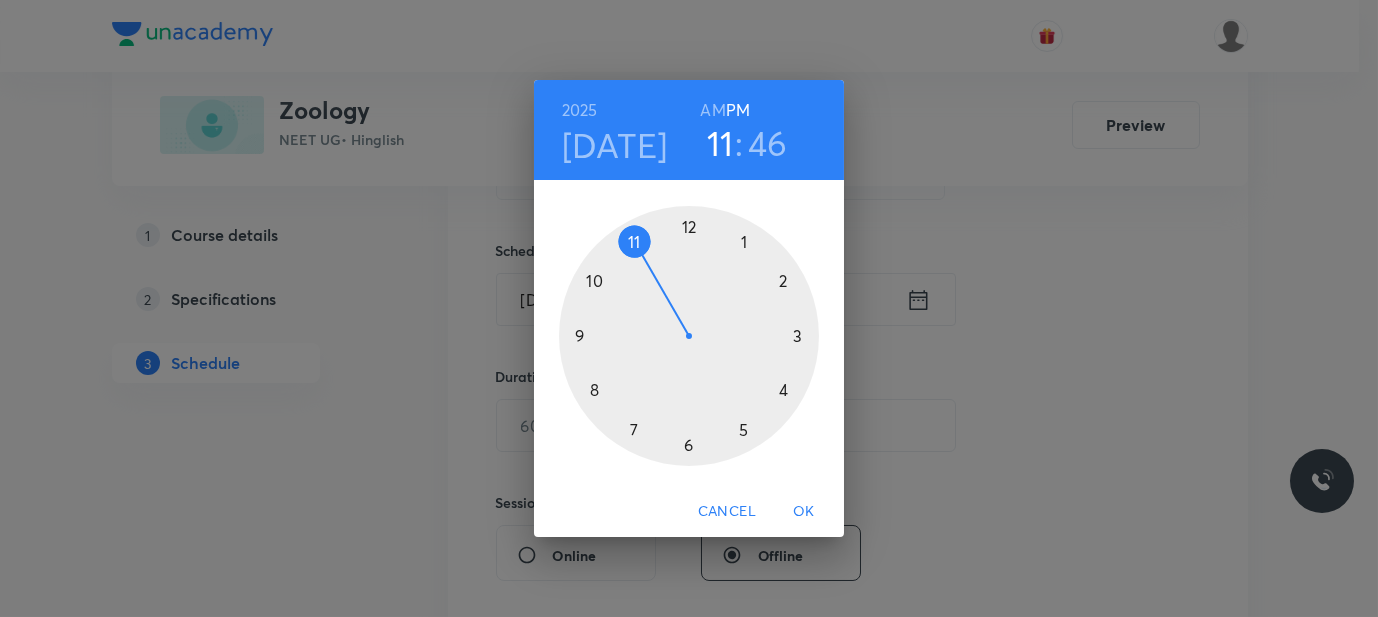 click on "AM" at bounding box center [712, 110] 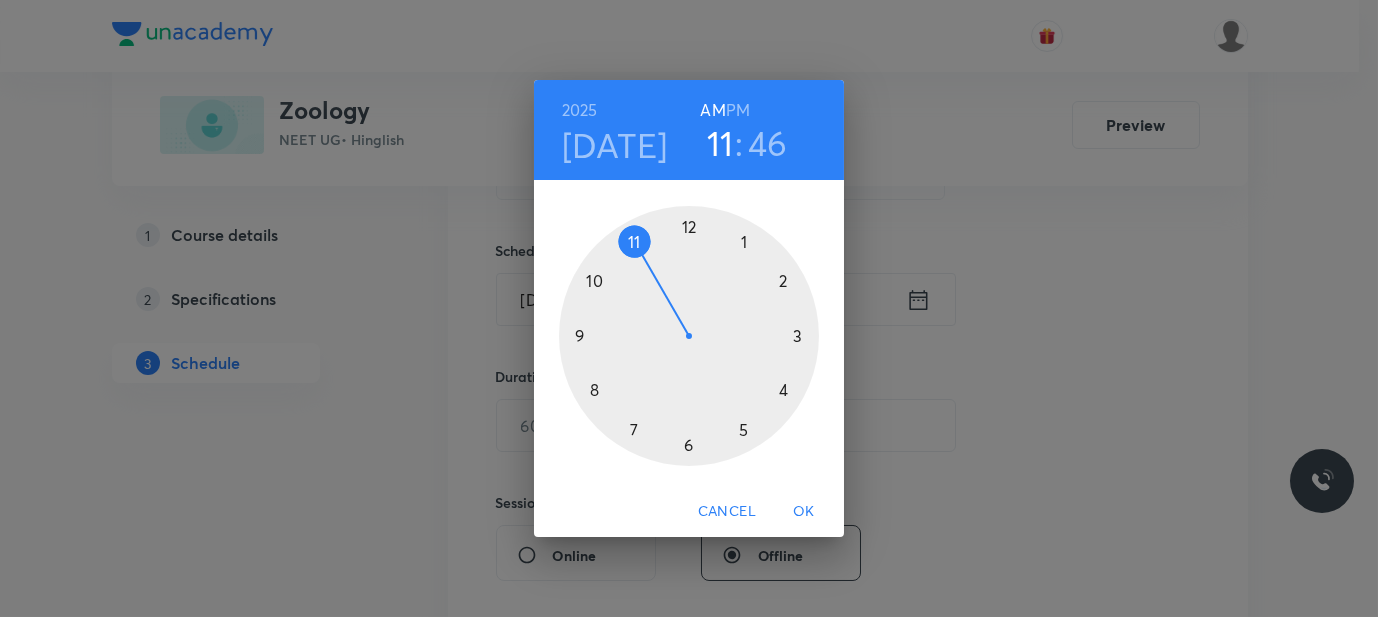 click at bounding box center [689, 336] 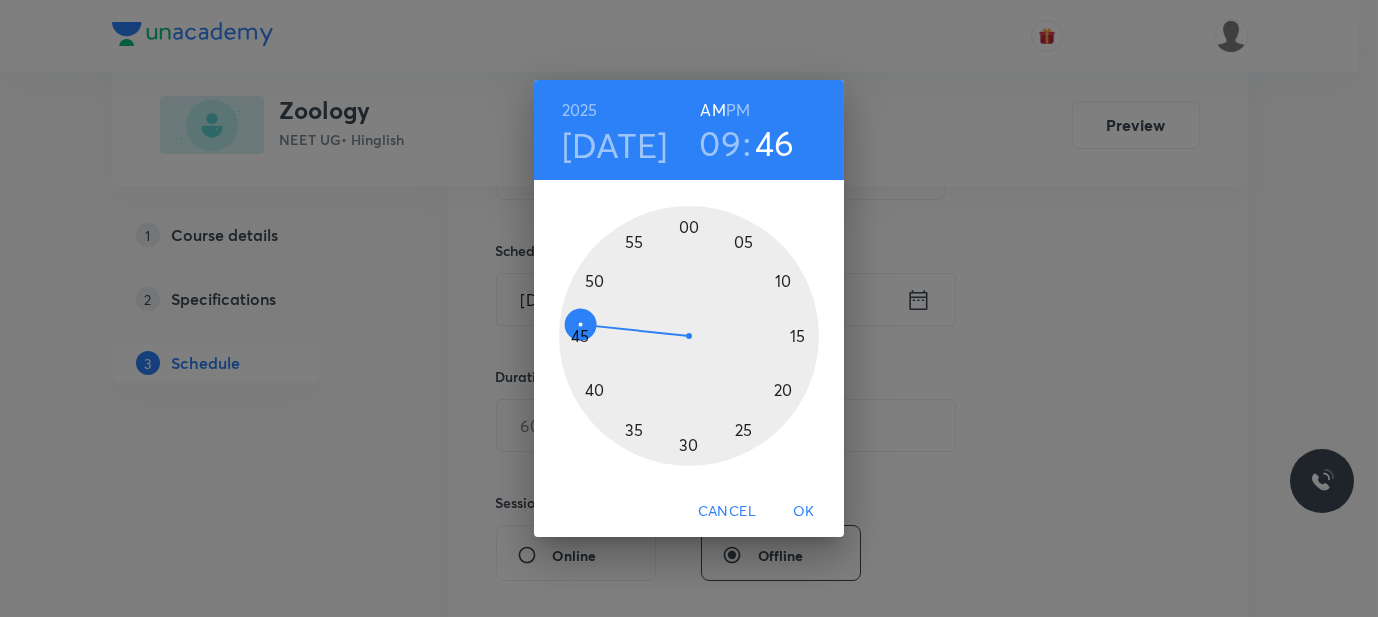click at bounding box center (689, 336) 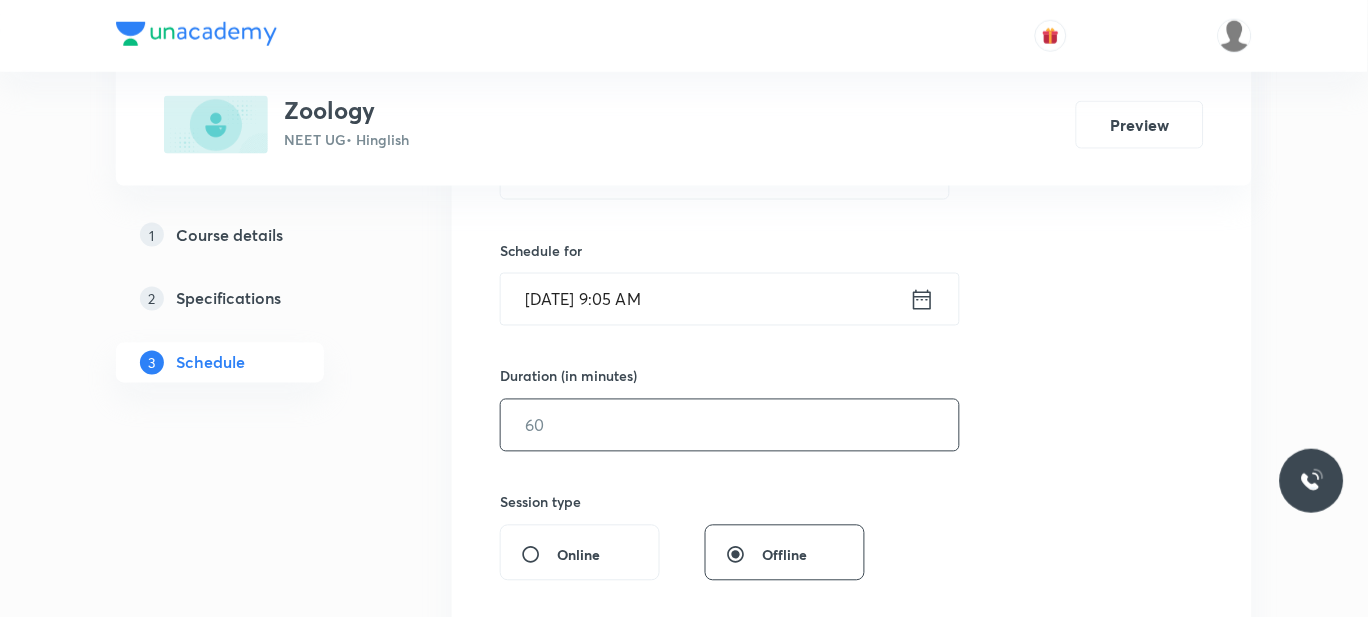 click at bounding box center [730, 425] 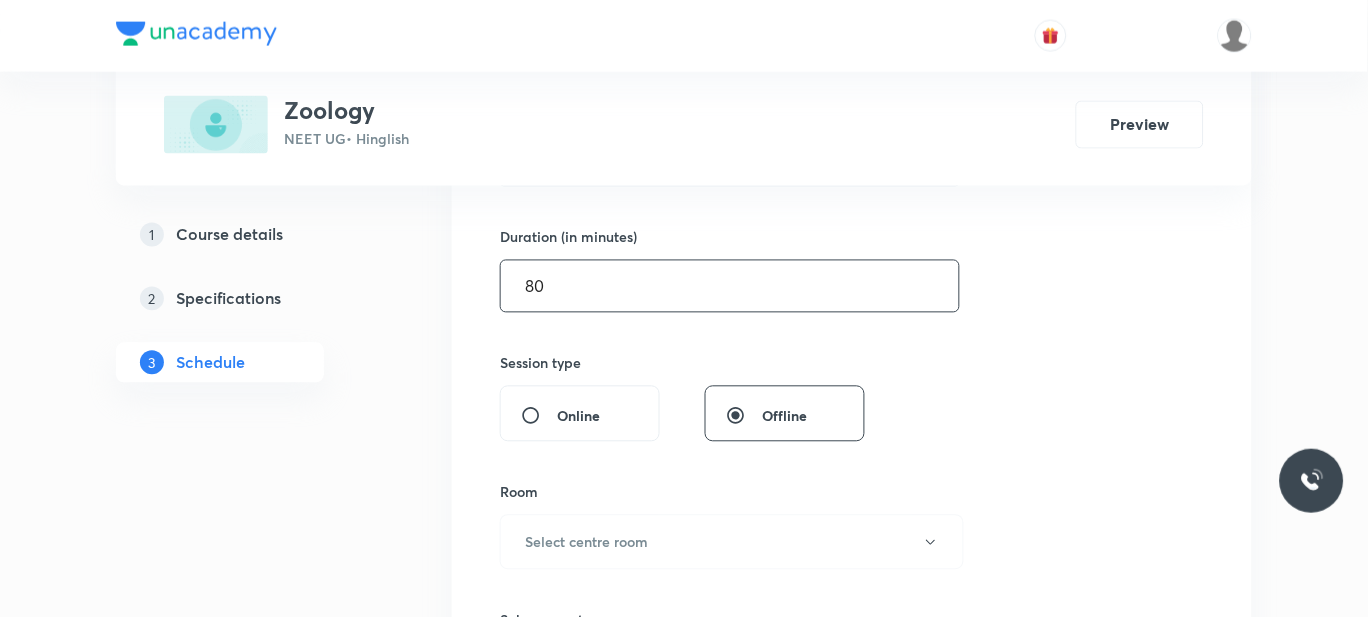 scroll, scrollTop: 699, scrollLeft: 0, axis: vertical 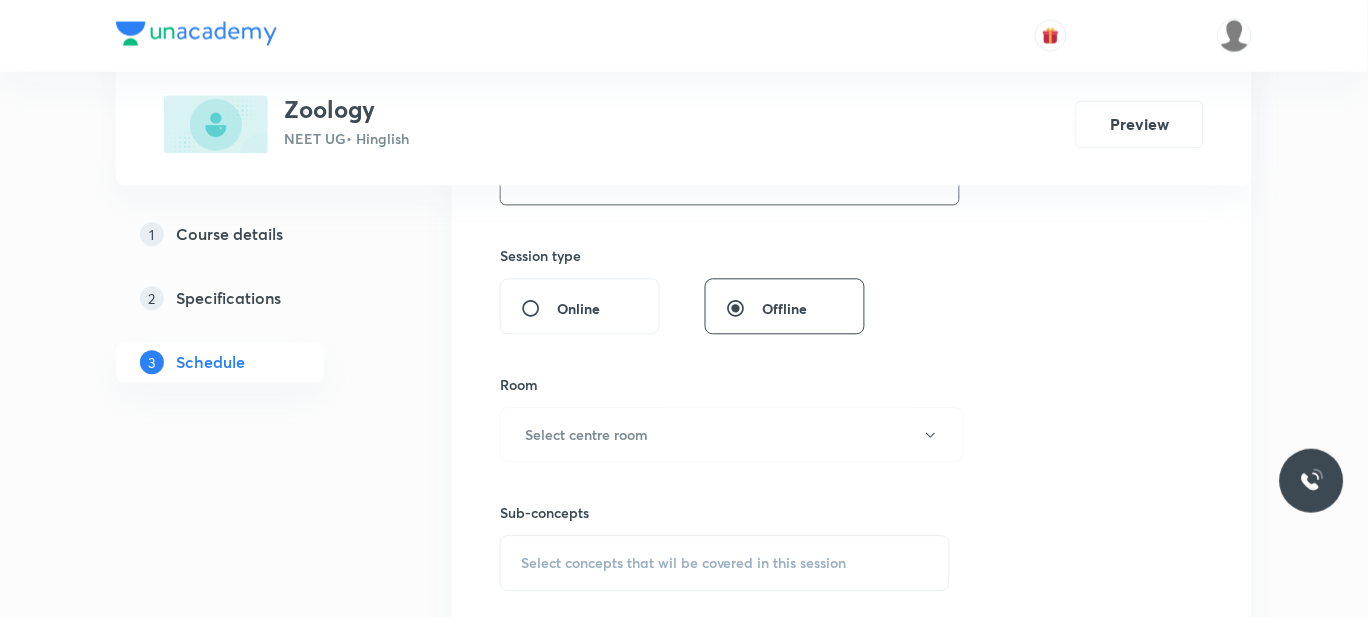 type on "80" 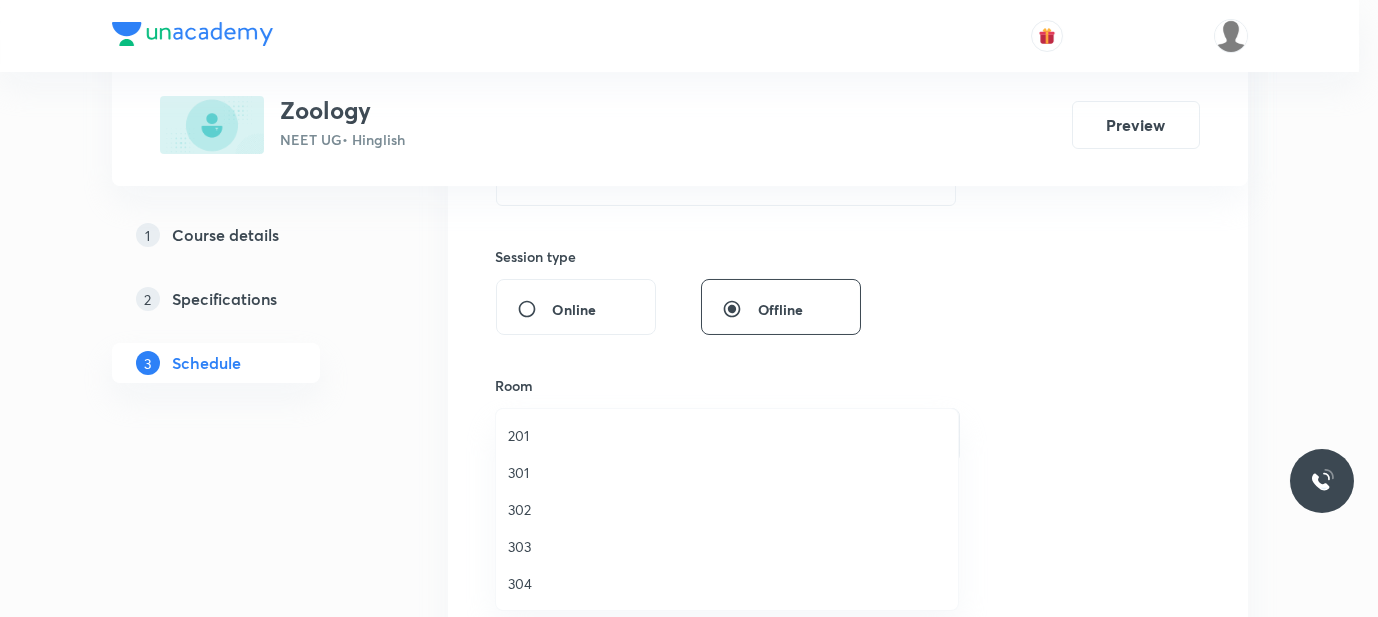 click on "201" at bounding box center (727, 435) 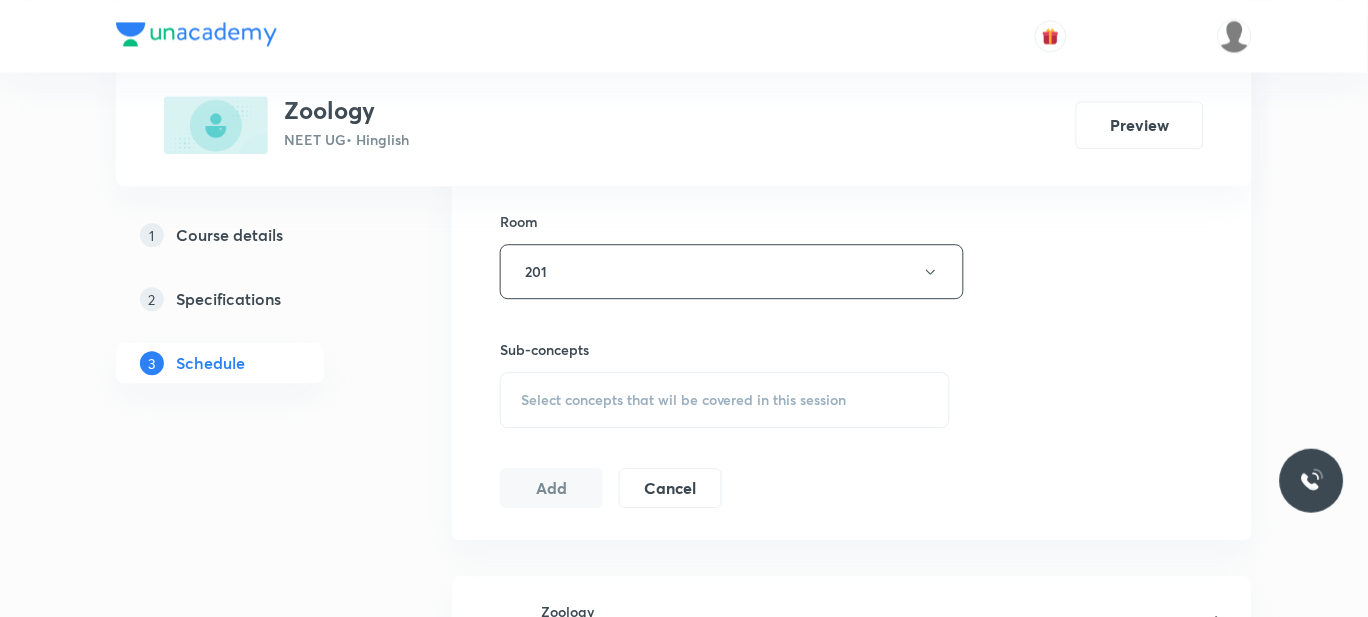 scroll, scrollTop: 864, scrollLeft: 0, axis: vertical 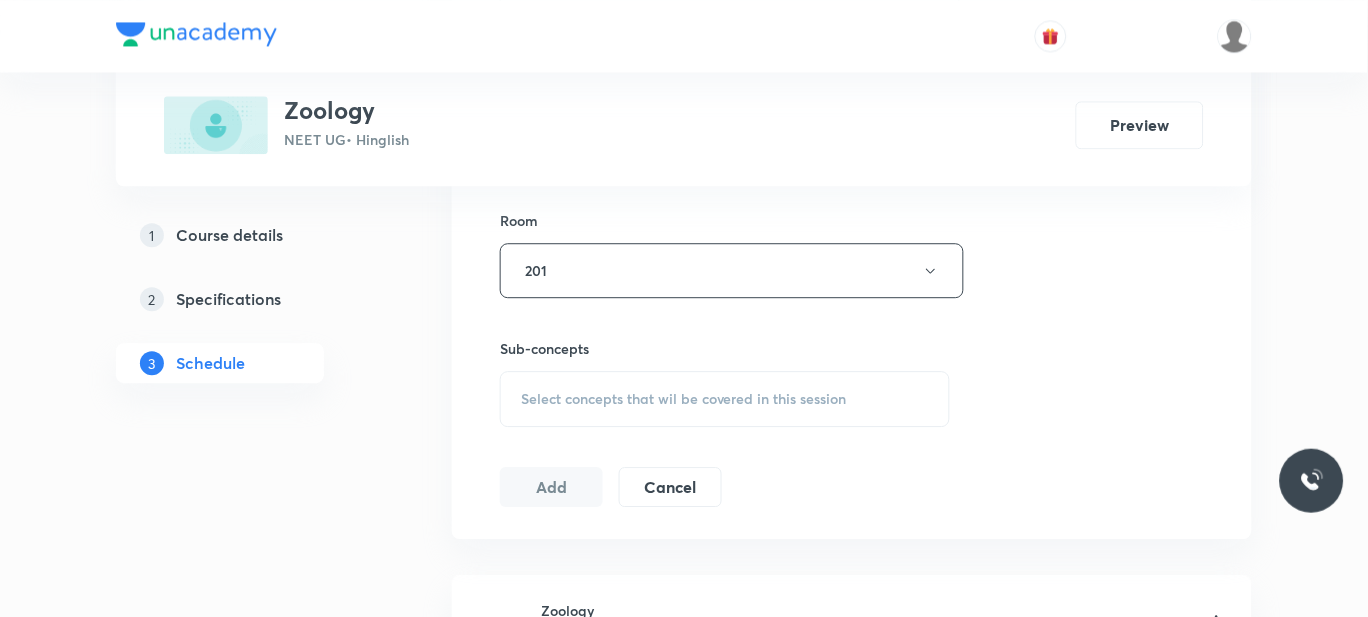 click on "Select concepts that wil be covered in this session" at bounding box center [684, 399] 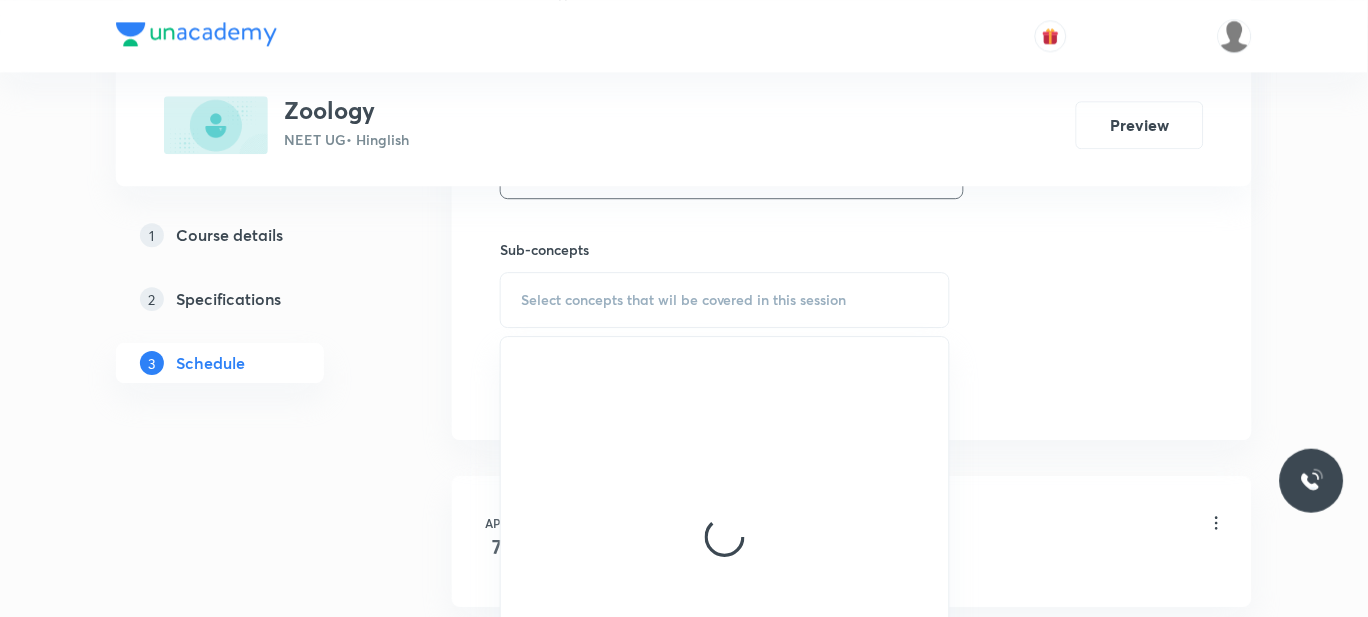 scroll, scrollTop: 970, scrollLeft: 0, axis: vertical 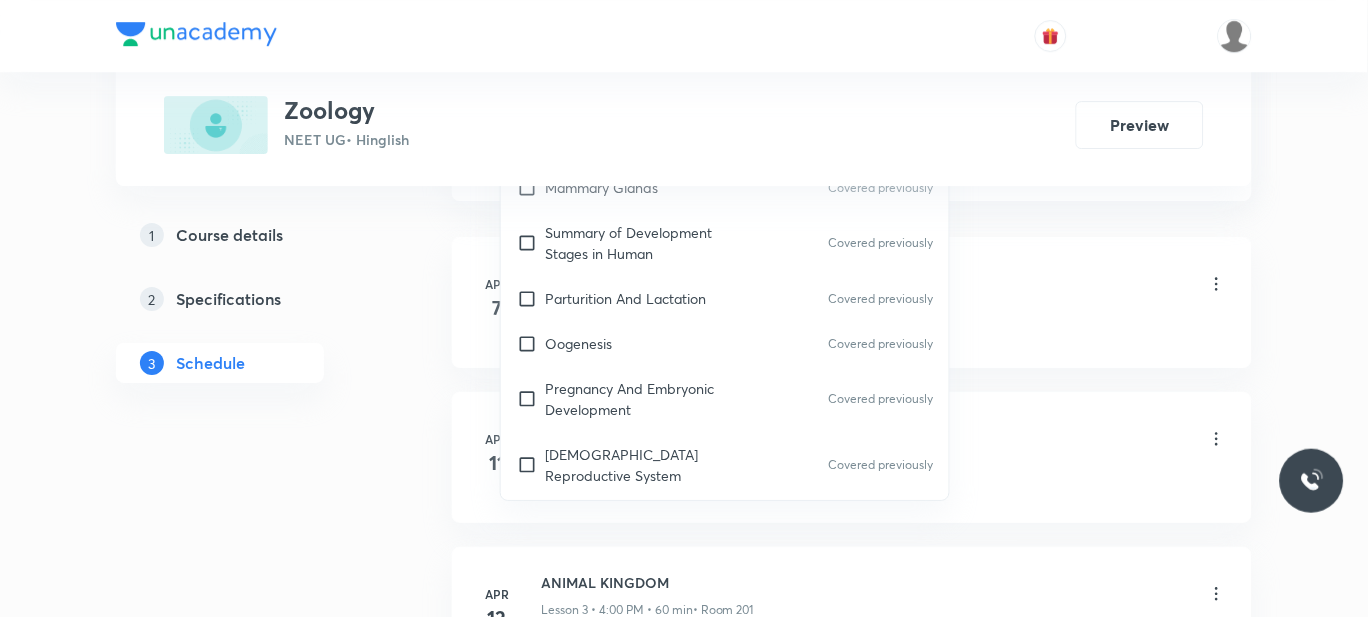 click on "Spermatogenesis" at bounding box center [600, 565] 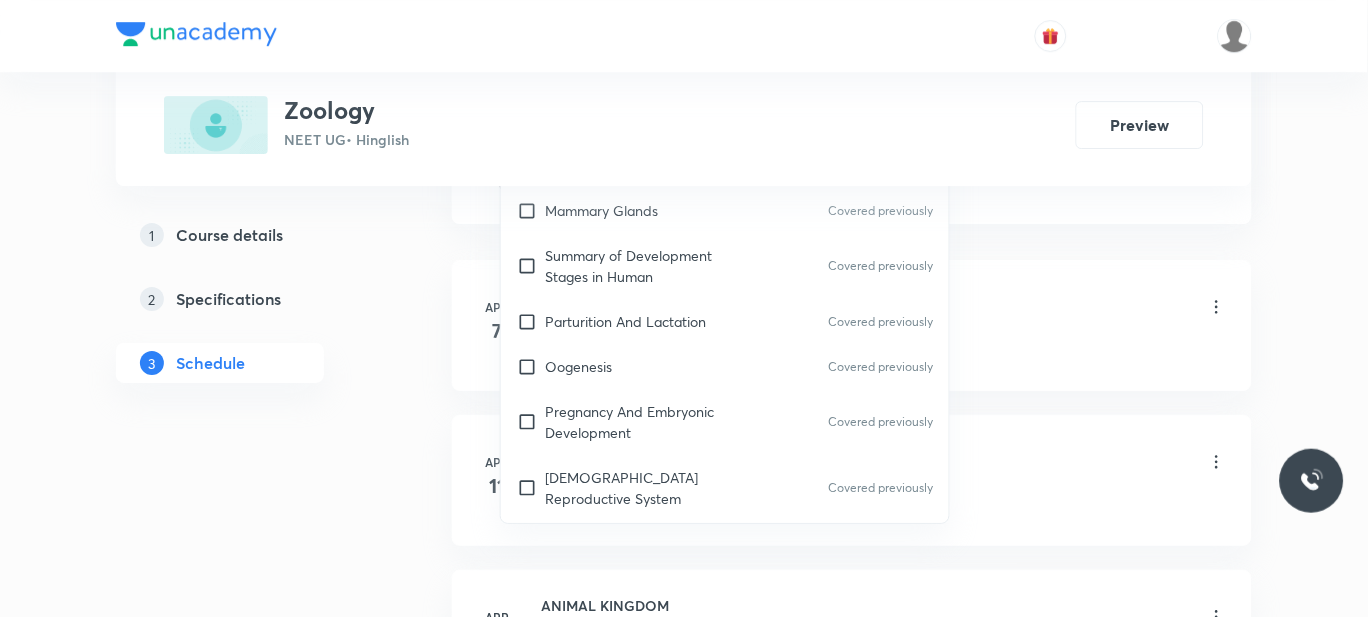click on "Female Reproductive System" at bounding box center (725, 633) 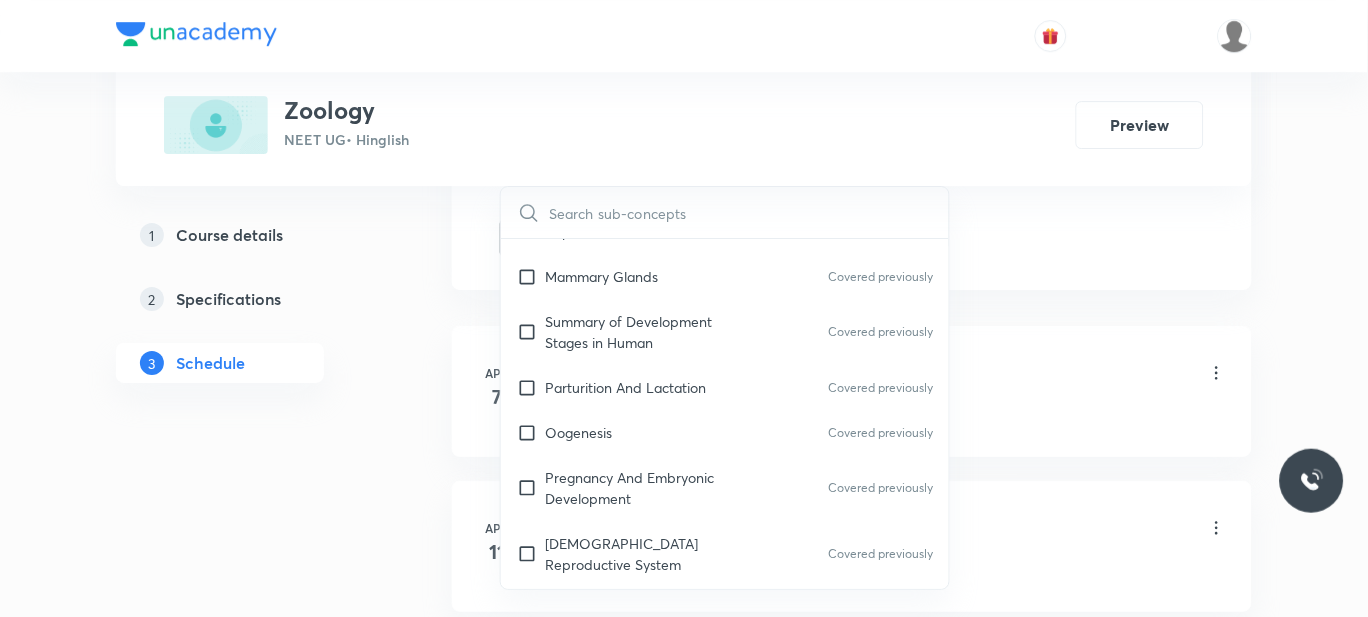 click on "[DEMOGRAPHIC_DATA] Reproductive System" at bounding box center (691, 744) 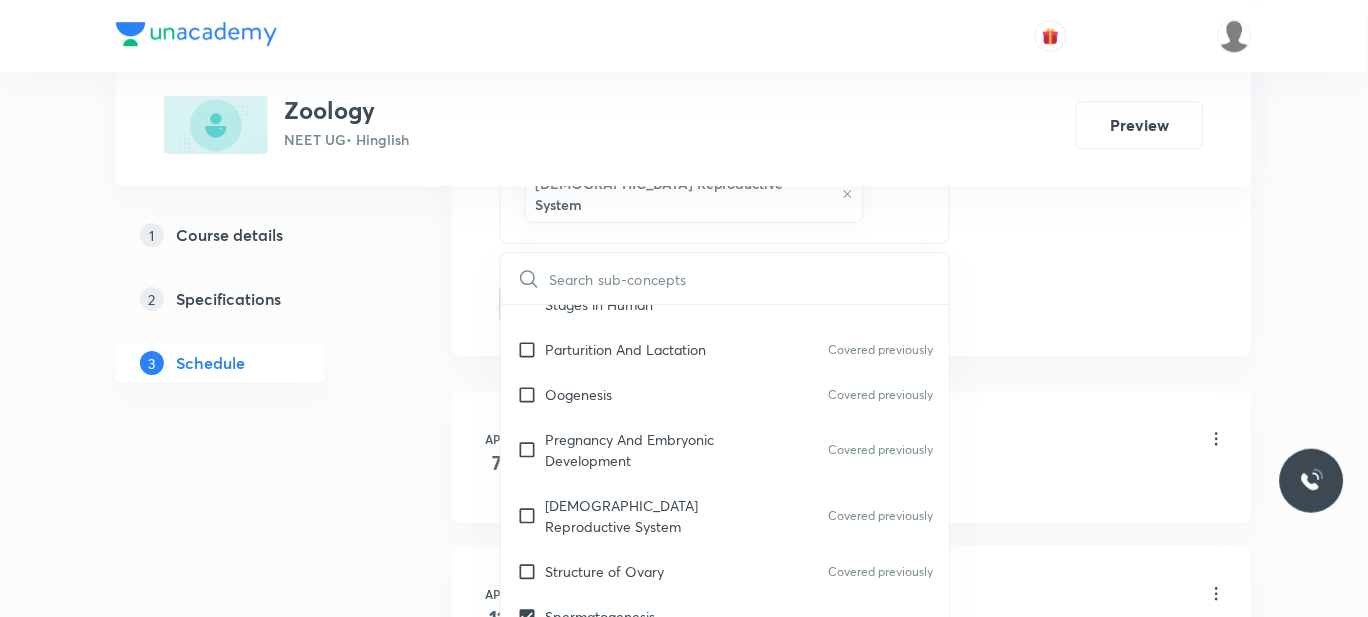 scroll, scrollTop: 14454, scrollLeft: 0, axis: vertical 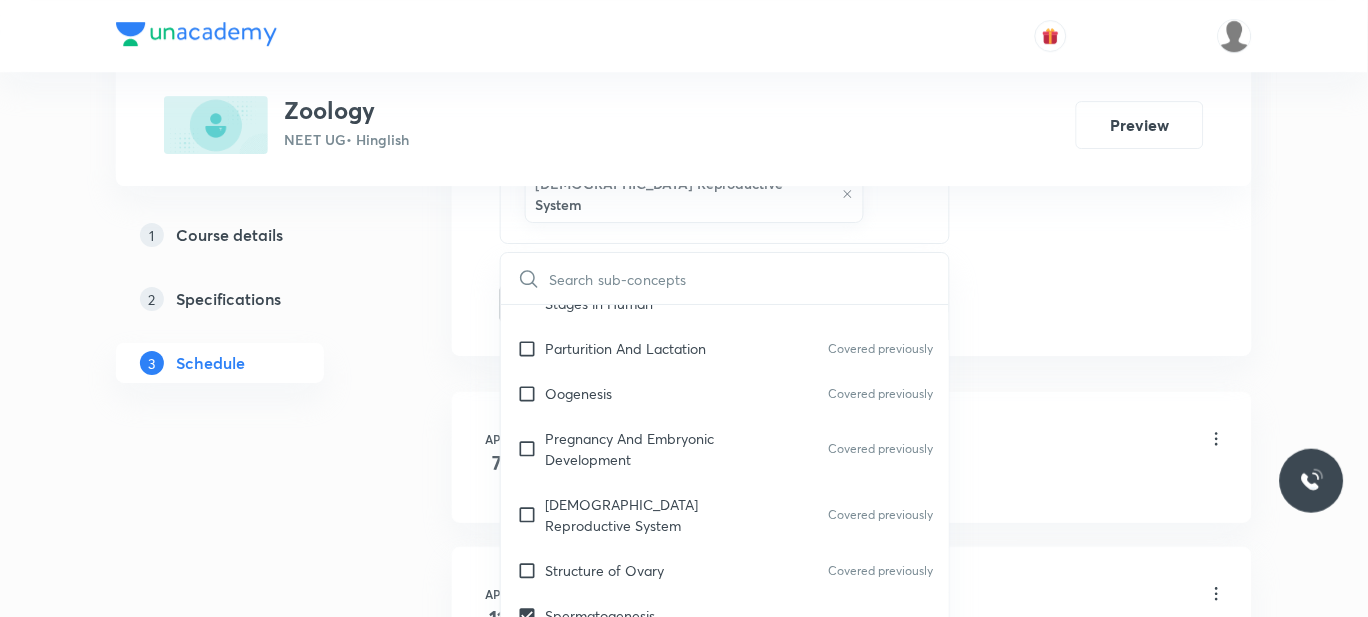 click on "External Genitalia of [DEMOGRAPHIC_DATA], Primary Sex Organ, Accessory Glands" at bounding box center (739, 761) 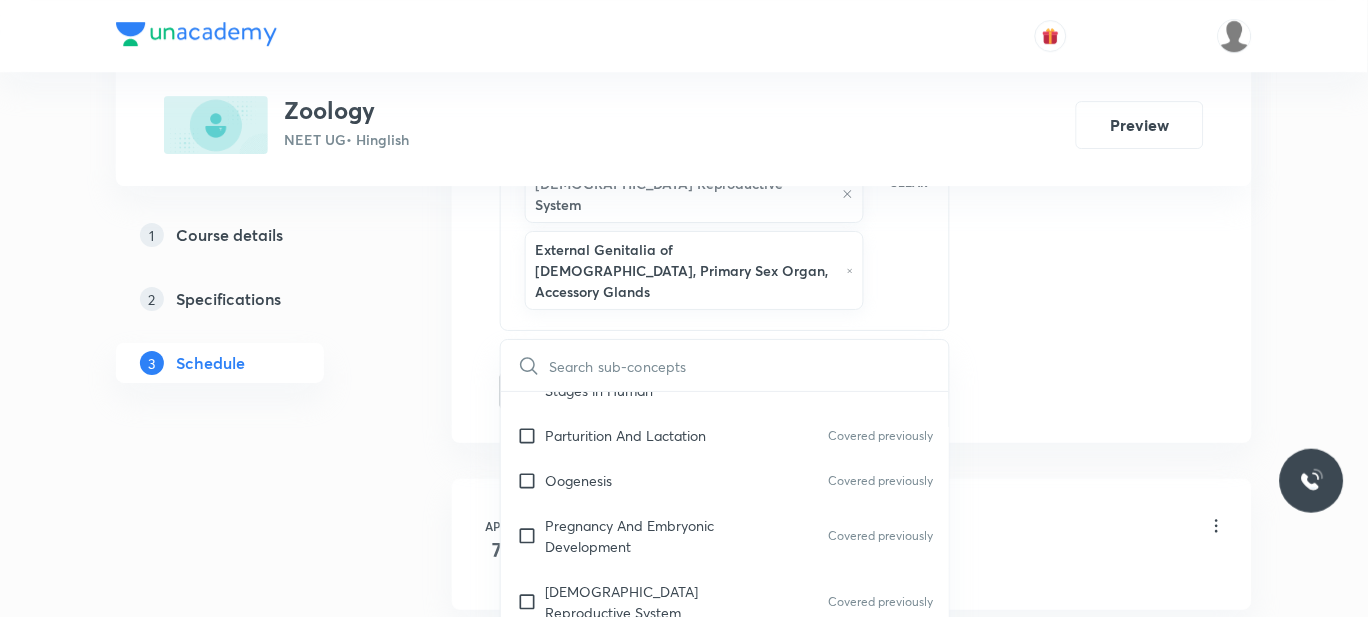 click on "Human Reproduction" at bounding box center [613, 903] 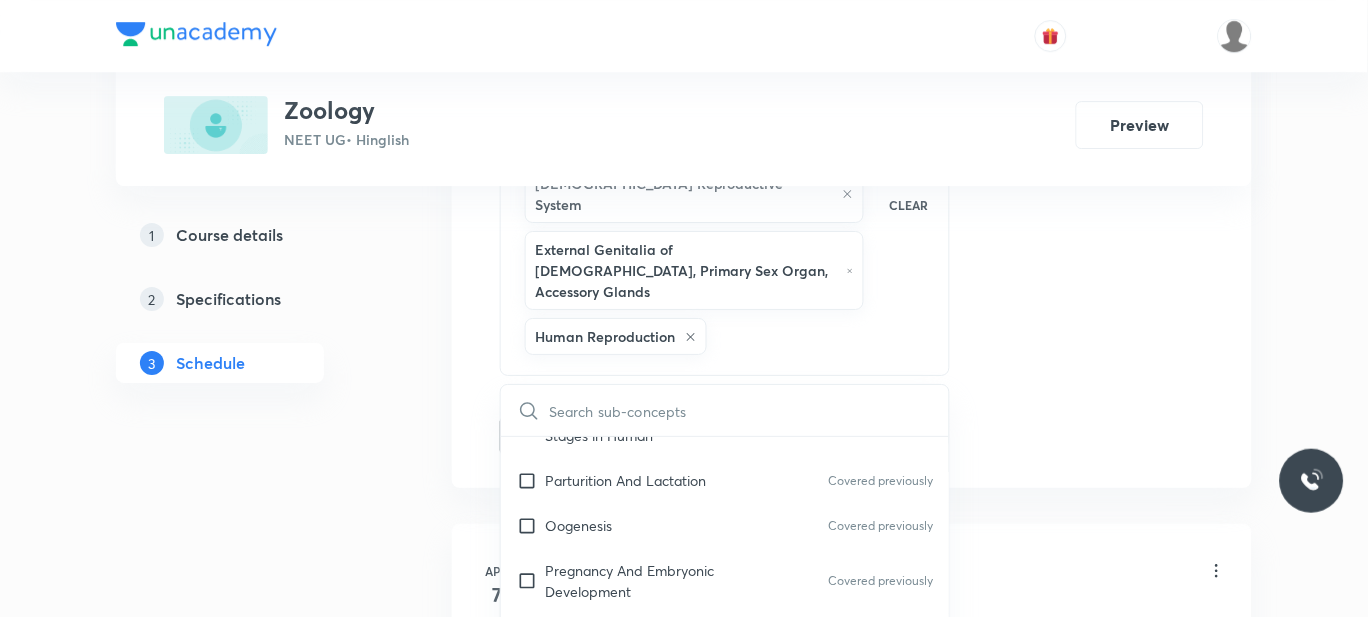 click on "Plus Courses Zoology NEET UG  • Hinglish Preview 1 Course details 2 Specifications 3 Schedule Schedule 72  classes Session  73 Live class Session title 40/99 EXCRETORY PRODUCTS AND THEIR ELIMINATION ​ Schedule for Jul 11, 2025, 9:05 AM ​ Duration (in minutes) 80 ​   Session type Online Offline Room 201 Sub-concepts Spermatogenesis Female Reproductive System Male Reproductive System External Genitalia of Male, Primary Sex Organ, Accessory Glands Human Reproduction CLEAR ​ Biology - Full Syllabus Mock Questions Biology - Full Syllabus Mock Questions Covered previously Practice questions Practice Questions Biology Previous Year Questions Maths Previous Year Questions Living World What Is Living? Covered previously Diversity In The Living World Covered previously Systematics Covered previously Types Of Taxonomy Covered previously Fundamental Components Of Taxonomy Covered previously Taxonomic Categories Covered previously Taxonomical Aids Covered previously The Three Domains Of Life Covered previously 7" at bounding box center [684, 5525] 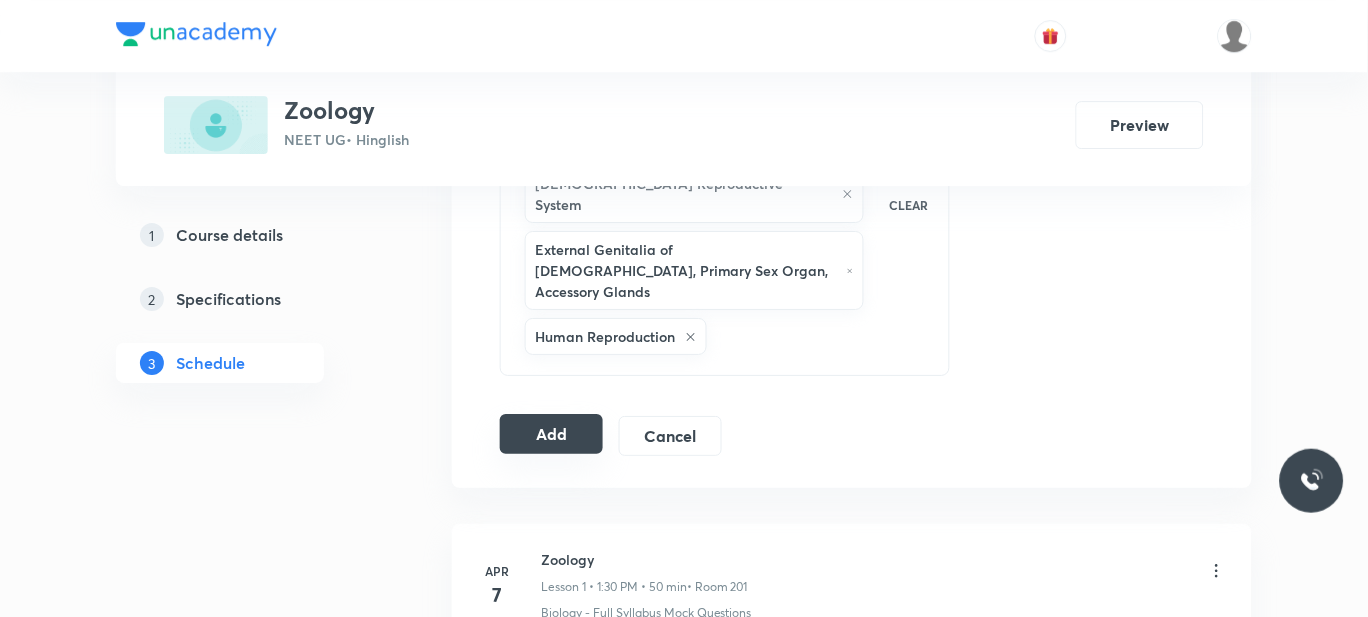 drag, startPoint x: 543, startPoint y: 393, endPoint x: 550, endPoint y: 384, distance: 11.401754 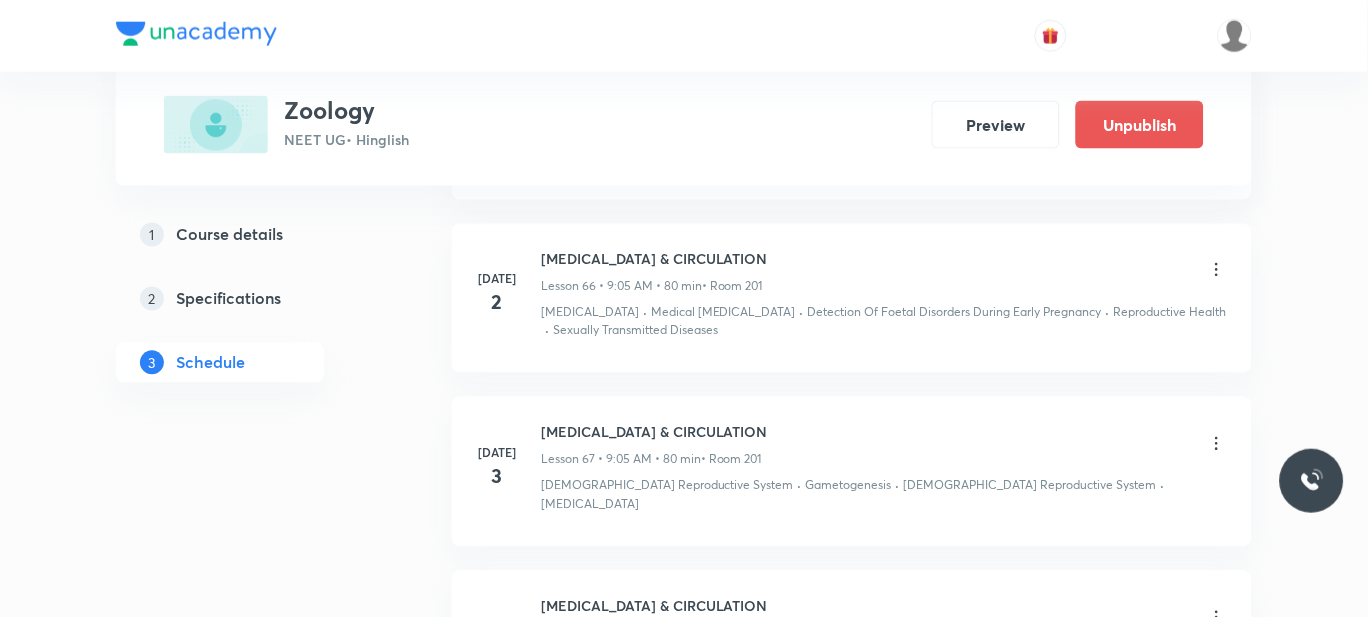 scroll, scrollTop: 11688, scrollLeft: 0, axis: vertical 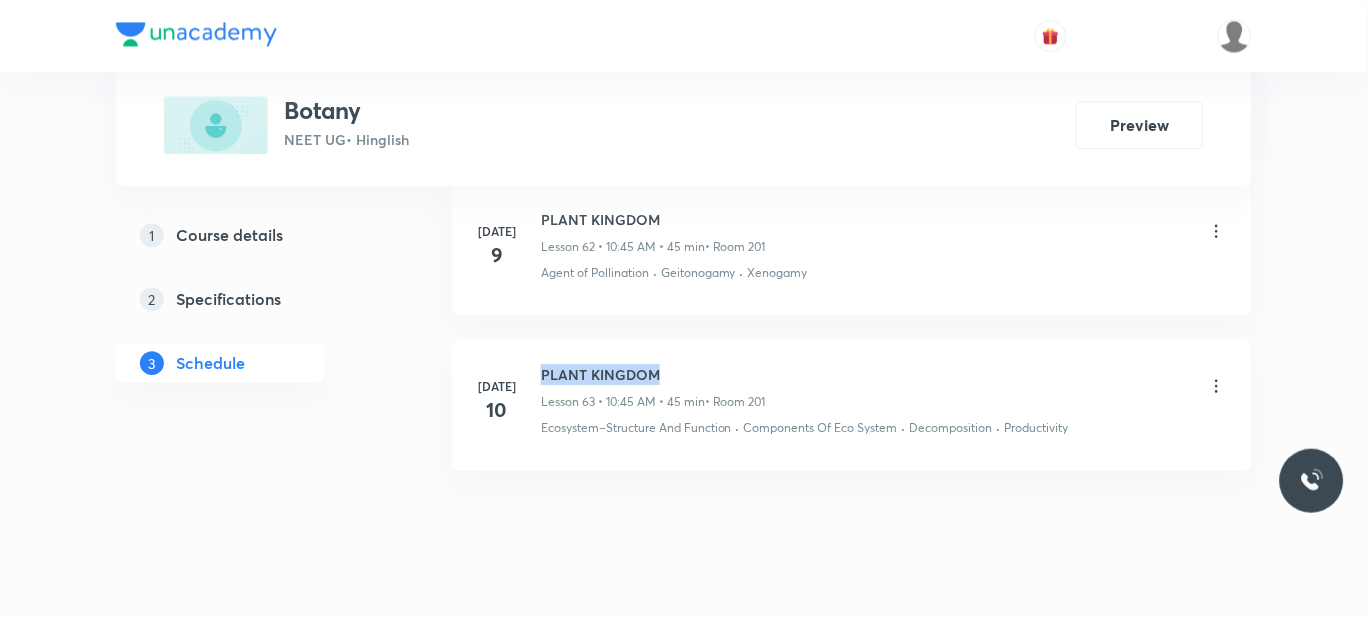drag, startPoint x: 670, startPoint y: 333, endPoint x: 539, endPoint y: 322, distance: 131.46101 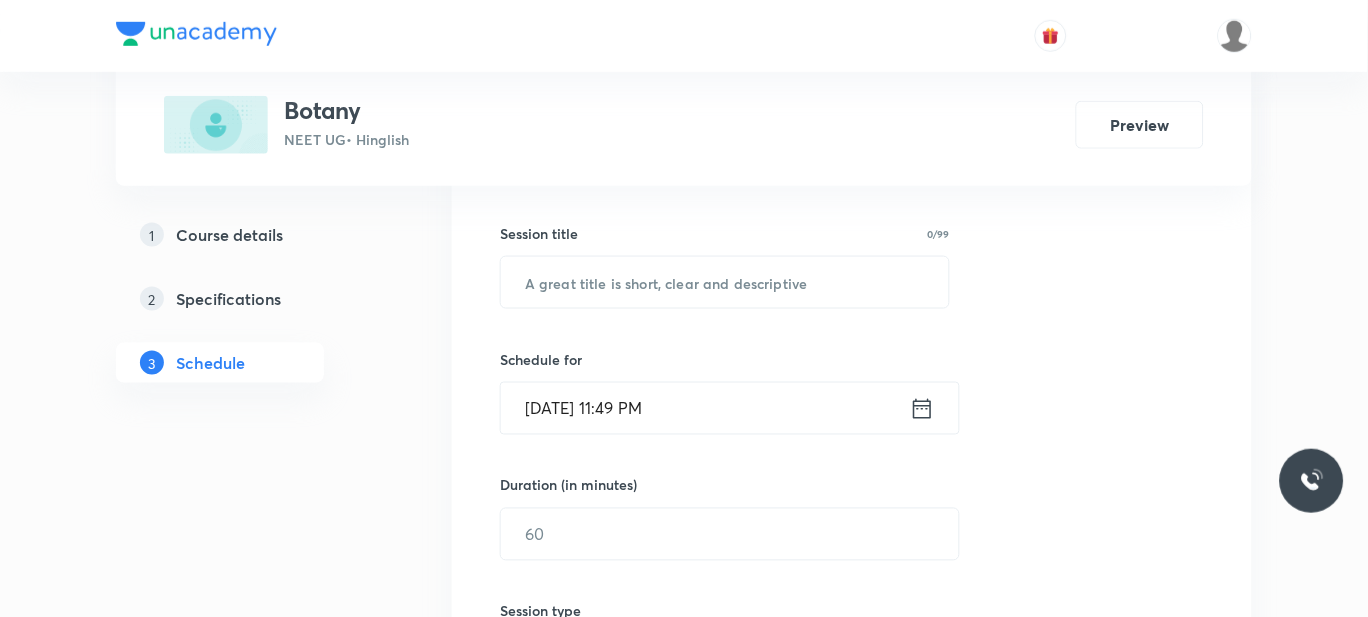 scroll, scrollTop: 345, scrollLeft: 0, axis: vertical 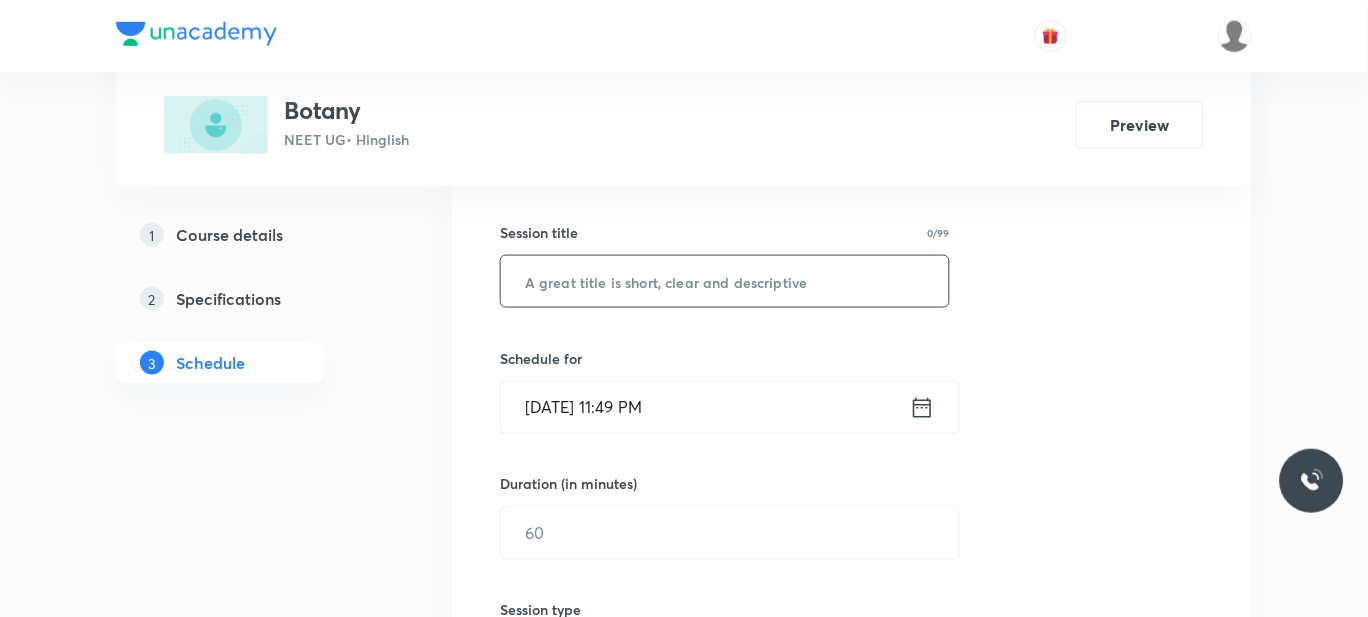 click at bounding box center [725, 281] 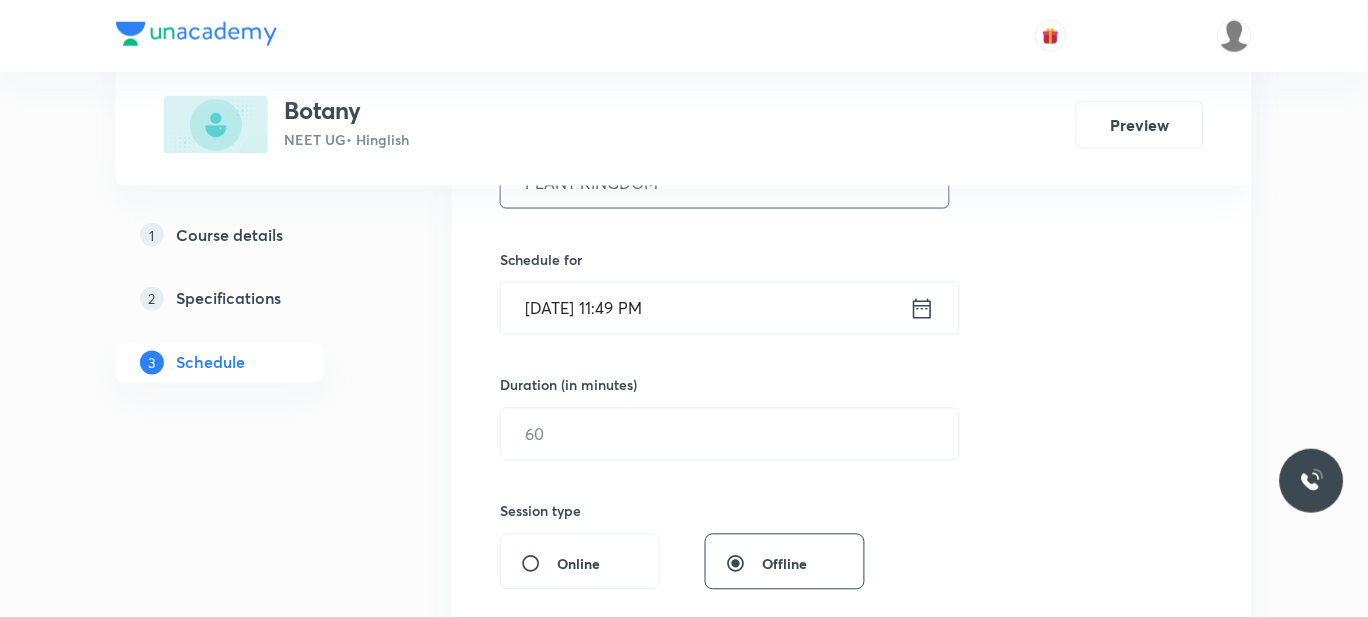 scroll, scrollTop: 449, scrollLeft: 0, axis: vertical 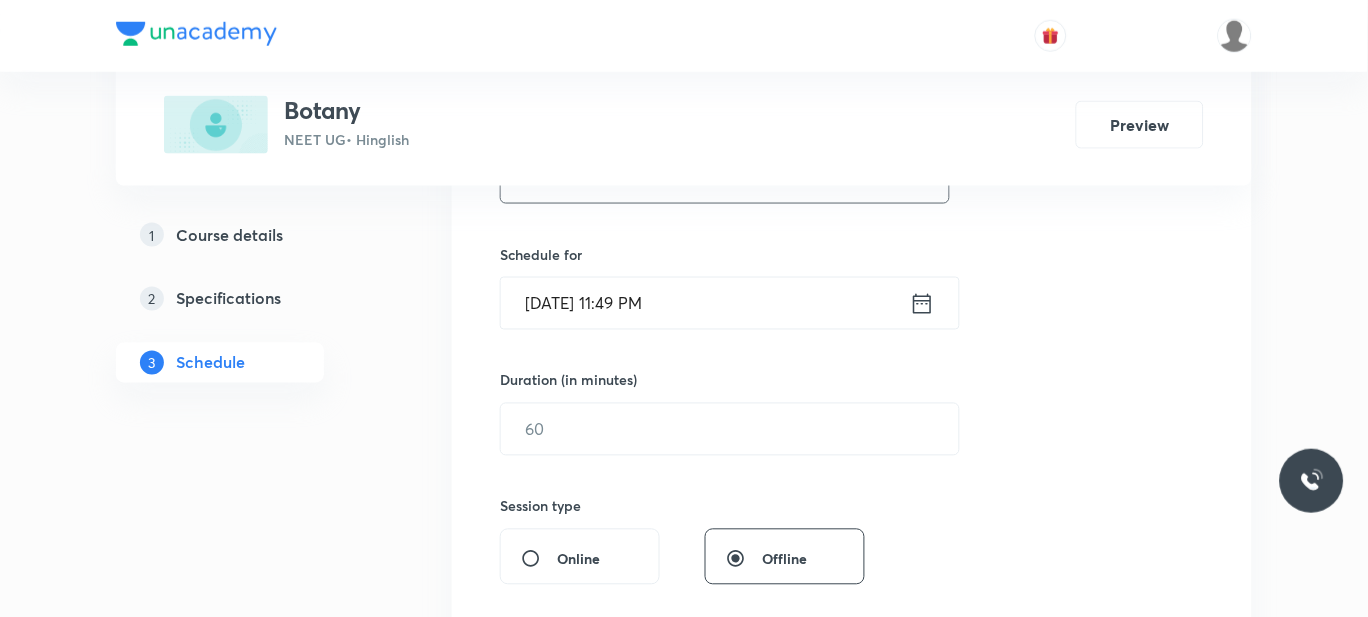 type on "PLANT KINGDOM" 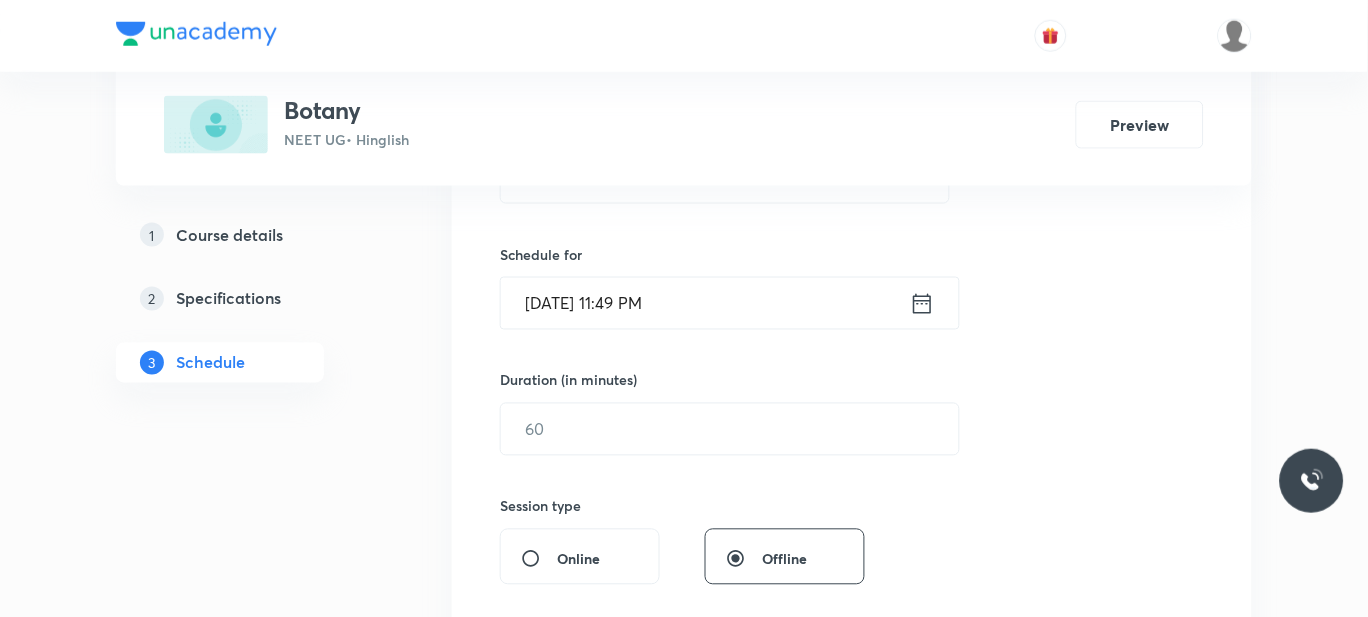 click on "[DATE] 11:49 PM" at bounding box center [705, 303] 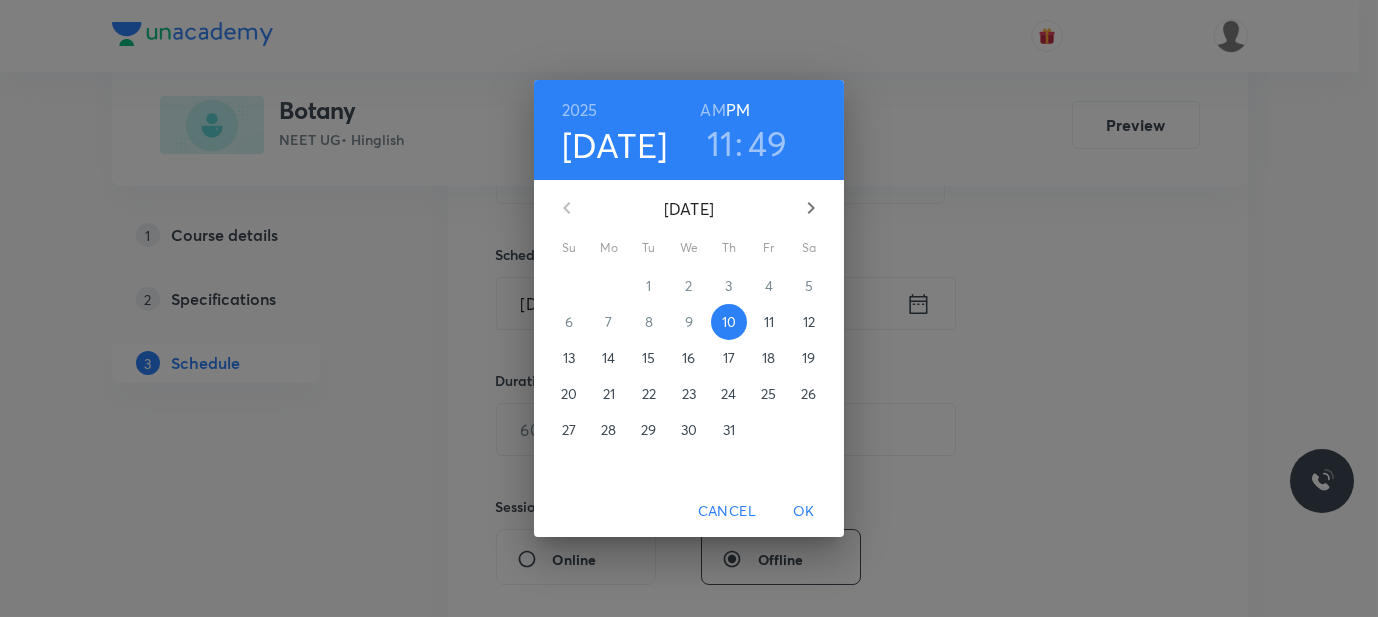 click on "11" at bounding box center (769, 322) 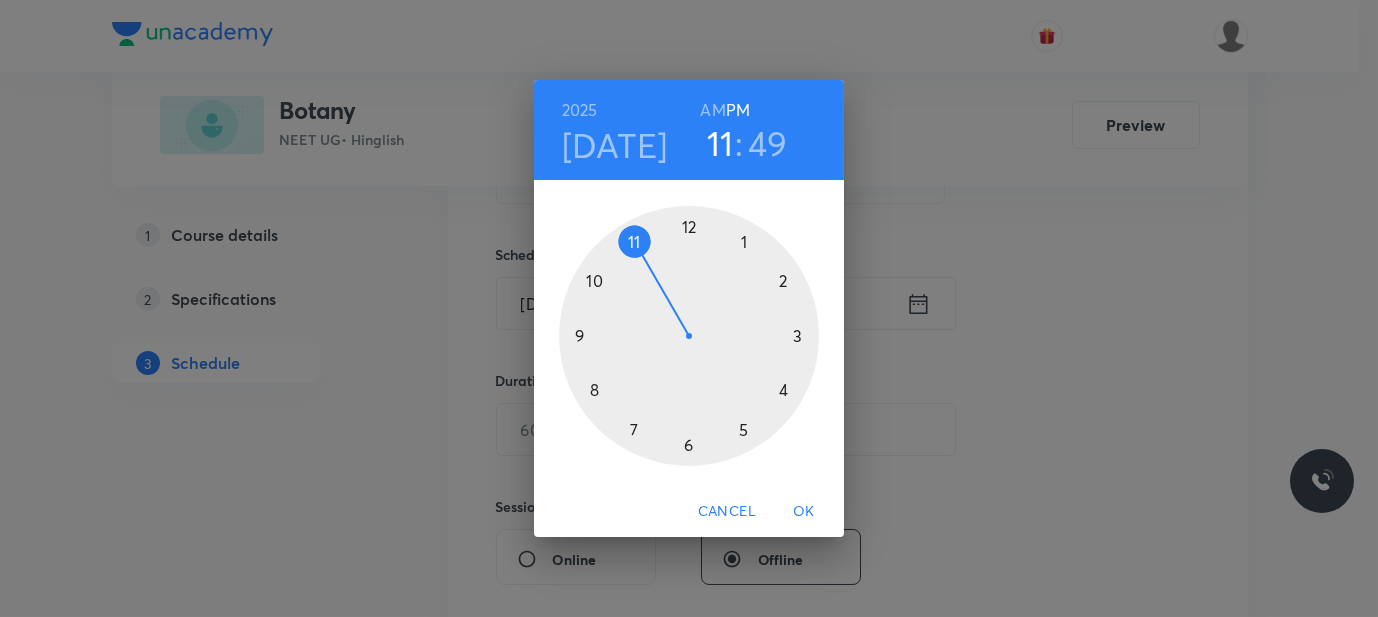 click on "AM" at bounding box center [712, 110] 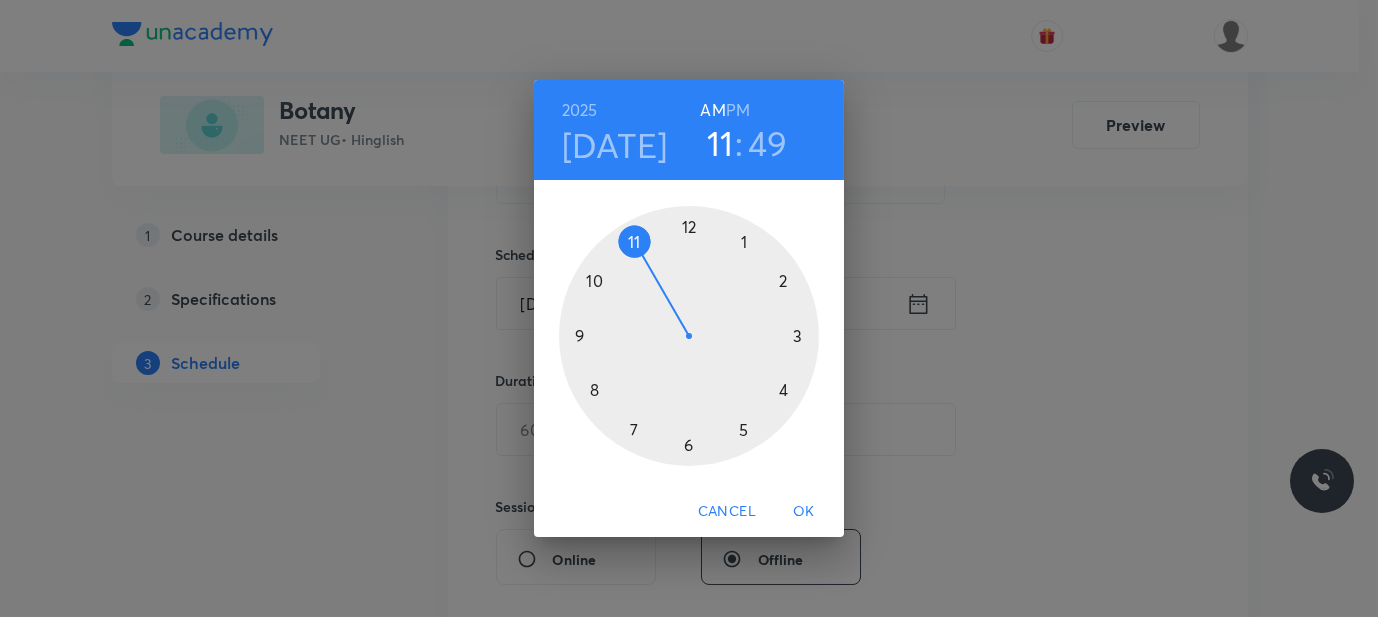 click at bounding box center [689, 336] 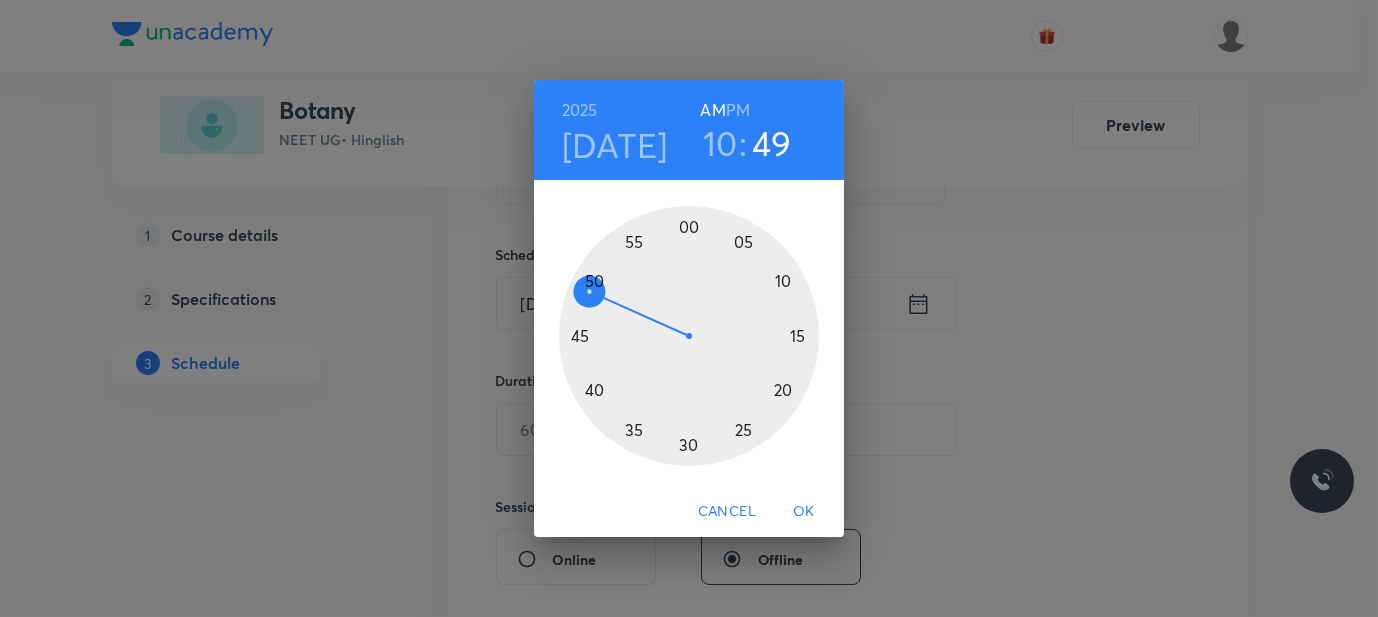 click at bounding box center [689, 336] 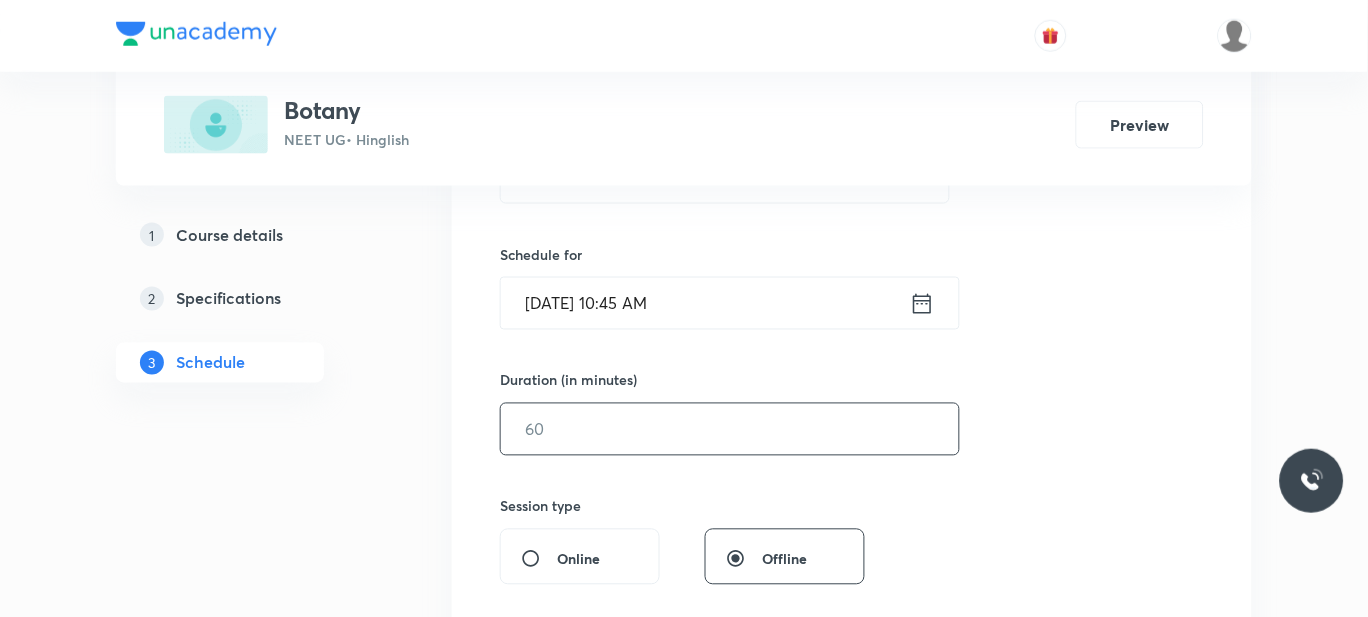 click at bounding box center (730, 429) 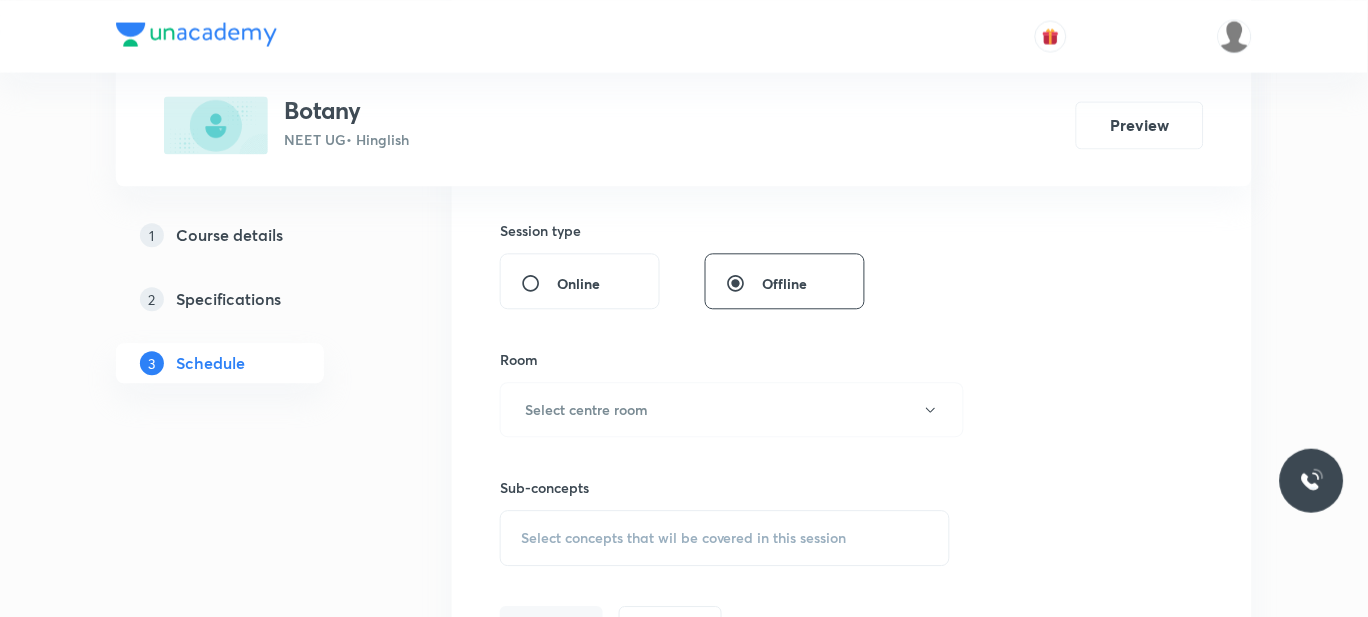 scroll, scrollTop: 821, scrollLeft: 0, axis: vertical 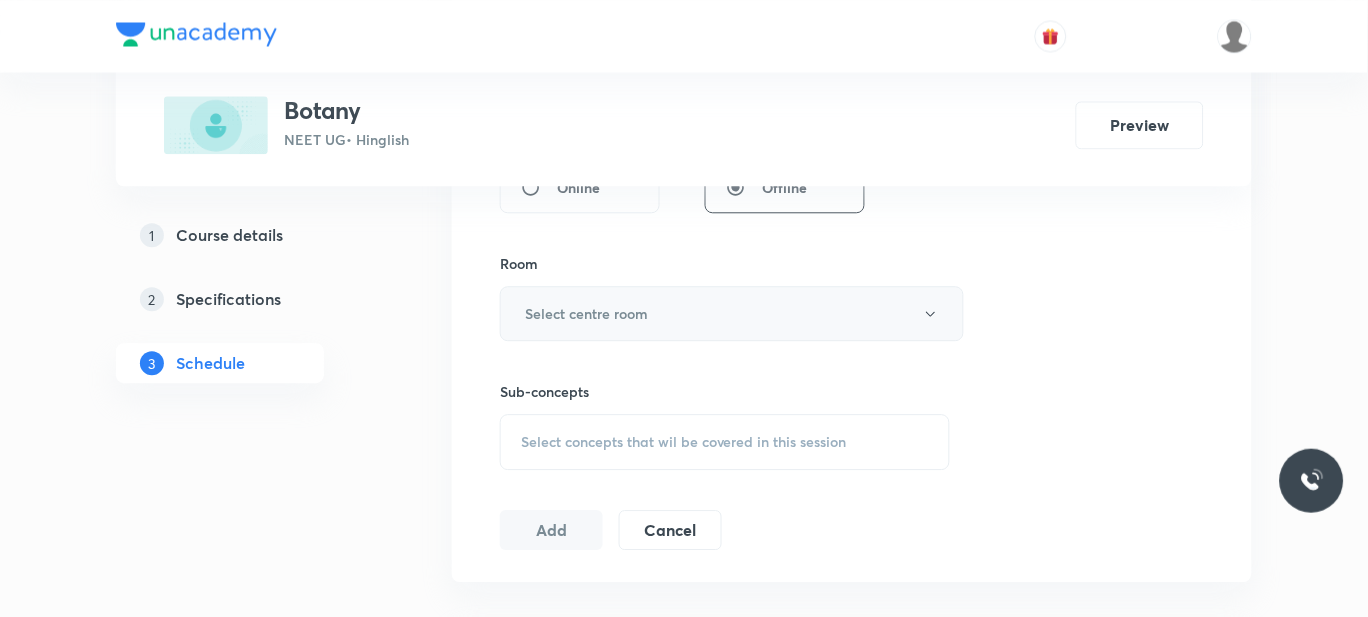 type on "45" 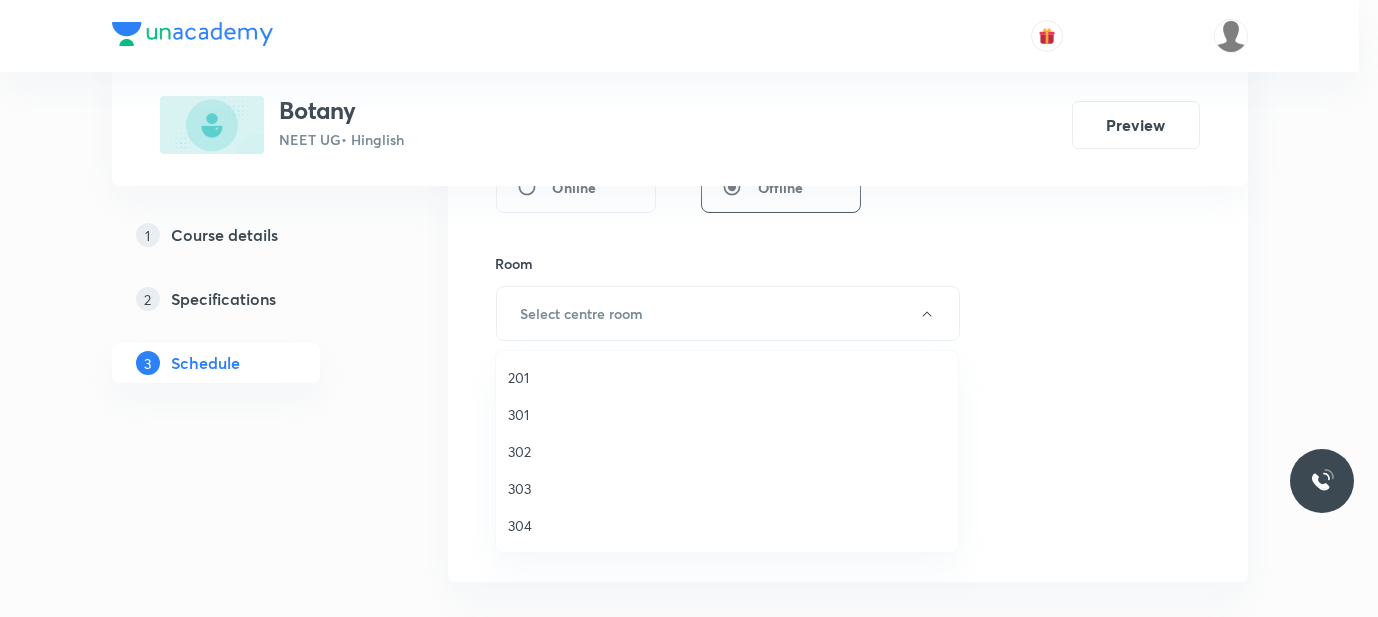 click on "201" at bounding box center [727, 377] 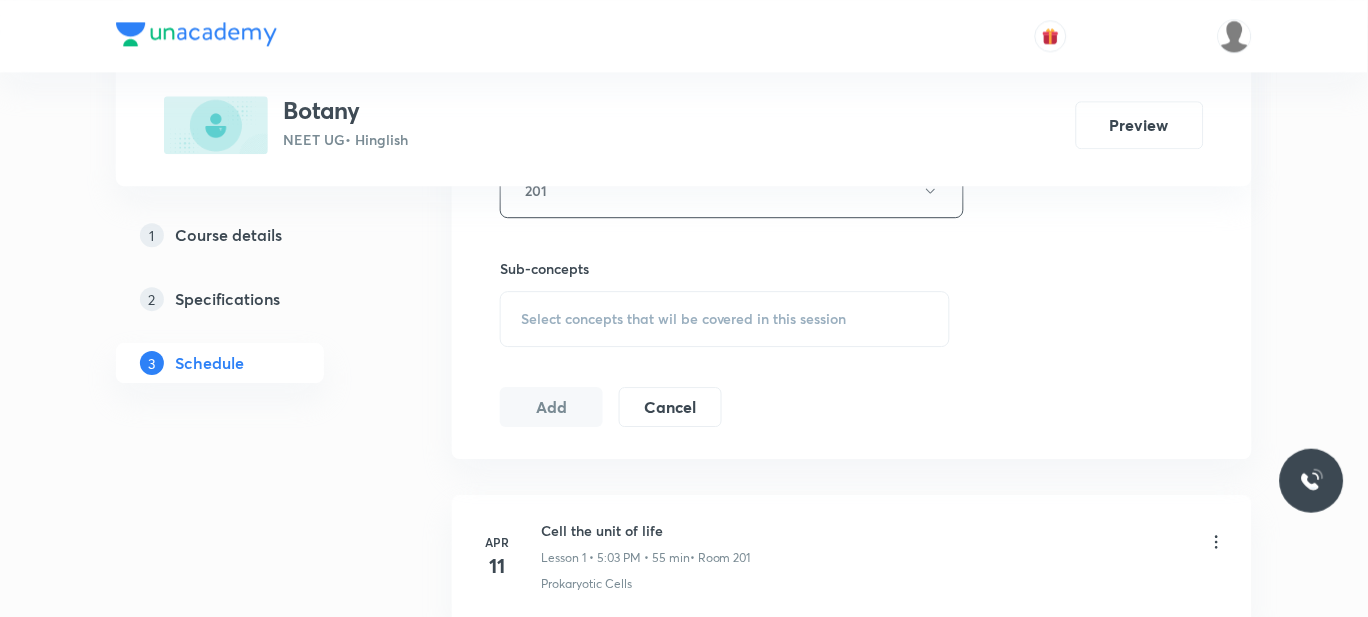scroll, scrollTop: 946, scrollLeft: 0, axis: vertical 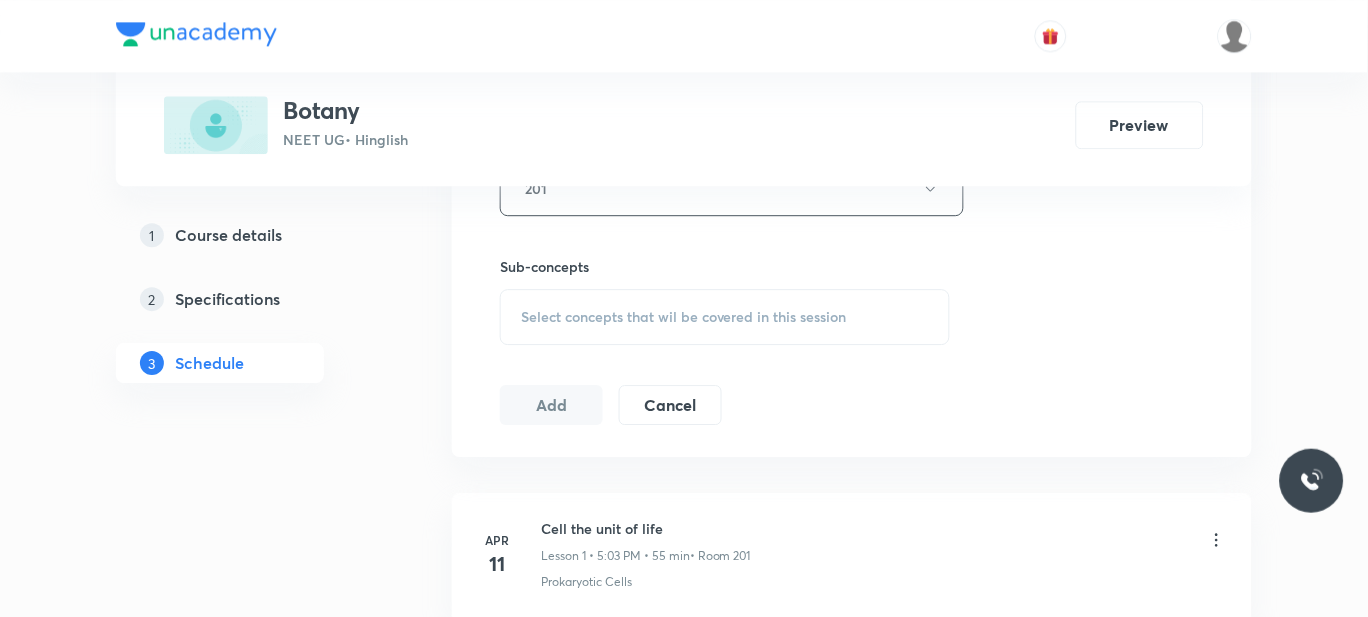 click on "Select concepts that wil be covered in this session" at bounding box center (725, 317) 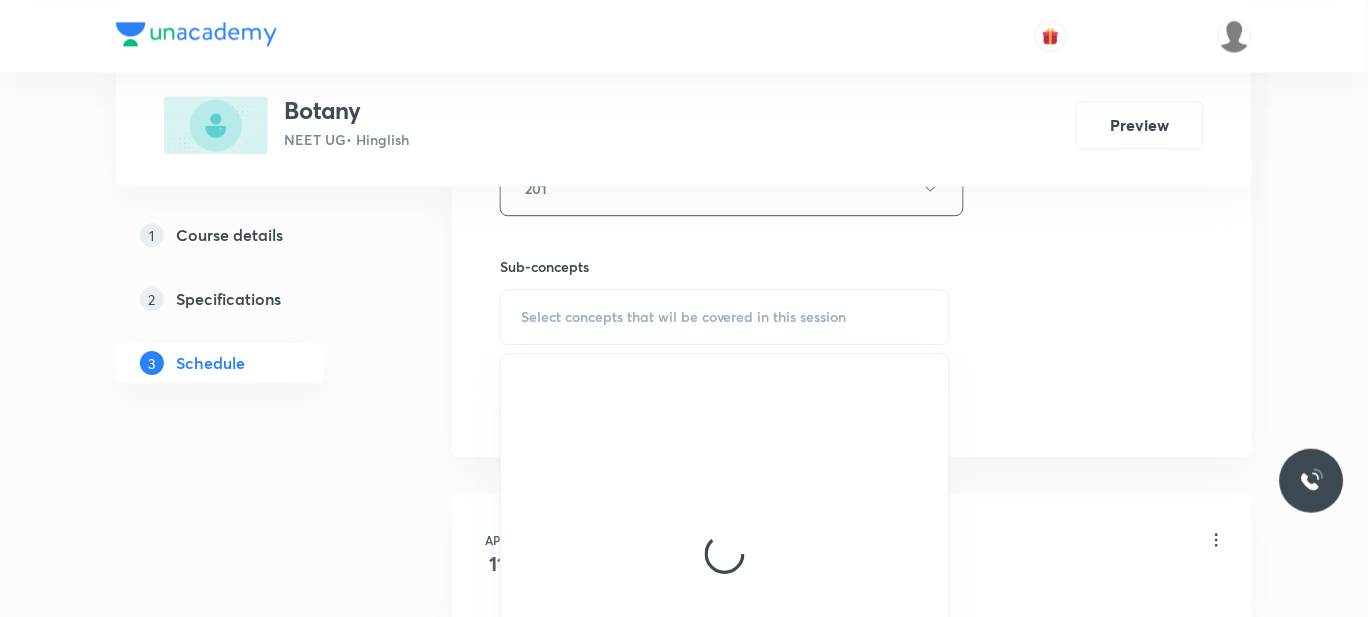 scroll, scrollTop: 1104, scrollLeft: 0, axis: vertical 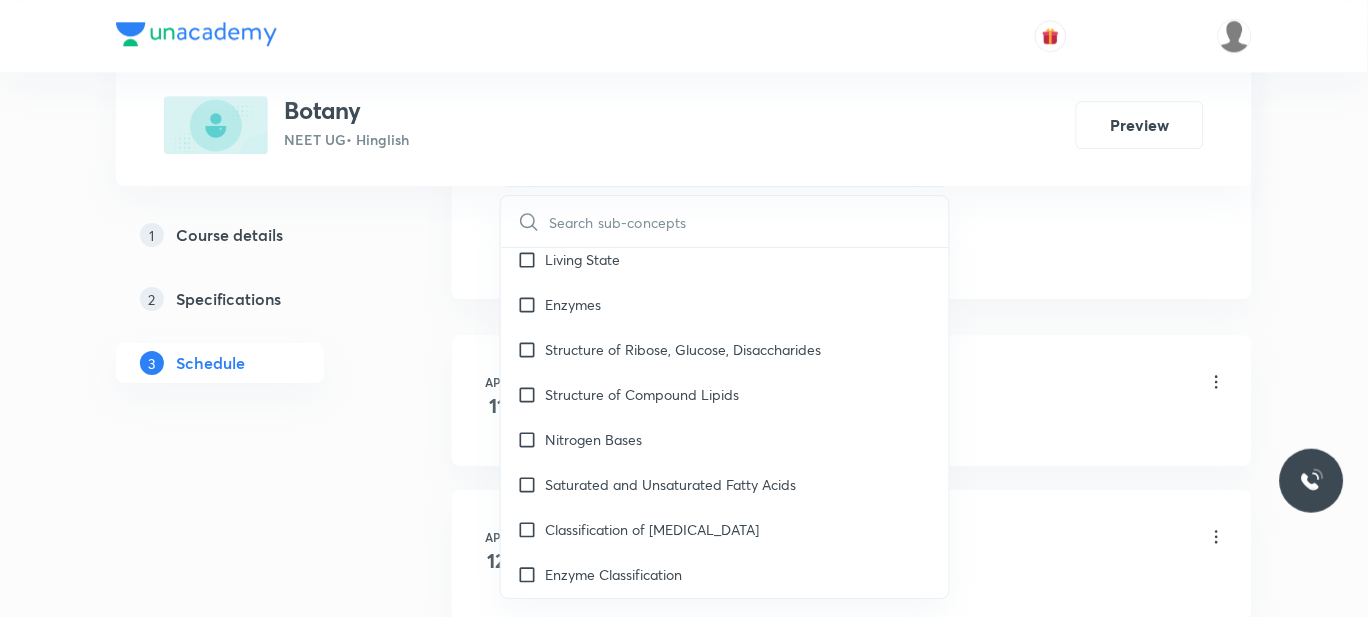 click on "Structure of Ribose, Glucose, Disaccharides" at bounding box center [683, 349] 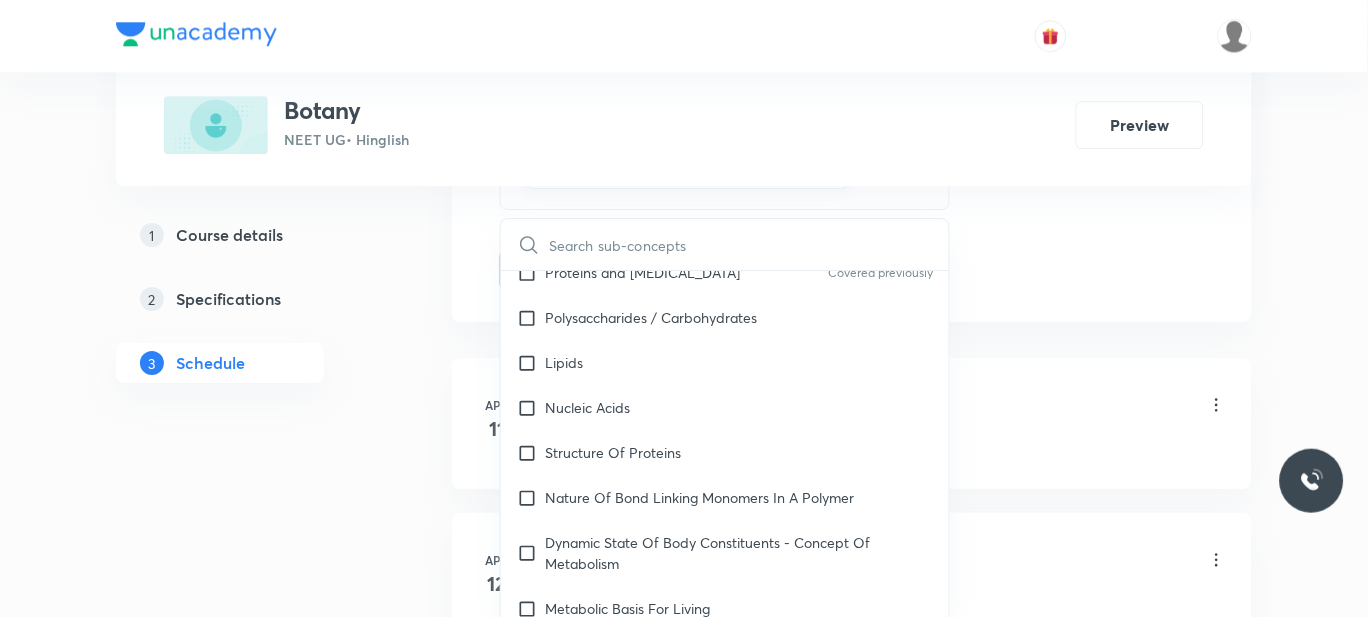 scroll, scrollTop: 3833, scrollLeft: 0, axis: vertical 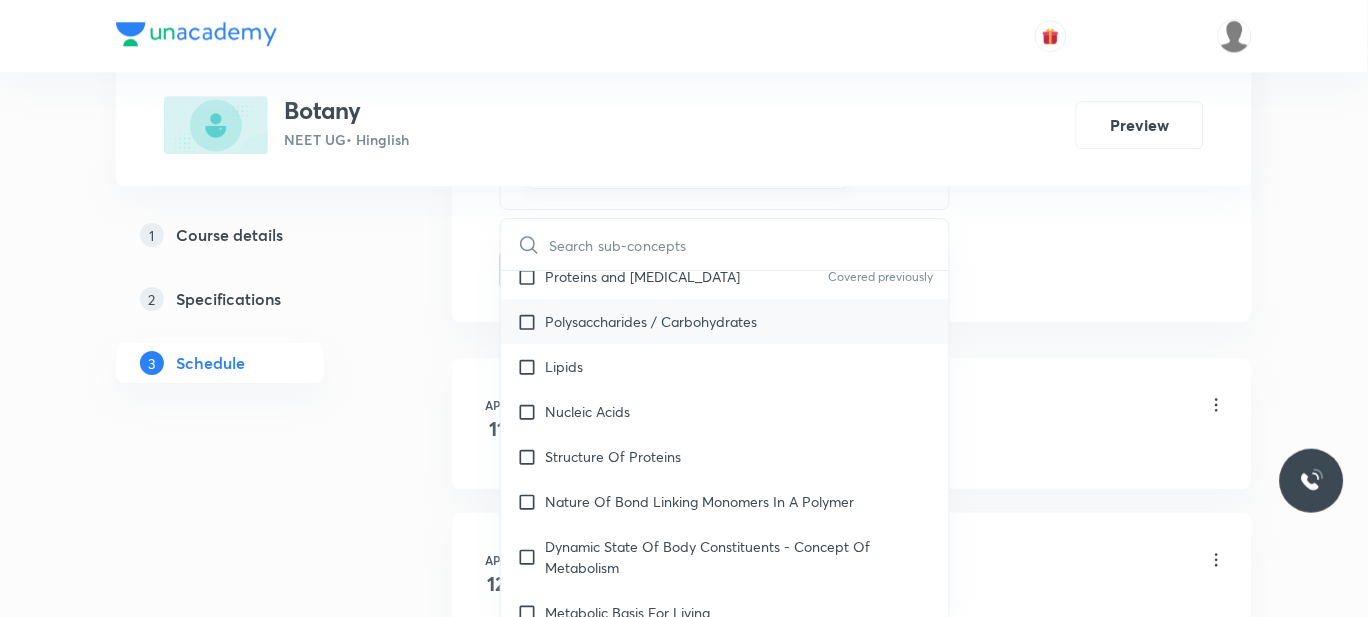 click on "Polysaccharides / Carbohydrates" at bounding box center (651, 321) 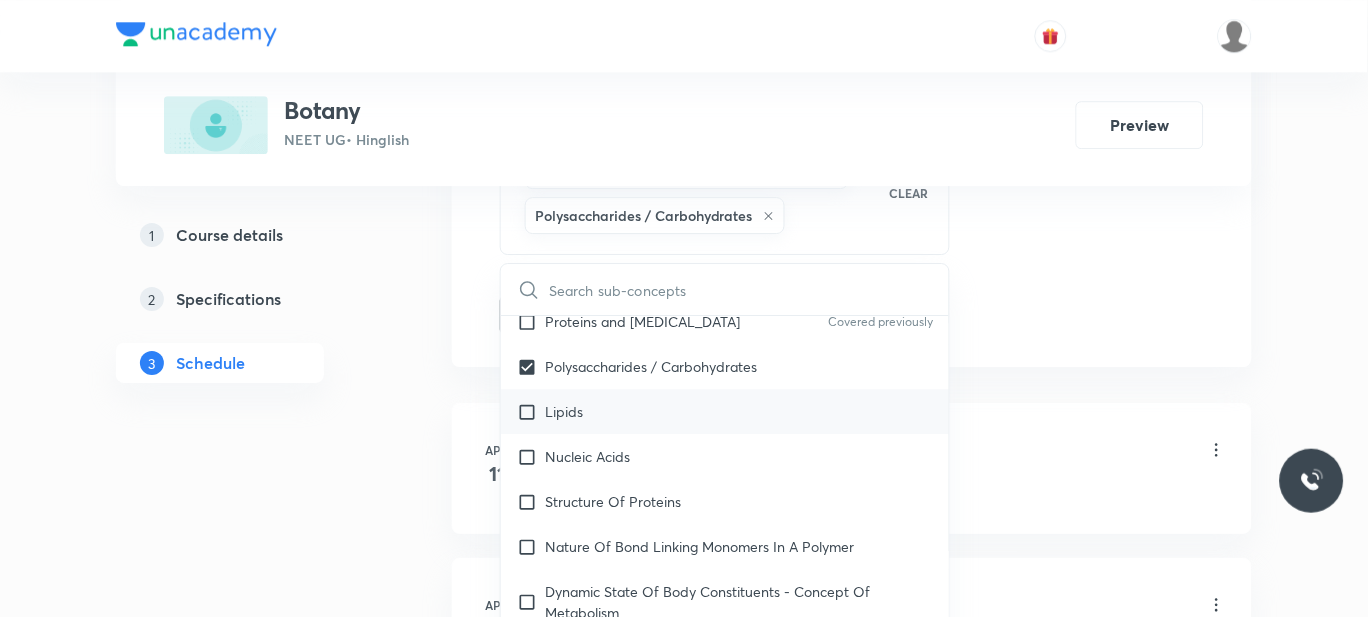 click on "Lipids" at bounding box center (564, 411) 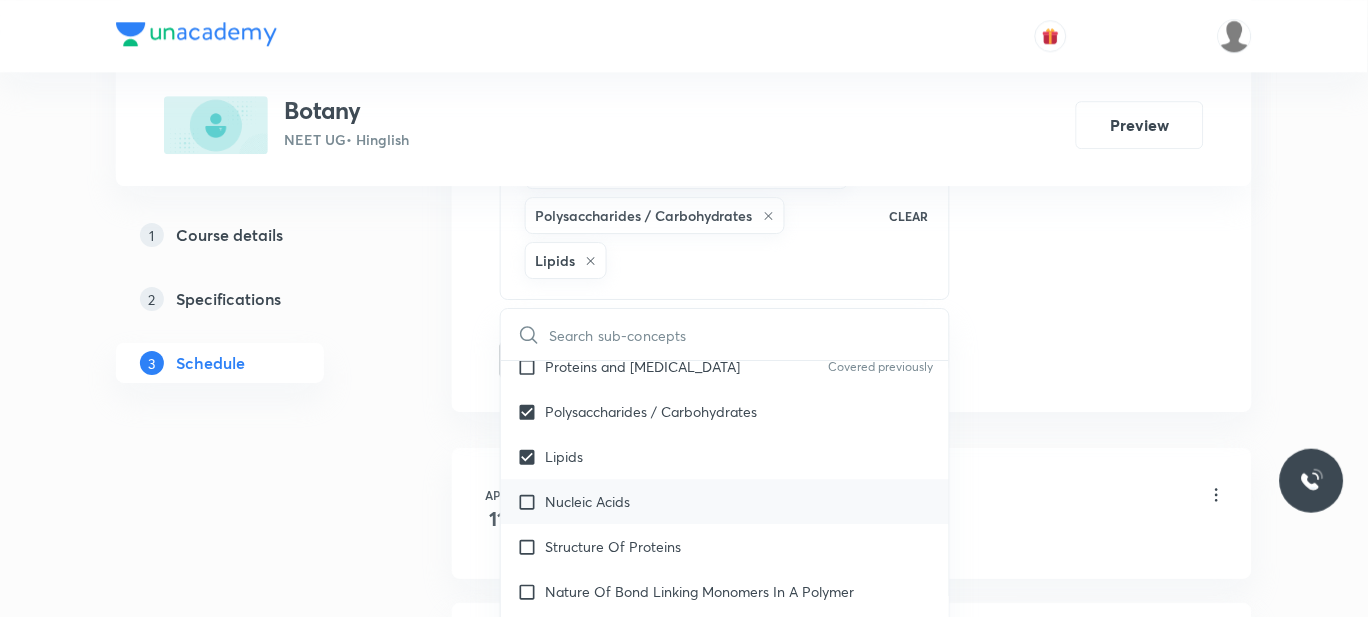 click on "Nucleic Acids" at bounding box center [587, 501] 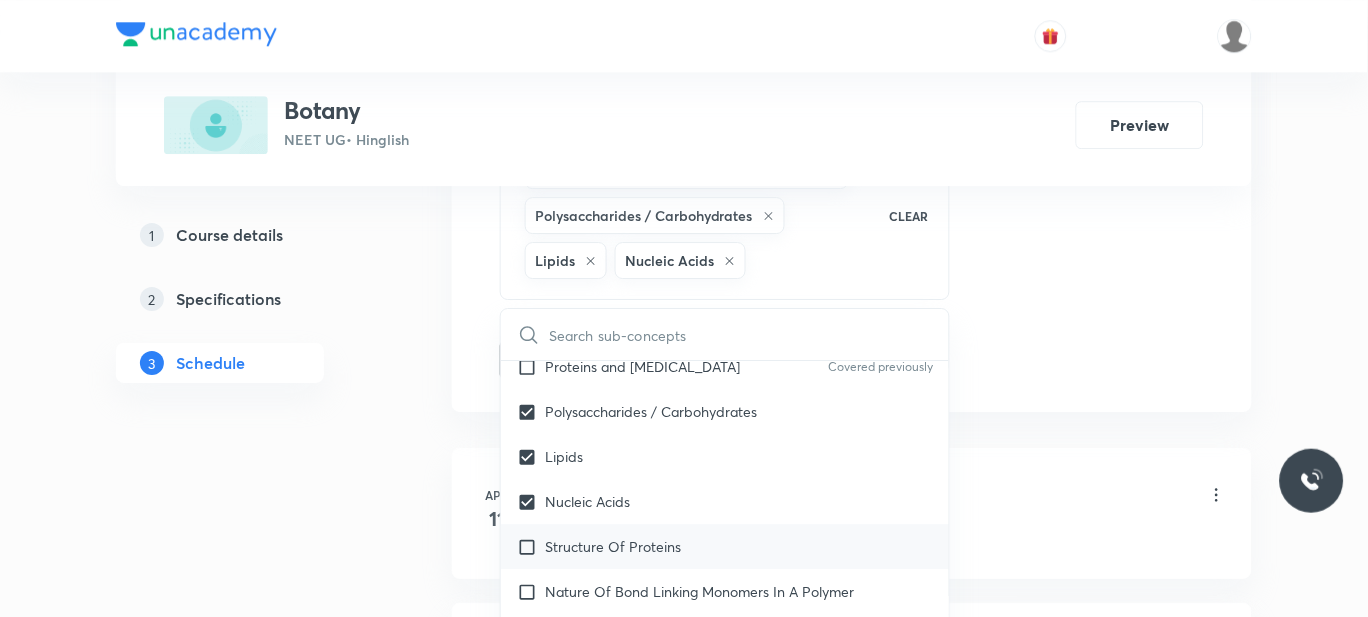 click on "Structure Of Proteins" at bounding box center [613, 546] 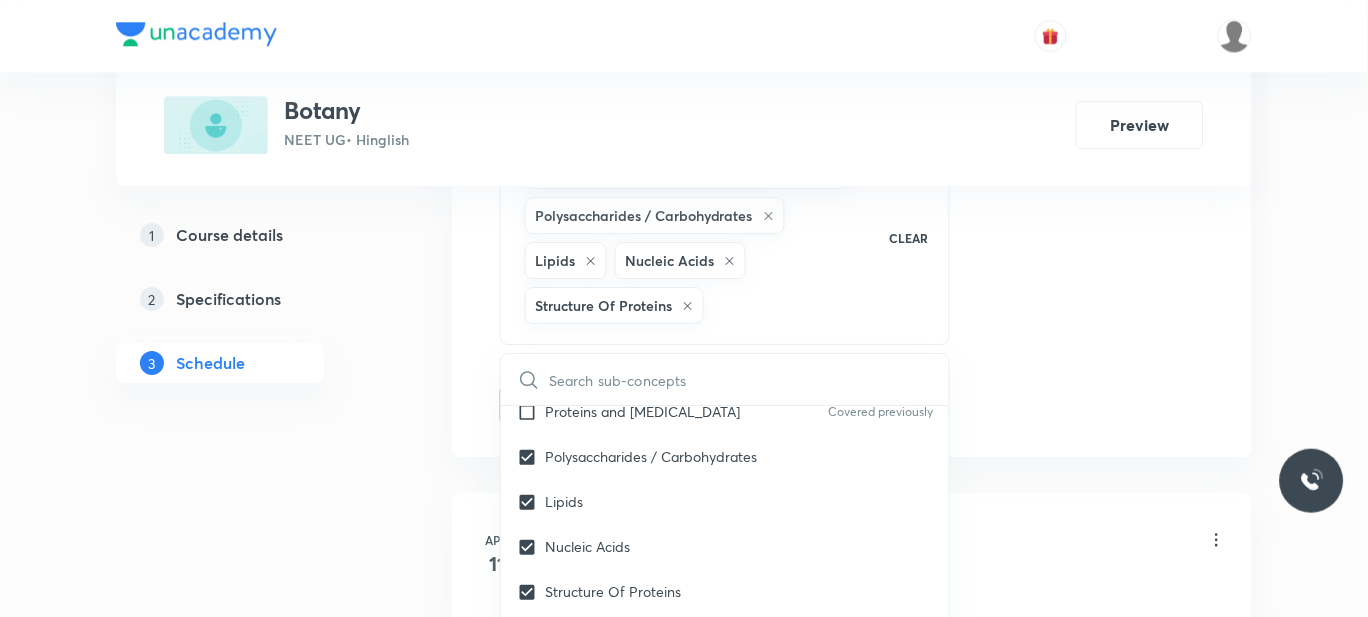 click on "Plus Courses Botany NEET UG  • Hinglish Preview 1 Course details 2 Specifications 3 Schedule Schedule 63  classes Session  64 Live class Session title 13/99 PLANT KINGDOM ​ Schedule for Jul 11, 2025, 10:45 AM ​ Duration (in minutes) 45 ​   Session type Online Offline Room 201 Sub-concepts Structure of Ribose, Glucose, Disaccharides Polysaccharides / Carbohydrates Lipids Nucleic Acids Structure Of Proteins CLEAR ​ Biology - Full Syllabus Mock Questions Biology - Full Syllabus Mock Questions Practice questions Practice Questions Biology Previous Year Questions Maths Previous Year Questions Living World What Is Living? Covered previously Diversity In The Living World Covered previously Systematics Covered previously Types Of Taxonomy Covered previously Fundamental Components Of Taxonomy Covered previously Taxonomic Categories Covered previously Taxonomical Aids Covered previously The Three Domains Of Life Covered previously Biological Nomenclature  Covered previously Biological Classification Linchens" at bounding box center [684, 4824] 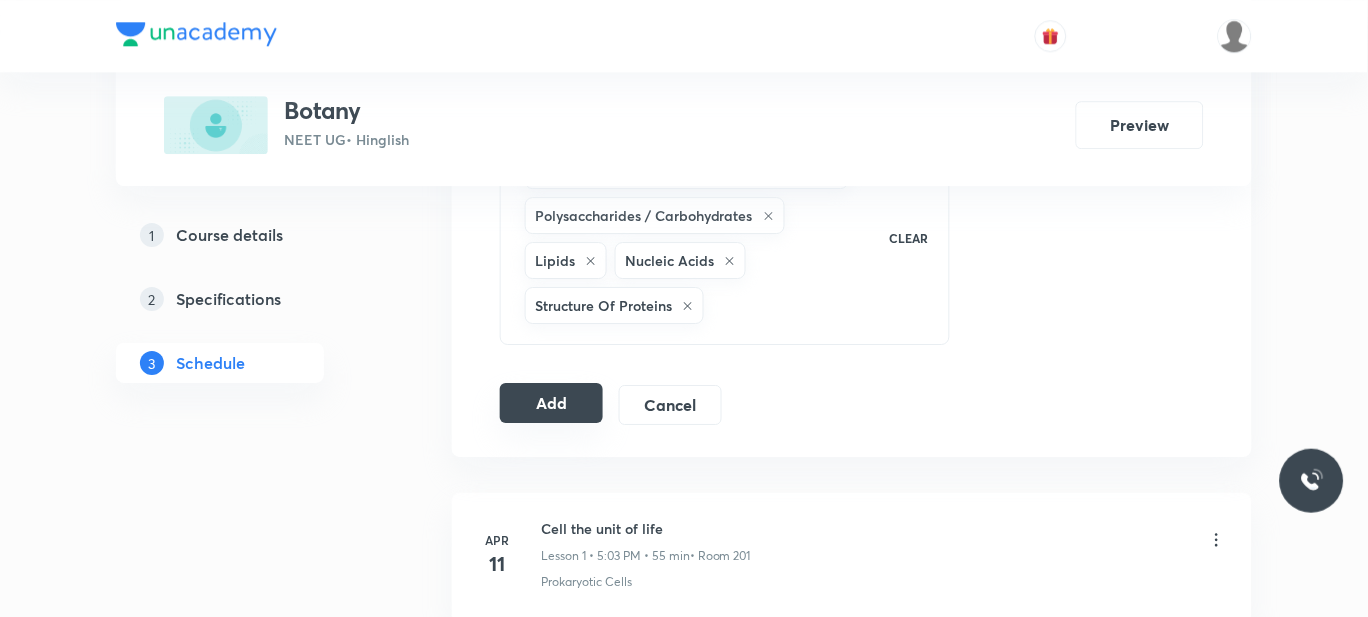 click on "Add" at bounding box center [551, 403] 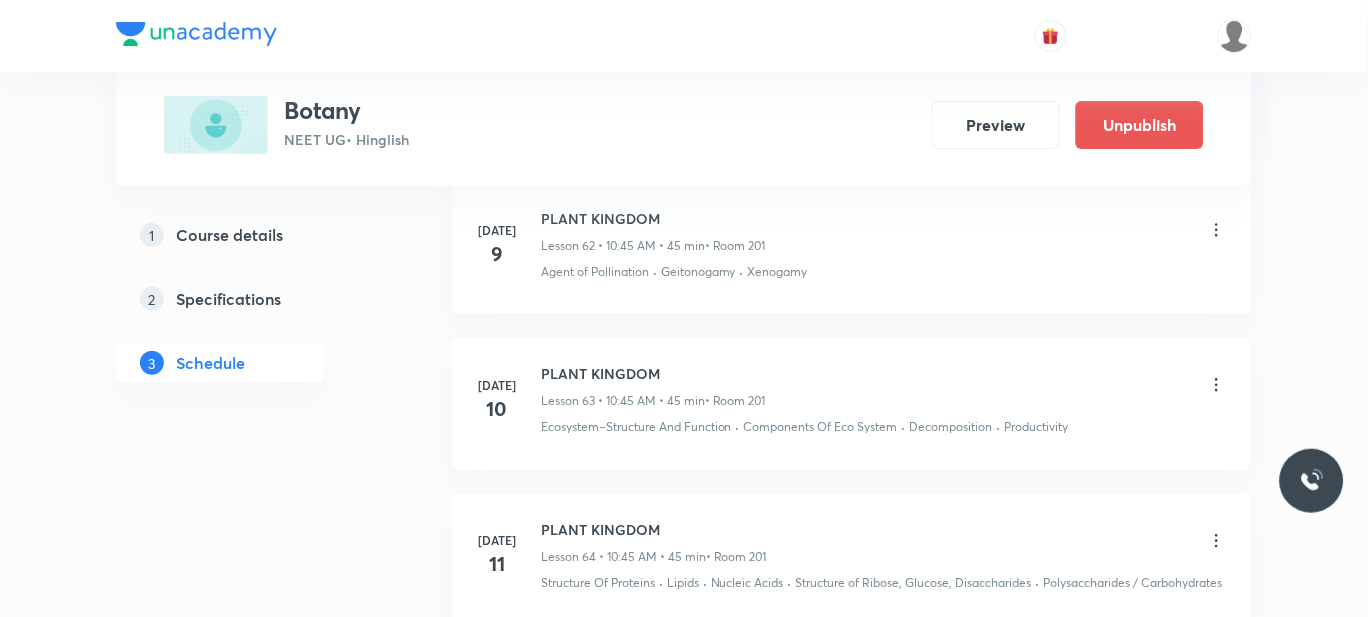 scroll, scrollTop: 10219, scrollLeft: 0, axis: vertical 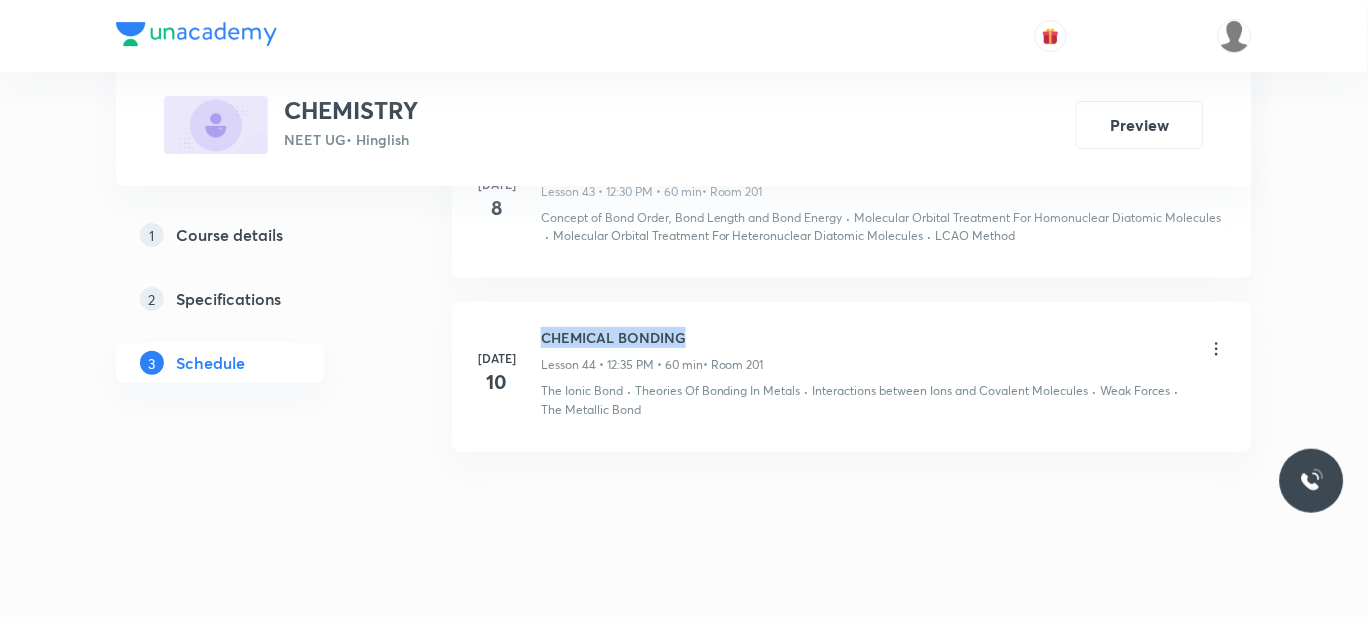 drag, startPoint x: 695, startPoint y: 308, endPoint x: 527, endPoint y: 305, distance: 168.02678 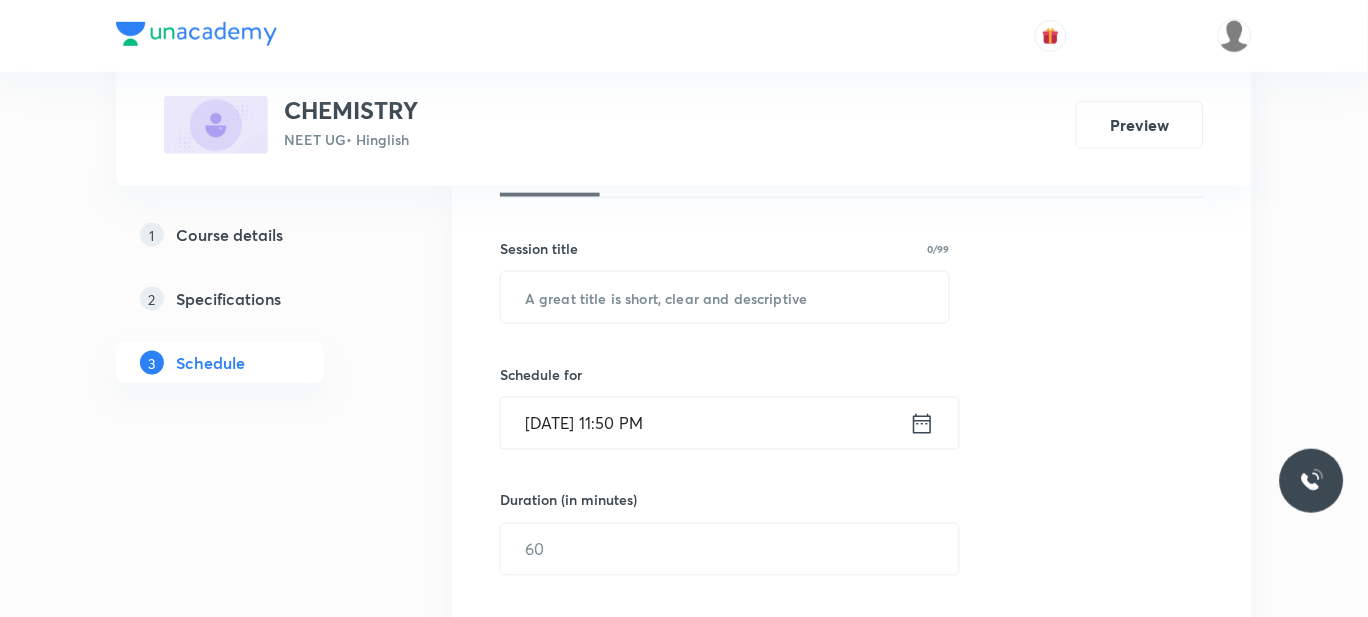 scroll, scrollTop: 328, scrollLeft: 0, axis: vertical 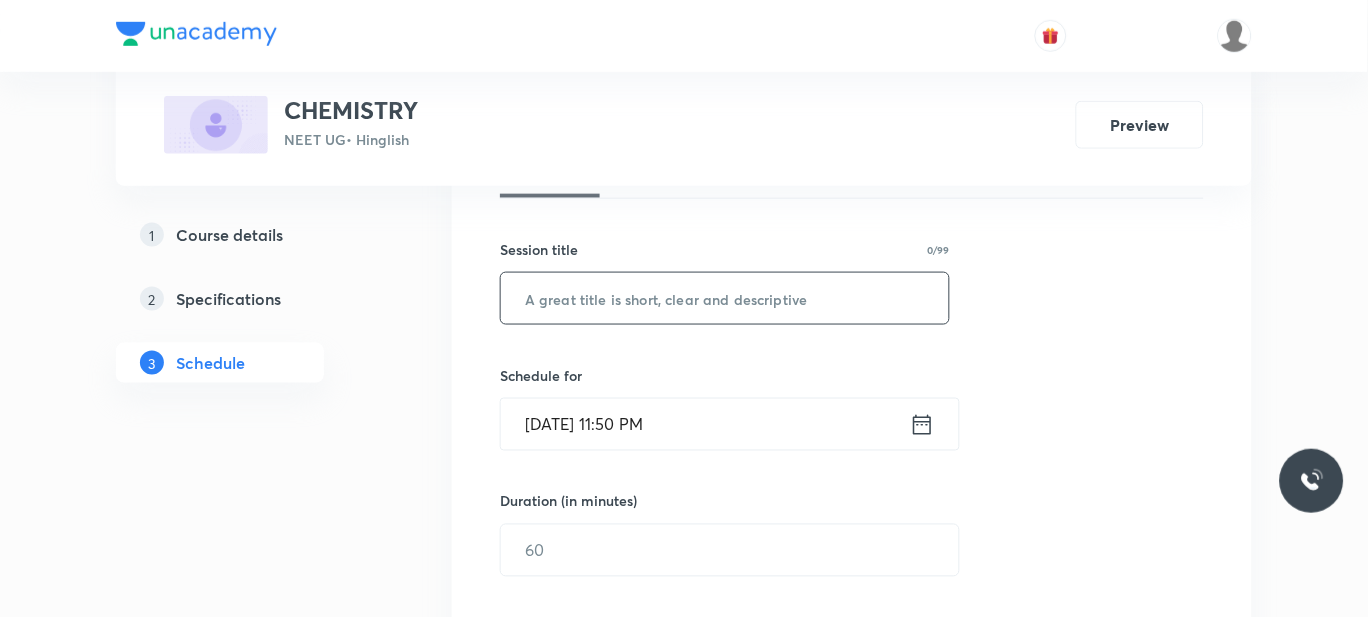 click at bounding box center (725, 298) 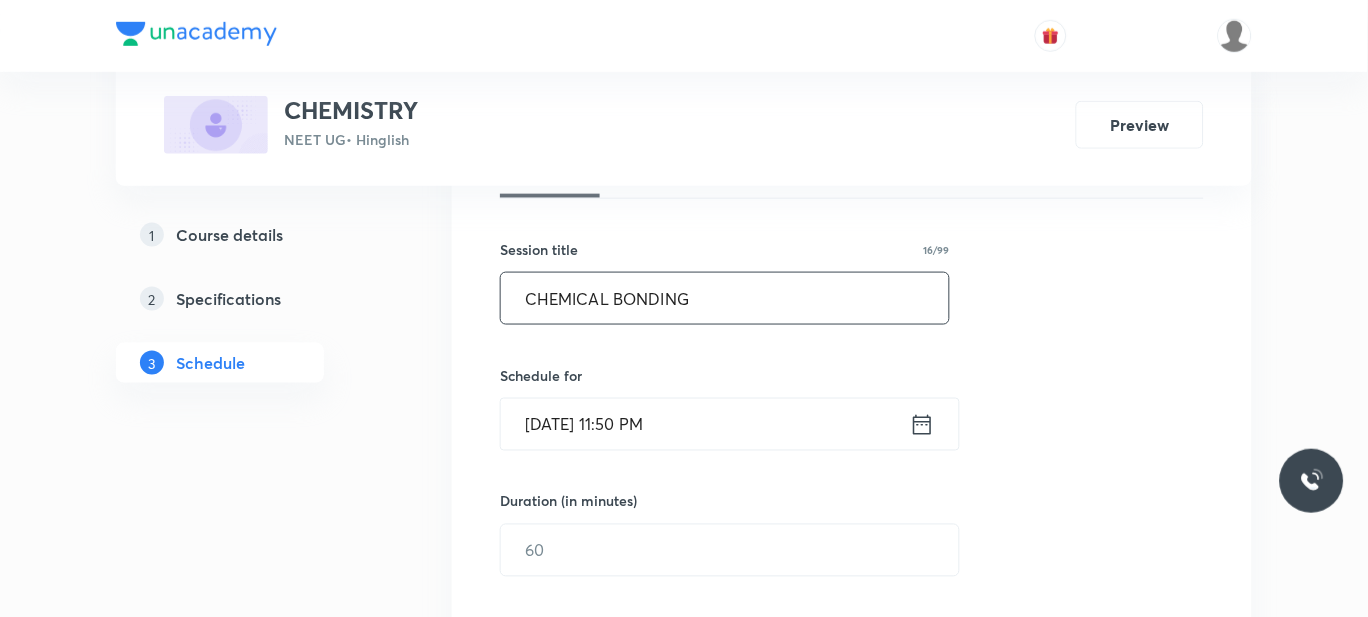 type on "CHEMICAL BONDING" 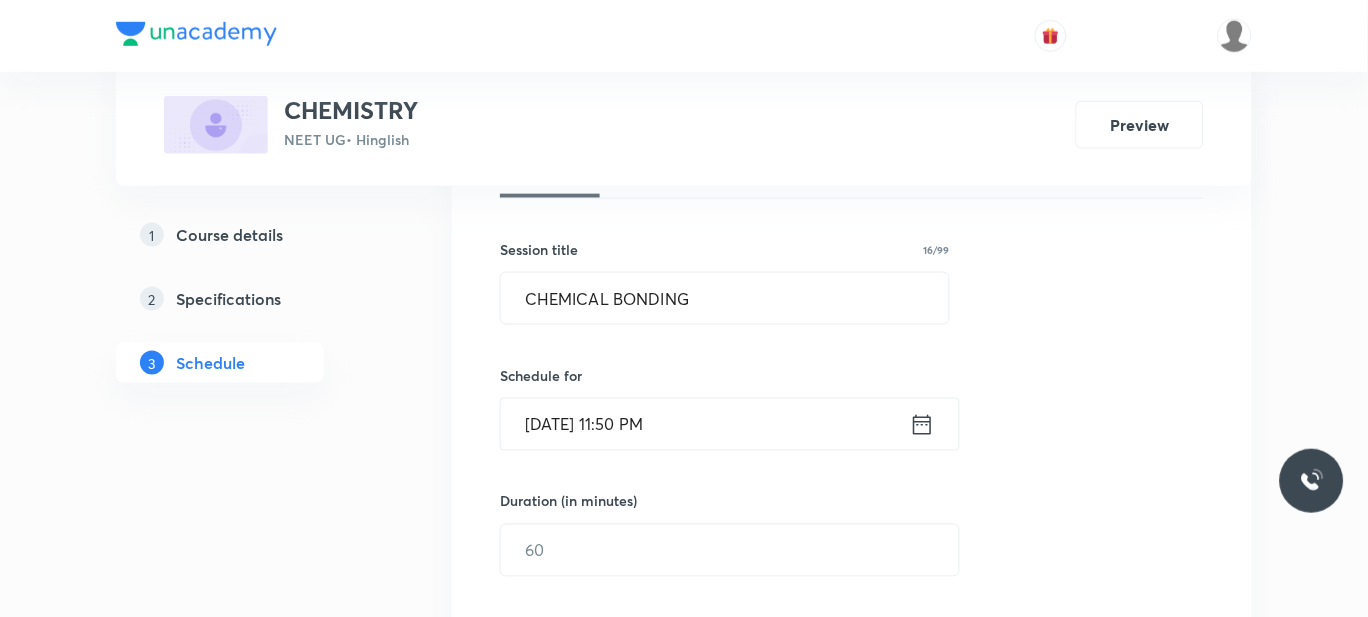 click on "Jul 10, 2025, 11:50 PM" at bounding box center [705, 424] 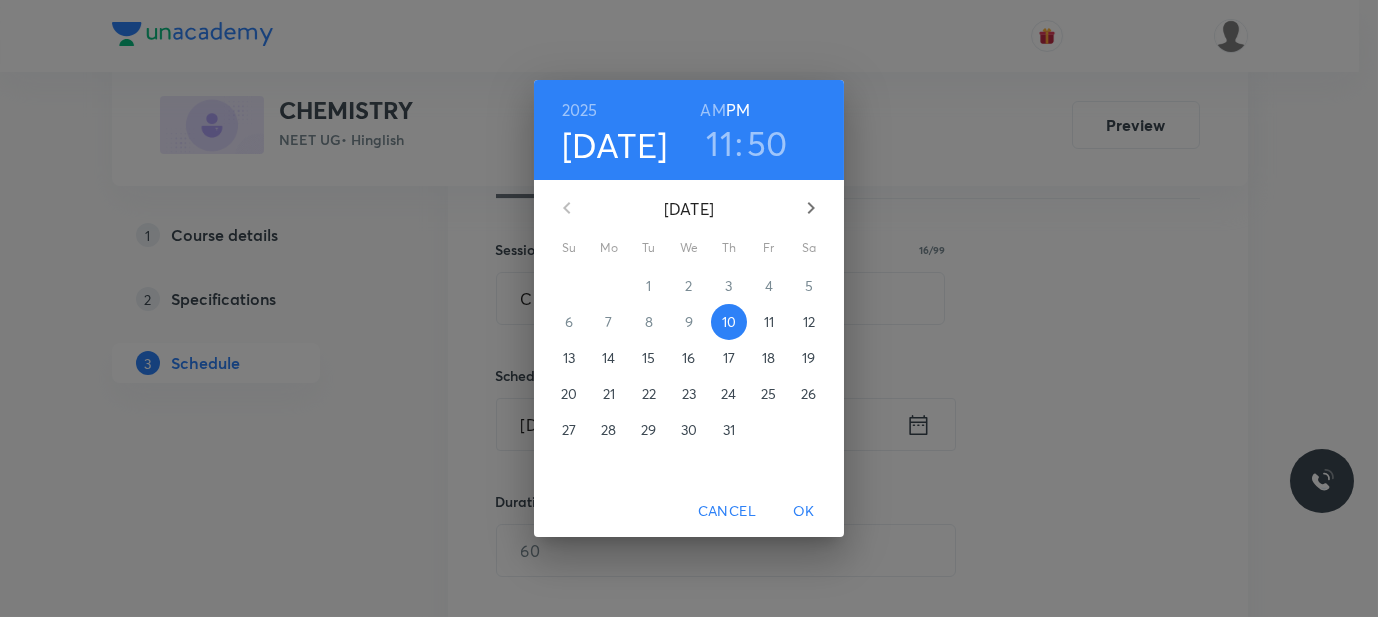 click on "11" at bounding box center [769, 322] 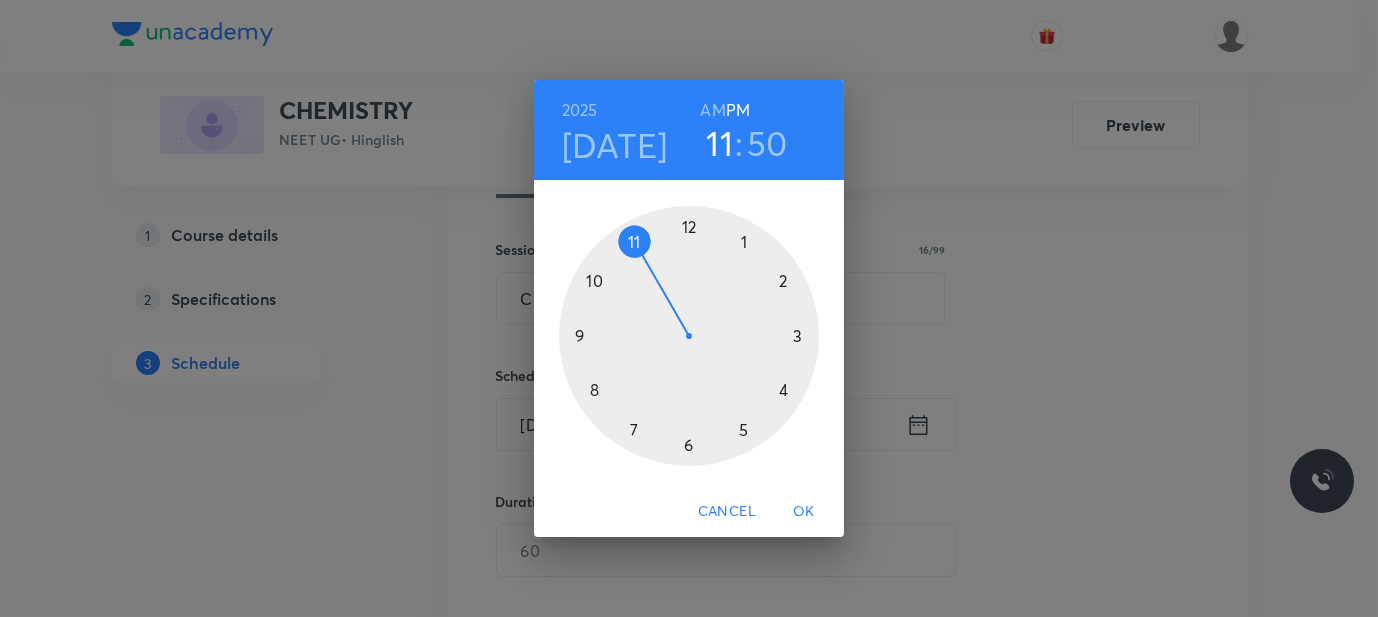 click on "AM" at bounding box center [712, 110] 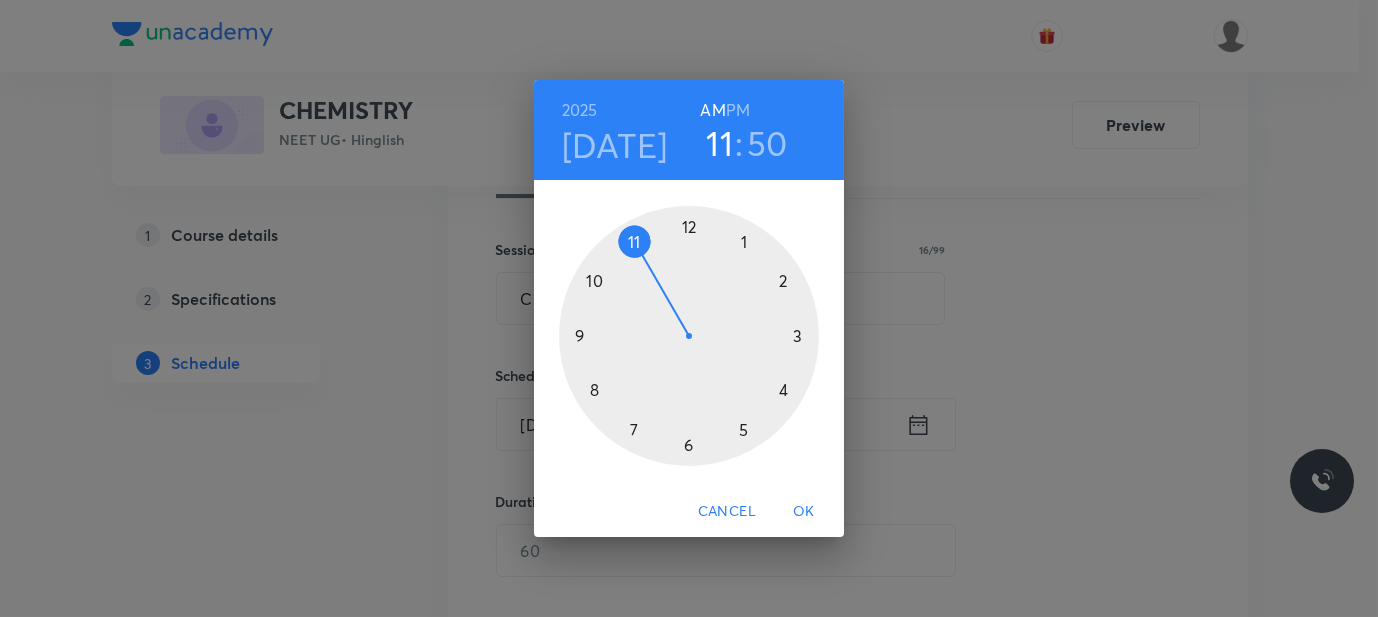 click at bounding box center [689, 336] 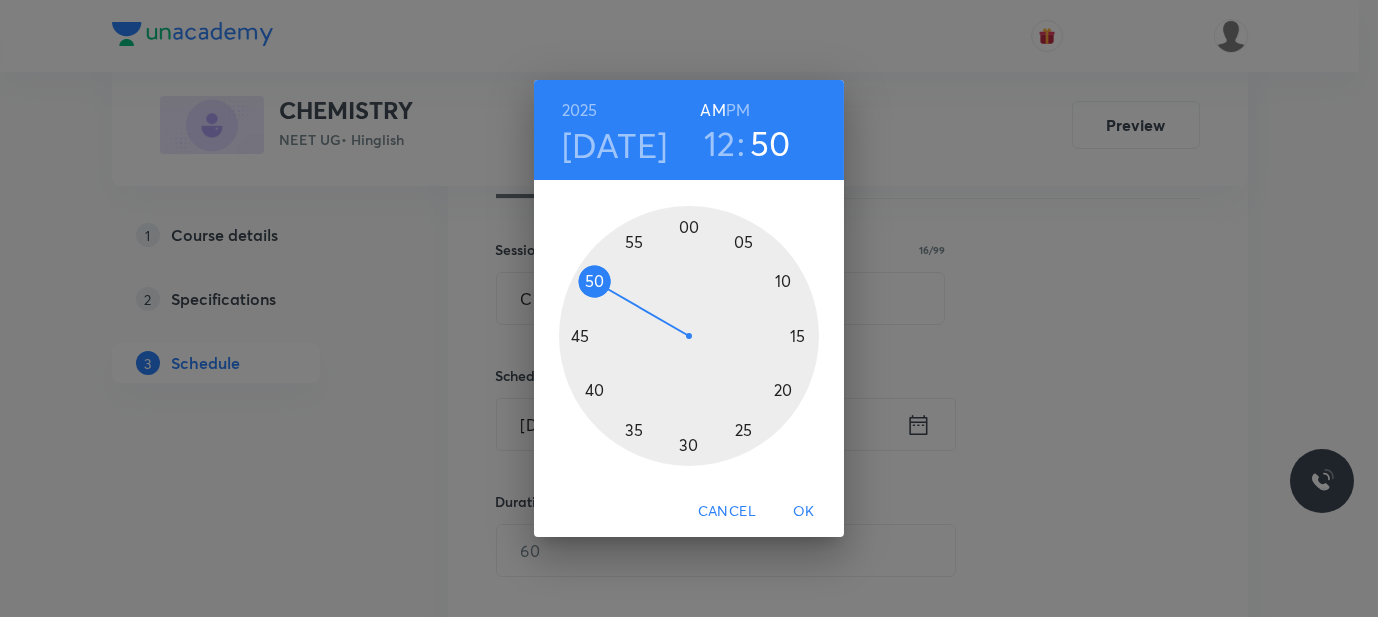 click at bounding box center (689, 336) 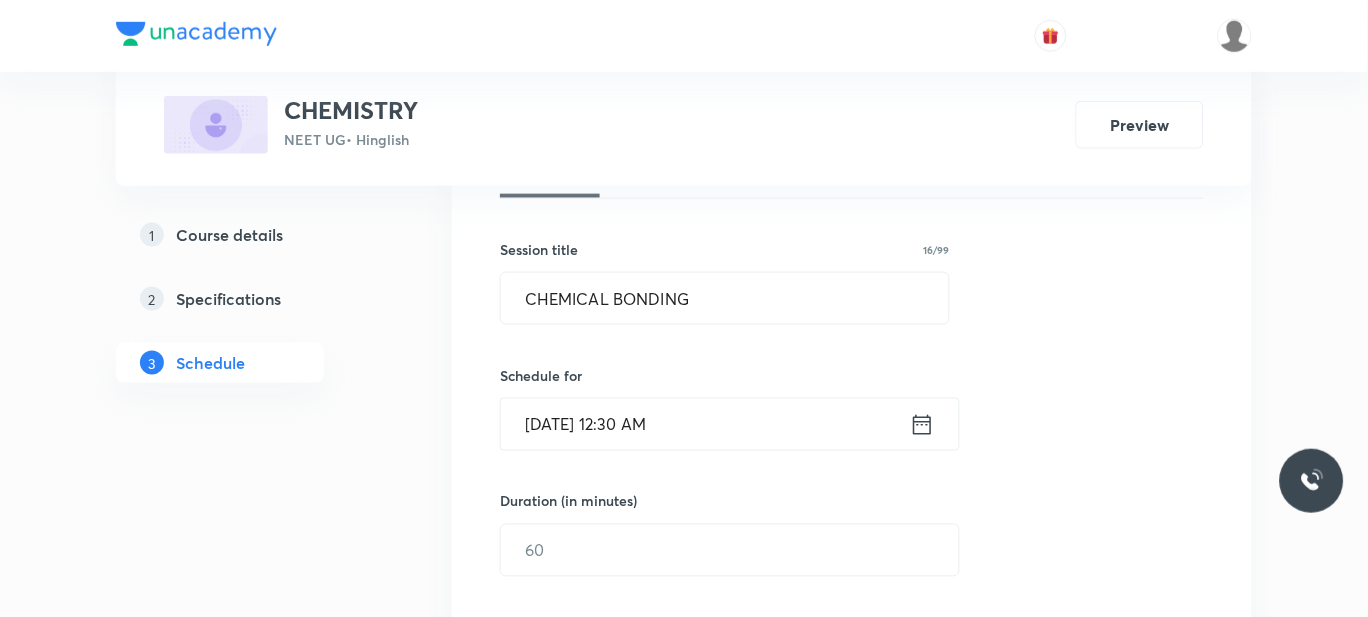 click on "Jul 11, 2025, 12:30 AM" at bounding box center [705, 424] 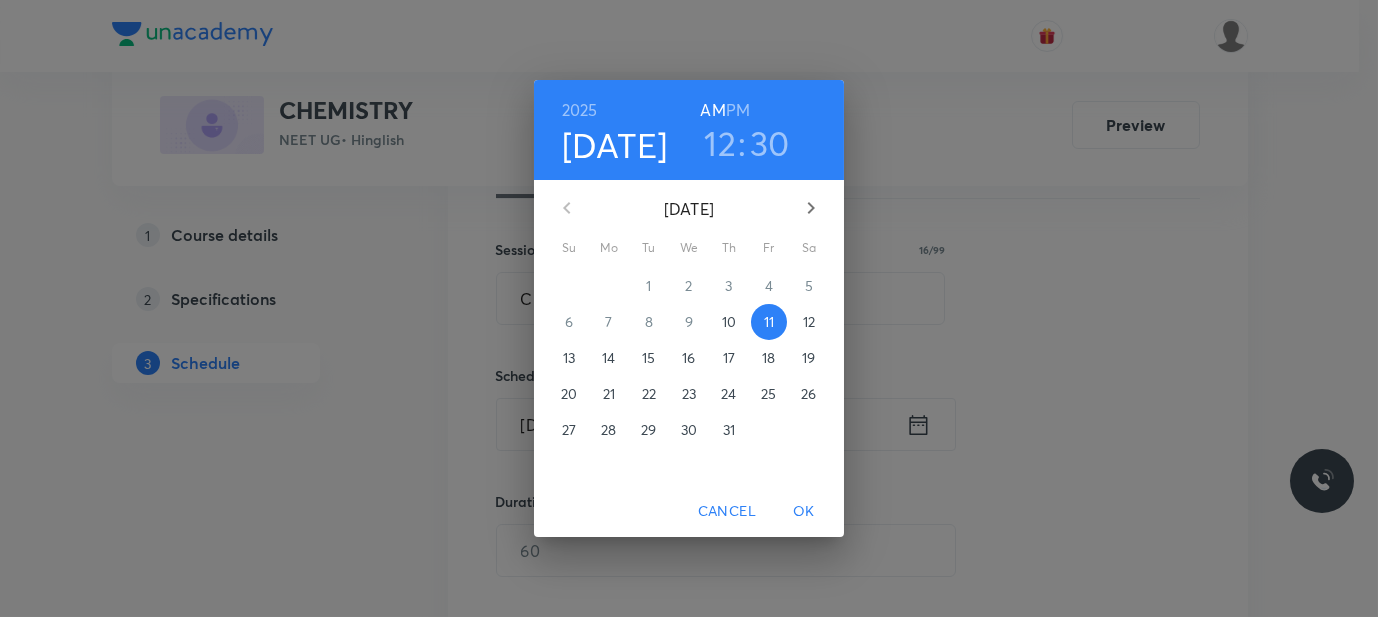 click on "PM" at bounding box center (738, 110) 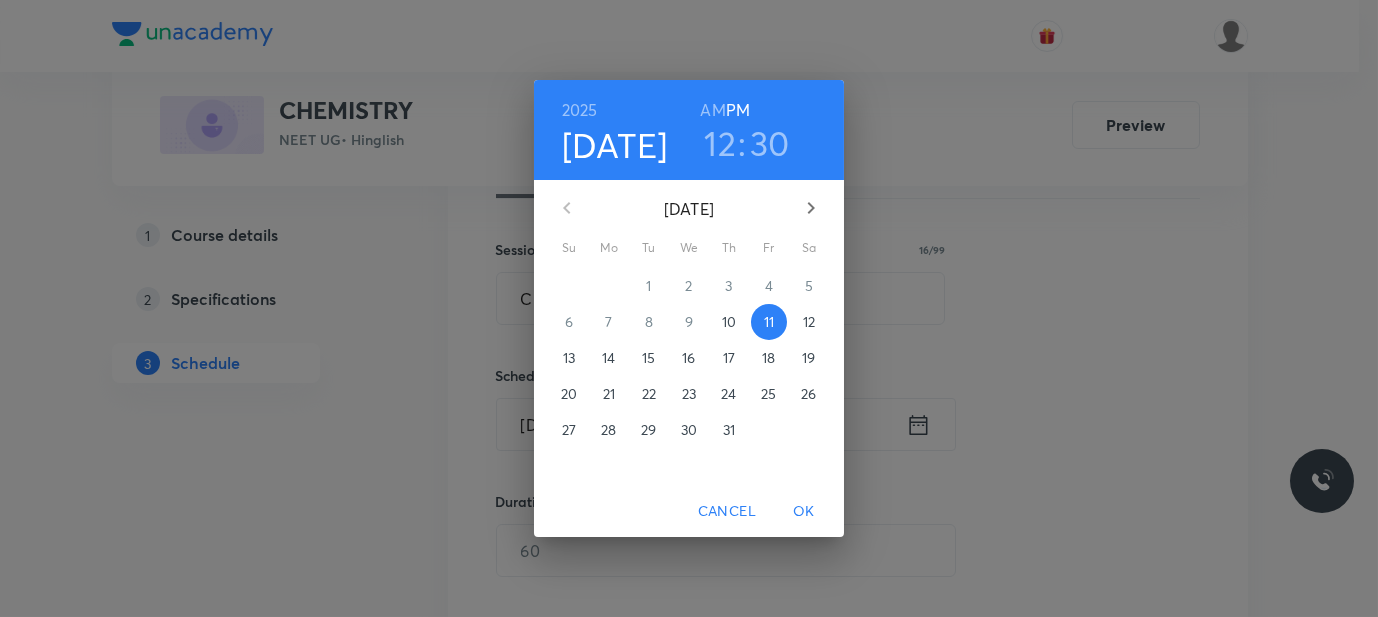 click on "OK" at bounding box center [804, 511] 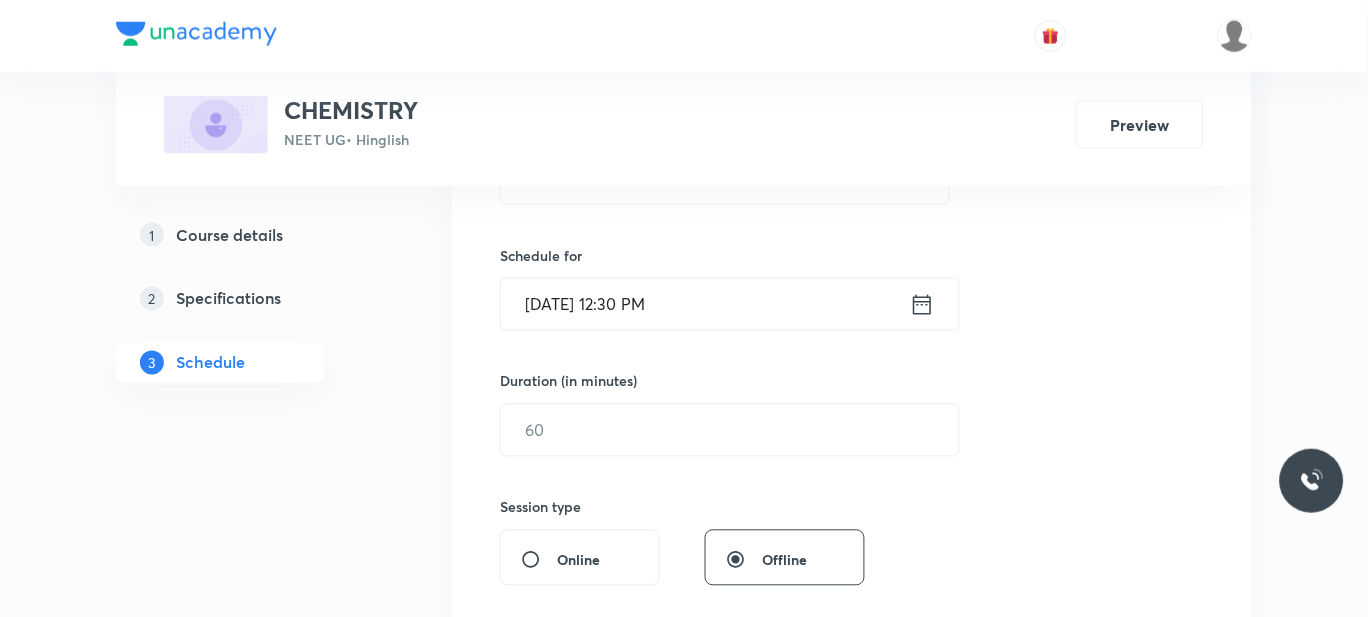 scroll, scrollTop: 457, scrollLeft: 0, axis: vertical 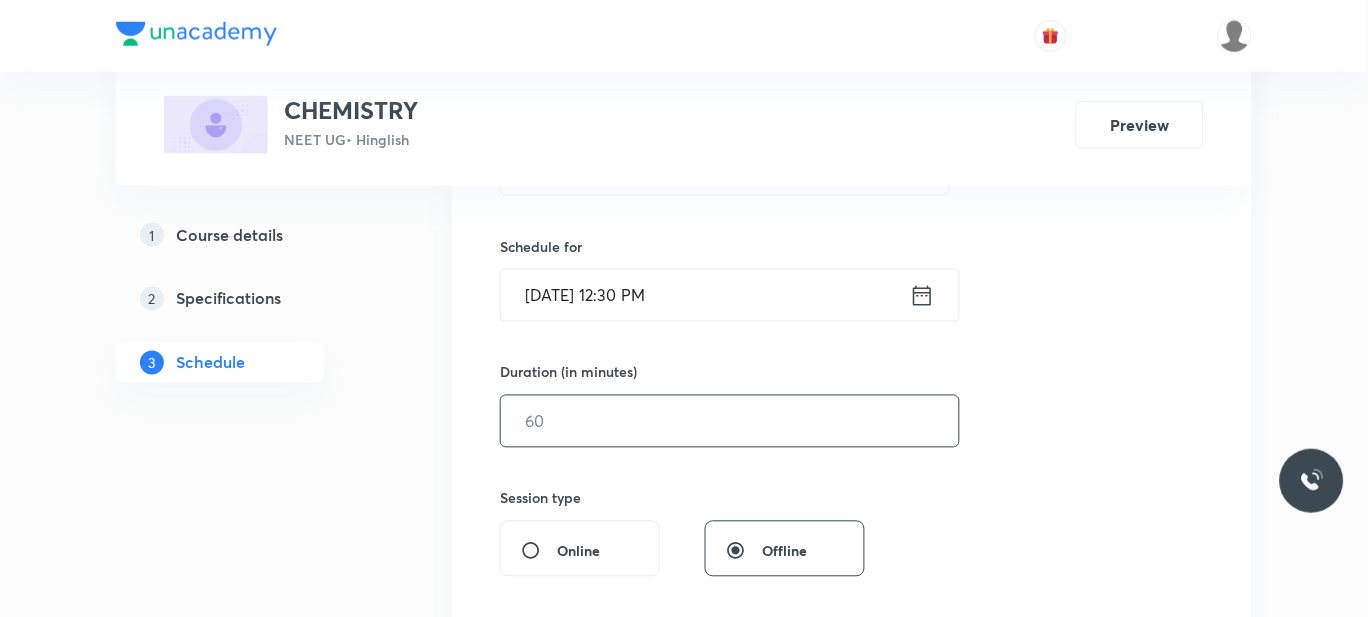 click at bounding box center [730, 421] 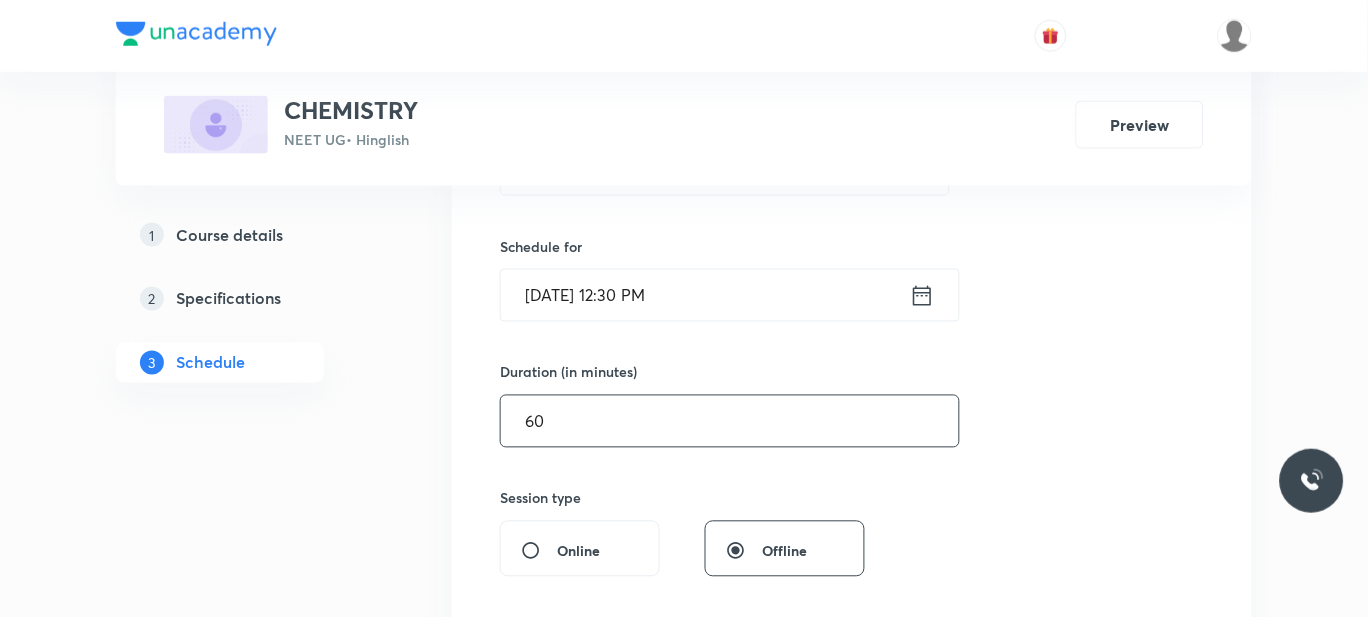 scroll, scrollTop: 629, scrollLeft: 0, axis: vertical 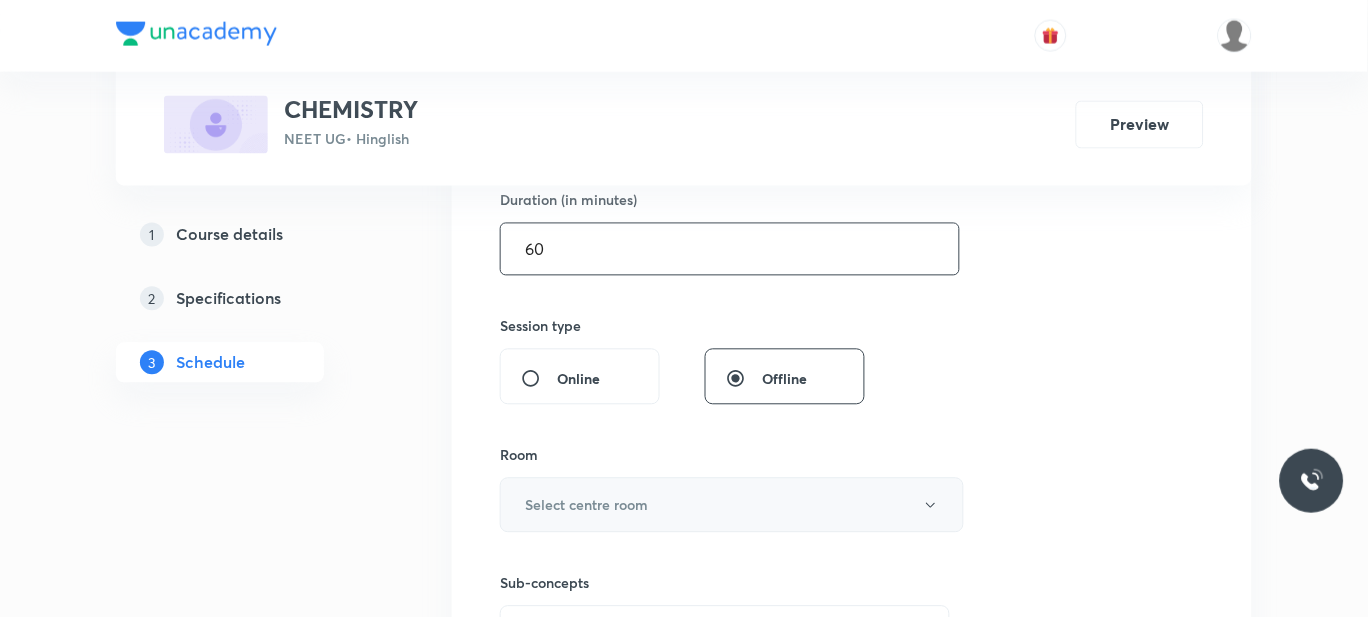 type on "60" 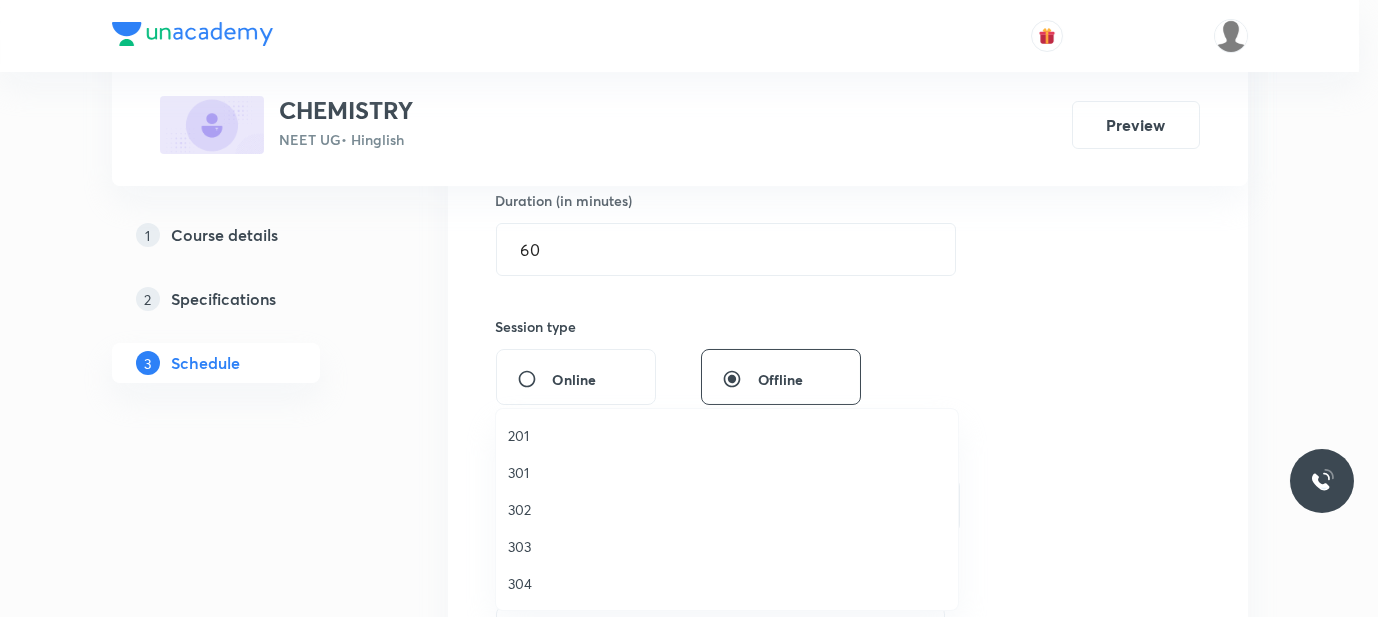 click on "201" at bounding box center (727, 435) 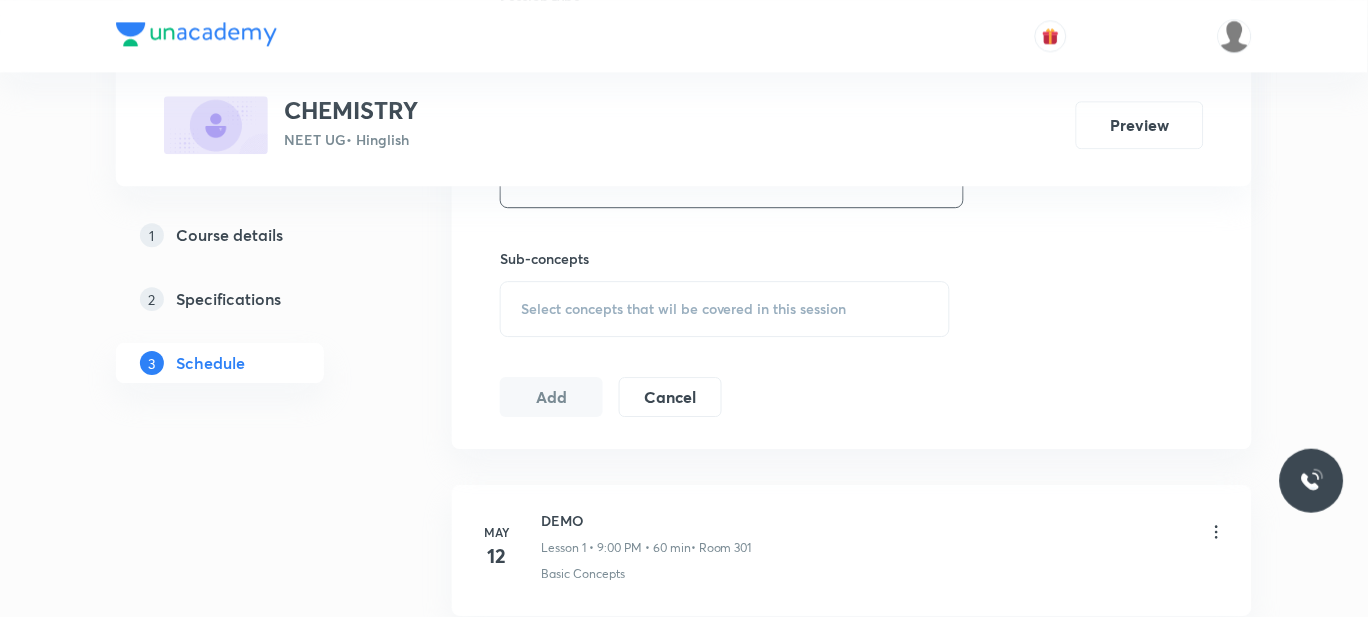 scroll, scrollTop: 956, scrollLeft: 0, axis: vertical 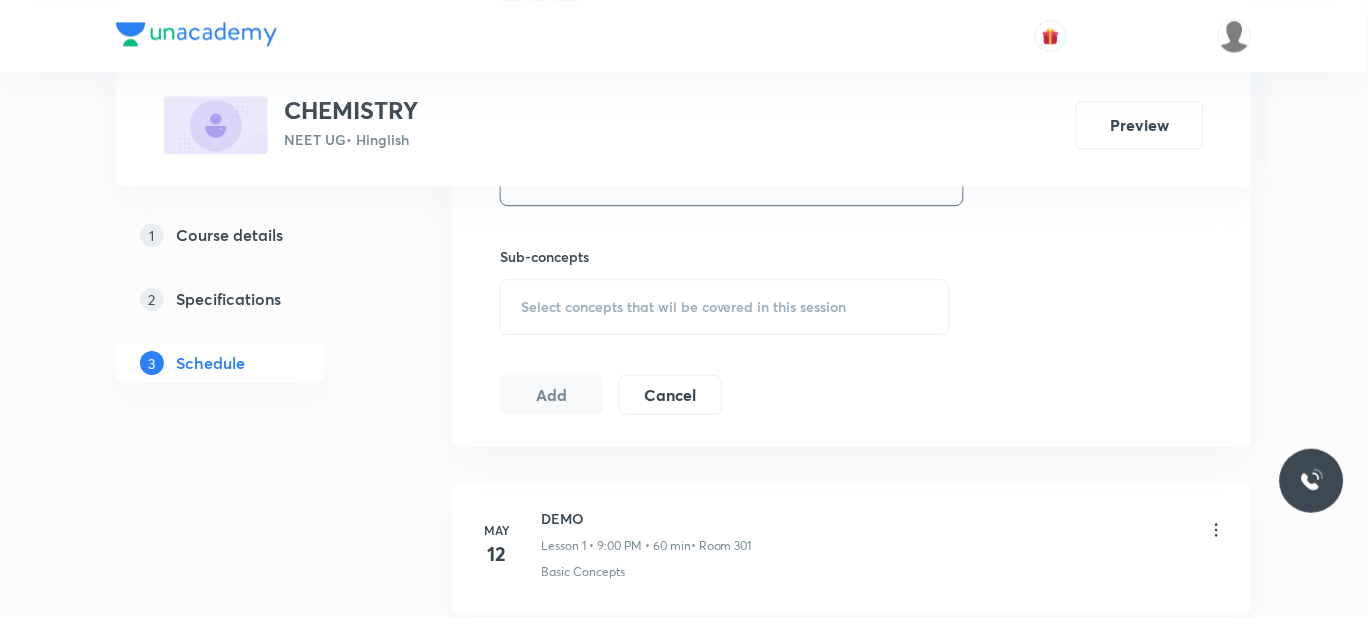 click on "Select concepts that wil be covered in this session" at bounding box center (684, 307) 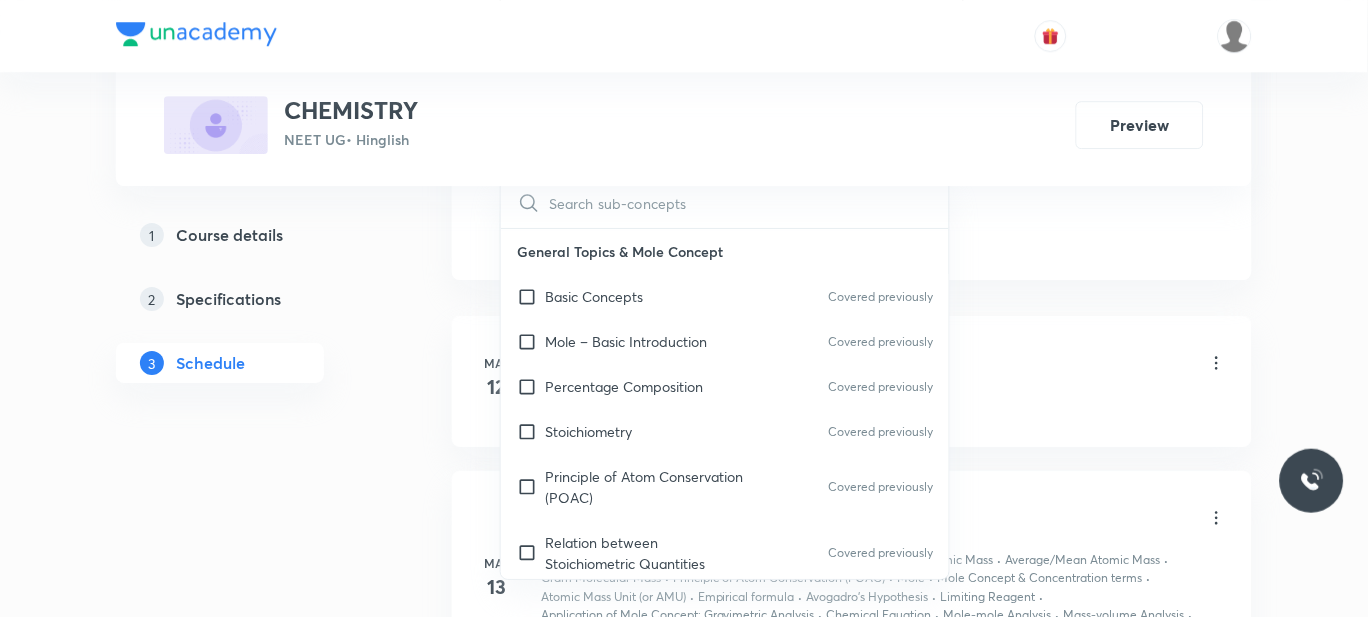 scroll, scrollTop: 1126, scrollLeft: 0, axis: vertical 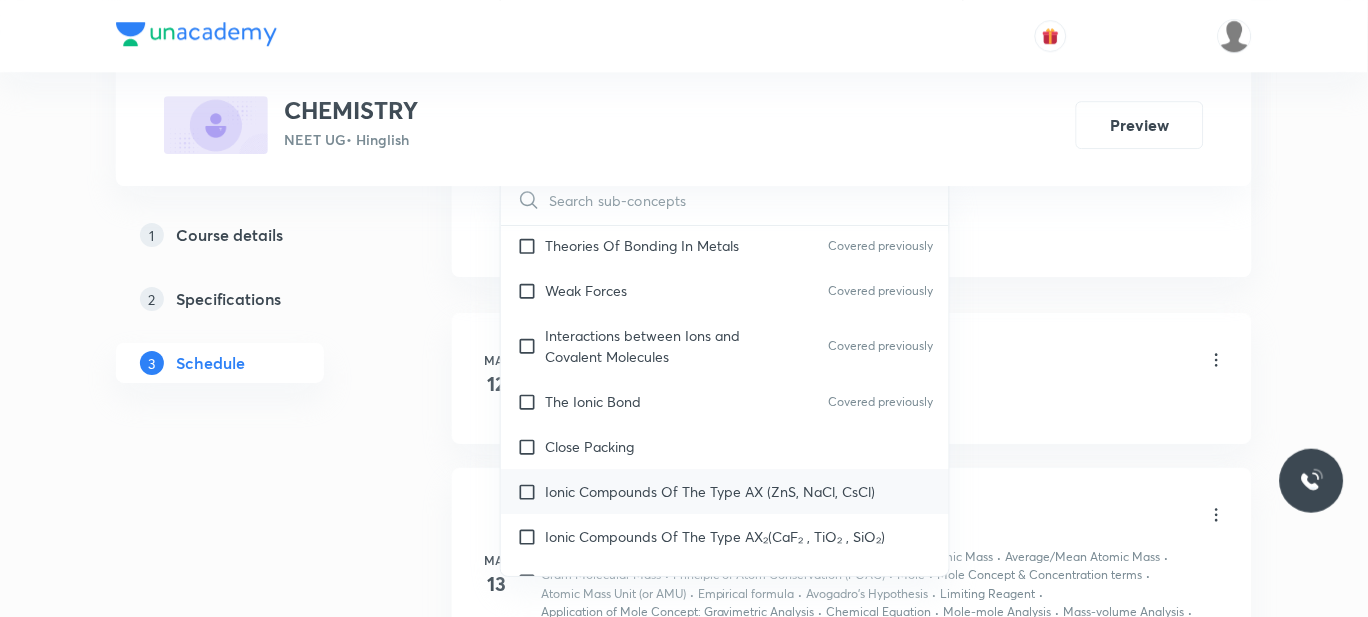 click on "Ionic Compounds Of The Type AX (ZnS, NaCl, CsCl)" at bounding box center (710, 491) 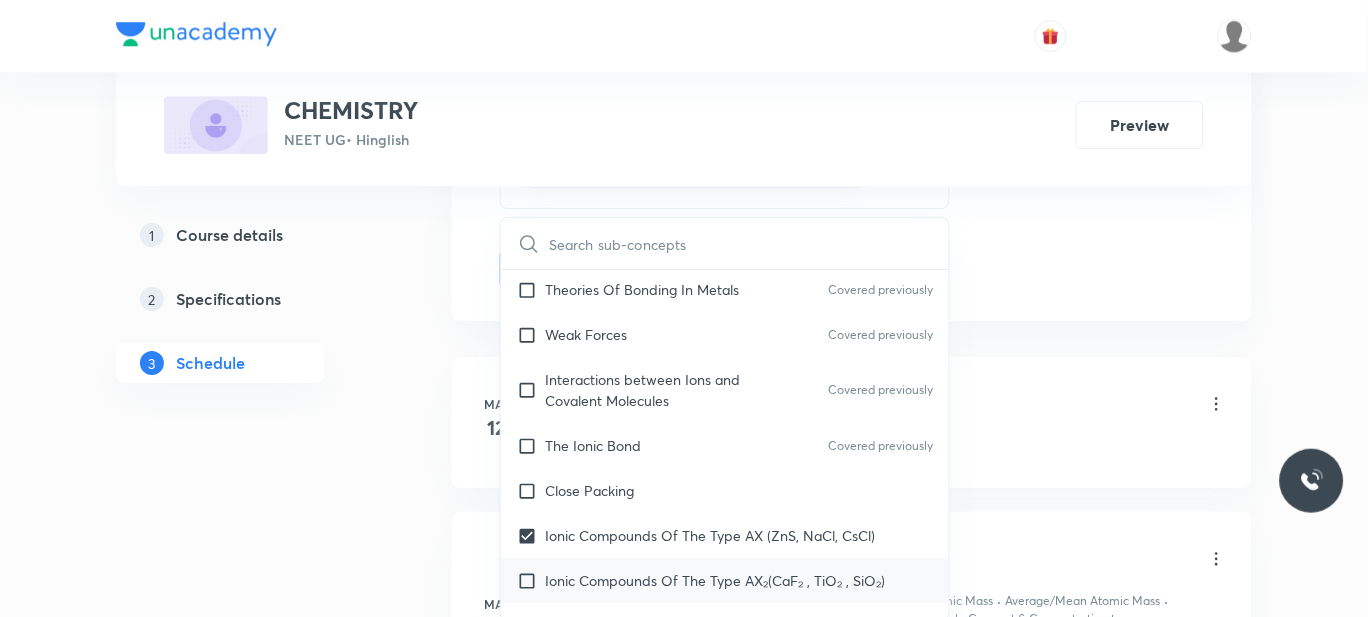 click on "Ionic Compounds Of The Type AX₂(CaF₂ , TiO₂ , SiO₂)" at bounding box center [715, 580] 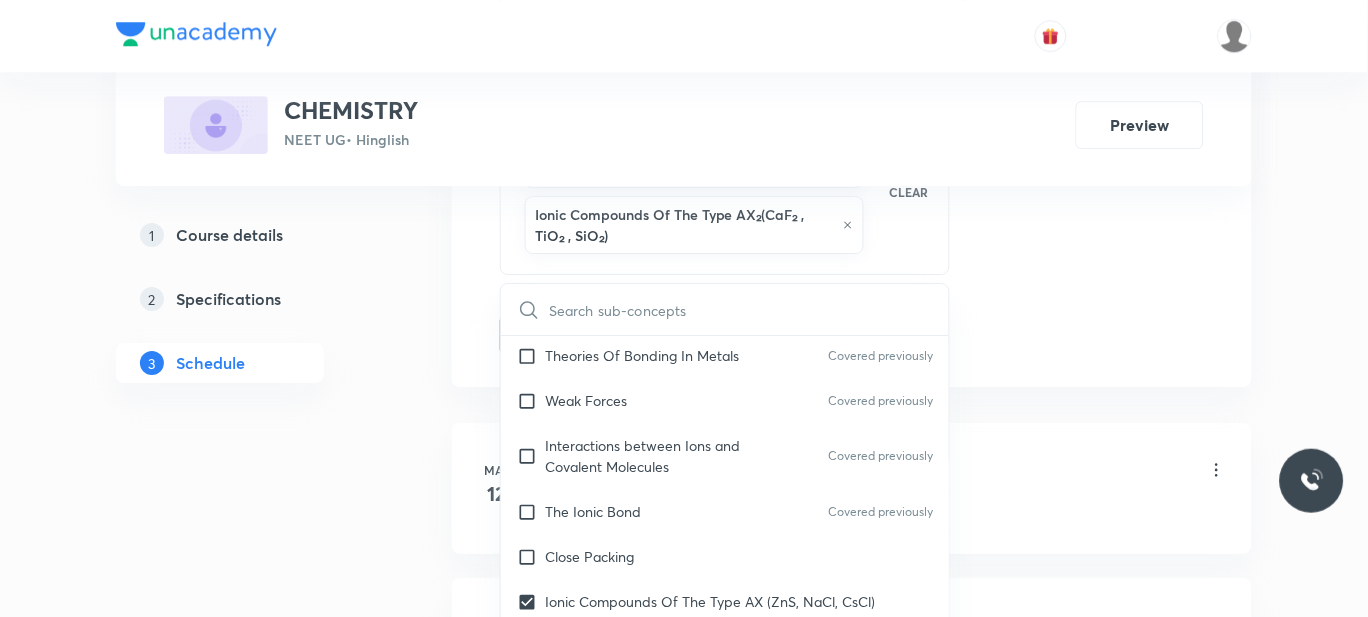 click on "Layer Structures (CdI₂, CdCl₂ , [NiAs])" at bounding box center (663, 691) 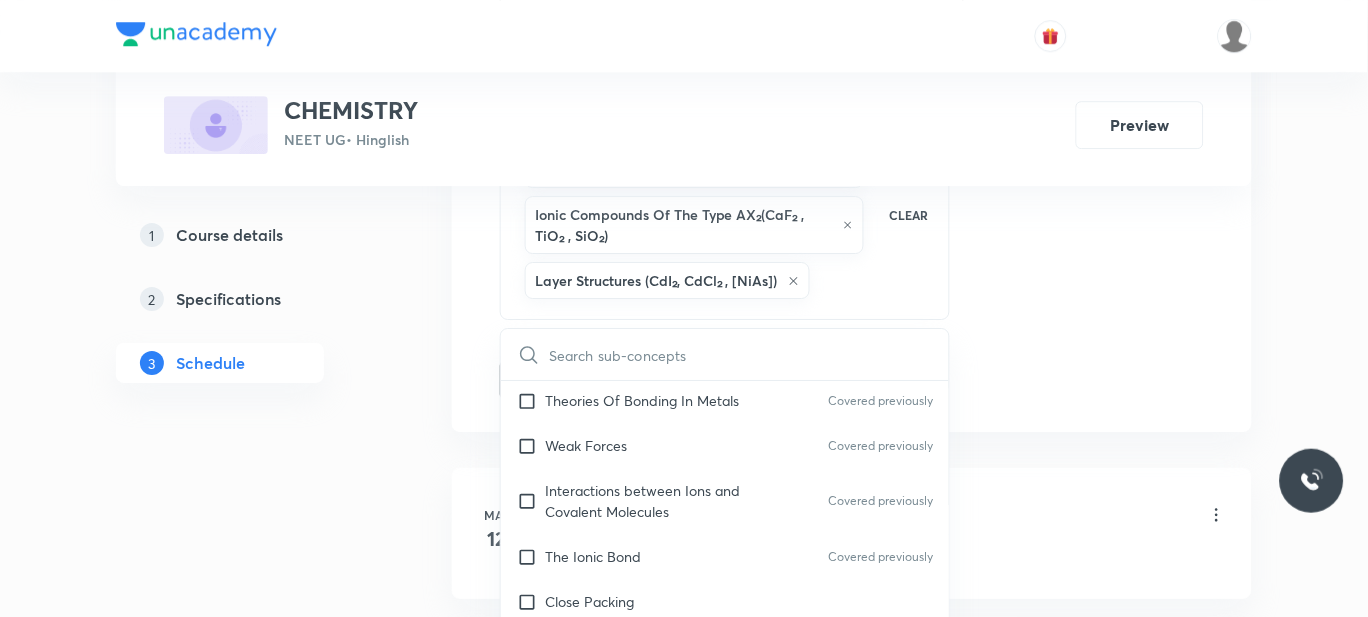 scroll, scrollTop: 11218, scrollLeft: 0, axis: vertical 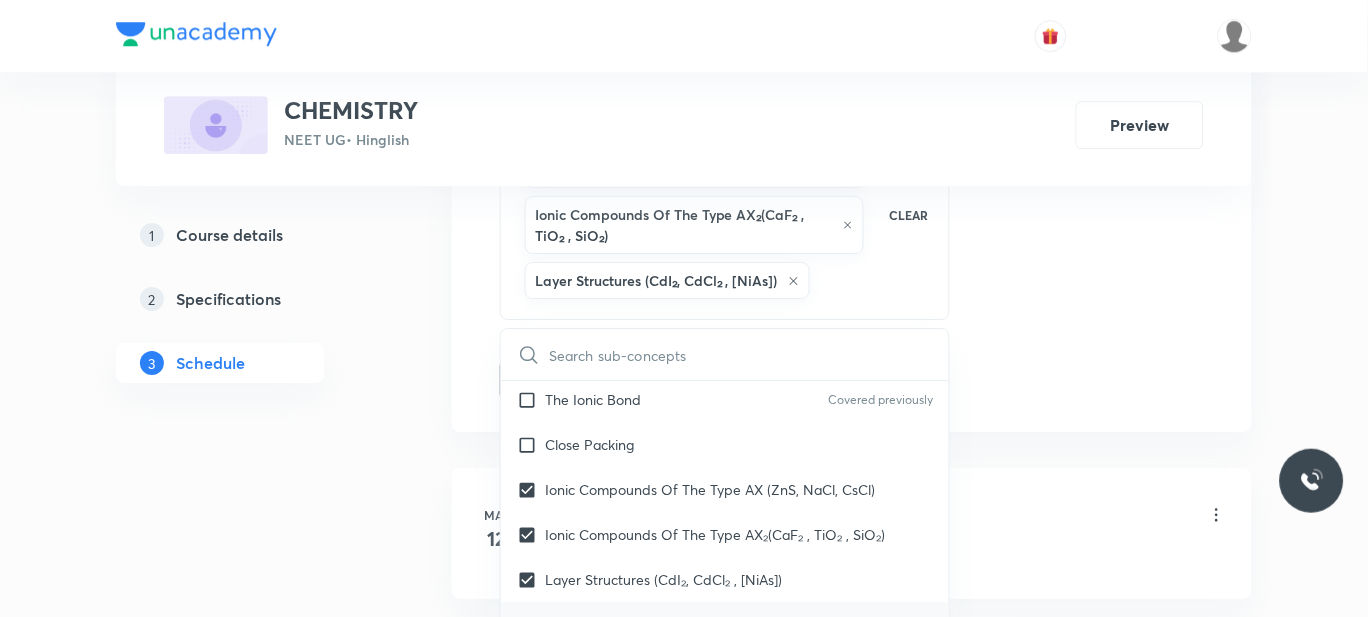 click on "Stoichiometric Defects" at bounding box center (616, 624) 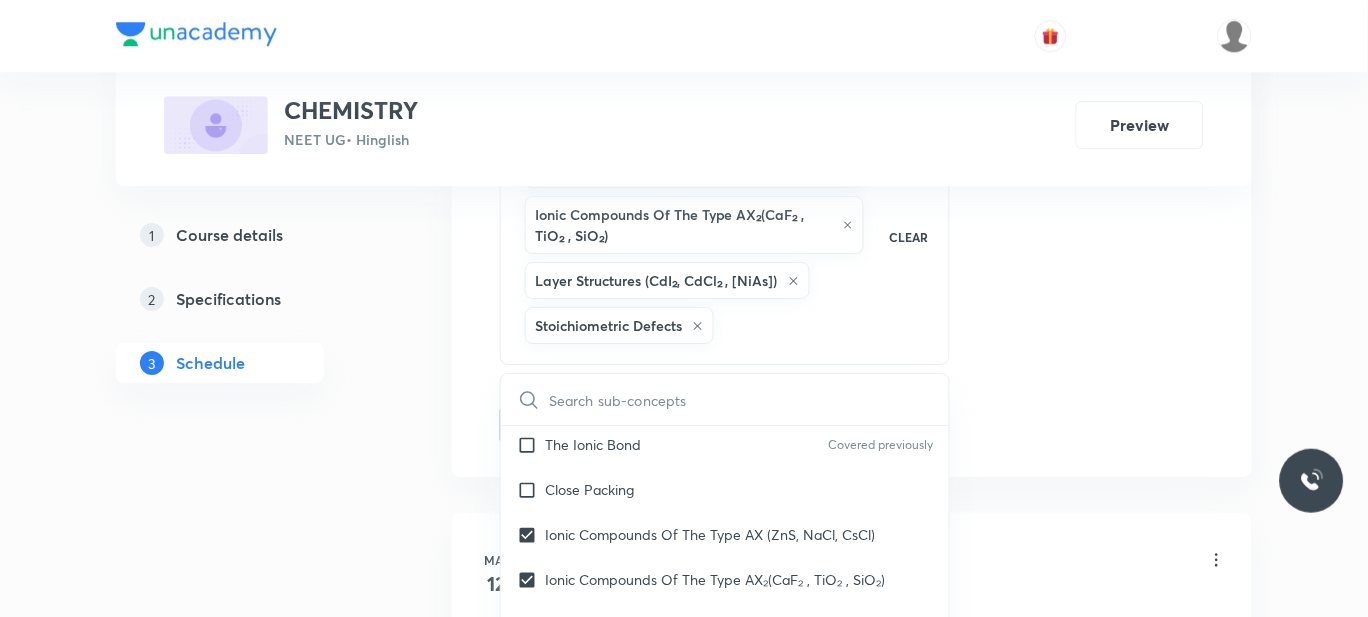 click on "Nonstoichiometric Defects" at bounding box center (725, 714) 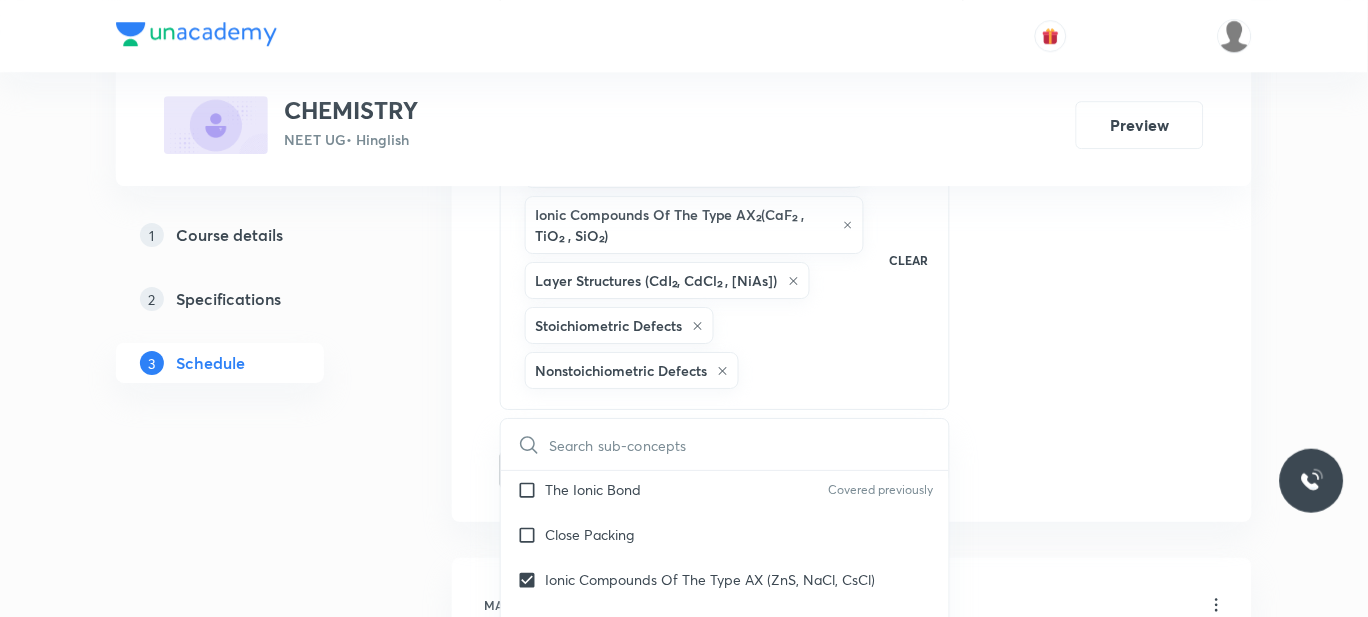 click on "Plus Courses CHEMISTRY NEET UG  • Hinglish Preview 1 Course details 2 Specifications 3 Schedule Schedule 44  classes Session  45 Live class Session title 16/99 CHEMICAL BONDING ​ Schedule for Jul 11, 2025, 12:30 PM ​ Duration (in minutes) 60 ​   Session type Online Offline Room 201 Sub-concepts Ionic Compounds Of The Type AX (ZnS, NaCl, CsCl) Ionic Compounds Of The Type AX₂(CaF₂ , TiO₂ , SiO₂) Layer Structures (CdI₂, CdCl₂ , [NiAs]) Stoichiometric Defects Nonstoichiometric Defects CLEAR ​ General Topics & Mole Concept Basic Concepts Covered previously Mole – Basic Introduction Covered previously Percentage Composition Covered previously Stoichiometry Covered previously Principle of Atom Conservation (POAC) Covered previously Relation between Stoichiometric Quantities Covered previously Application of Mole Concept: Gravimetric Analysis Covered previously Electronic Configuration Of Atoms (Hund's rule) Covered previously  Quantum Numbers (Magnetic Quantum no.) Covered previously Spectrum" at bounding box center (684, 3602) 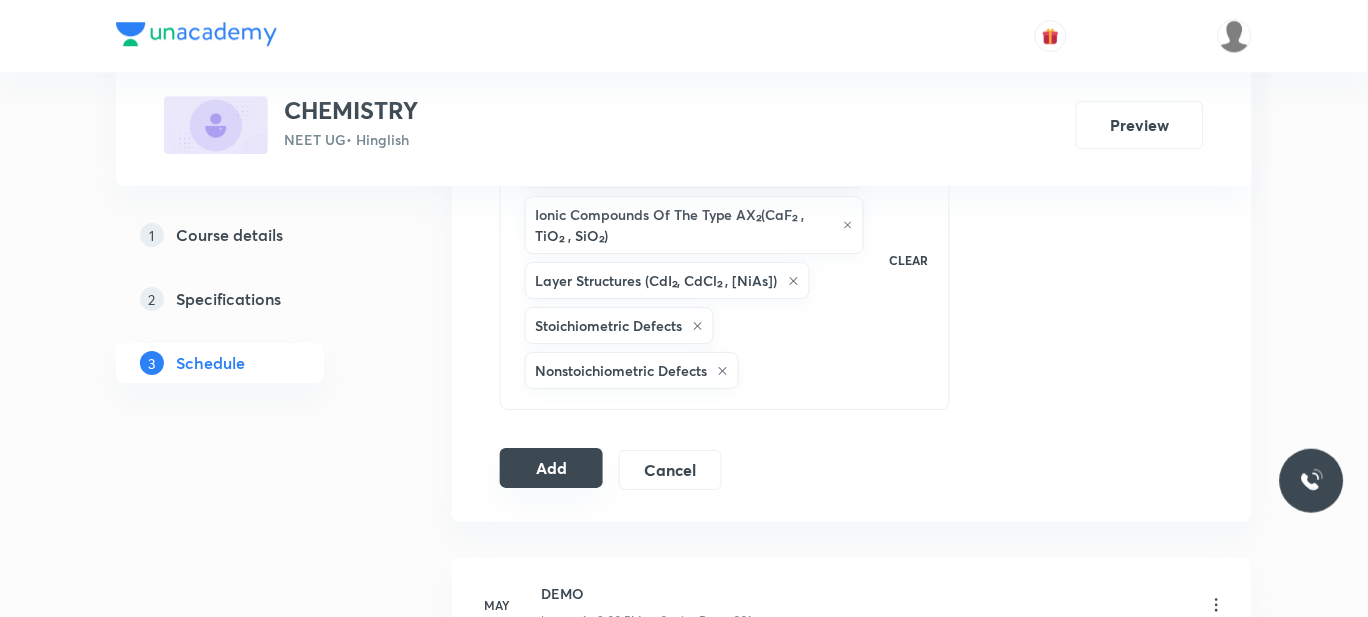 click on "Add" at bounding box center (551, 468) 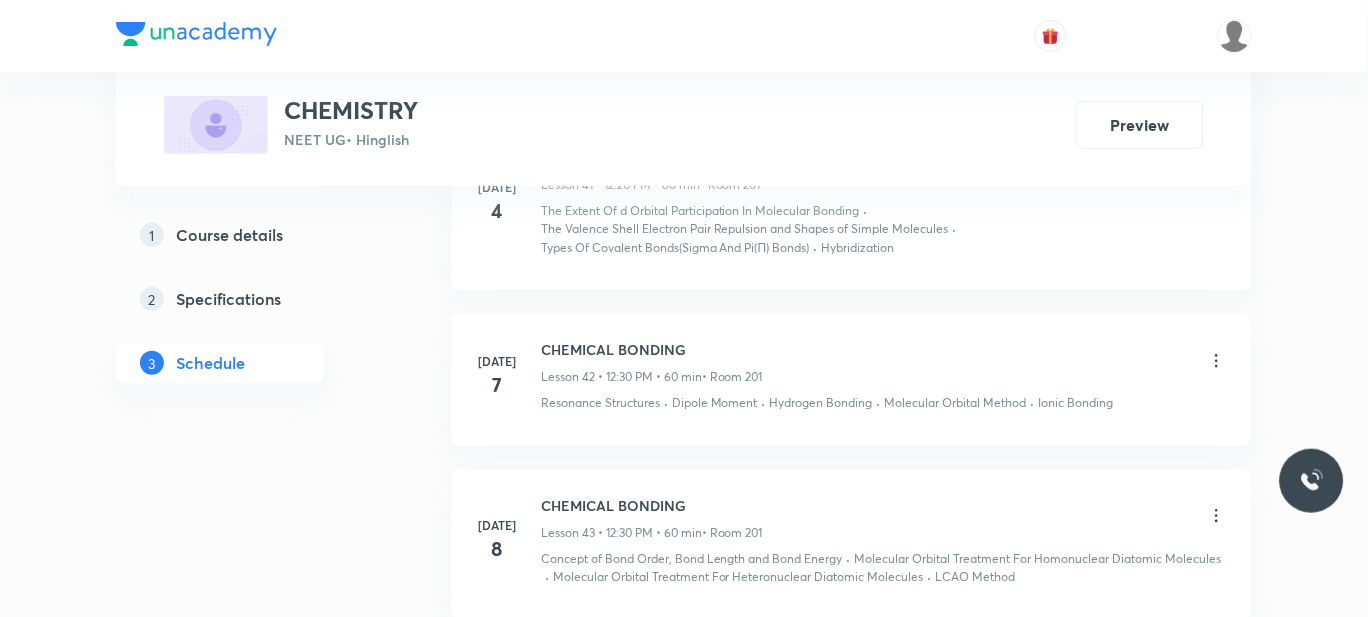 scroll, scrollTop: 7577, scrollLeft: 0, axis: vertical 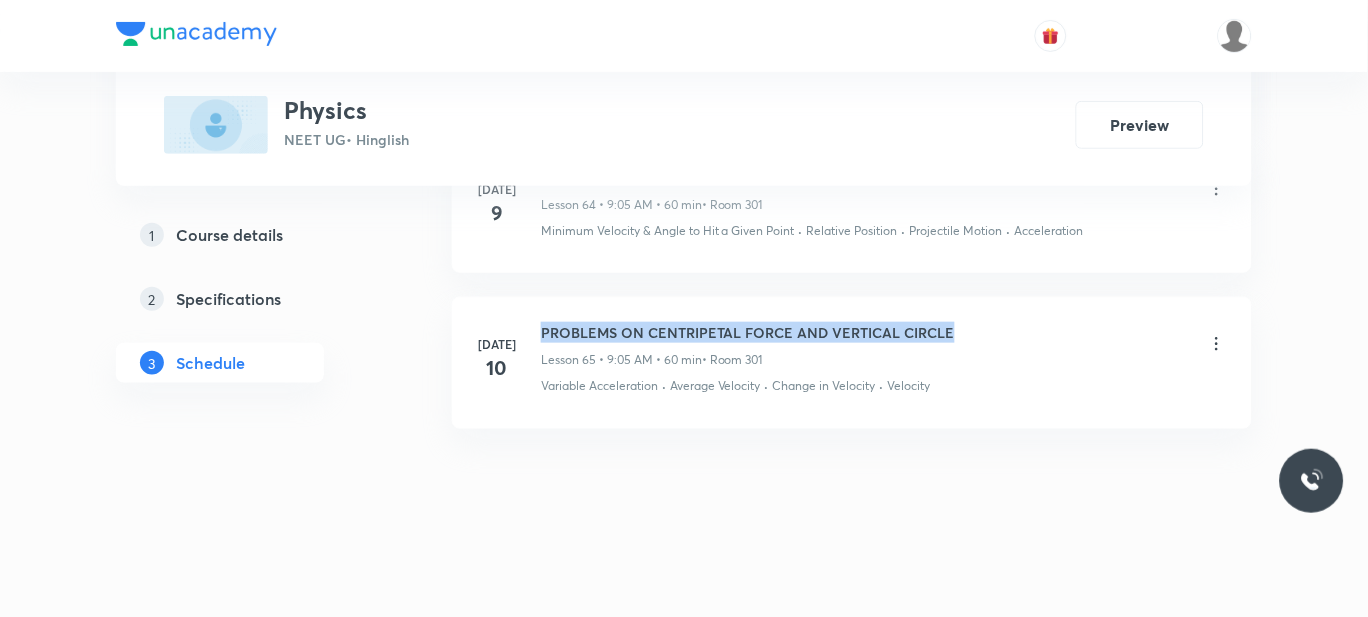 drag, startPoint x: 958, startPoint y: 336, endPoint x: 531, endPoint y: 295, distance: 428.96387 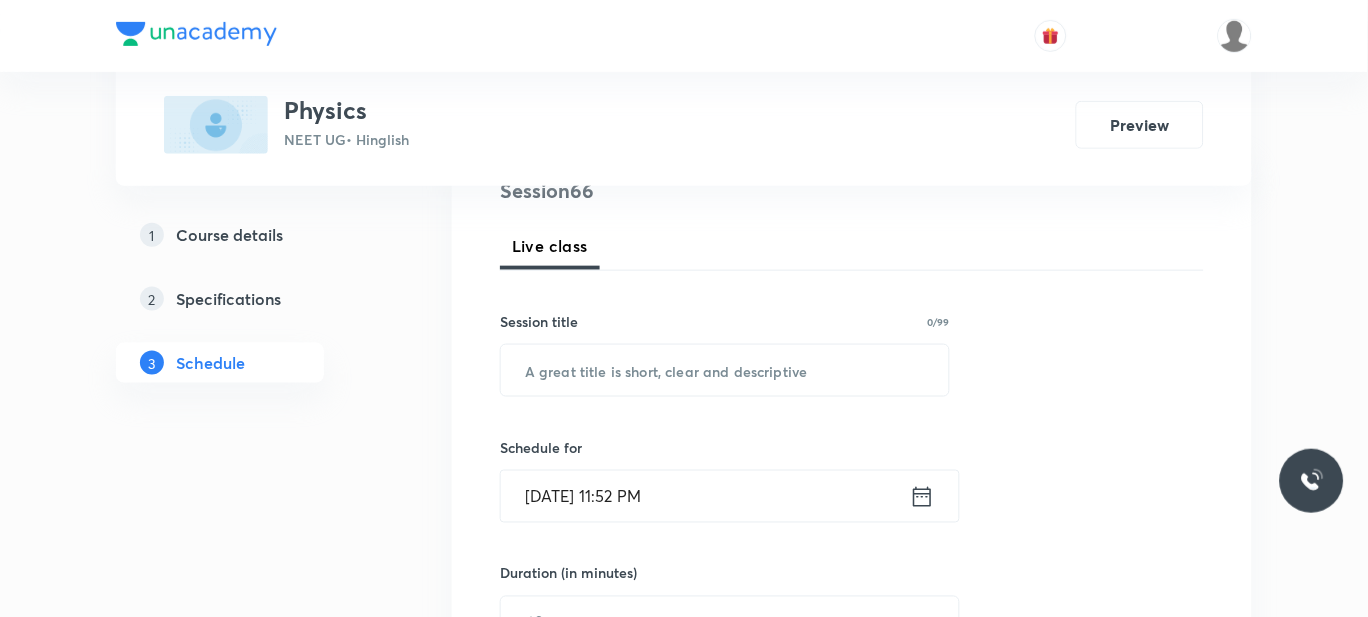 scroll, scrollTop: 266, scrollLeft: 0, axis: vertical 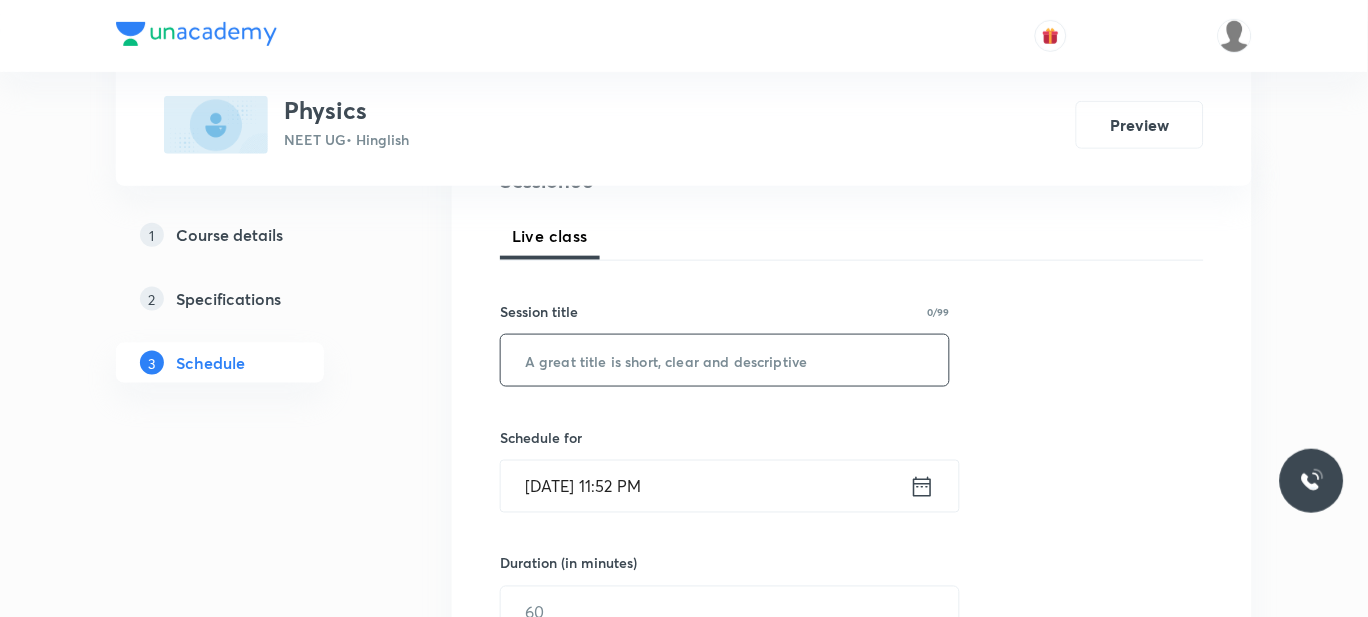 click at bounding box center [725, 360] 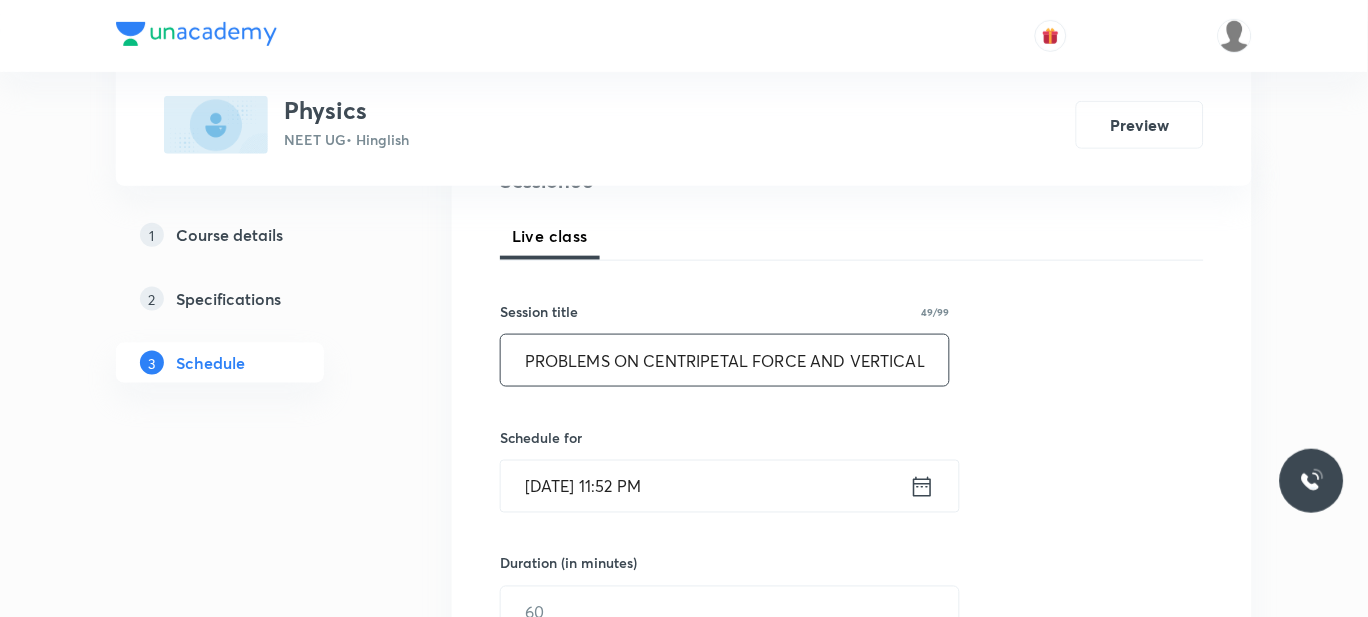 scroll, scrollTop: 0, scrollLeft: 65, axis: horizontal 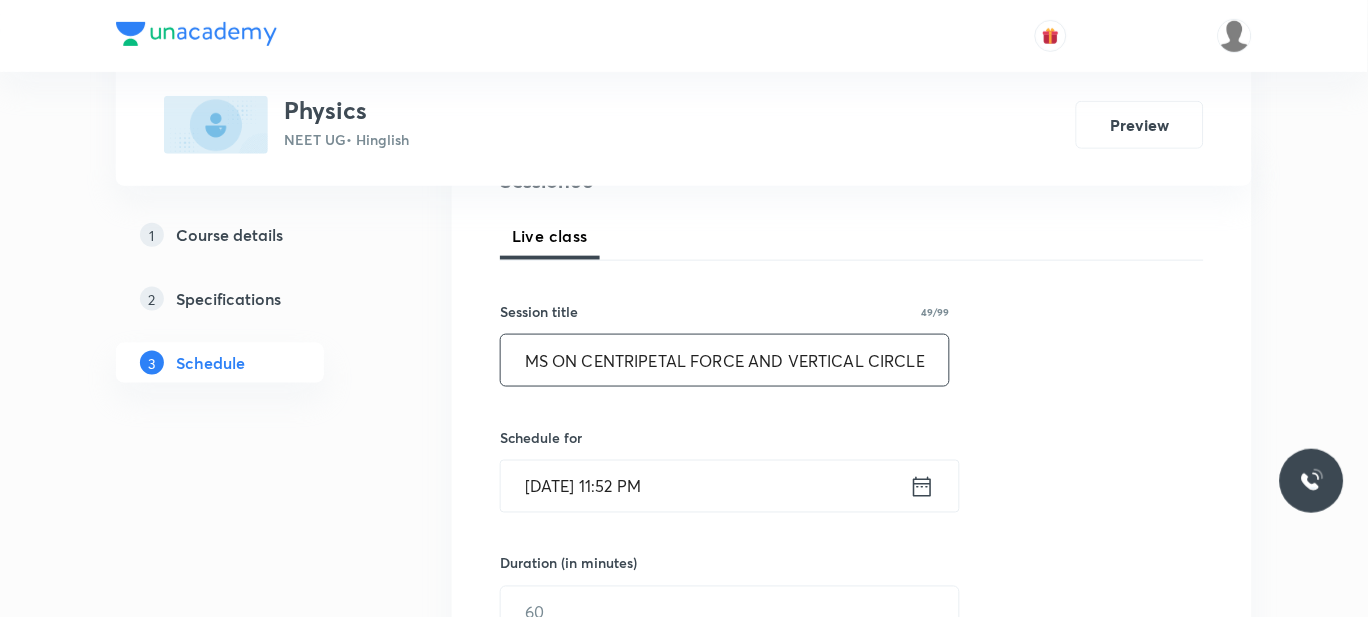 type on "PROBLEMS ON CENTRIPETAL FORCE AND VERTICAL CIRCLE" 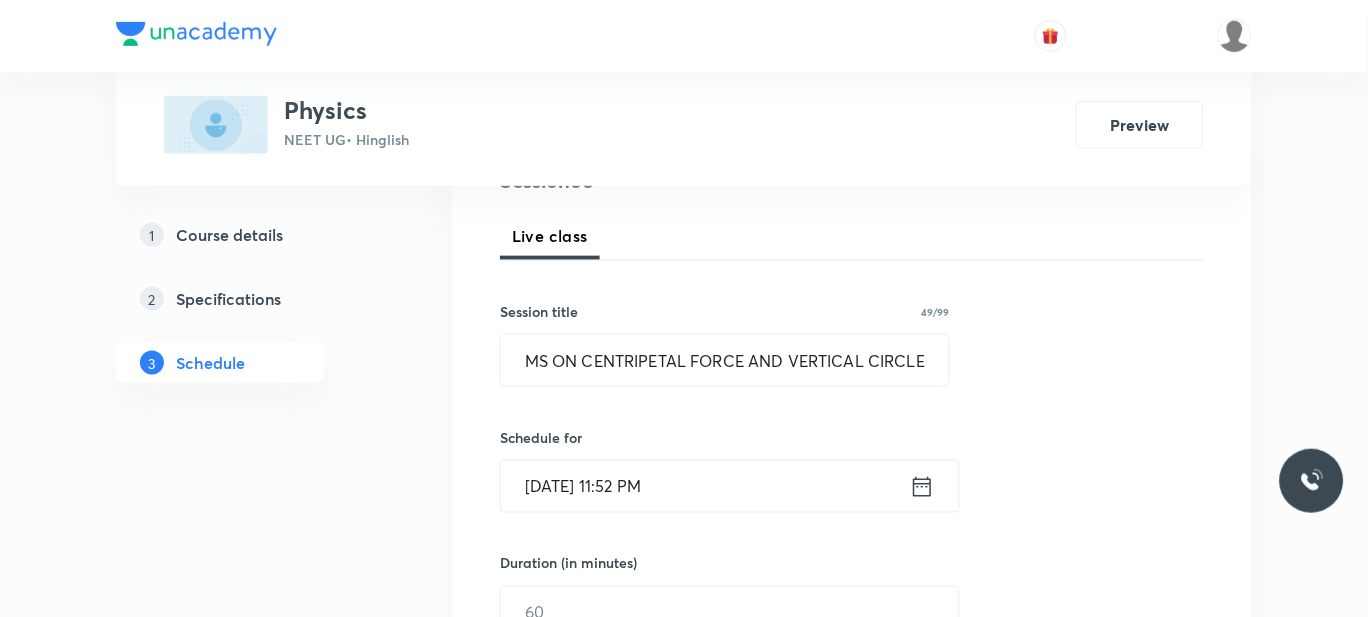 scroll, scrollTop: 0, scrollLeft: 0, axis: both 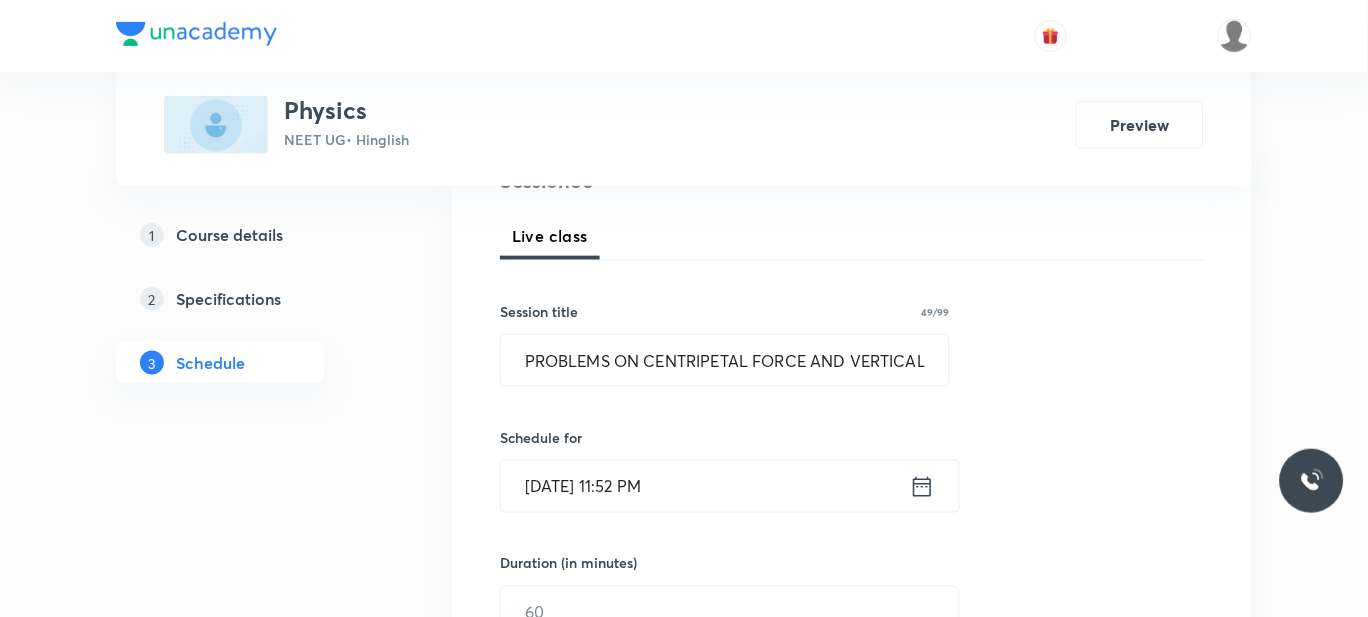 click on "[DATE] 11:52 PM" at bounding box center [705, 486] 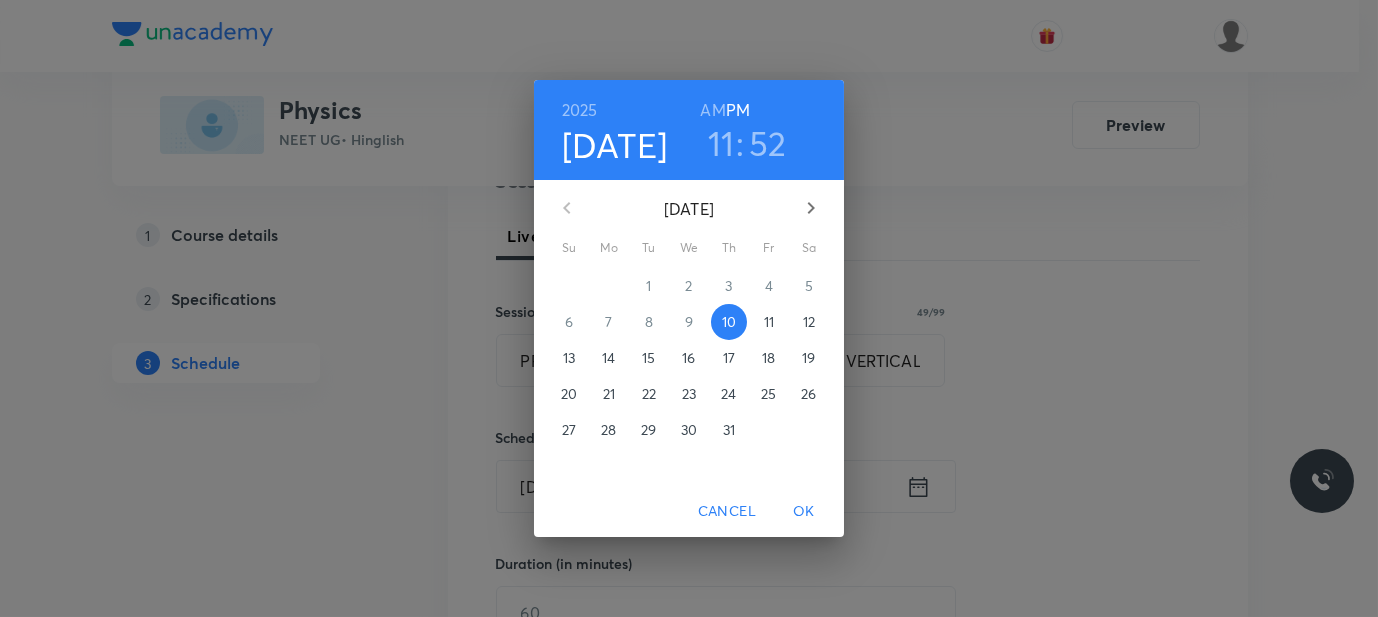 click on "11" at bounding box center (769, 322) 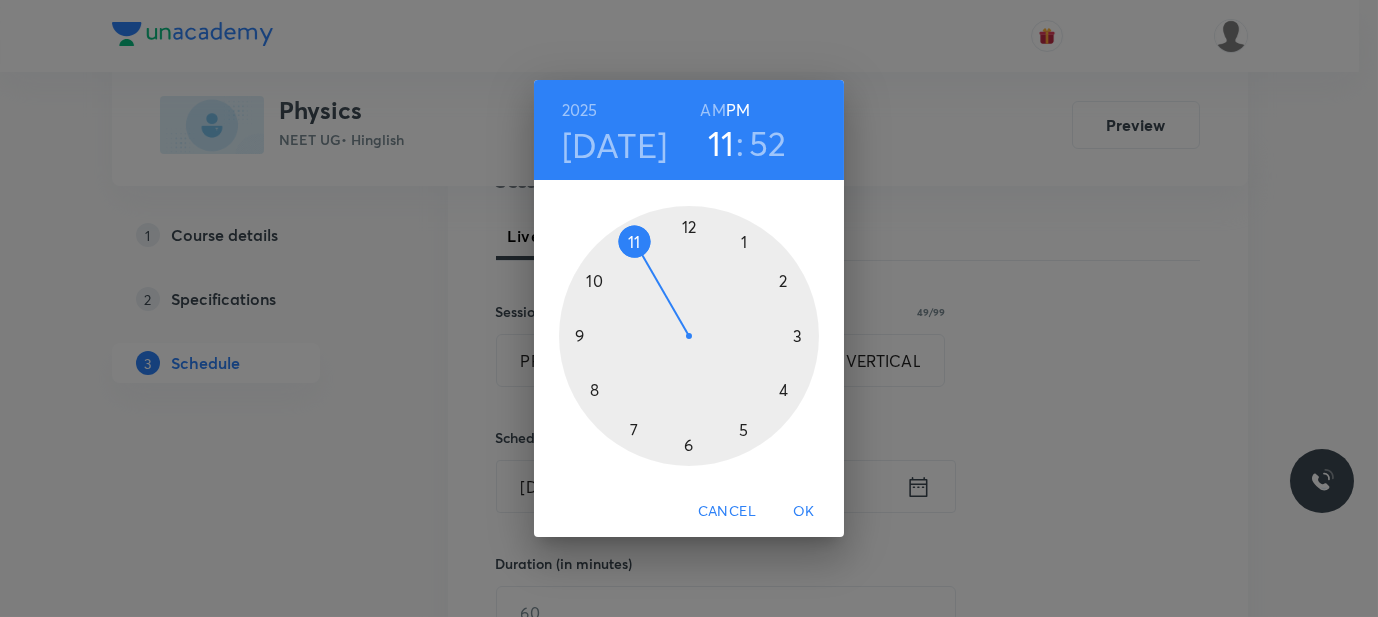 click on "AM" at bounding box center (712, 110) 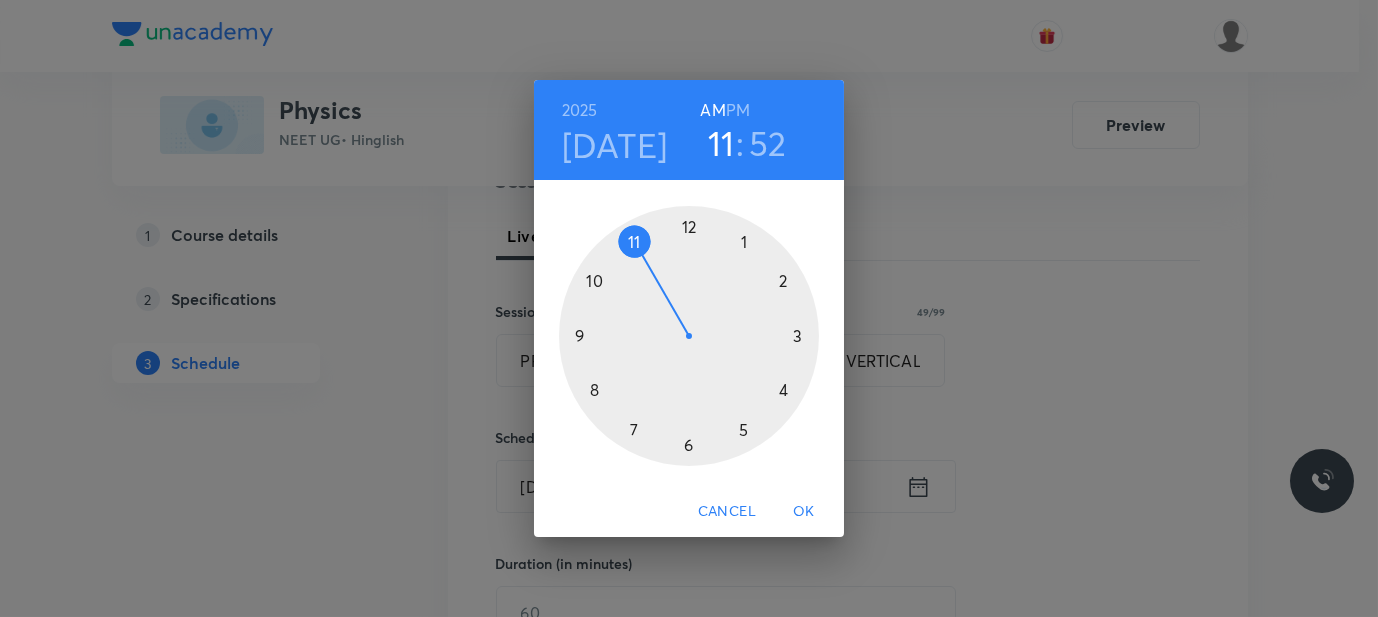 click at bounding box center (689, 336) 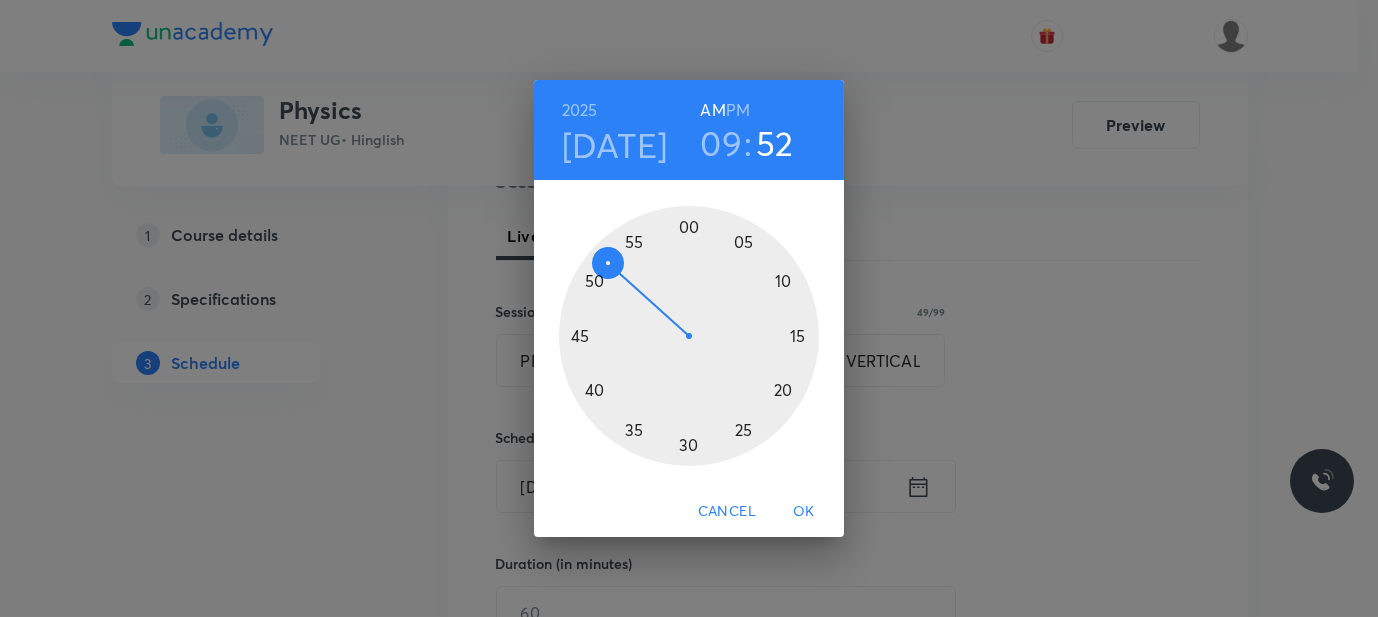 click at bounding box center [689, 336] 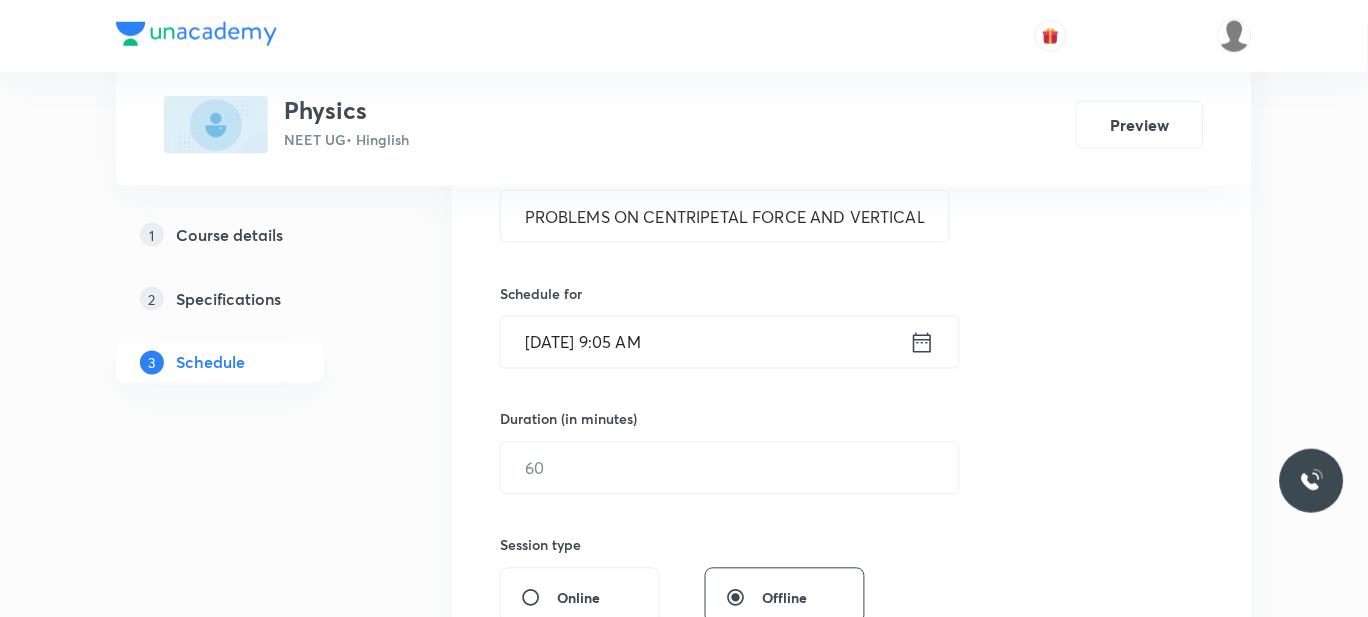 scroll, scrollTop: 411, scrollLeft: 0, axis: vertical 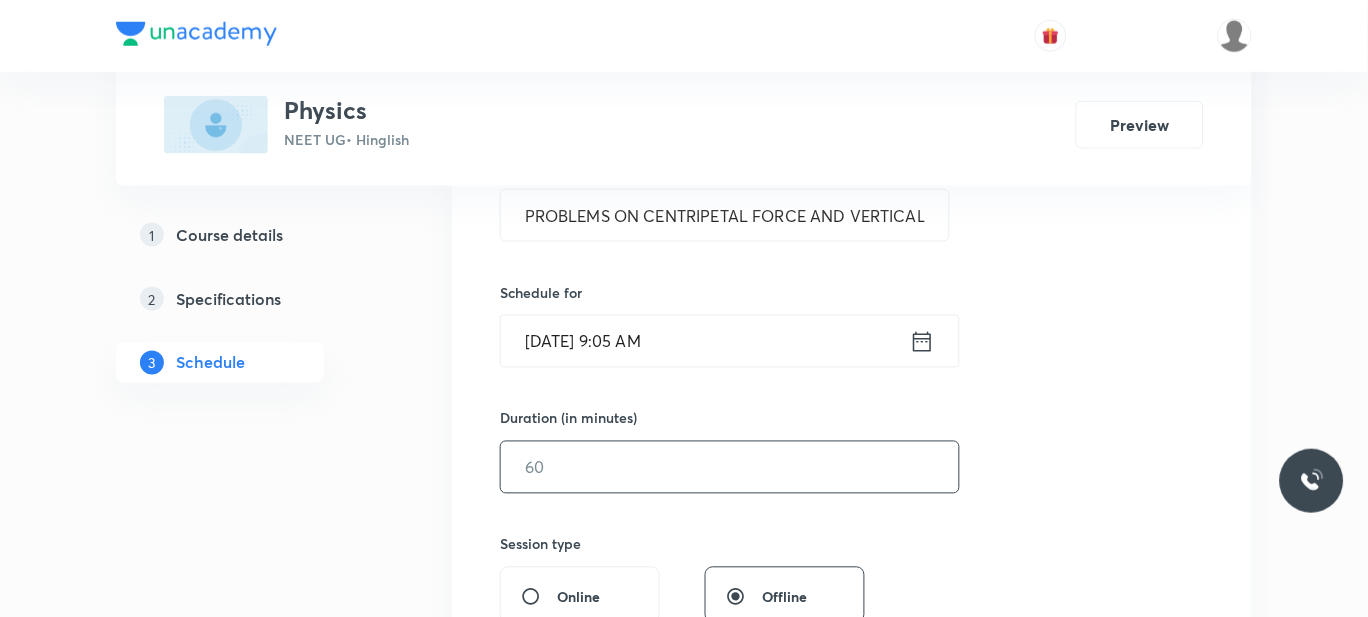 click at bounding box center [730, 467] 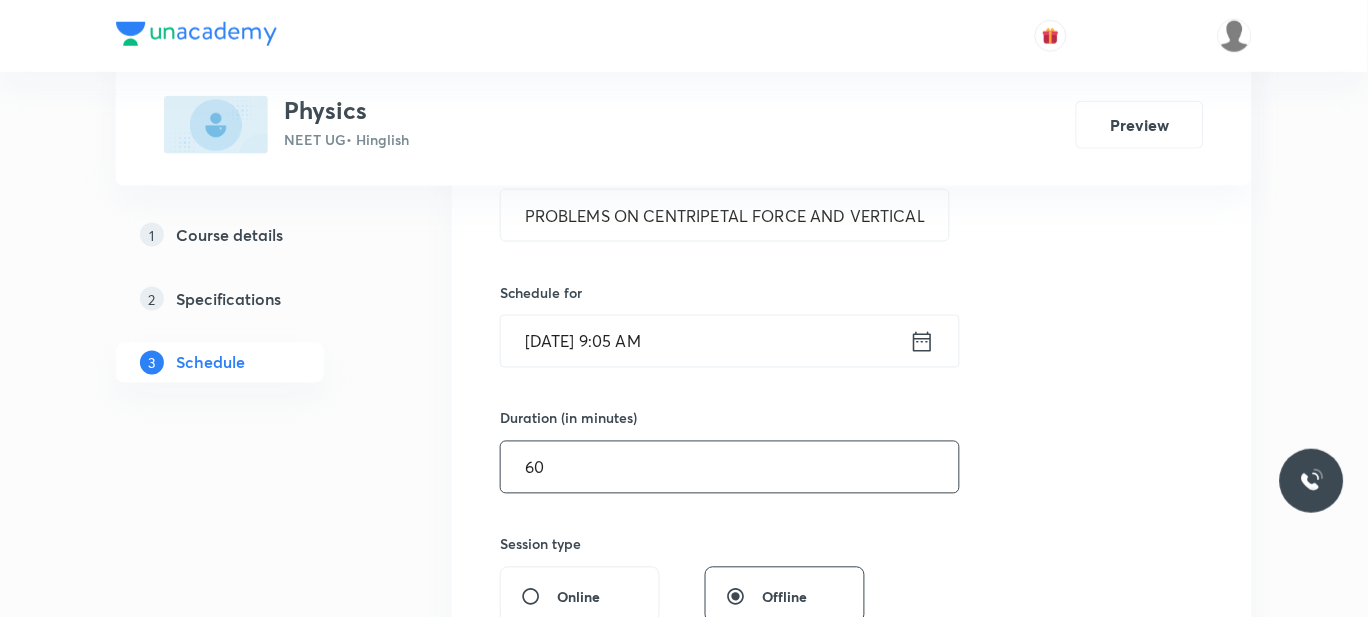 scroll, scrollTop: 748, scrollLeft: 0, axis: vertical 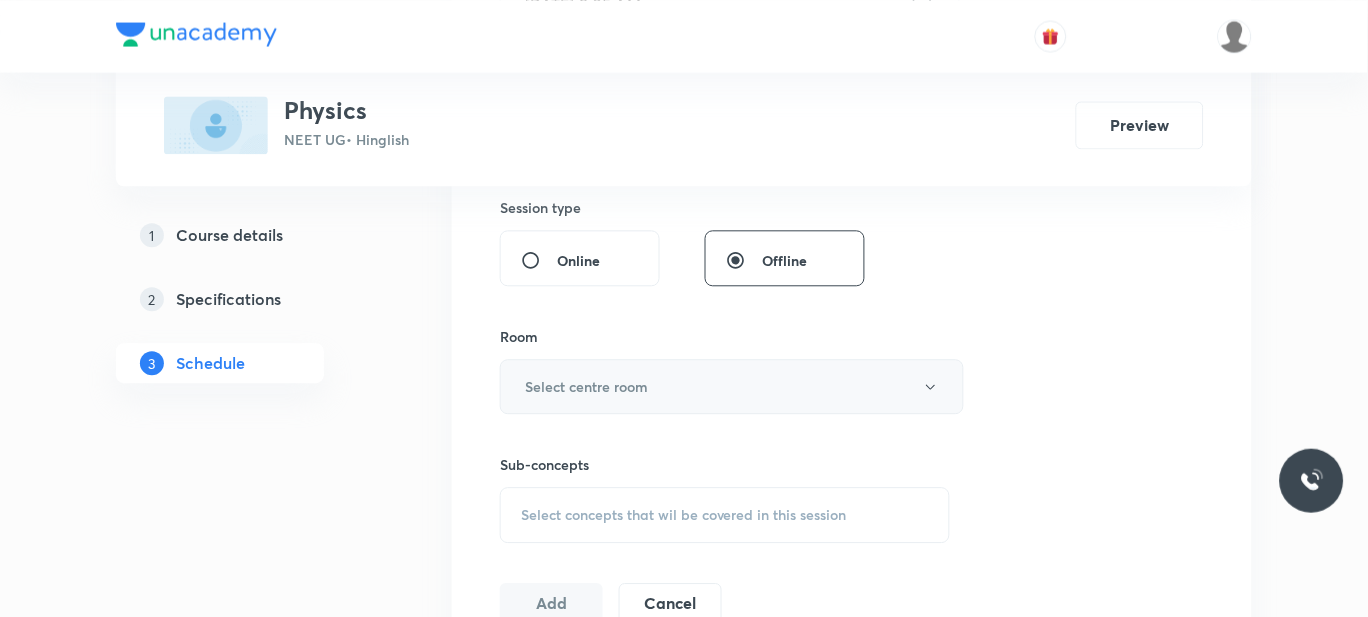 type on "60" 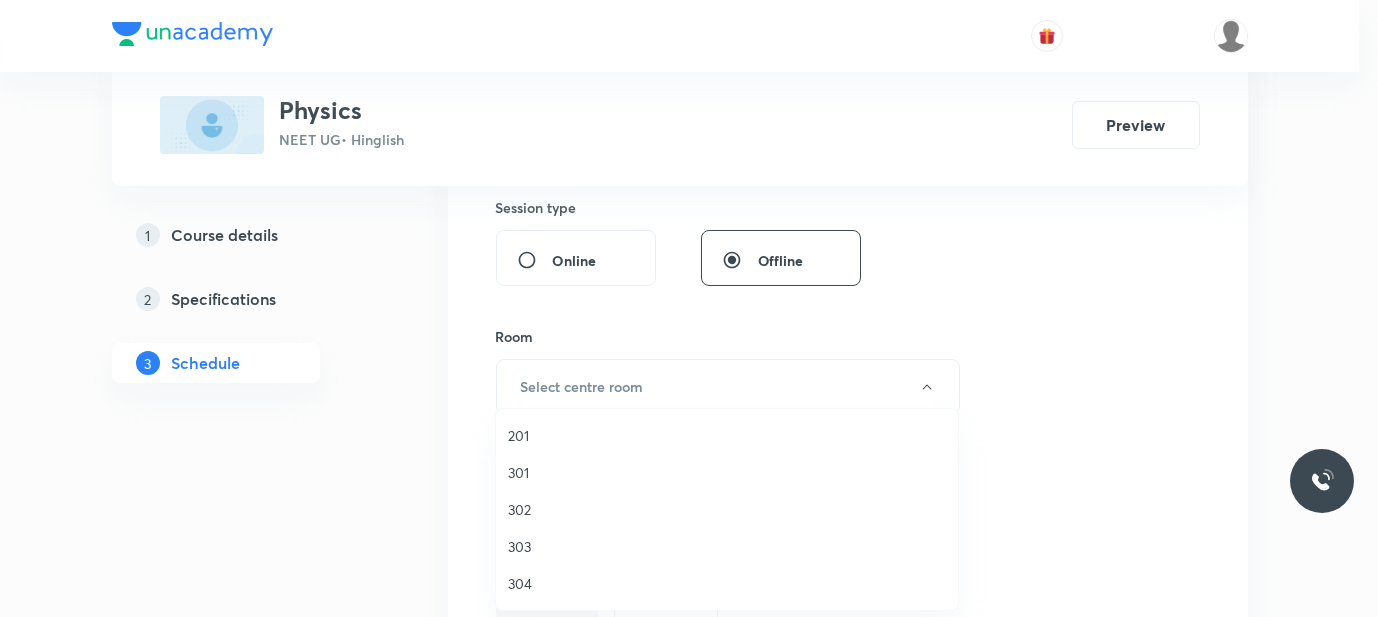 click on "301" at bounding box center [727, 472] 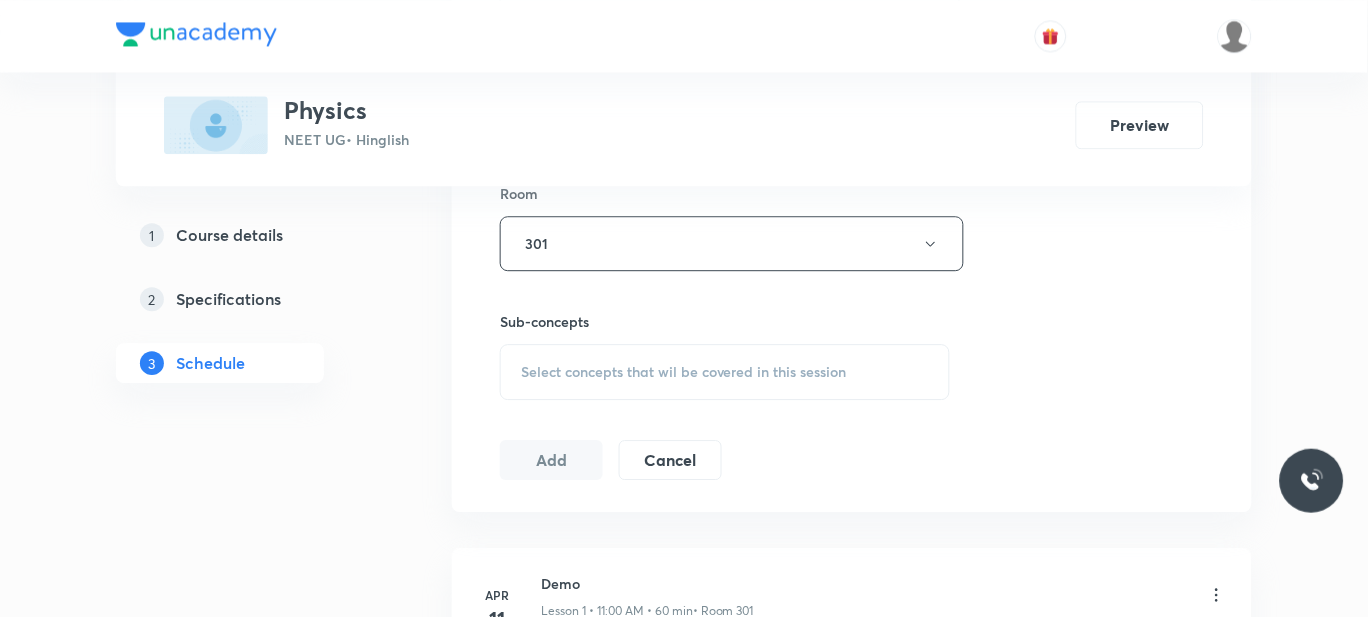 scroll, scrollTop: 892, scrollLeft: 0, axis: vertical 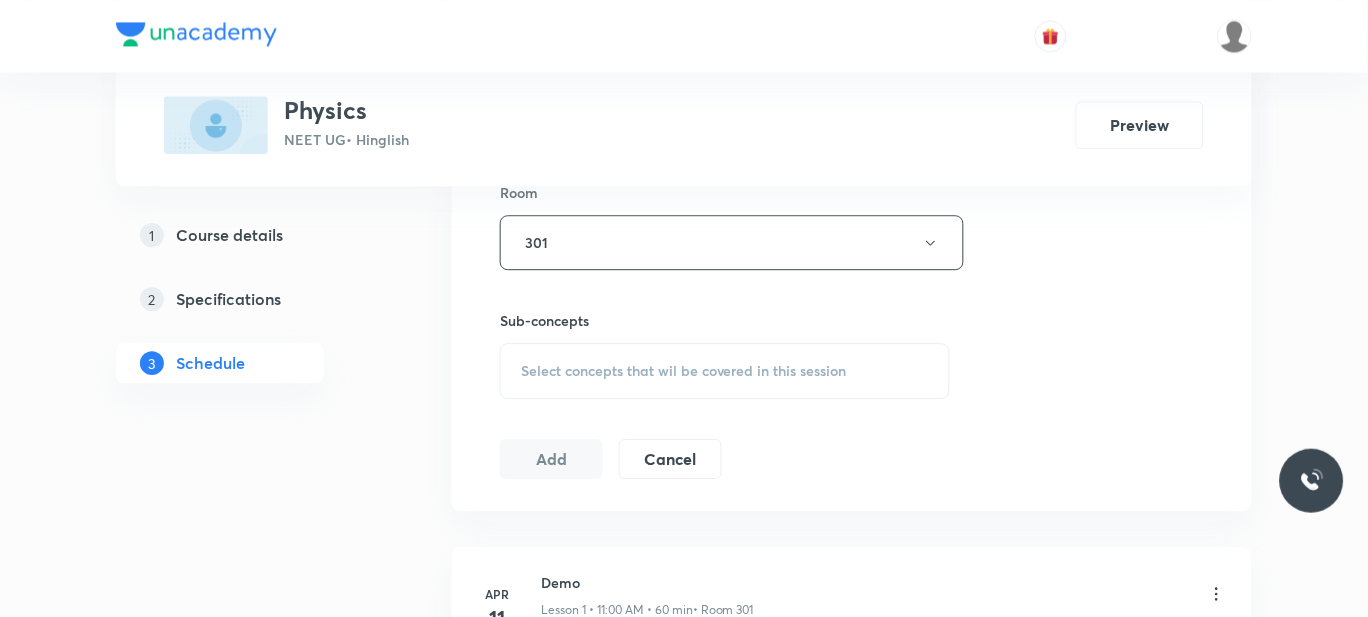 click on "Select concepts that wil be covered in this session" at bounding box center (684, 371) 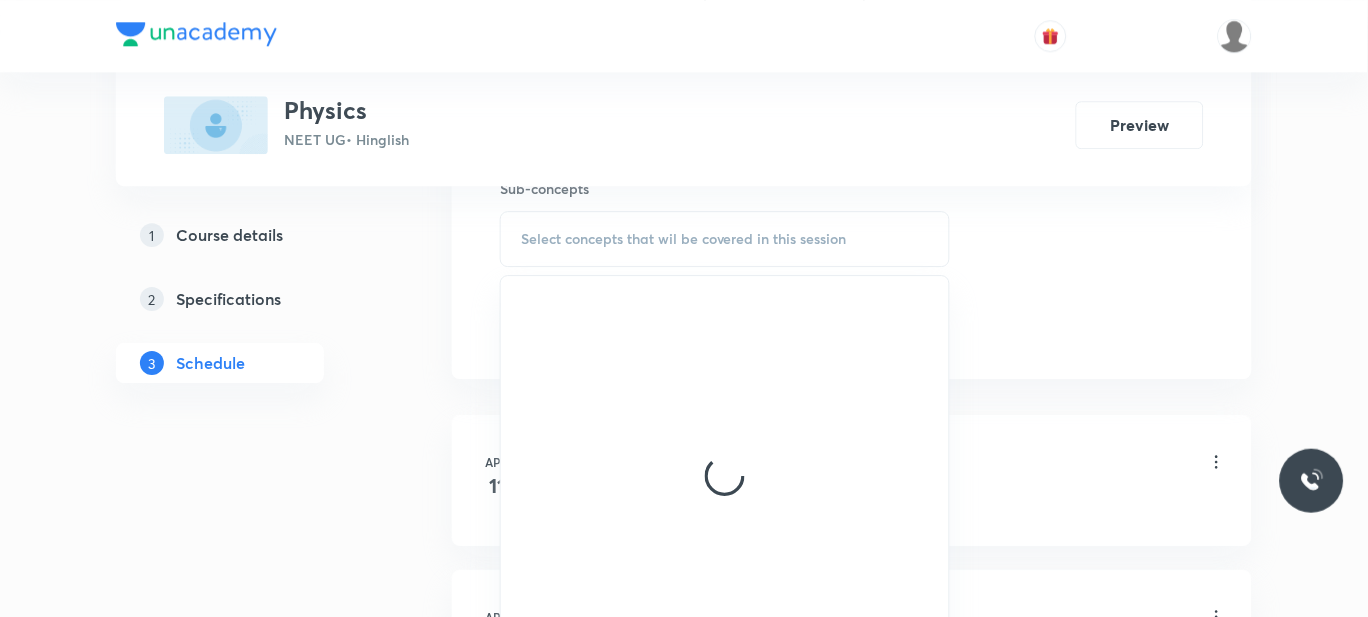 scroll, scrollTop: 1027, scrollLeft: 0, axis: vertical 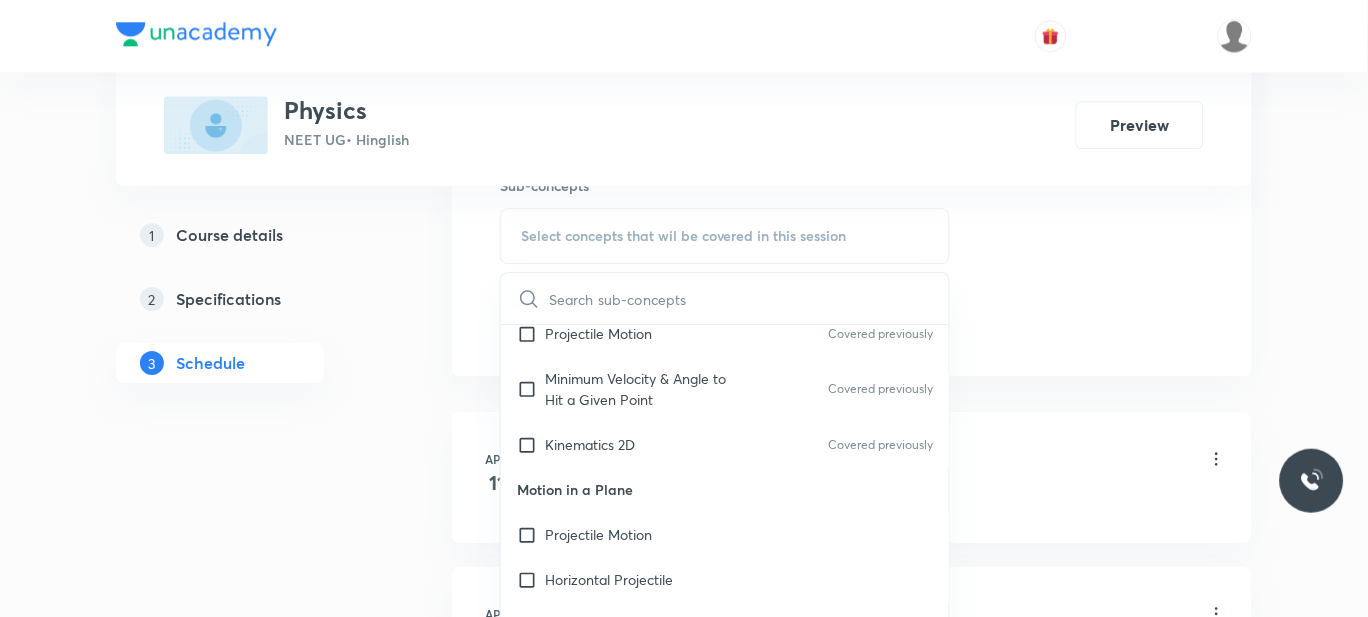 click on "Projectile Motion" at bounding box center [598, 534] 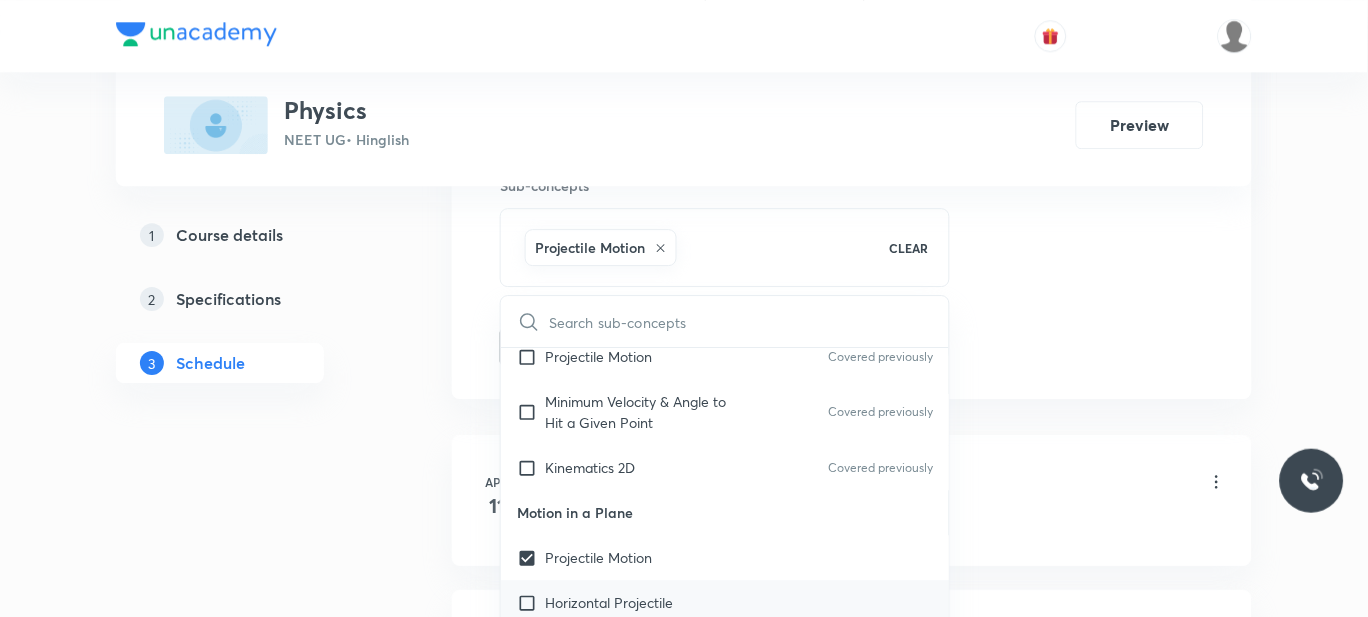click on "Horizontal Projectile" at bounding box center [609, 602] 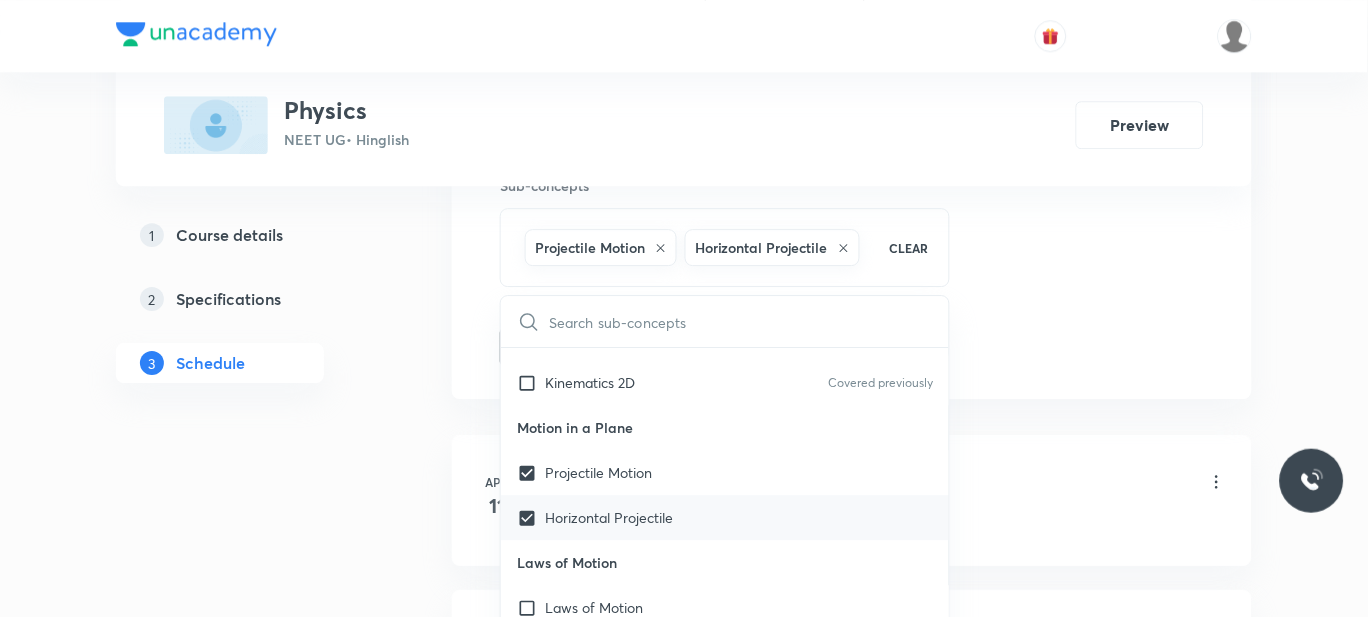 scroll, scrollTop: 12506, scrollLeft: 0, axis: vertical 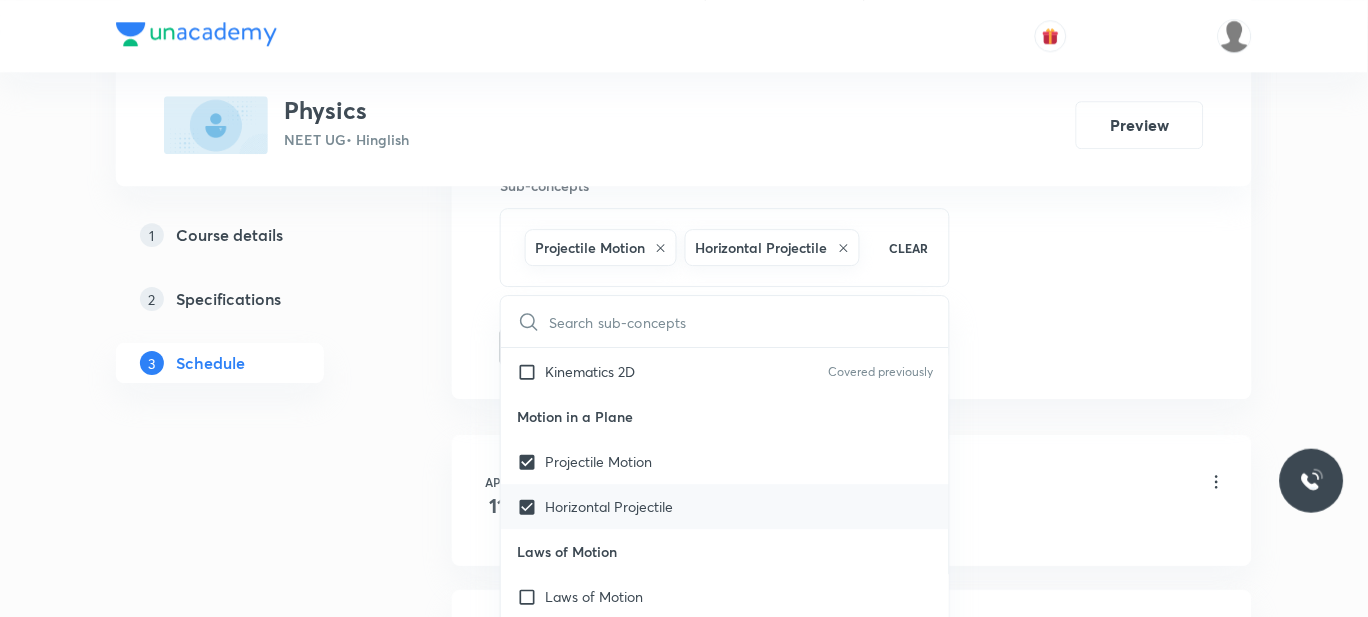 click on "Laws of Motion" at bounding box center (594, 596) 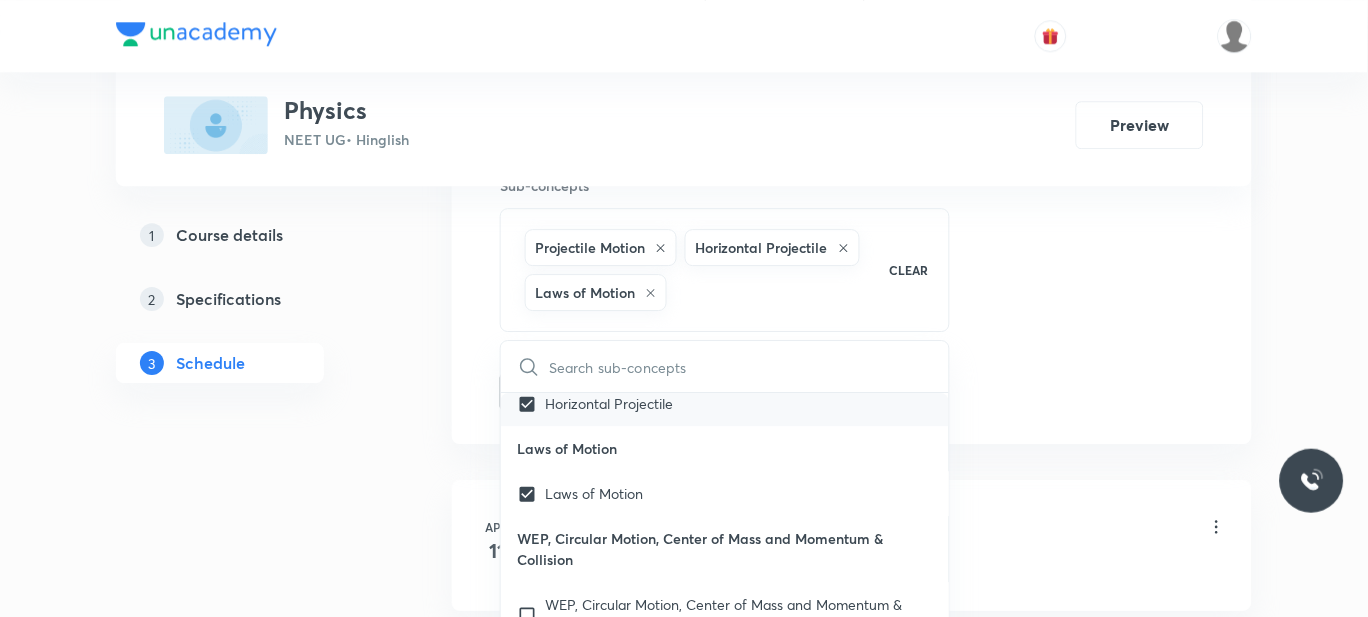 scroll, scrollTop: 12652, scrollLeft: 0, axis: vertical 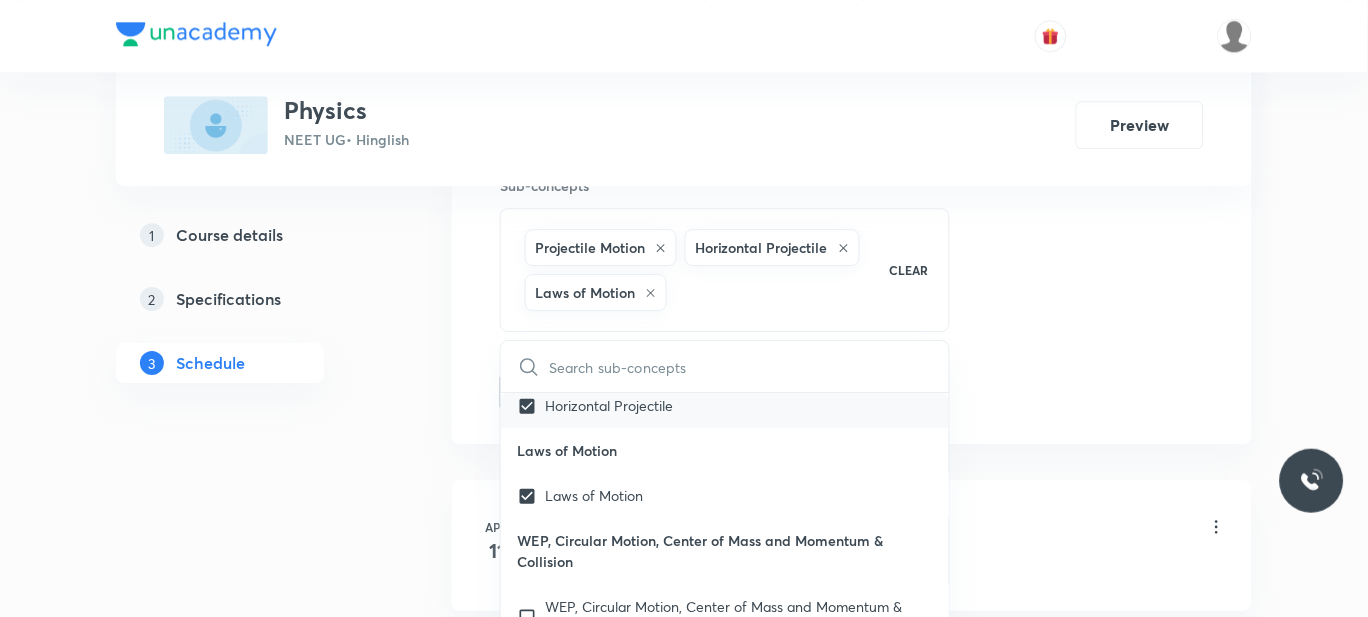 click on "WEP, Circular Motion, Center of Mass and Momentum & Collision" at bounding box center (739, 617) 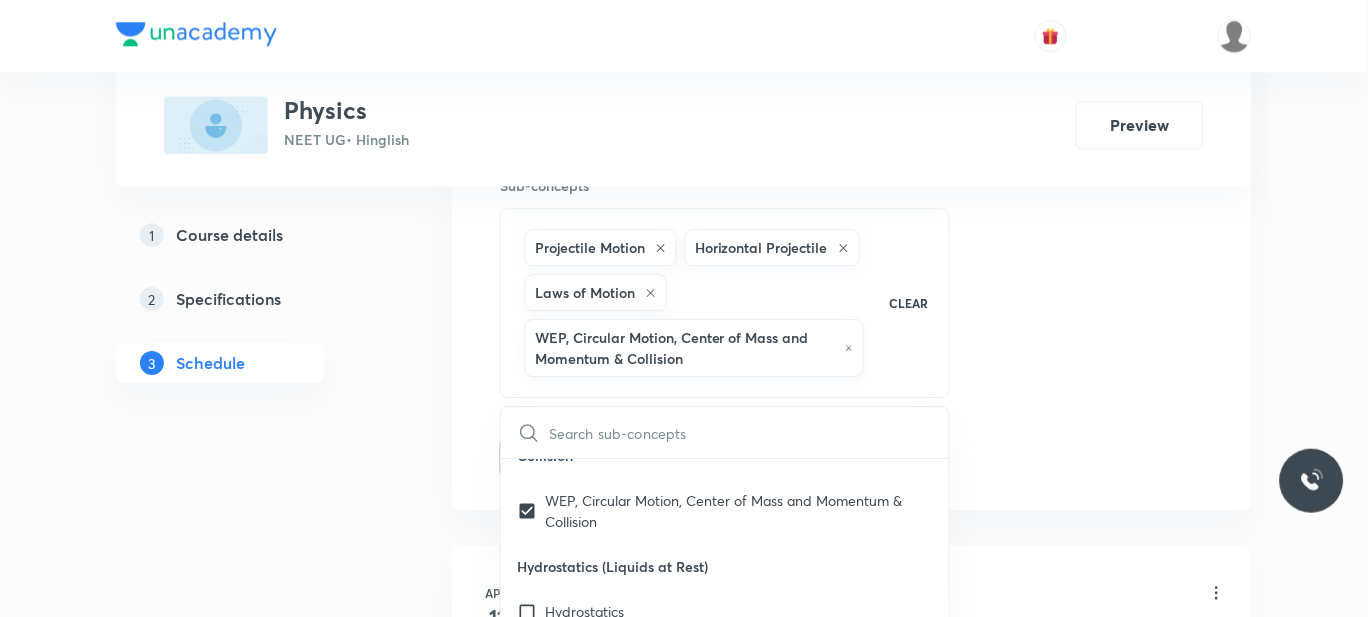 scroll, scrollTop: 12827, scrollLeft: 0, axis: vertical 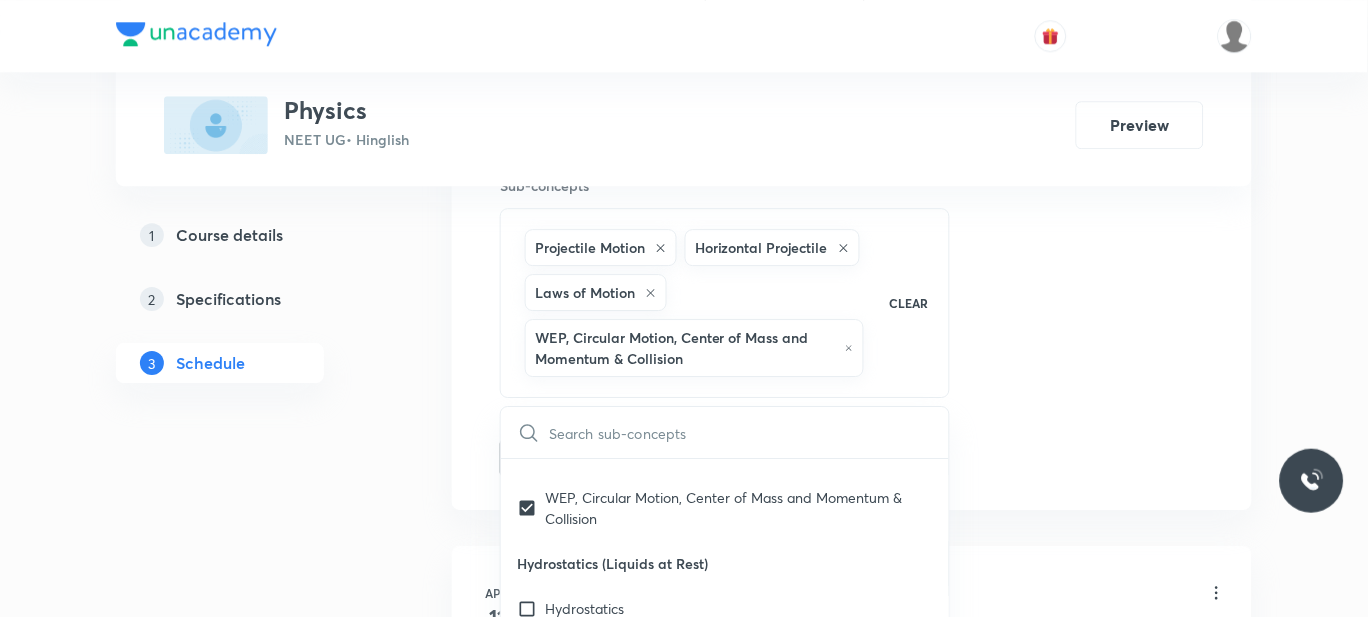 click on "Hydrostatics" at bounding box center [584, 608] 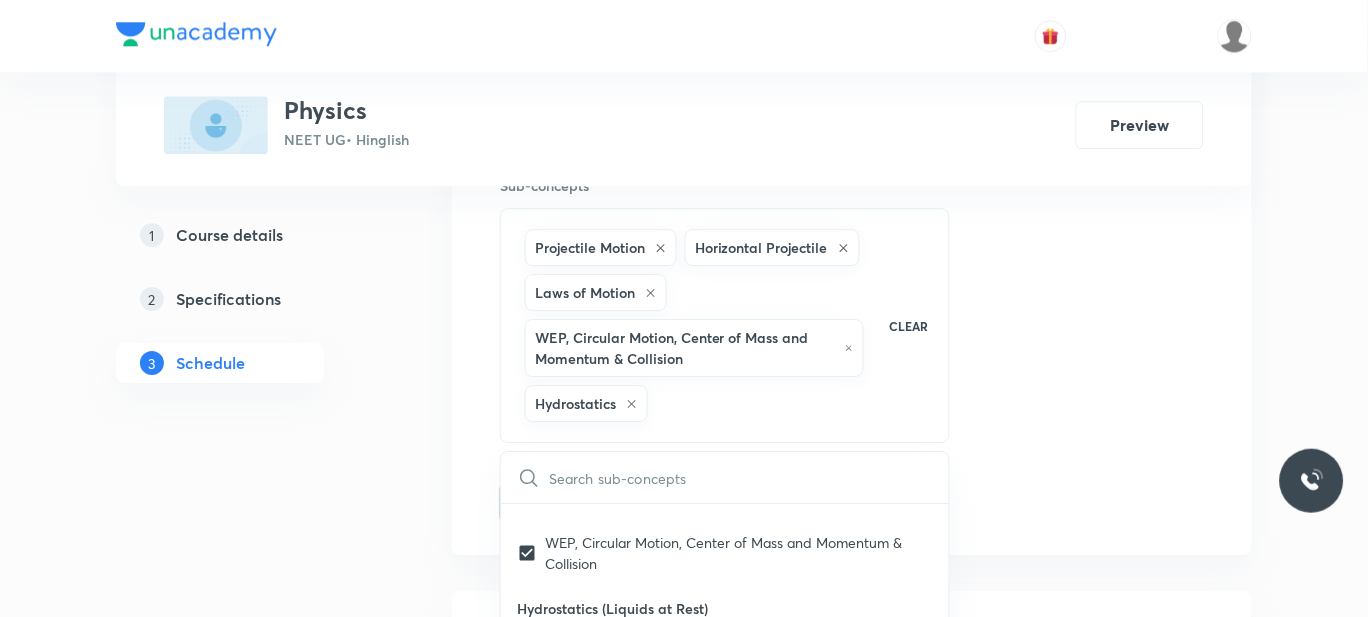 click on "Session  66 Live class Session title 49/99 PROBLEMS ON CENTRIPETAL FORCE AND VERTICAL CIRCLE ​ Schedule for Jul 11, 2025, 9:05 AM ​ Duration (in minutes) 60 ​   Session type Online Offline Room 301 Sub-concepts Projectile Motion Horizontal Projectile Laws of Motion WEP, Circular Motion, Center of Mass and Momentum & Collision Hydrostatics CLEAR ​ Physics - Full Syllabus Mock Questions Physics - Full Syllabus Mock Questions Covered previously Physics Previous Year Question Physics Previous Year Question Units & Dimensions Physical quantity Covered previously Applications of Dimensional Analysis Covered previously Significant Figures Covered previously Units of Physical Quantities Covered previously System of Units Covered previously Dimensions of Some Mathematical Functions Covered previously Unit and Dimension Covered previously Product of Two Vectors Covered previously Subtraction of Vectors Covered previously Cross Product Covered previously Least Count Analysis Errors of Measurement Screw Gauge Add" at bounding box center [852, -36] 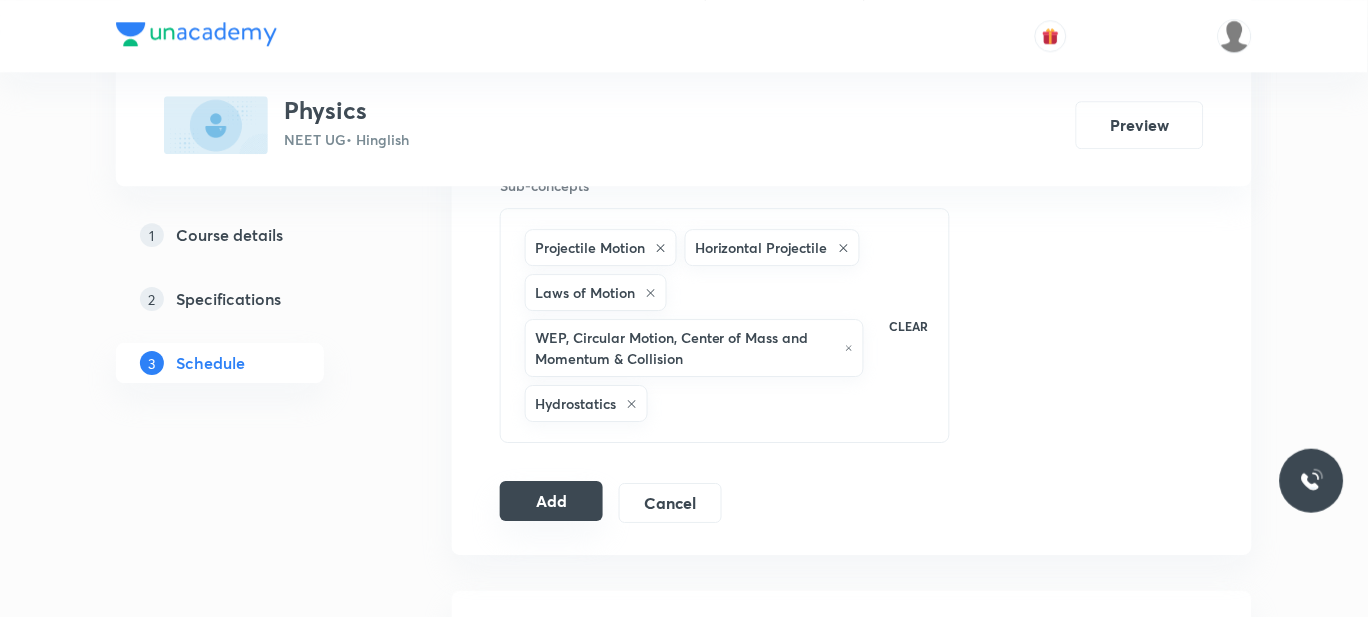 click on "Add" at bounding box center [551, 501] 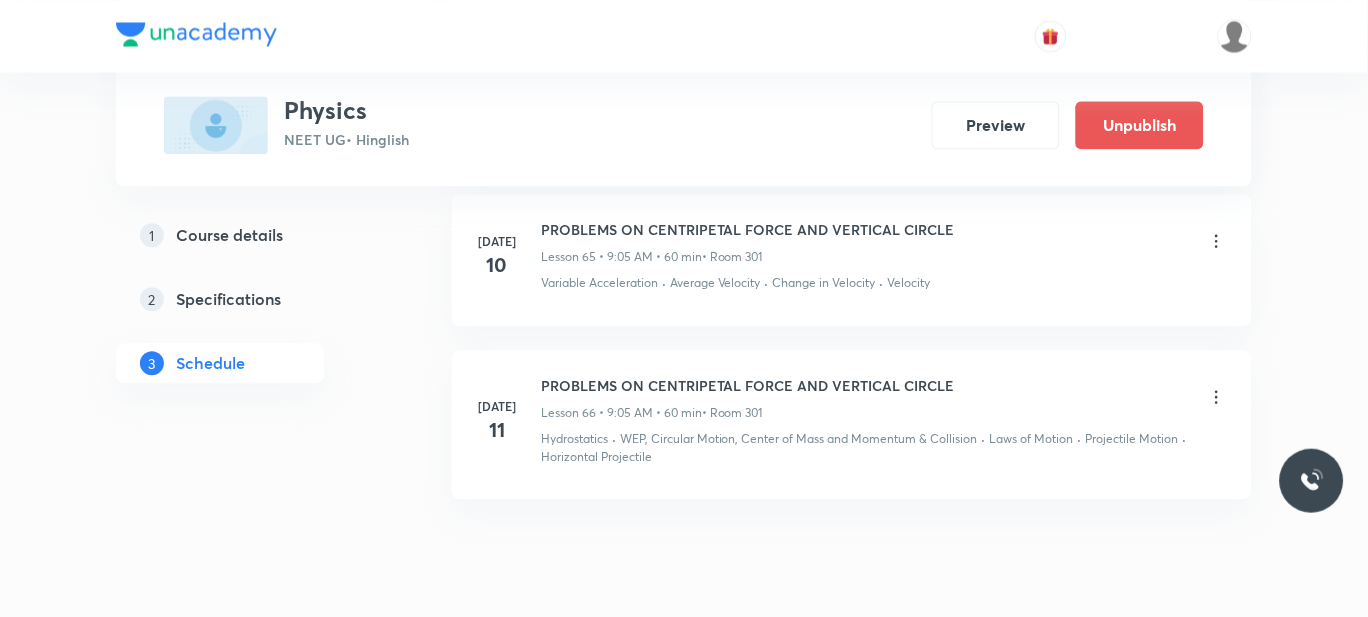 scroll, scrollTop: 10953, scrollLeft: 0, axis: vertical 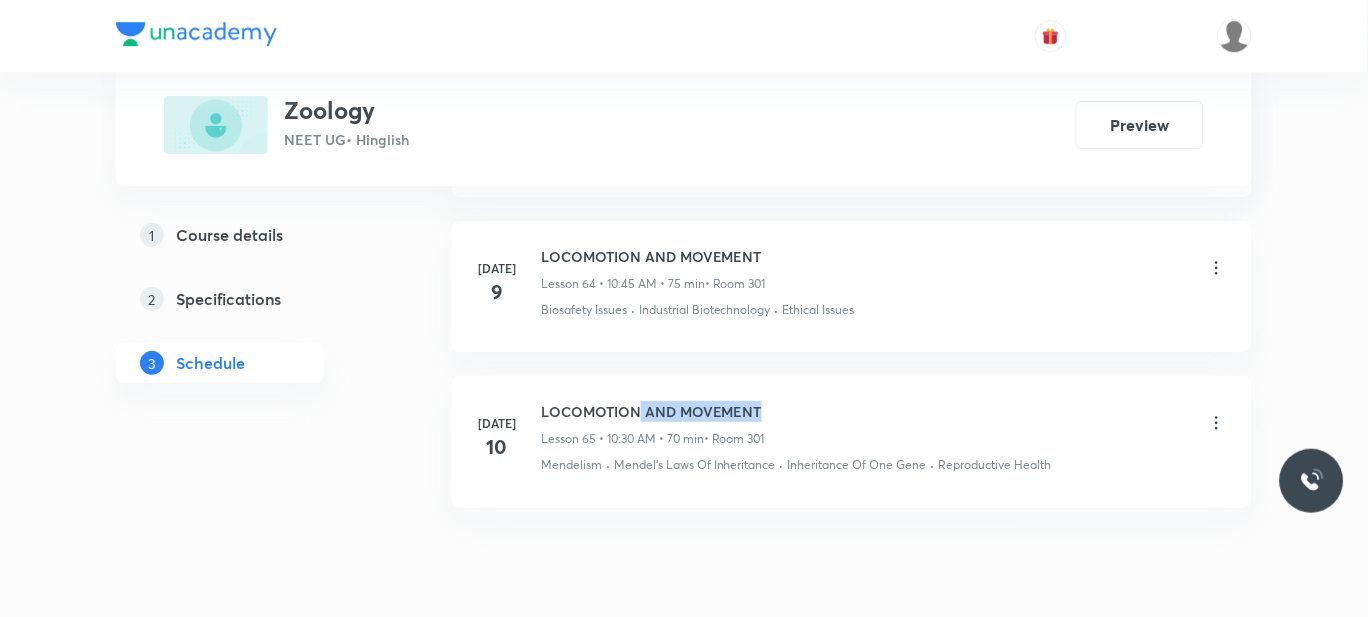 drag, startPoint x: 781, startPoint y: 344, endPoint x: 637, endPoint y: 339, distance: 144.08678 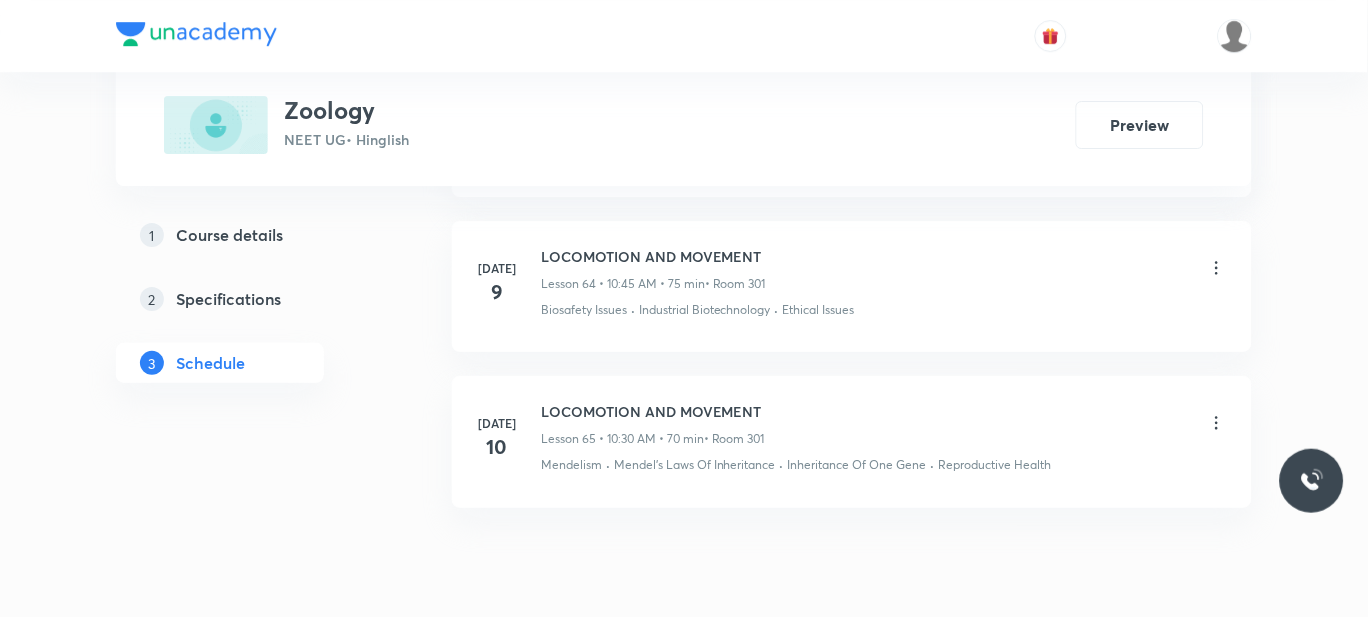 click on "[DATE] LOCOMOTION AND MOVEMENT Lesson 65 • 10:30 AM • 70 min  • Room 301 Mendelism · Mendel’s Laws Of Inheritance · Inheritance Of One Gene · Reproductive Health" at bounding box center (852, 441) 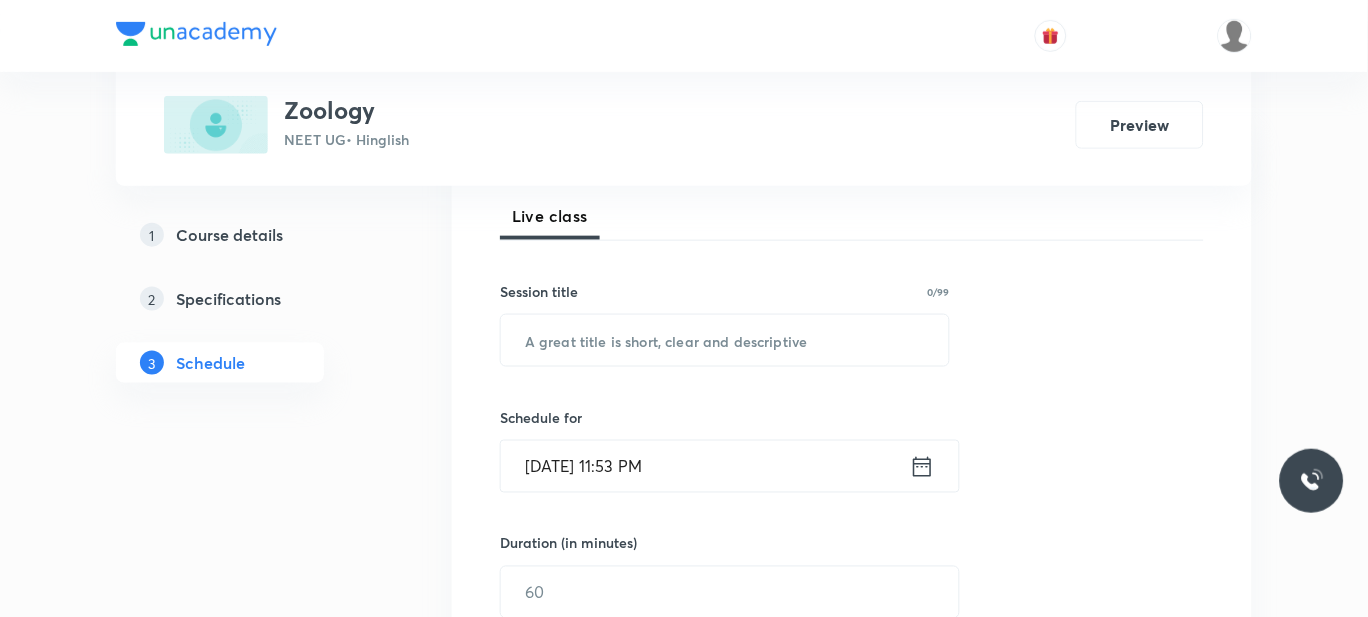 scroll, scrollTop: 349, scrollLeft: 0, axis: vertical 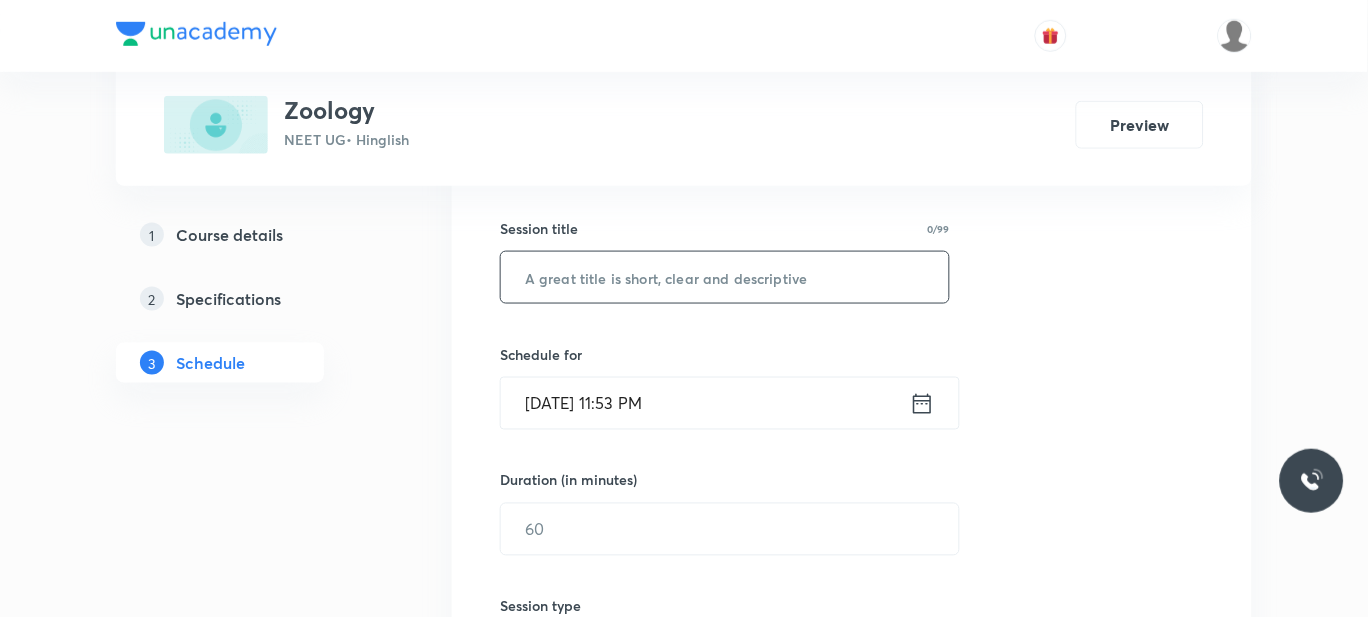 click at bounding box center [725, 277] 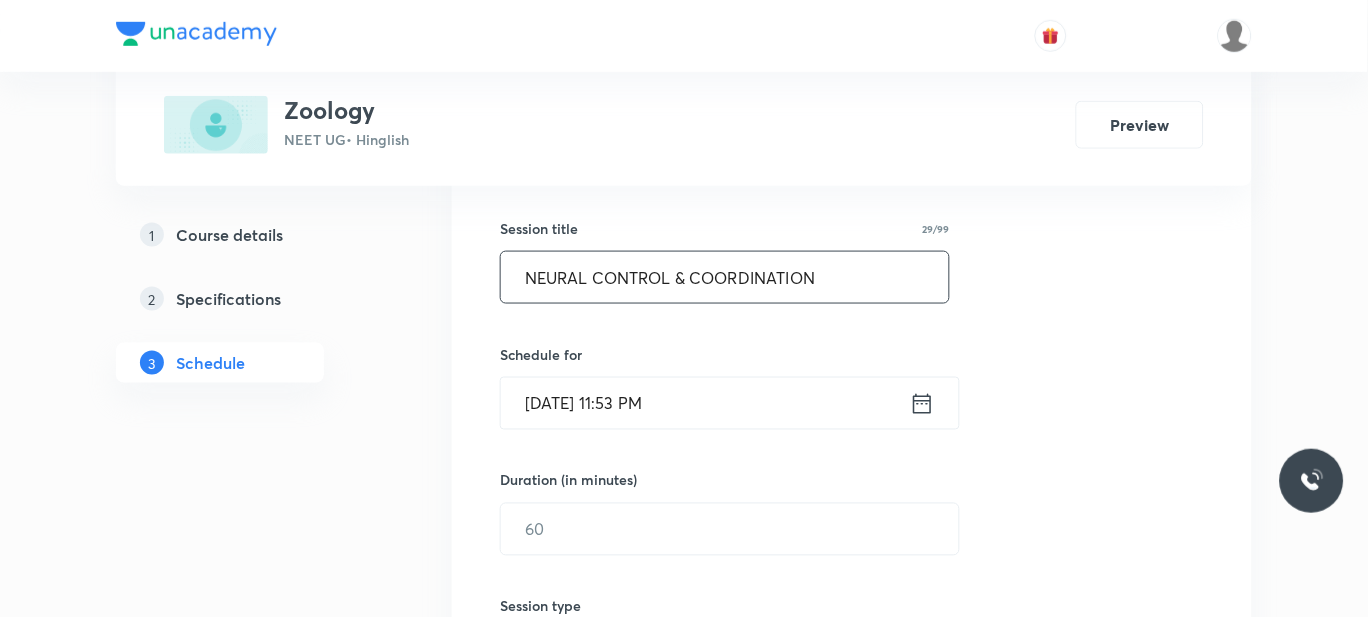 type on "NEURAL CONTROL & COORDINATION" 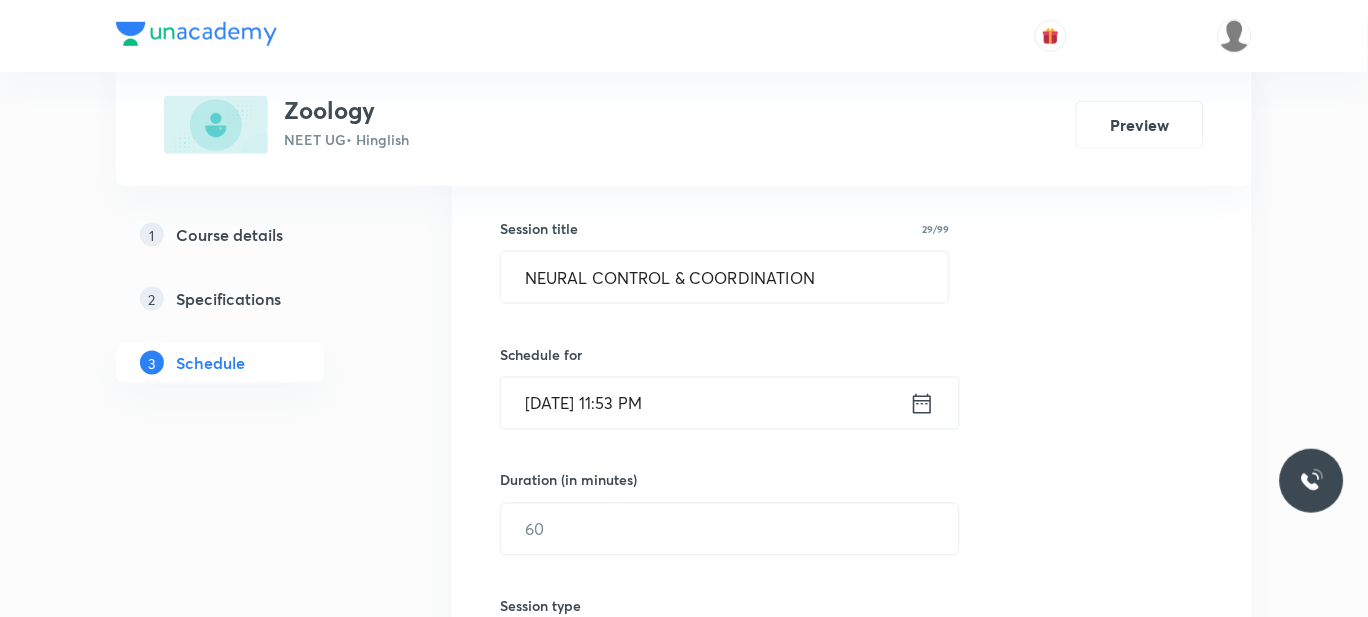 click on "[DATE] 11:53 PM" at bounding box center (705, 403) 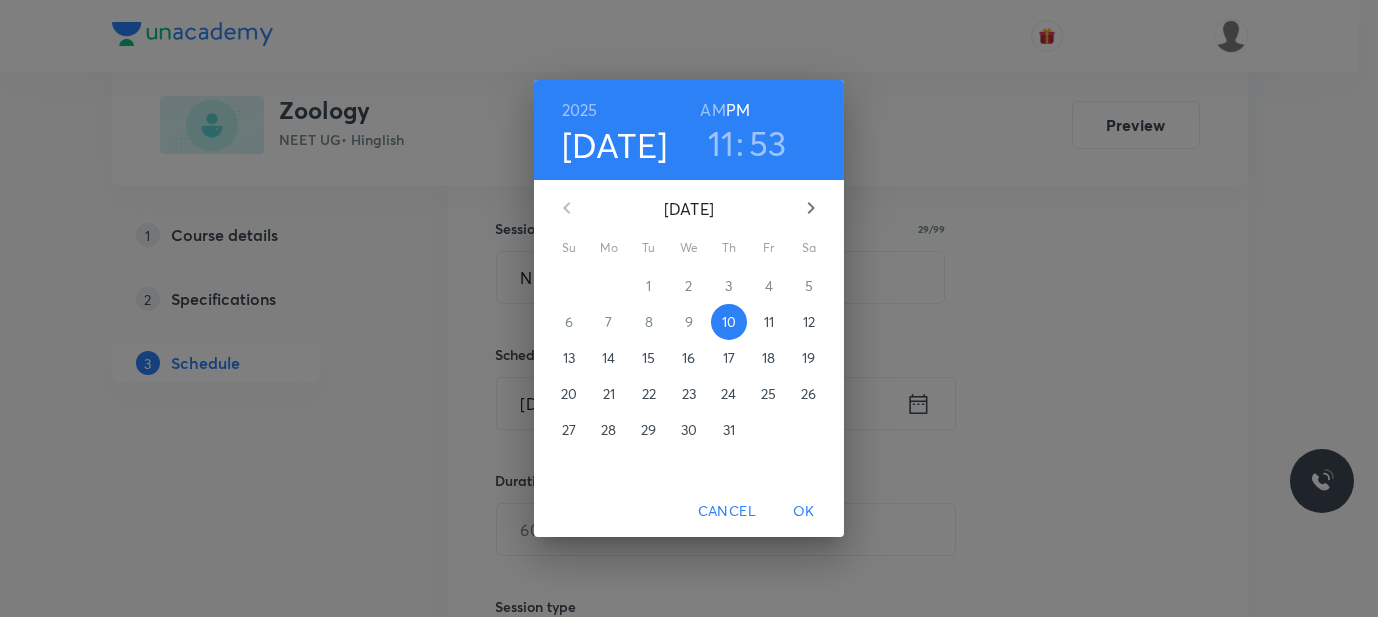 click on "11" at bounding box center [769, 322] 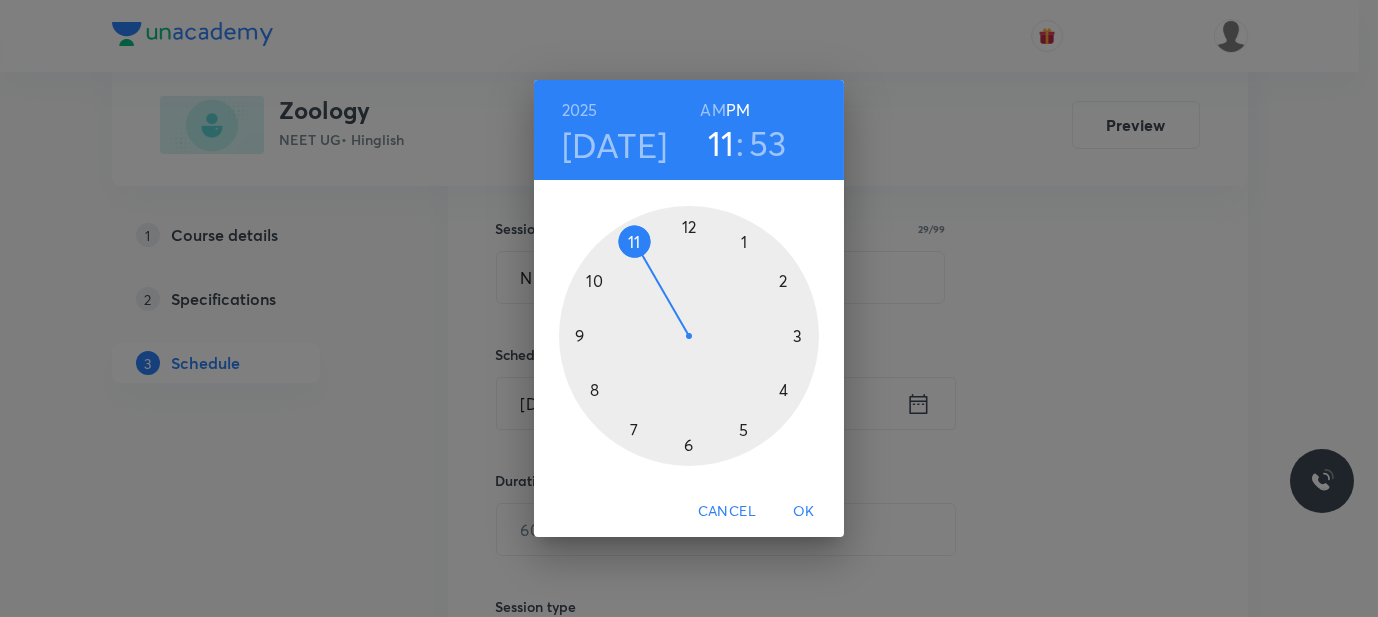 click on "AM" at bounding box center (712, 110) 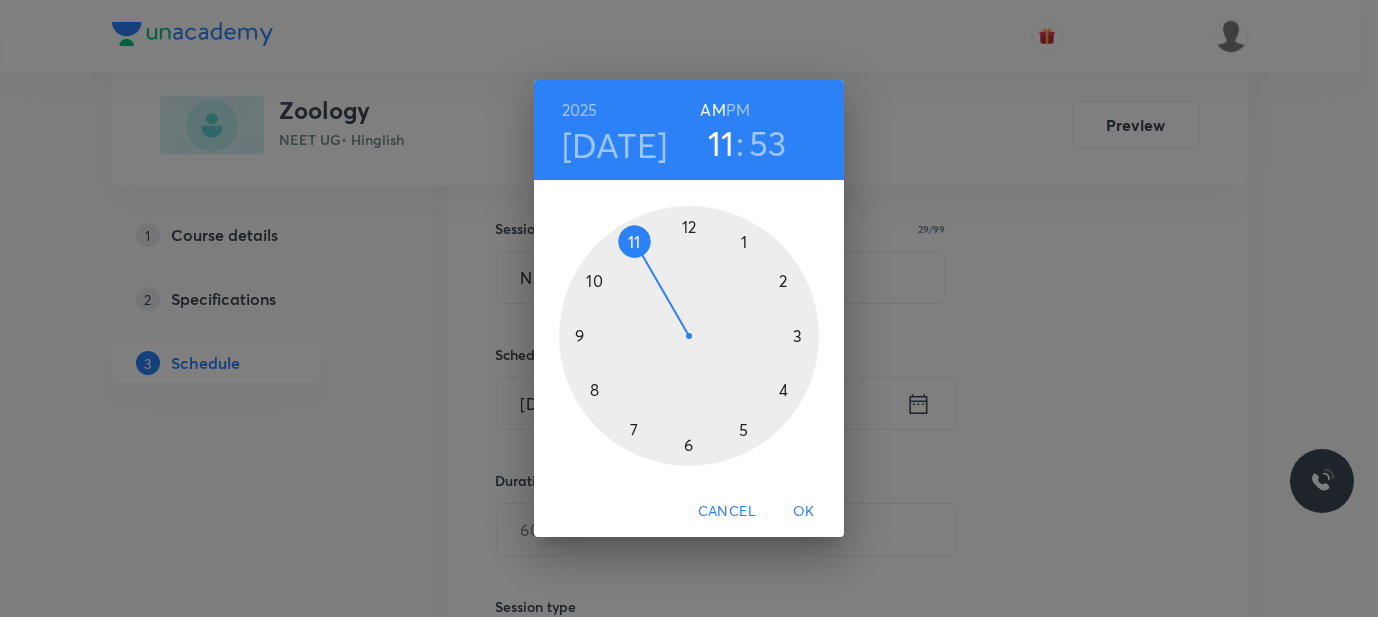 click at bounding box center [689, 336] 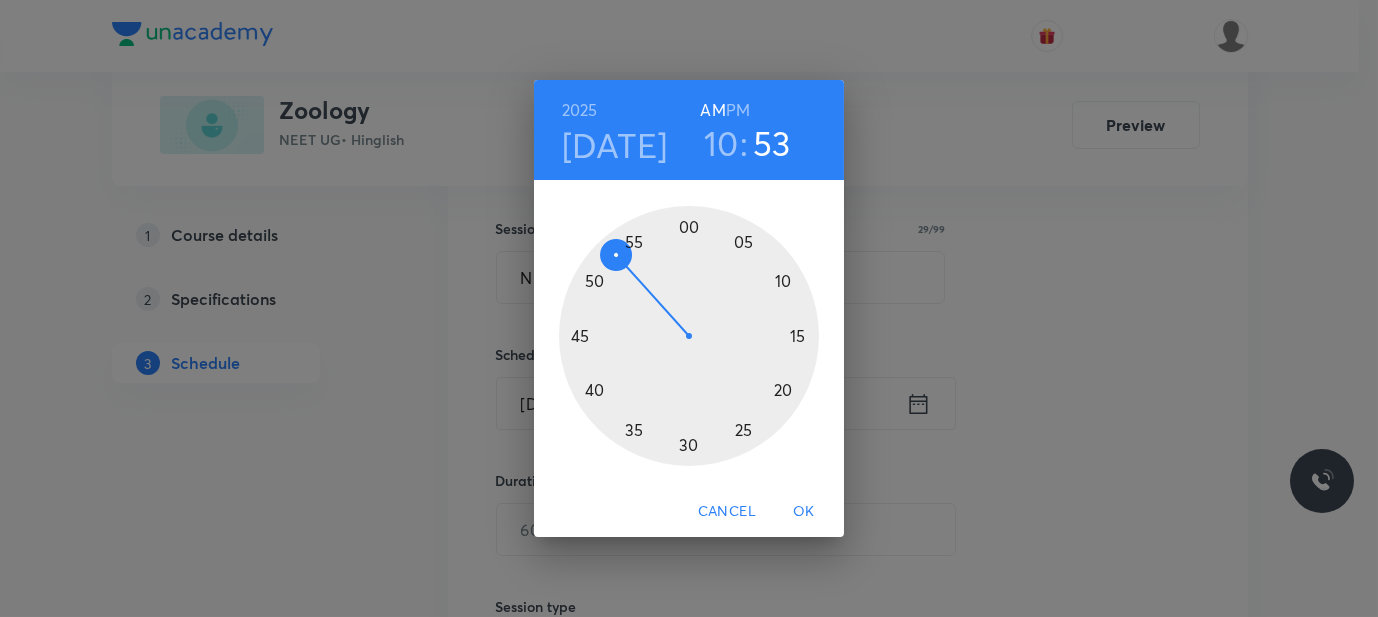 click at bounding box center [689, 336] 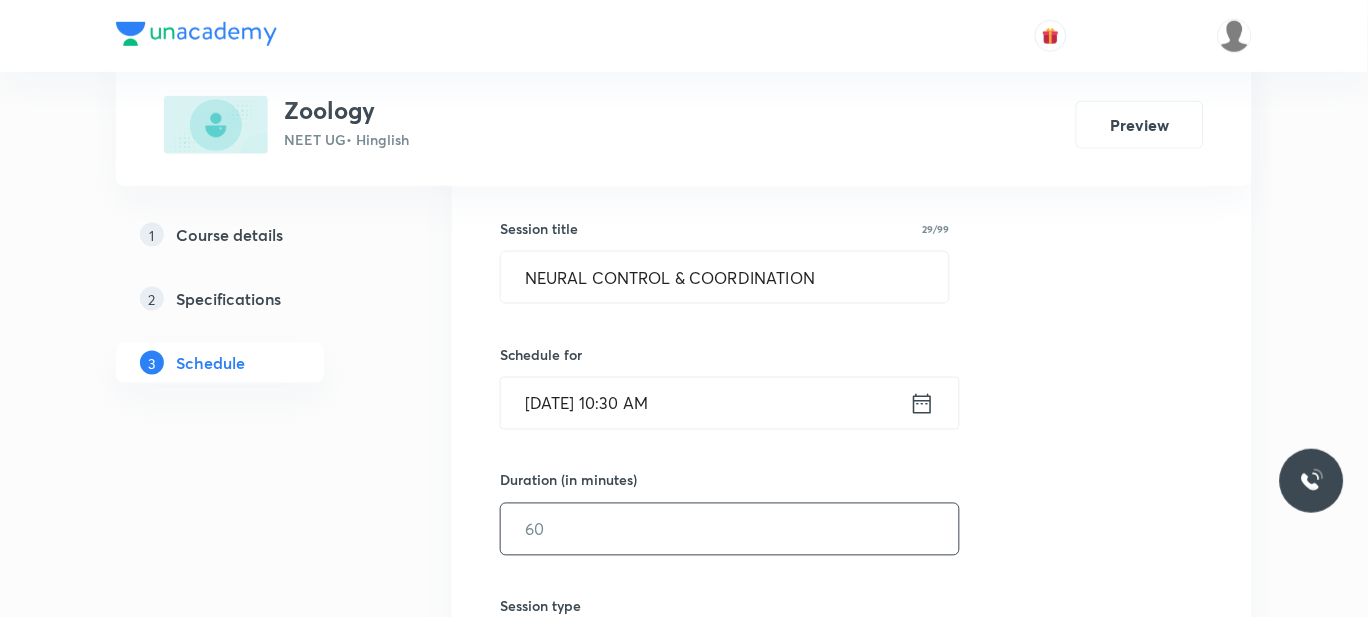click at bounding box center (730, 529) 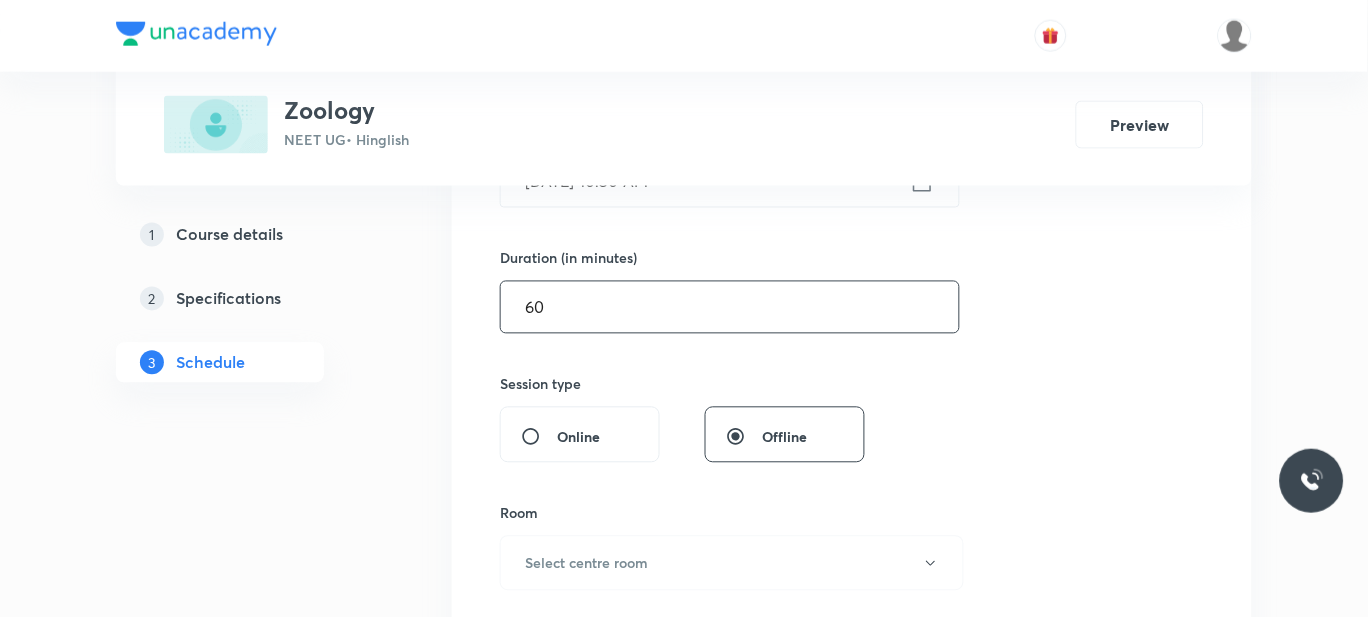 scroll, scrollTop: 572, scrollLeft: 0, axis: vertical 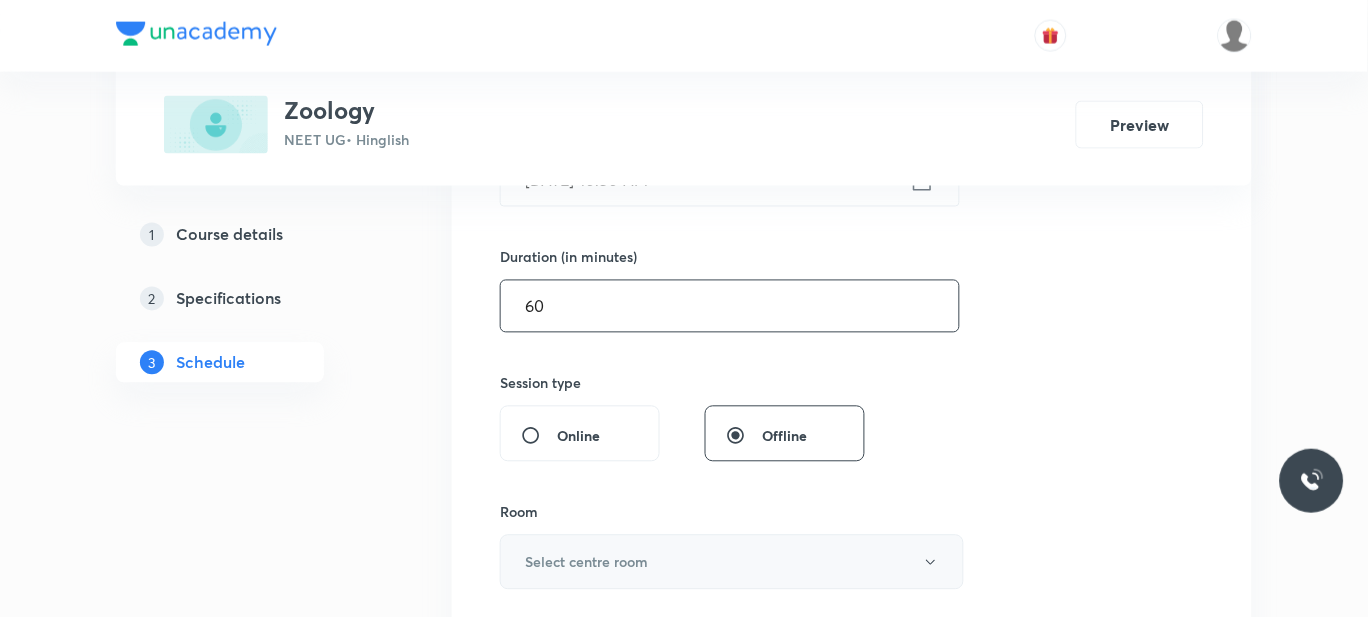 type on "60" 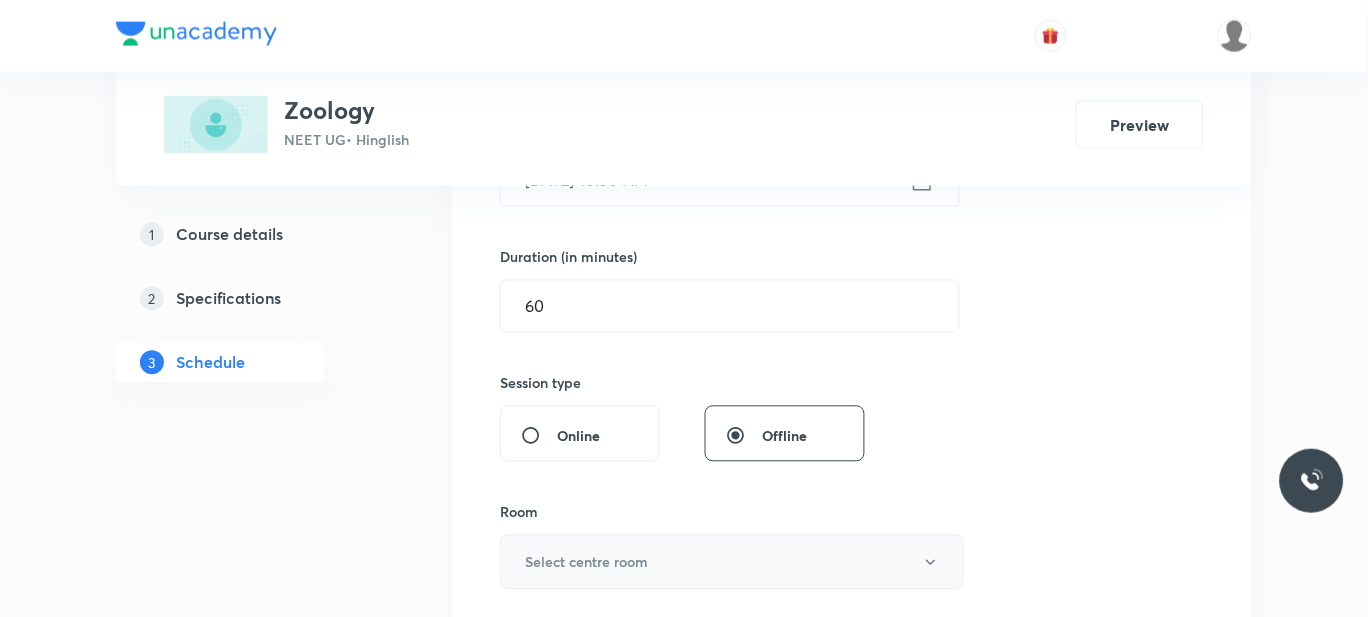 click on "Select centre room" at bounding box center (732, 562) 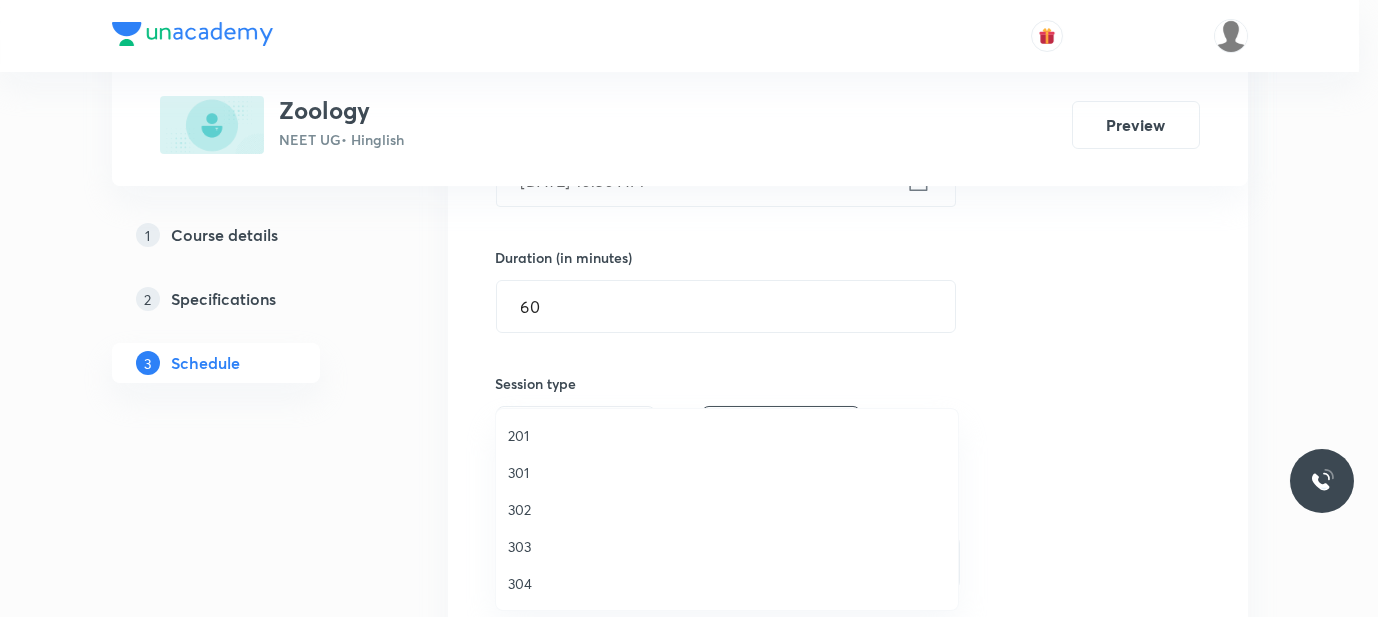 click on "301" at bounding box center (727, 472) 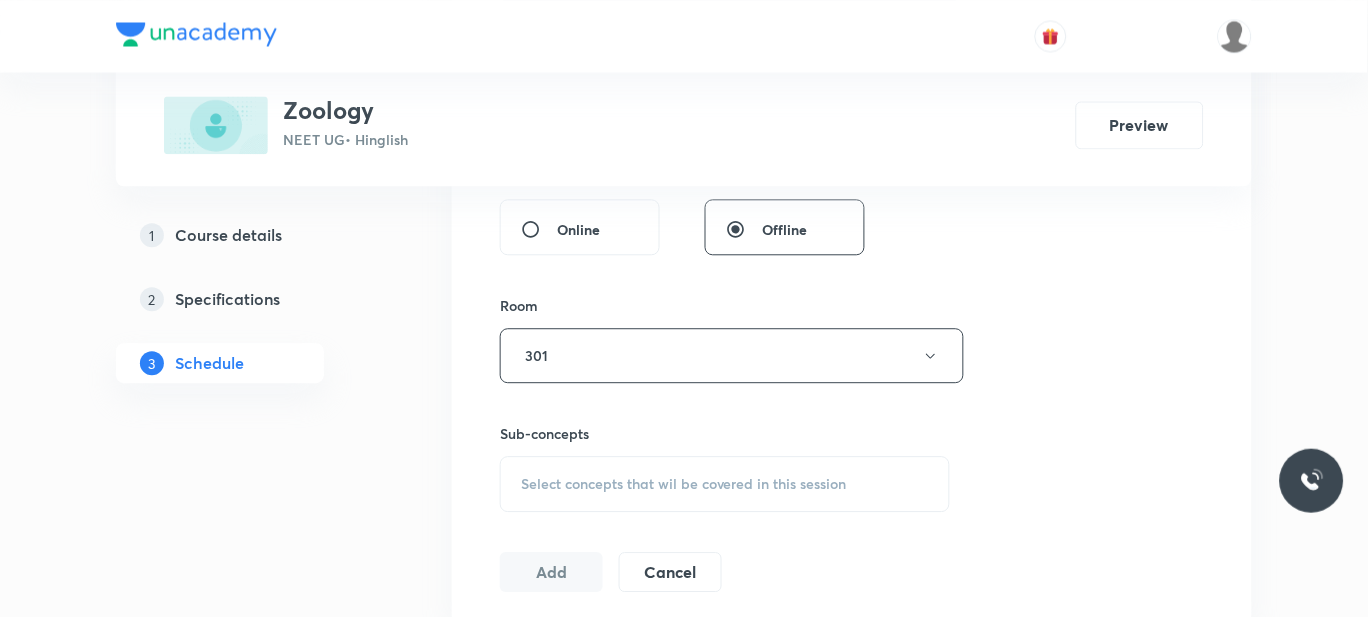 scroll, scrollTop: 786, scrollLeft: 0, axis: vertical 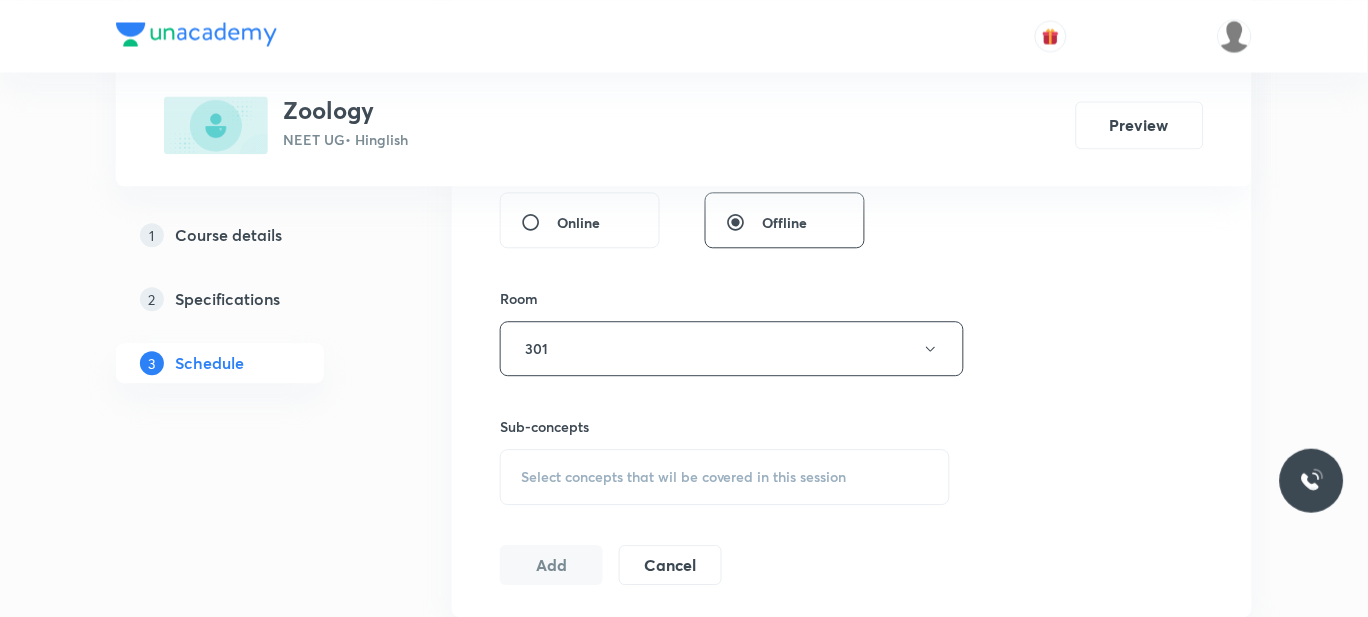 click on "Select concepts that wil be covered in this session" at bounding box center (684, 477) 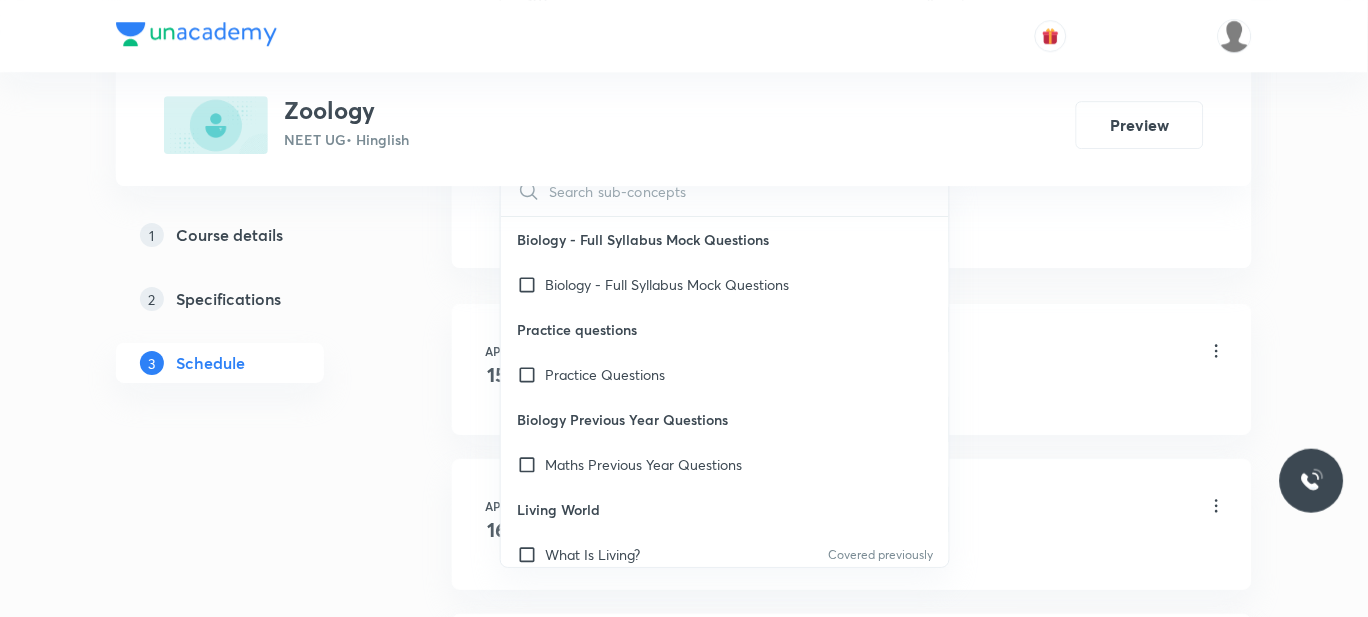 scroll, scrollTop: 1134, scrollLeft: 0, axis: vertical 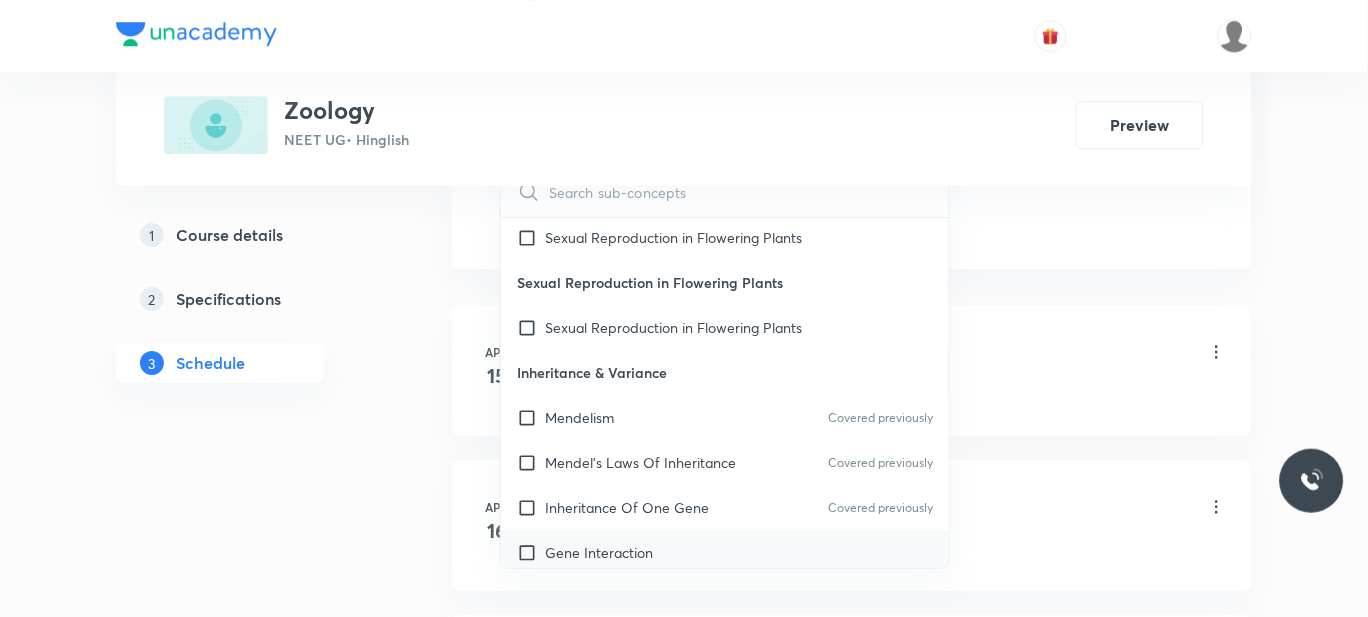 click on "Gene Interaction" at bounding box center (599, 552) 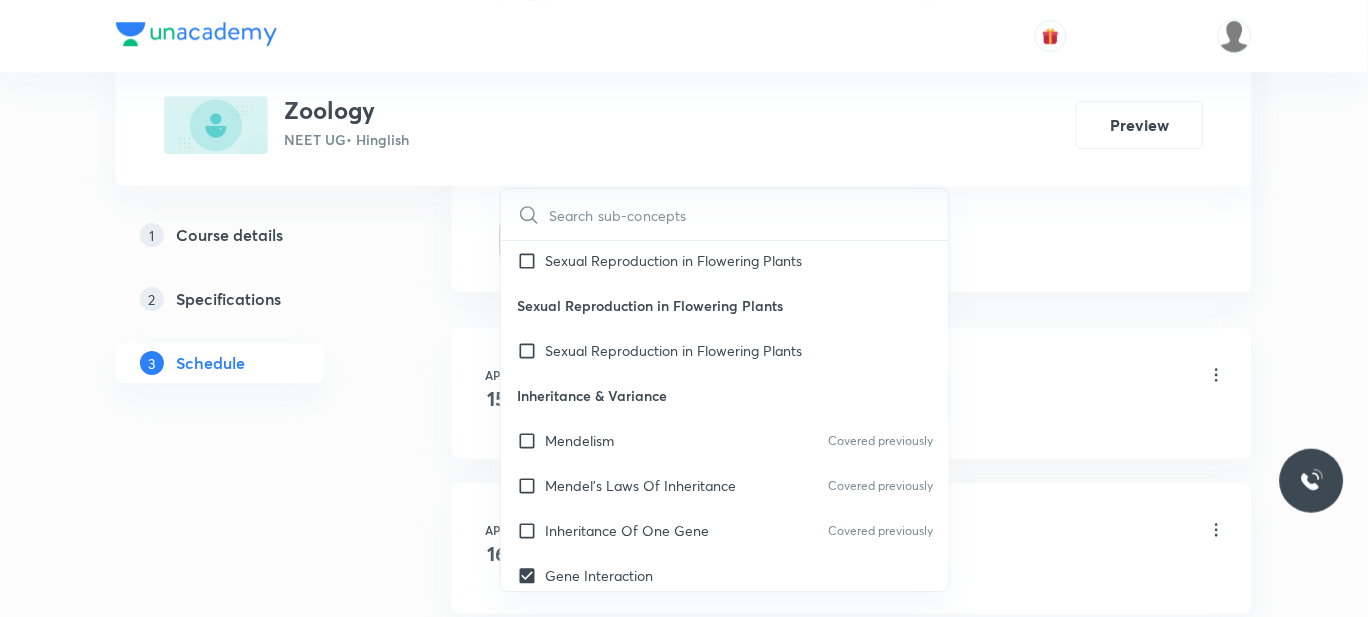 click on "Quantitive And Qualitative Inheritance" at bounding box center (725, 620) 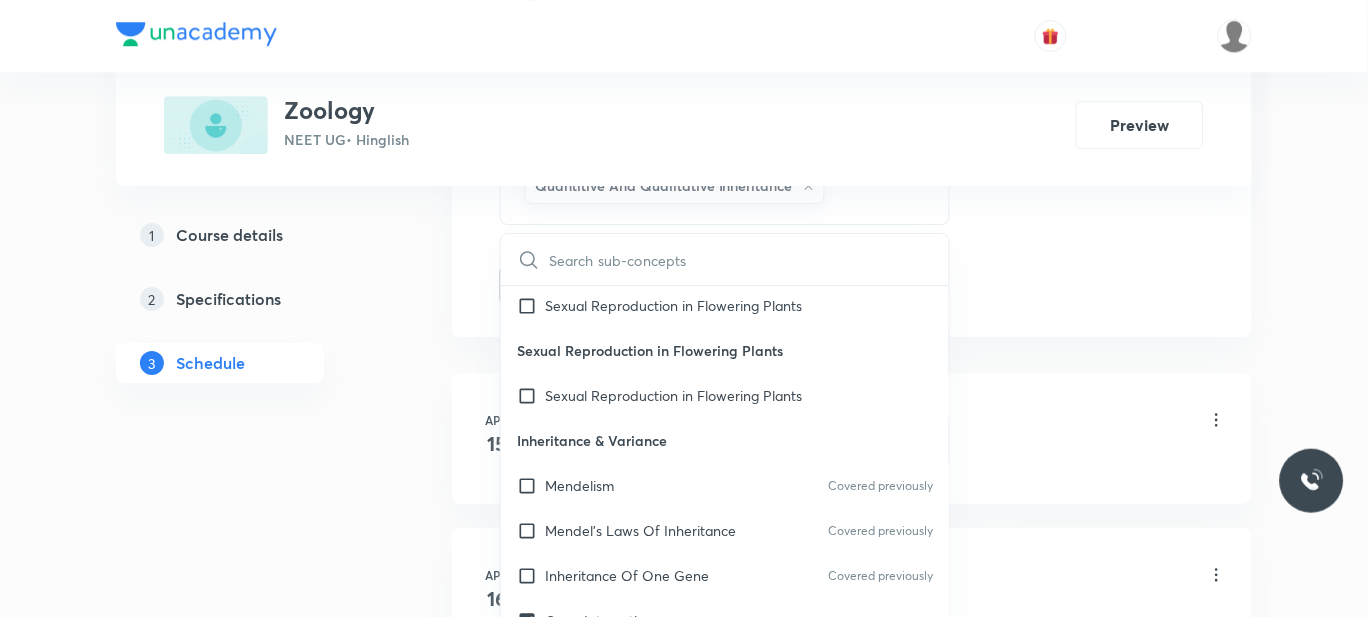 click on "Variations" at bounding box center [576, 710] 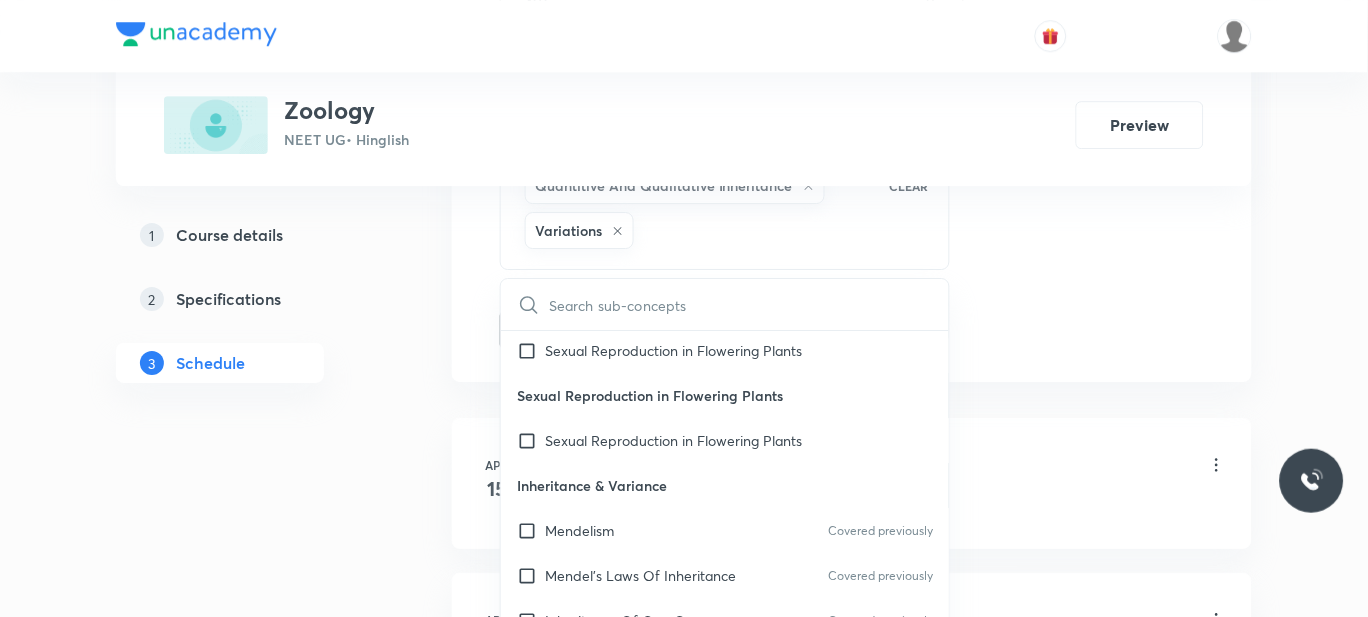 click on "Chromosomal Theory Of Inheritance" at bounding box center (661, 800) 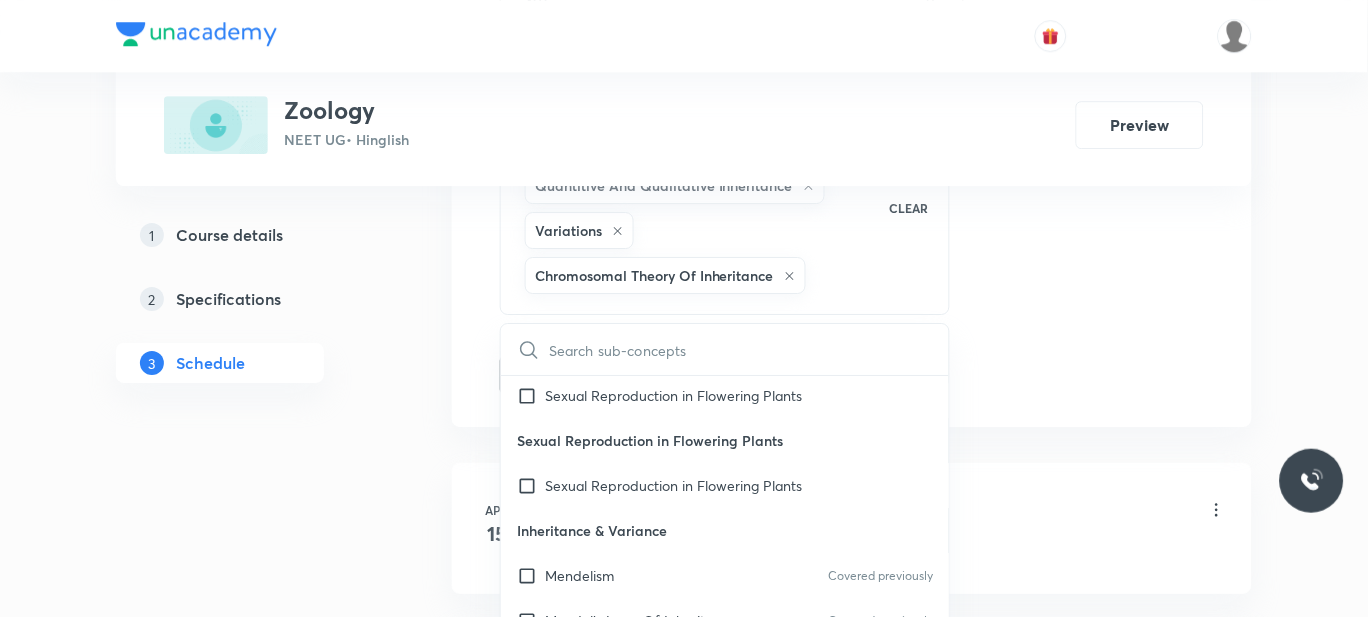 click on "1 Course details 2 Specifications 3 Schedule" at bounding box center (252, 5118) 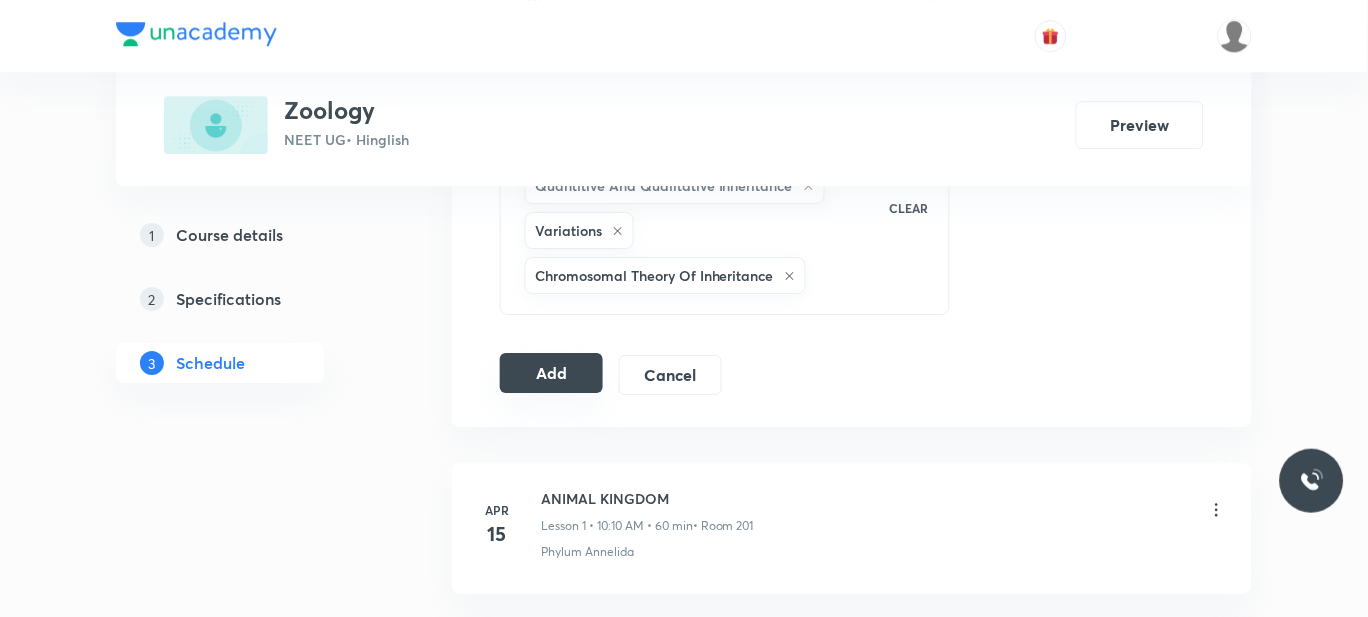 click on "Add" at bounding box center [551, 373] 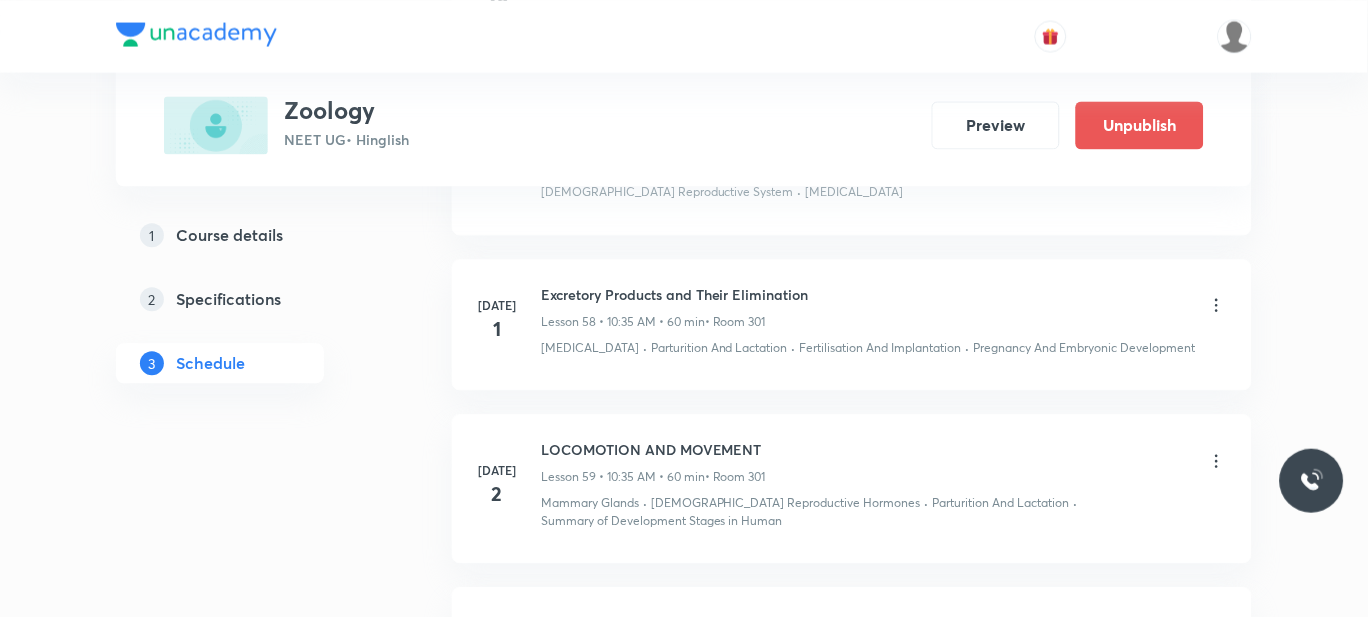 scroll, scrollTop: 9334, scrollLeft: 0, axis: vertical 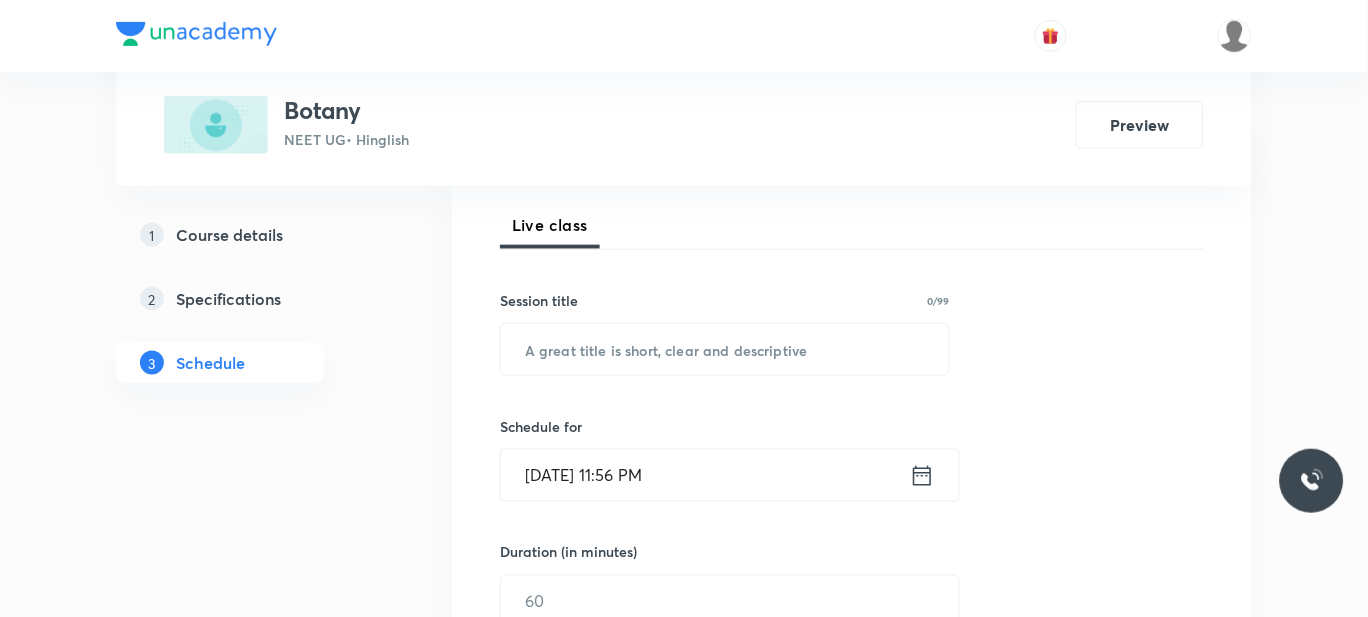 click on "Session  65 Live class Session title 0/99 ​ Schedule for [DATE] 11:56 PM ​ Duration (in minutes) ​   Session type Online Offline Room Select centre room Sub-concepts Select concepts that wil be covered in this session Add Cancel" at bounding box center (852, 624) 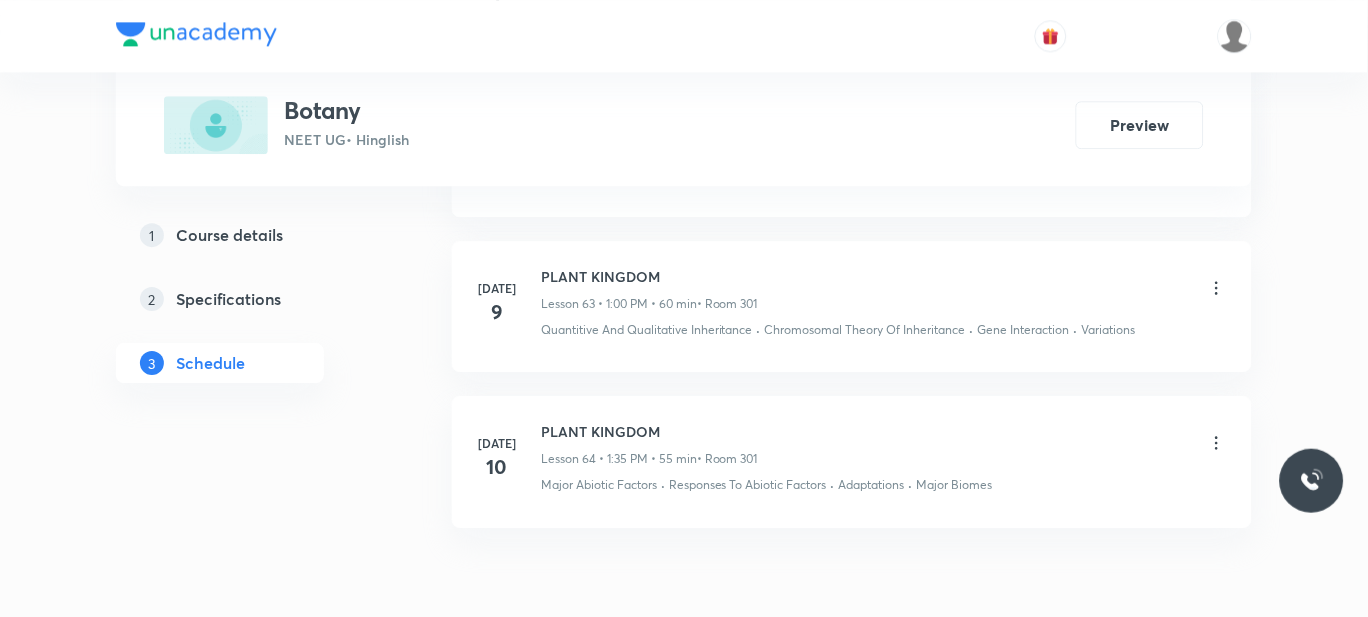 scroll, scrollTop: 11120, scrollLeft: 0, axis: vertical 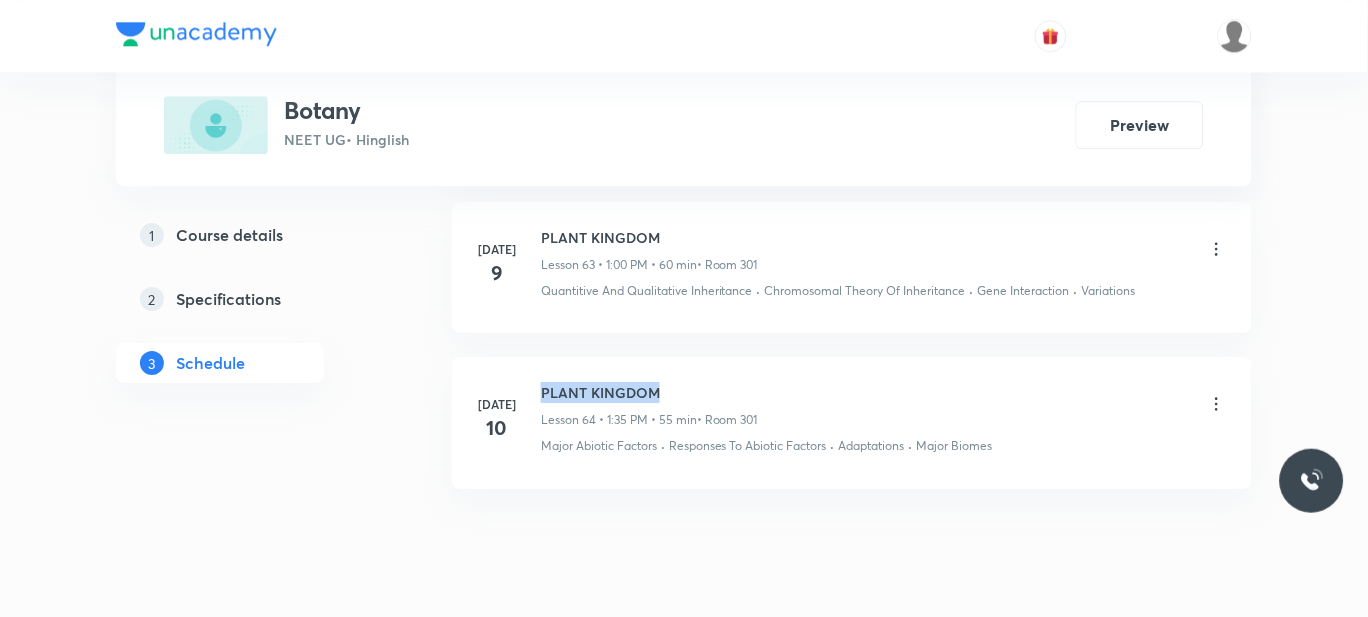 drag, startPoint x: 672, startPoint y: 335, endPoint x: 544, endPoint y: 322, distance: 128.65846 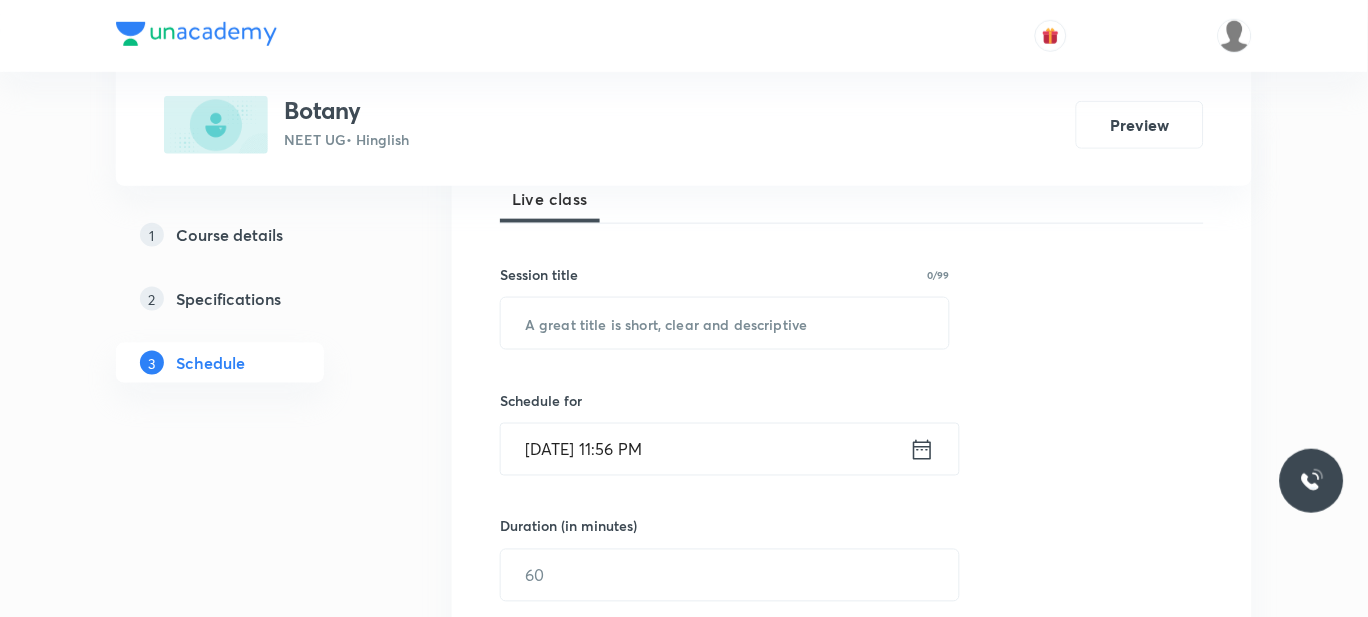scroll, scrollTop: 302, scrollLeft: 0, axis: vertical 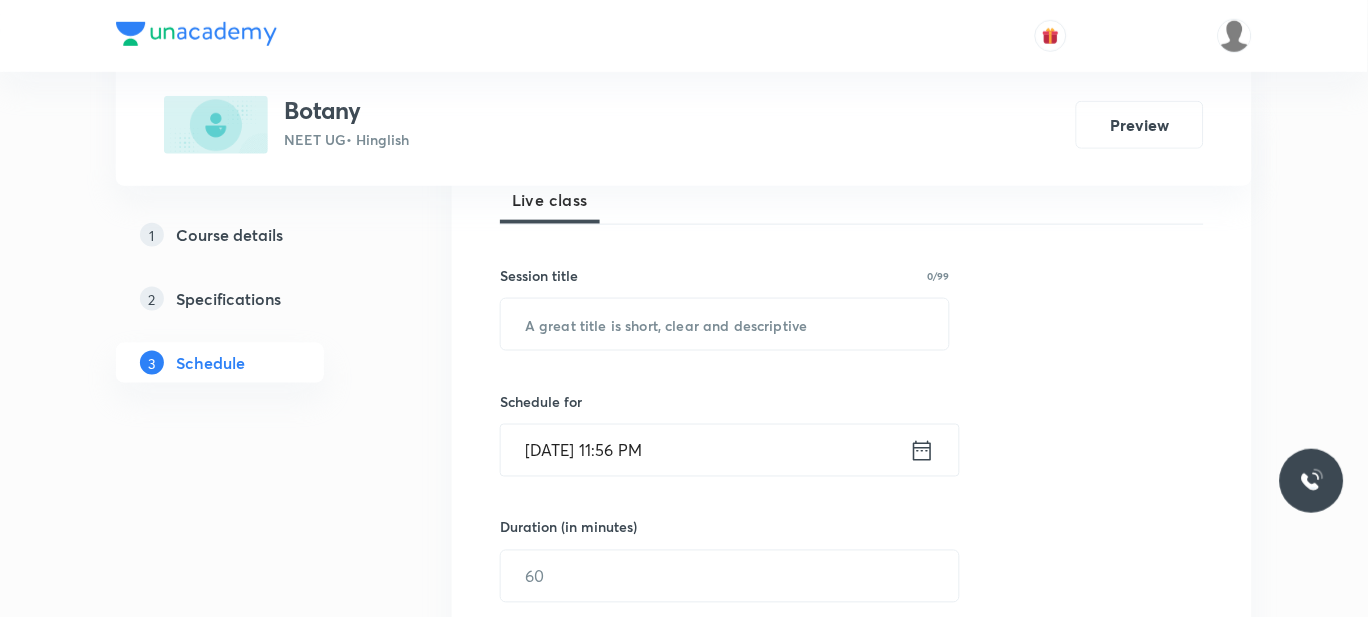 click at bounding box center (725, 324) 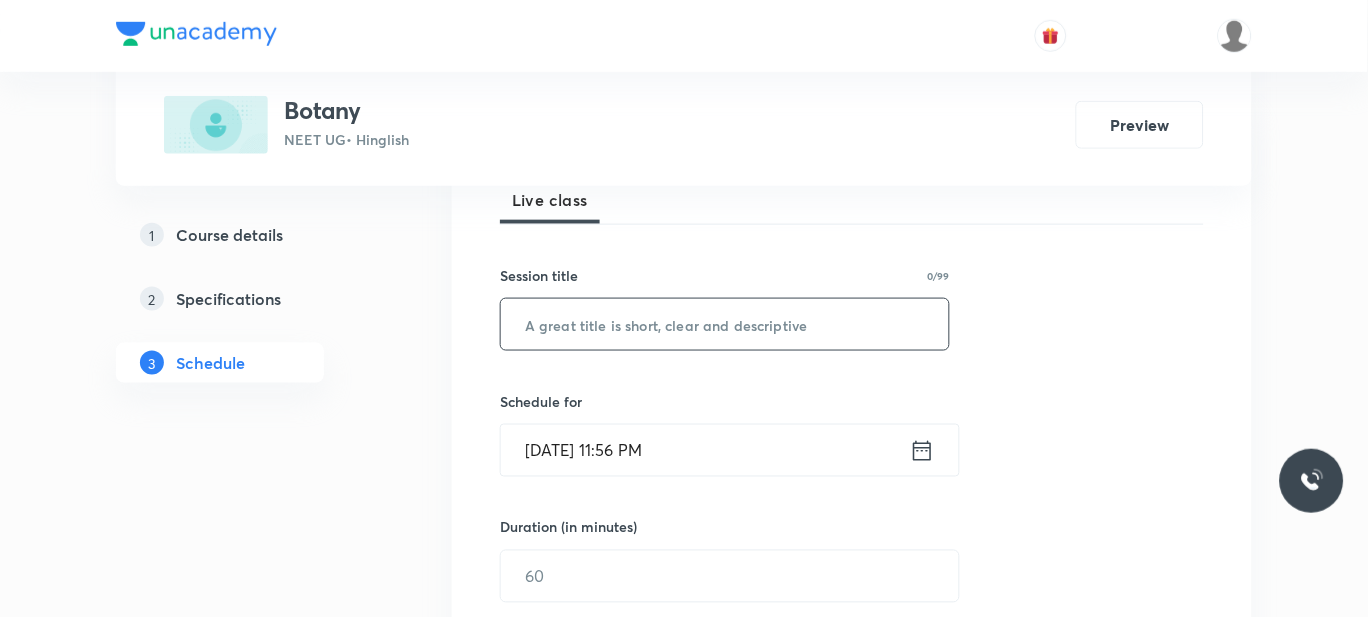 paste on "PLANT KINGDOM" 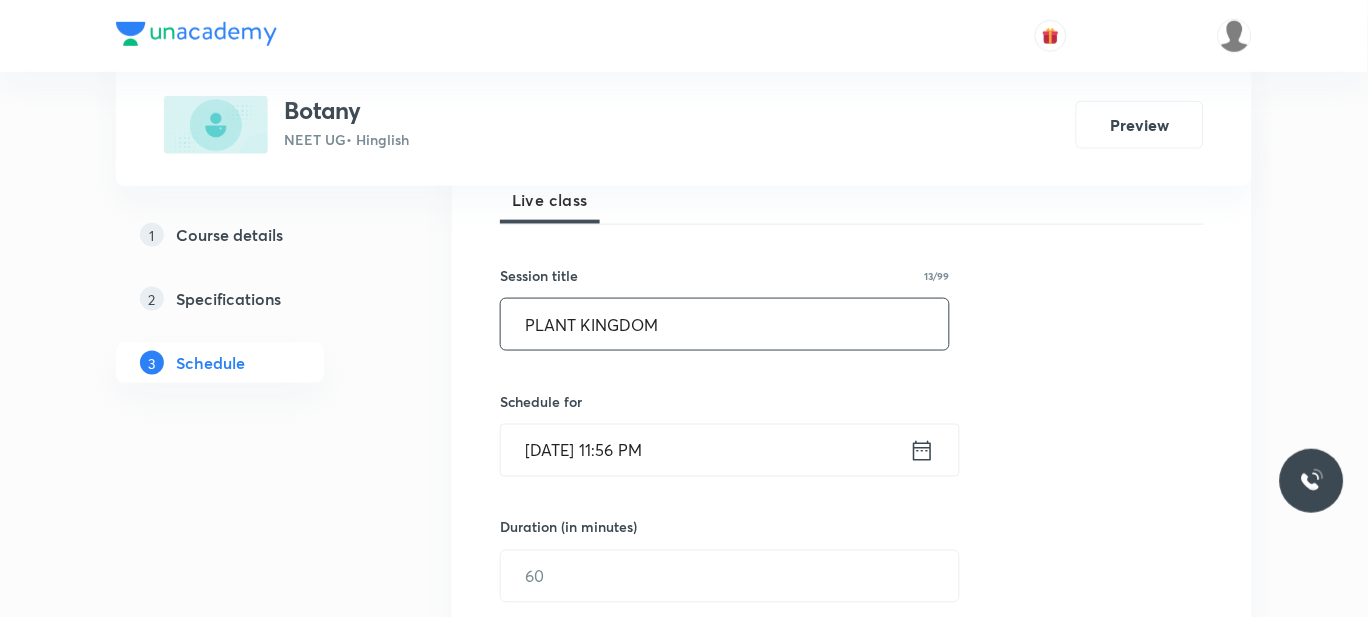 scroll, scrollTop: 413, scrollLeft: 0, axis: vertical 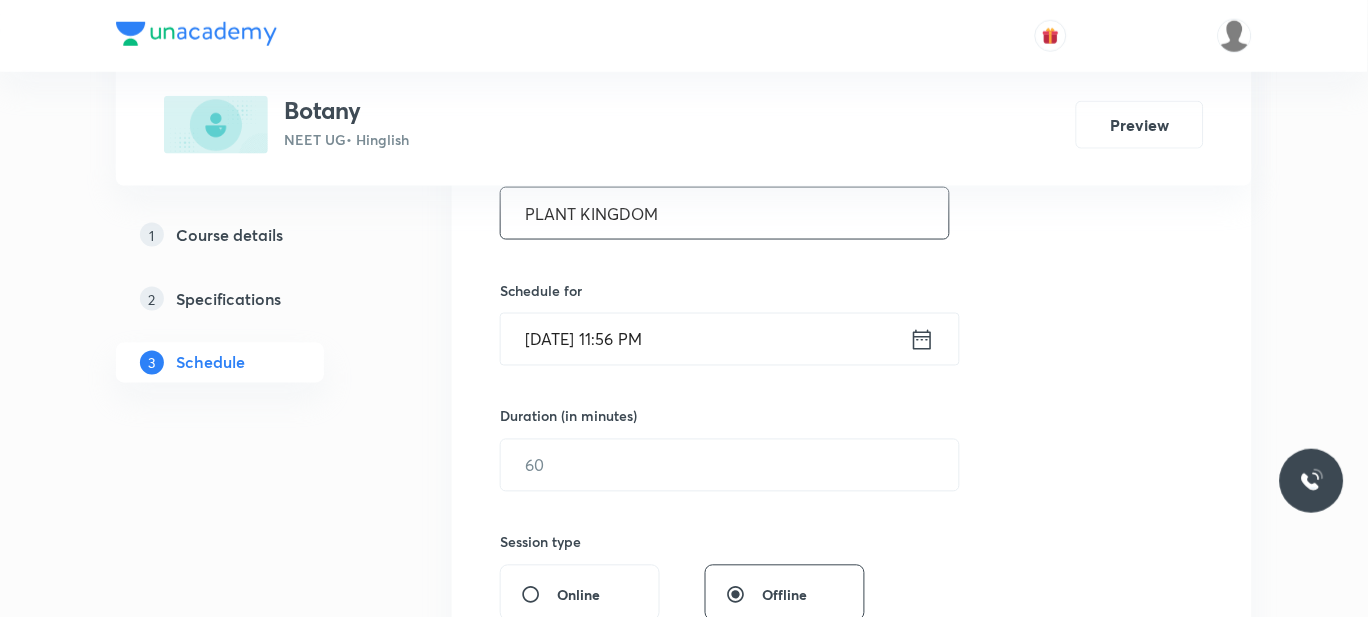 type on "PLANT KINGDOM" 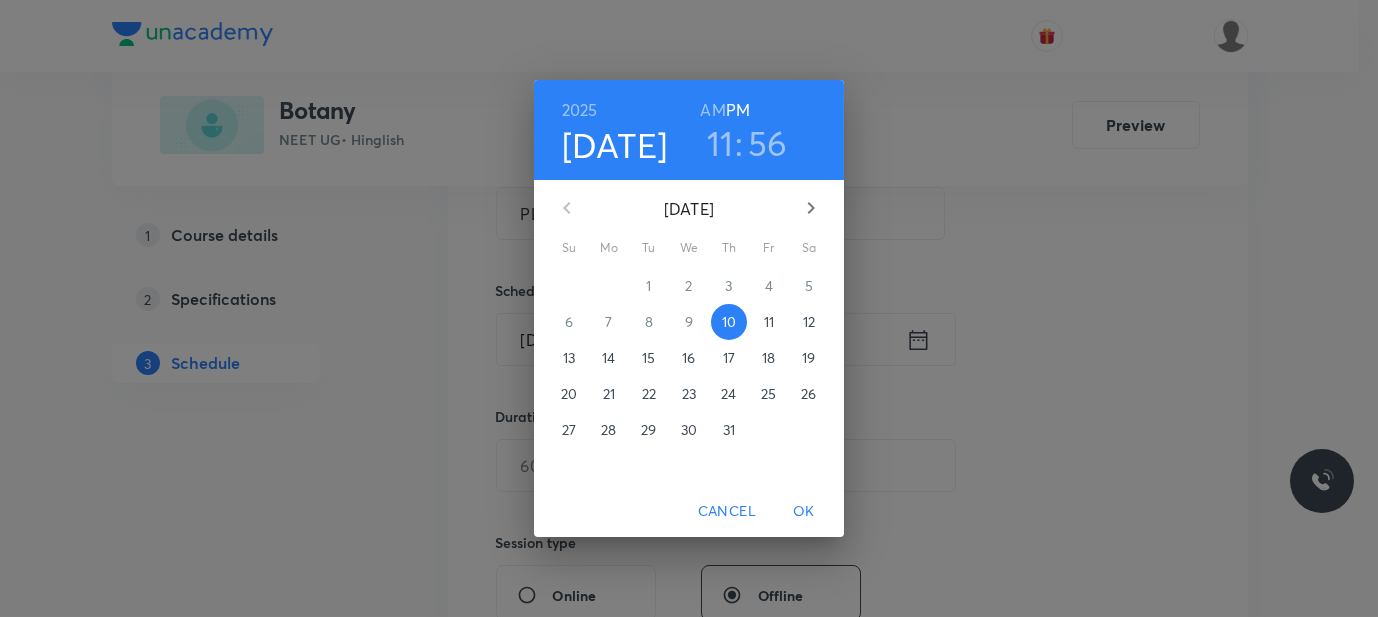 click on "11" at bounding box center [769, 322] 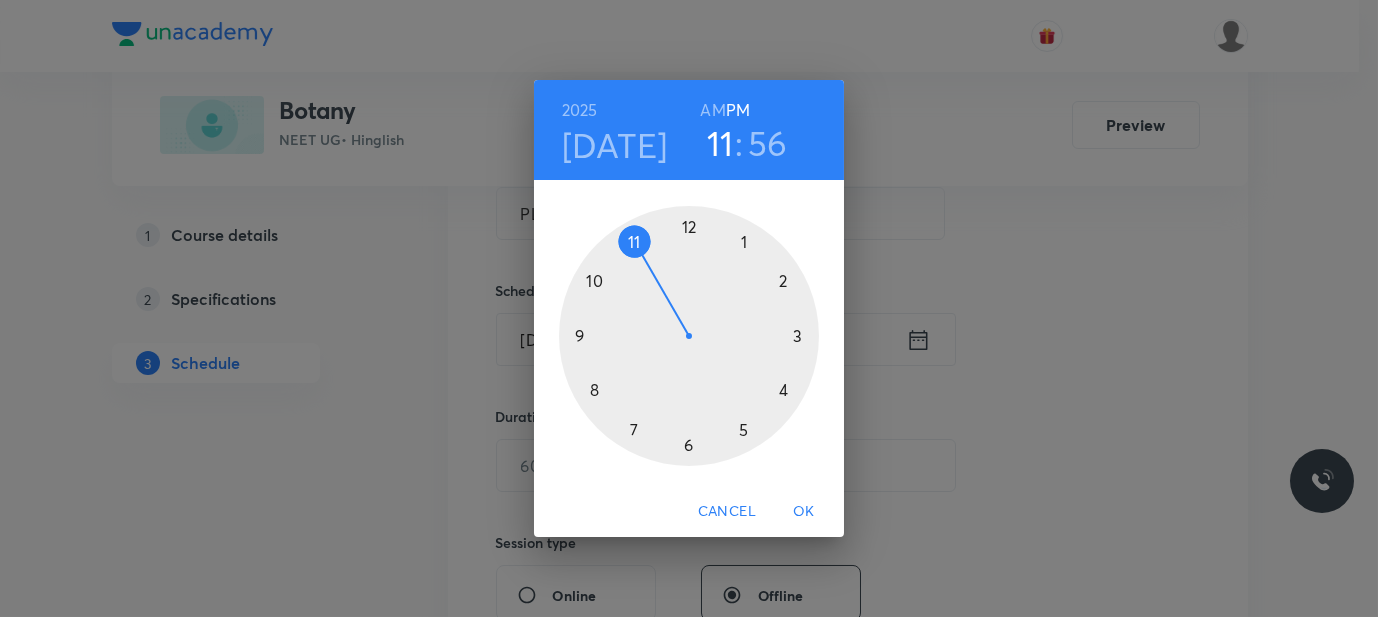 click at bounding box center [689, 336] 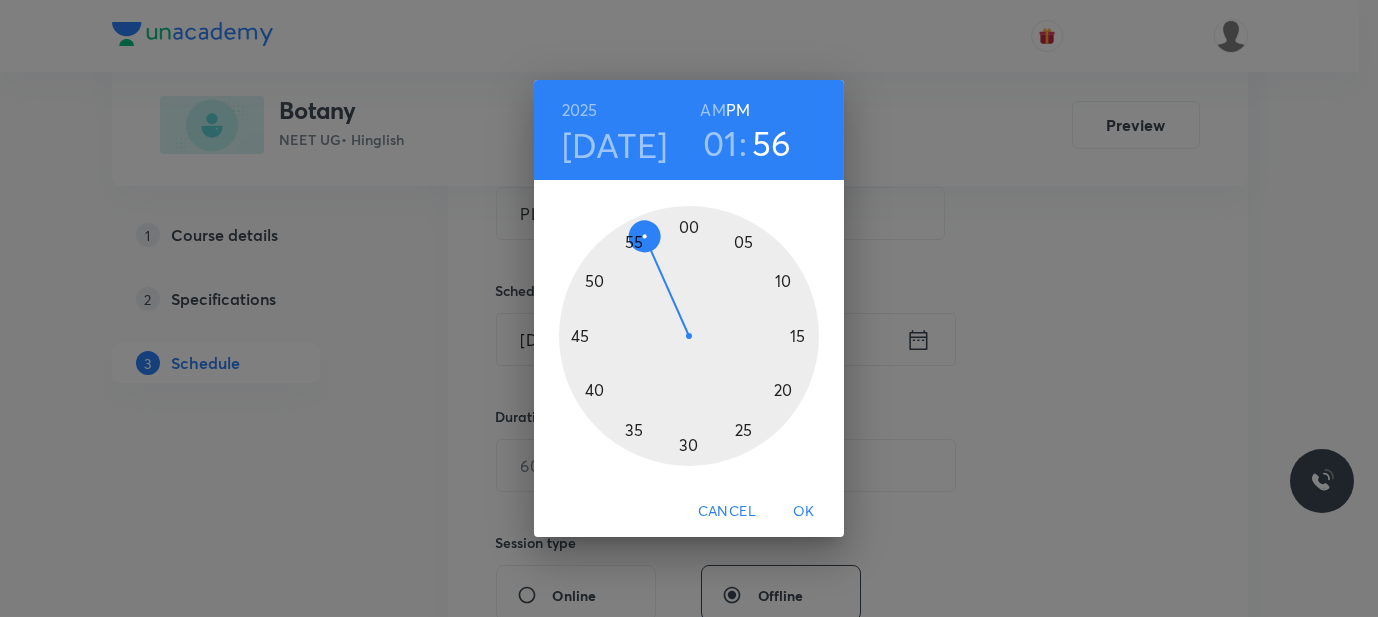 click at bounding box center [689, 336] 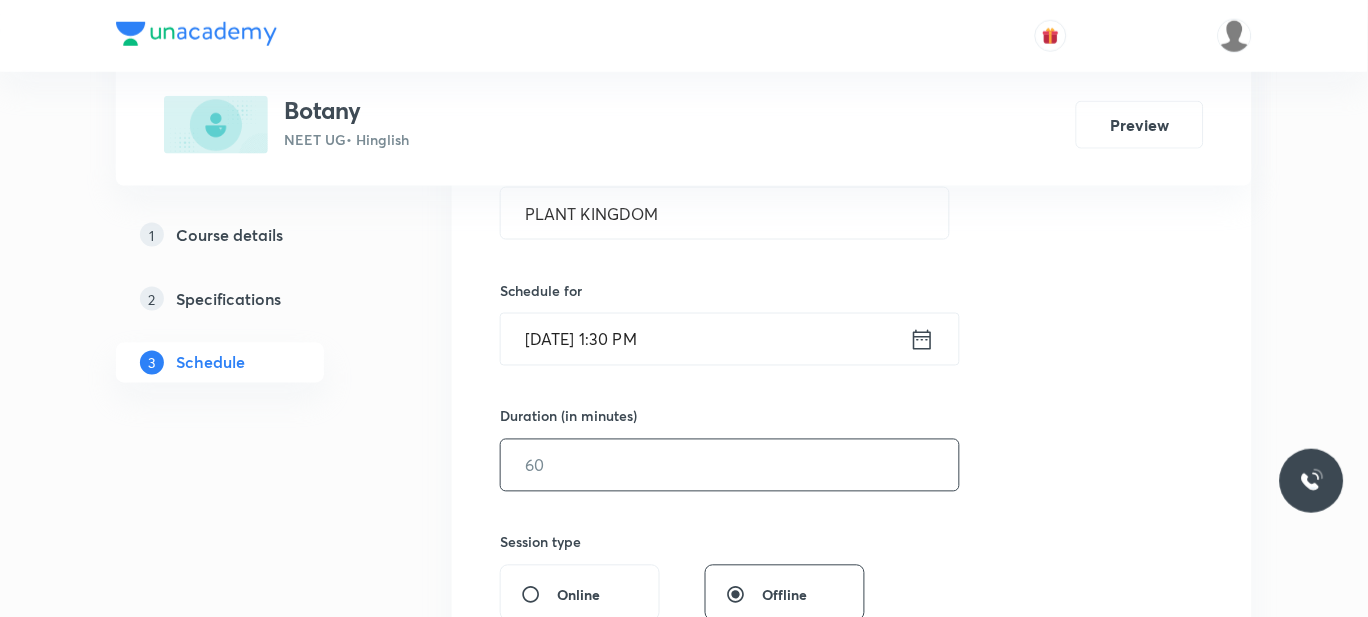 click at bounding box center [730, 465] 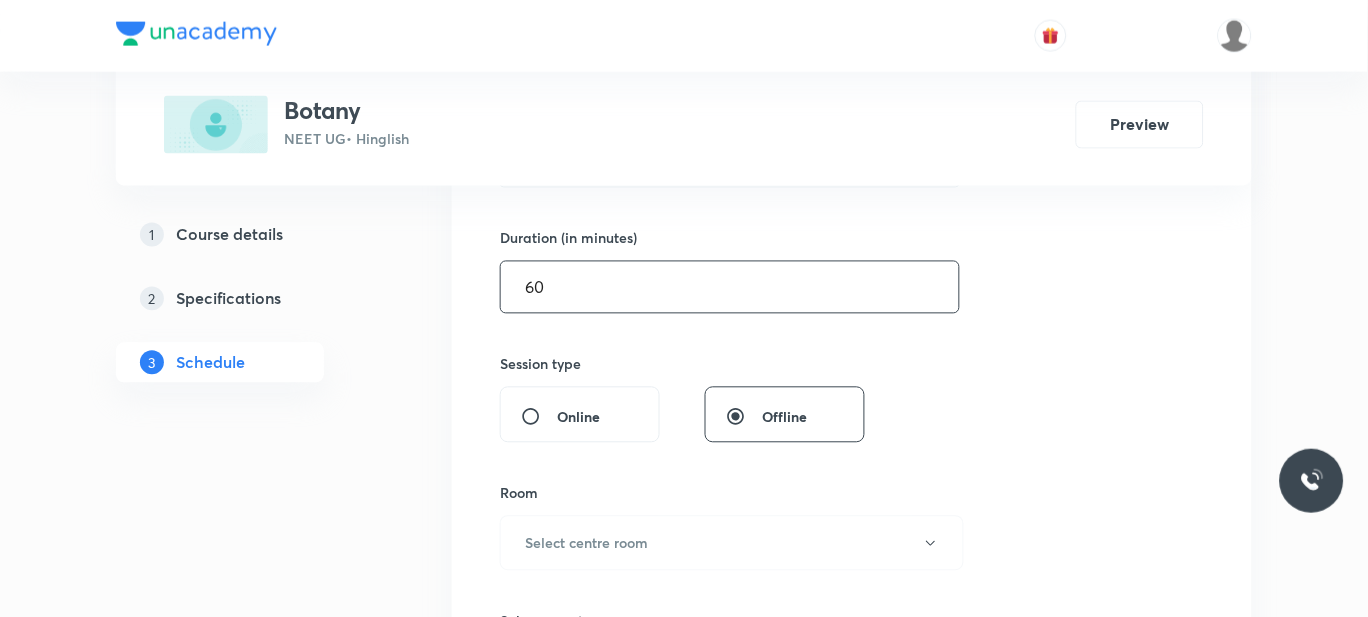 scroll, scrollTop: 608, scrollLeft: 0, axis: vertical 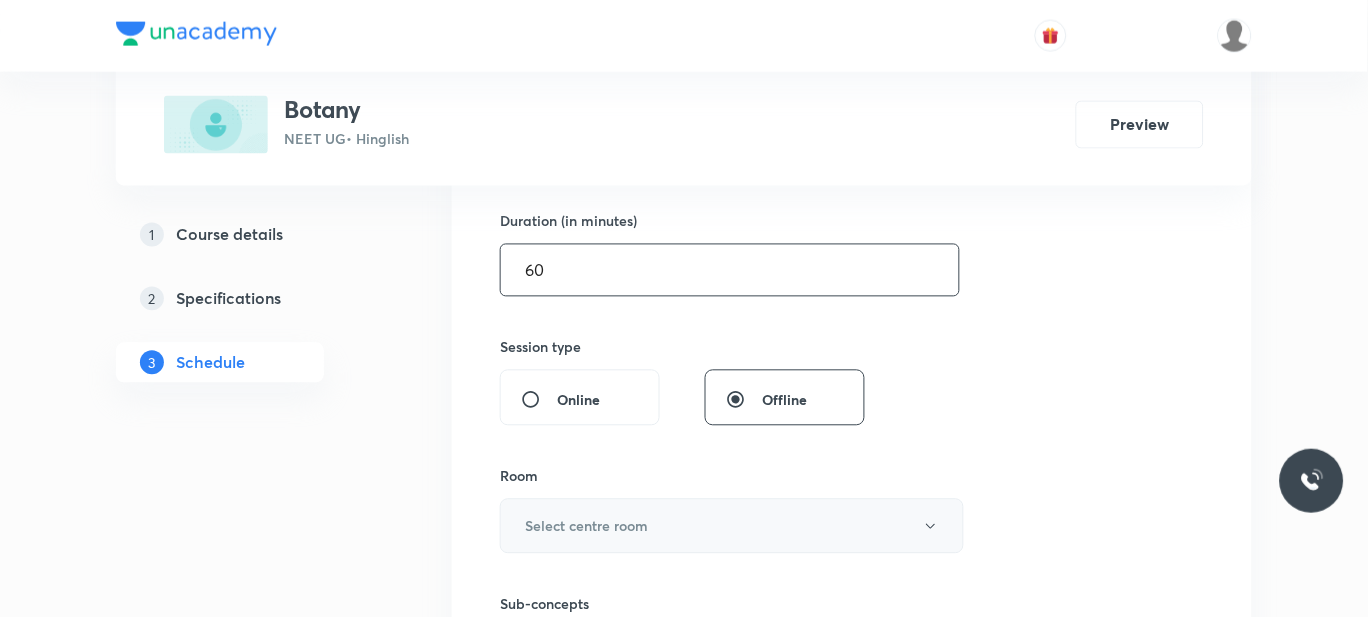 type on "60" 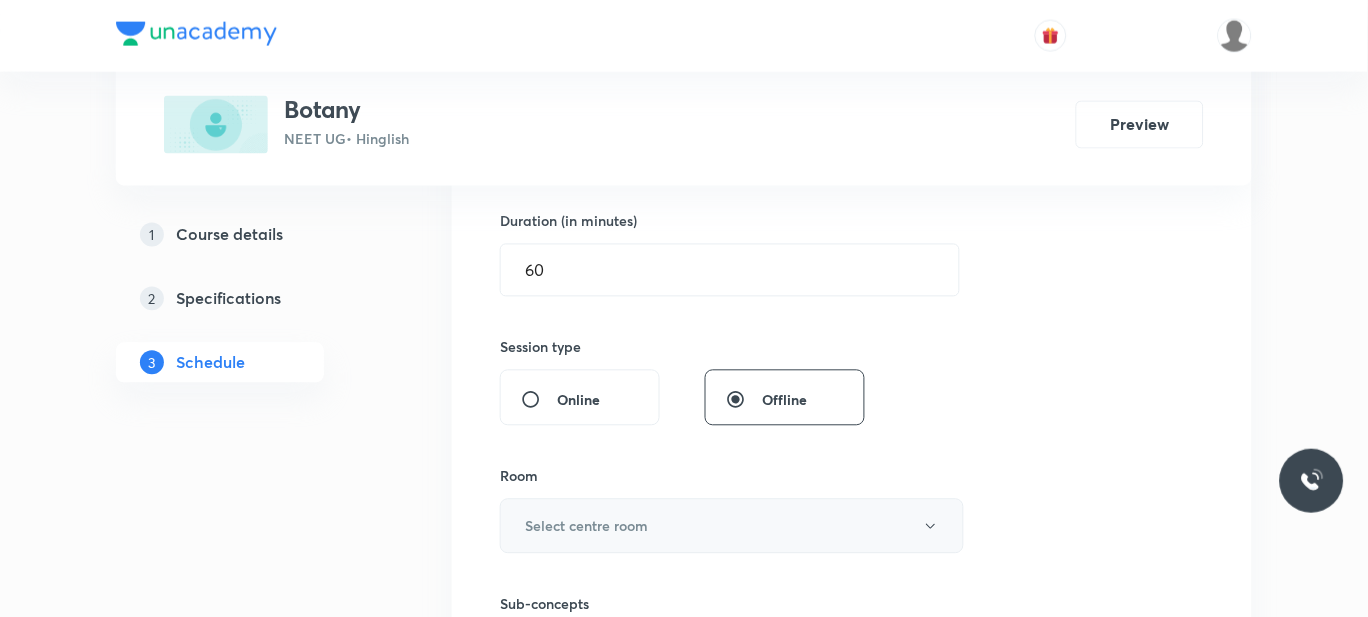 click on "Select centre room" at bounding box center [732, 526] 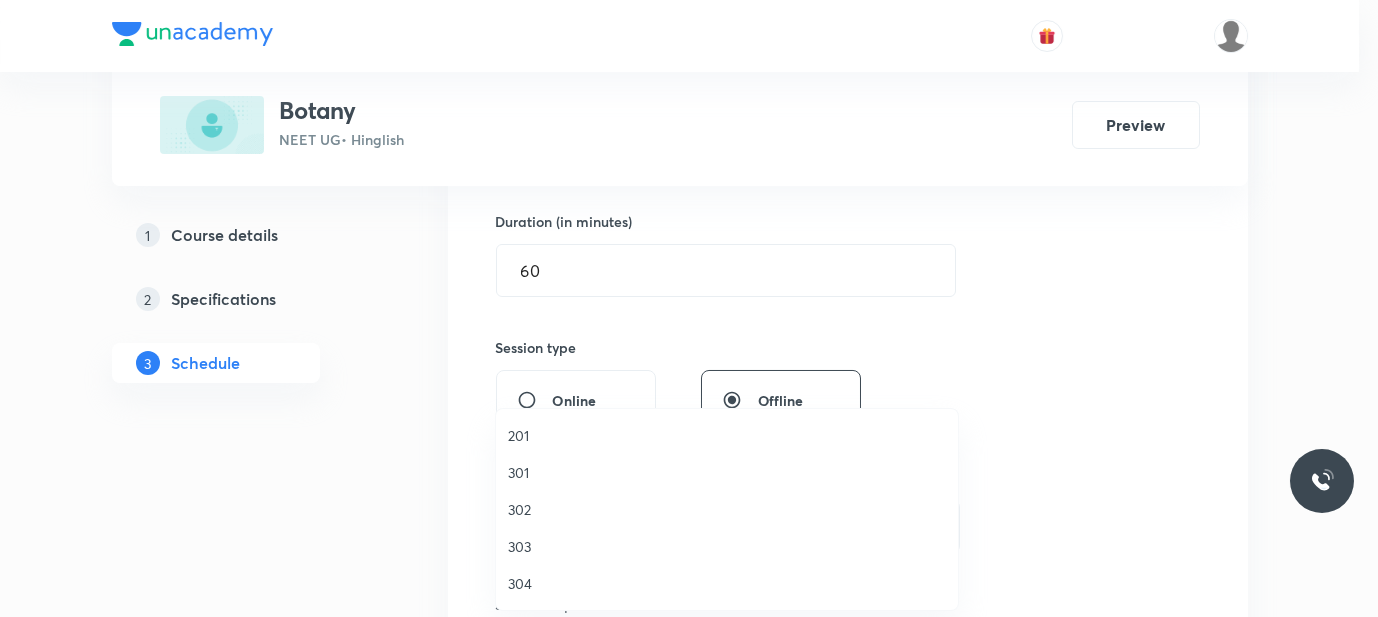 click on "301" at bounding box center [727, 472] 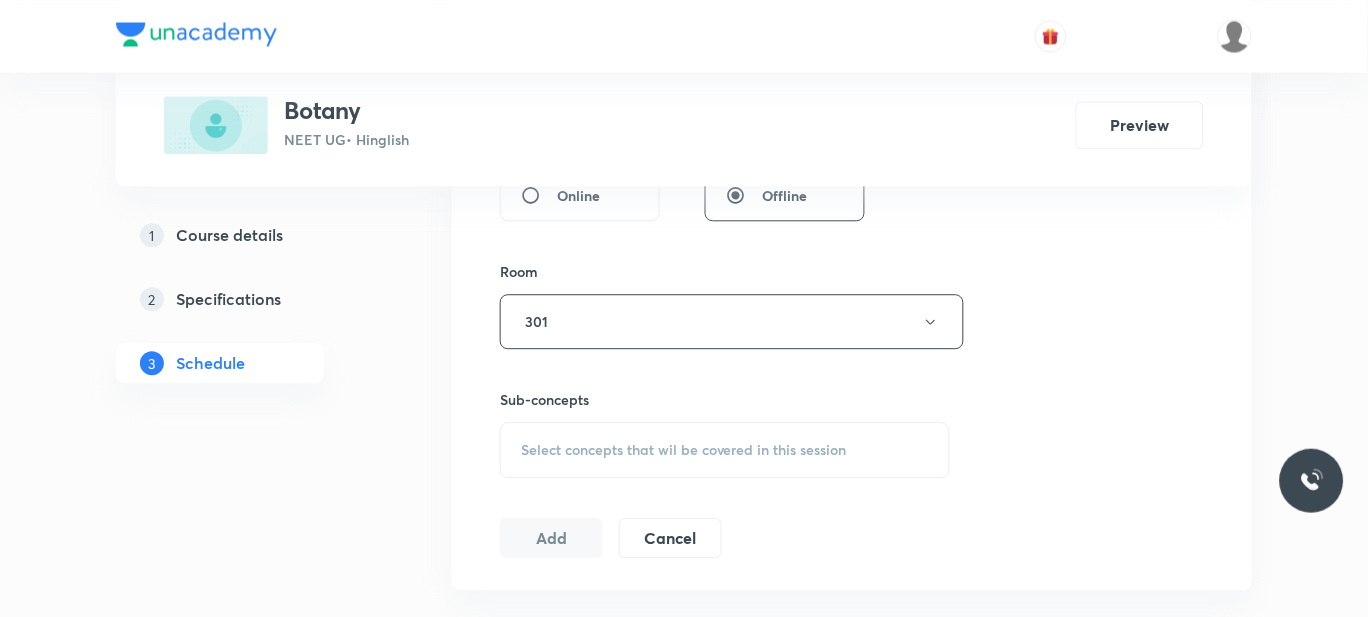 scroll, scrollTop: 848, scrollLeft: 0, axis: vertical 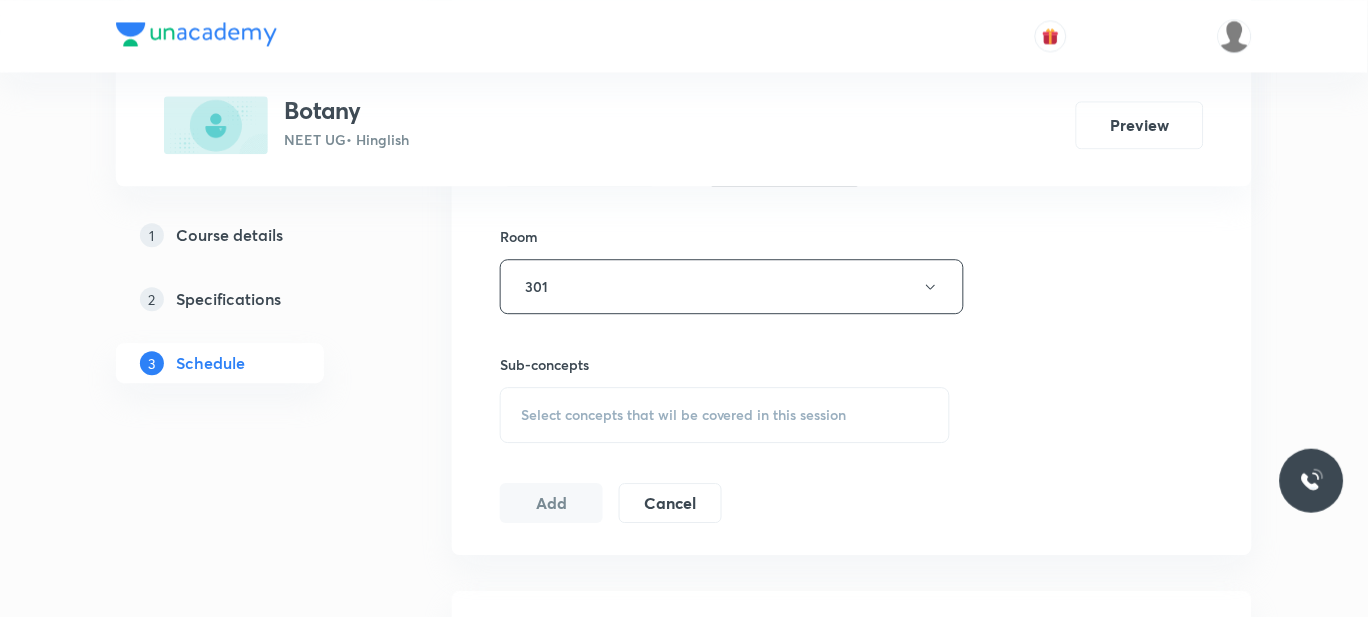 click on "Select concepts that wil be covered in this session" at bounding box center (684, 415) 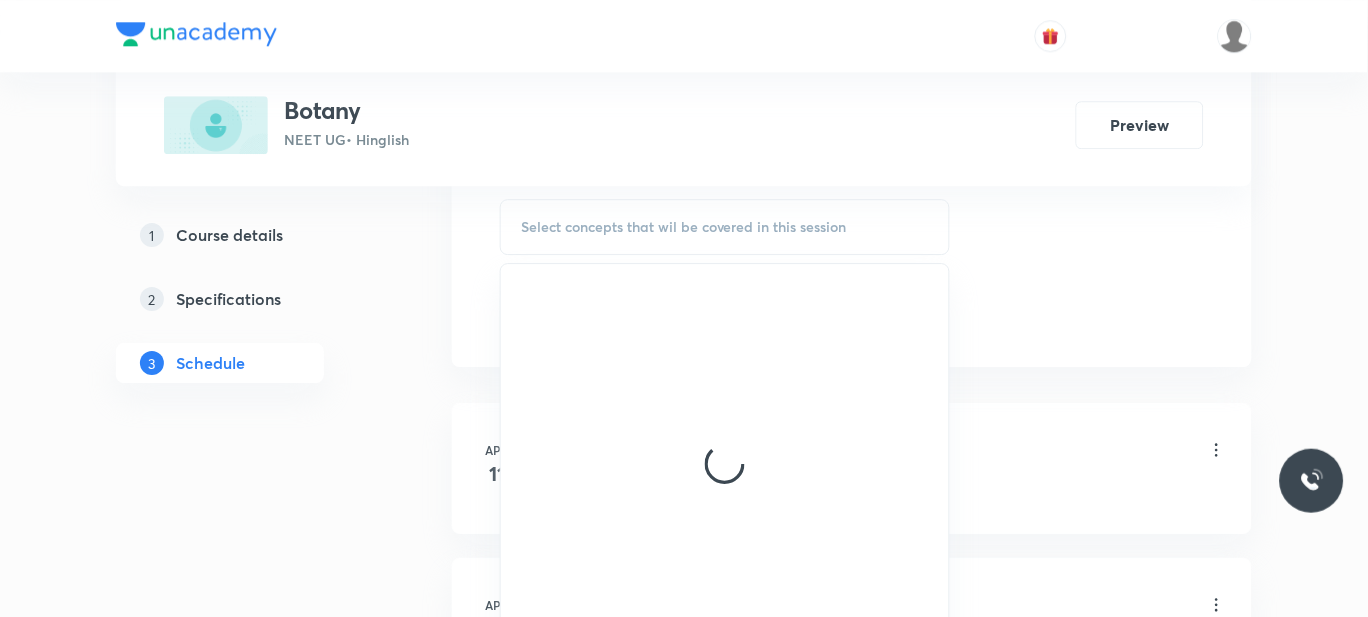 scroll, scrollTop: 1037, scrollLeft: 0, axis: vertical 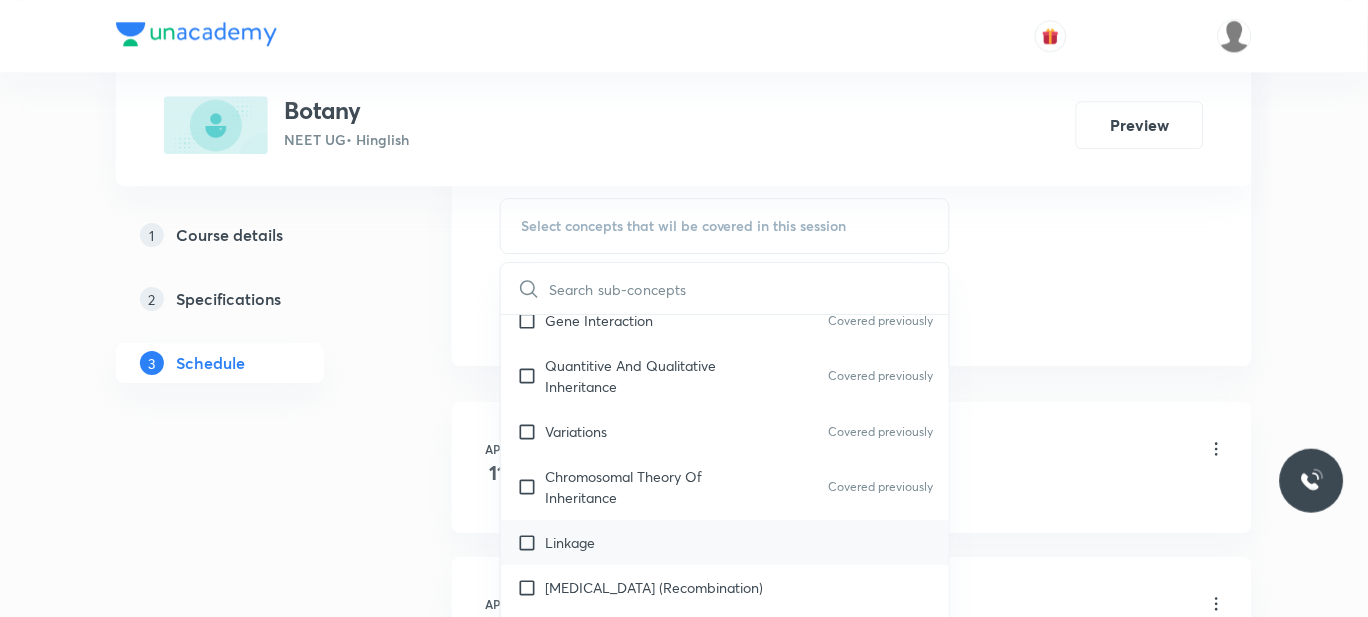 click on "Linkage" at bounding box center (725, 542) 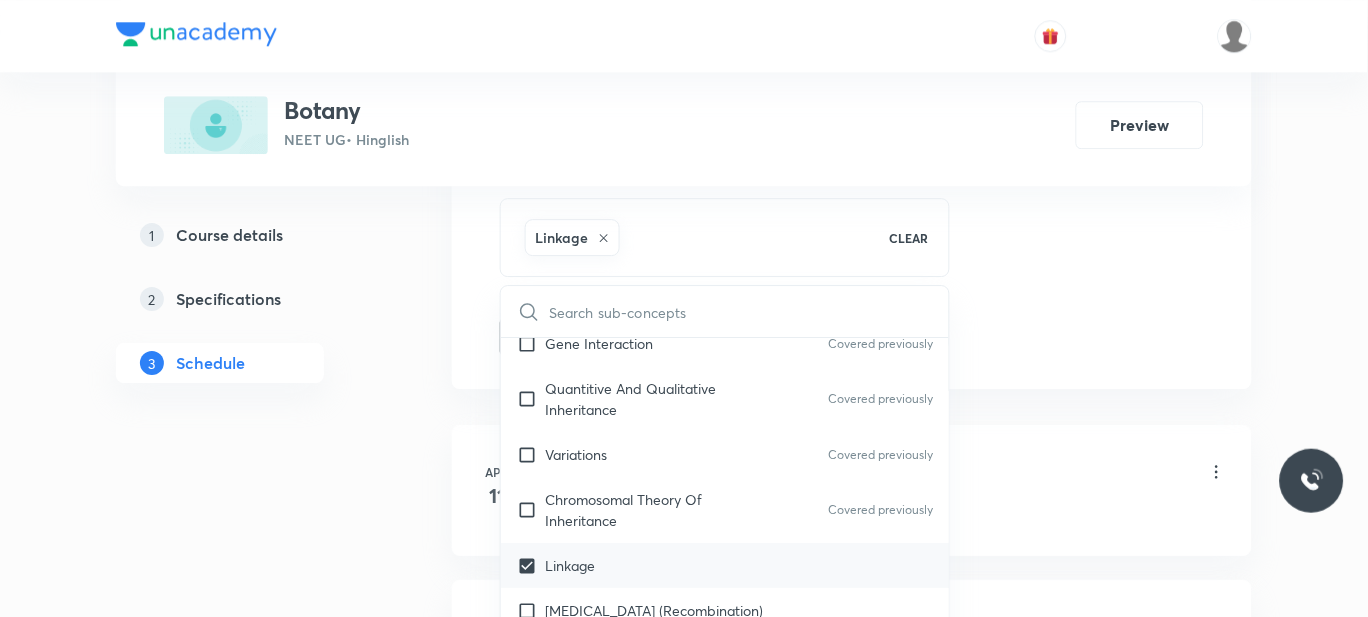 click on "Linkage" at bounding box center [725, 565] 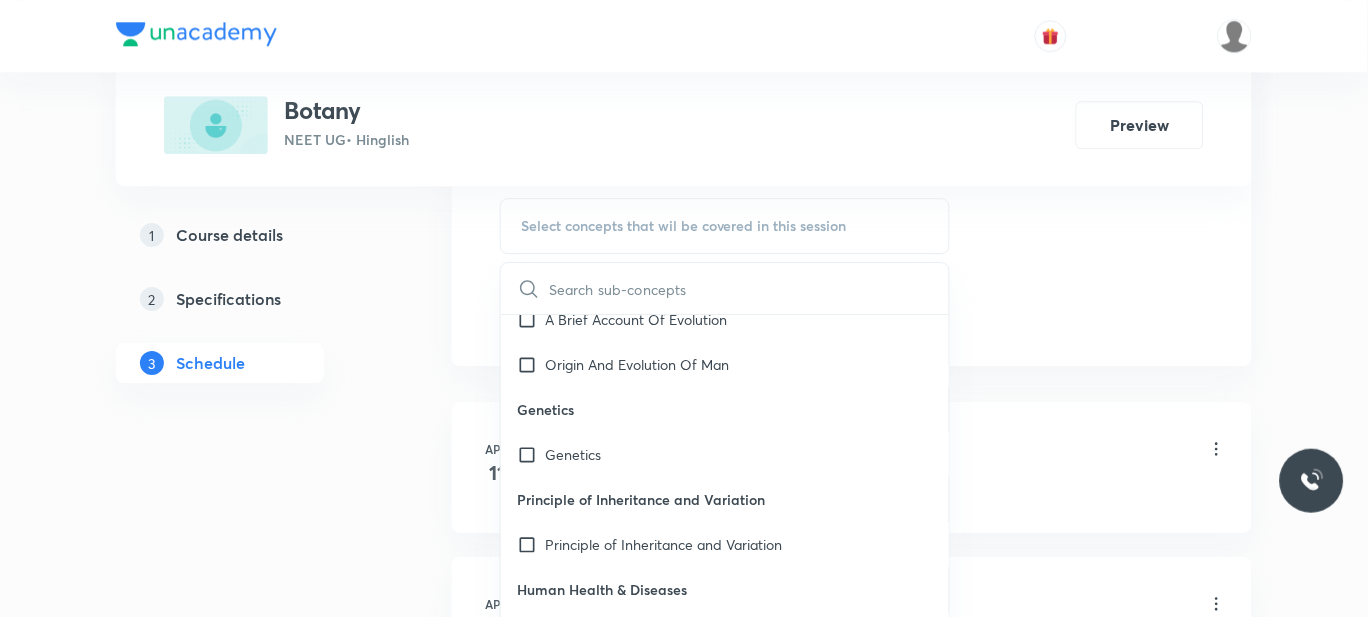 scroll, scrollTop: 17239, scrollLeft: 0, axis: vertical 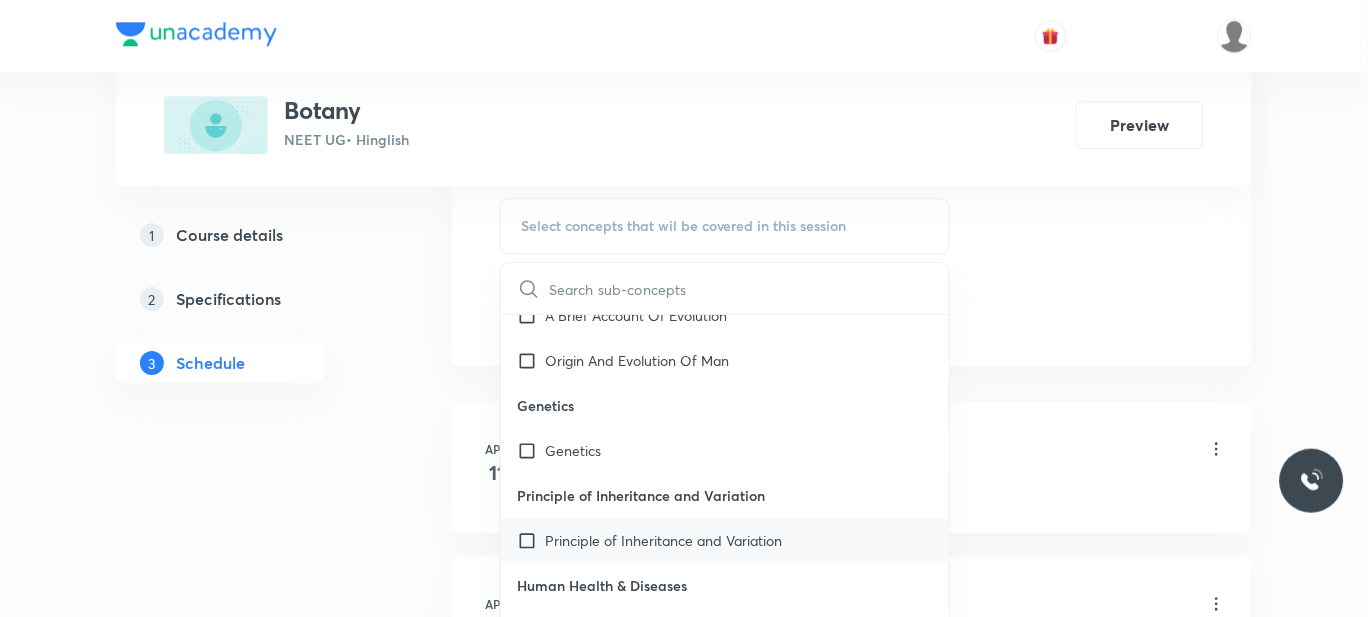 click on "Principle of Inheritance and Variation" at bounding box center [663, 540] 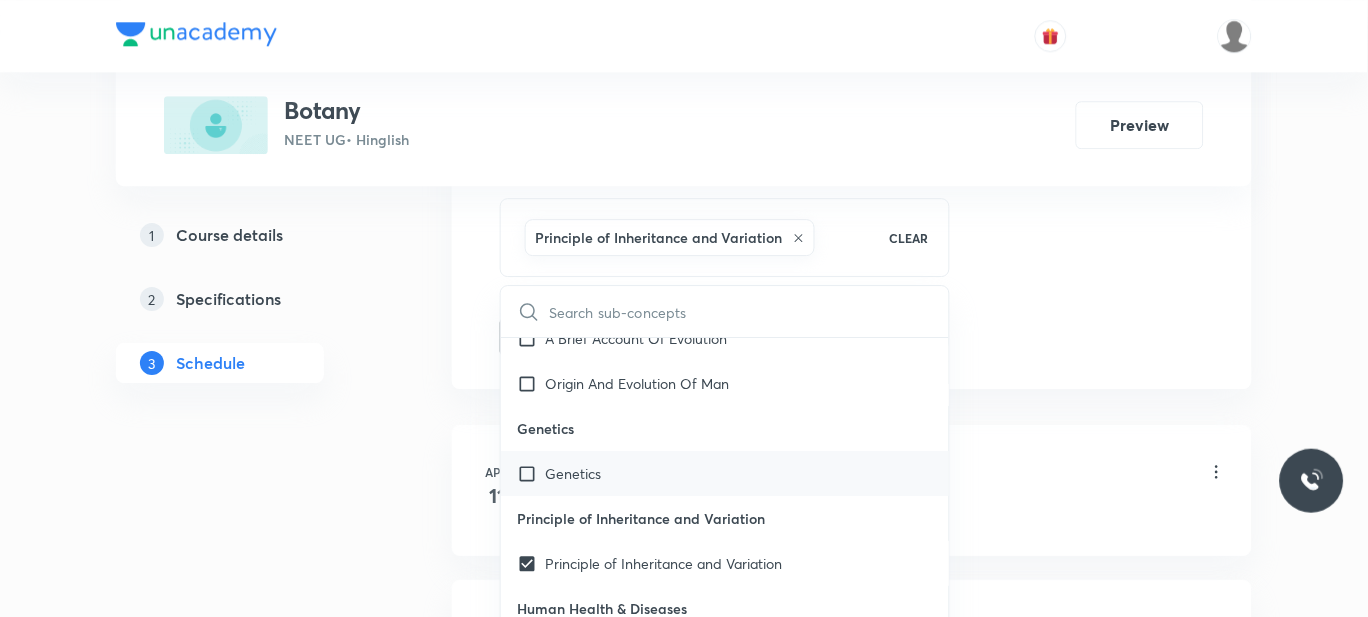 click on "Genetics" at bounding box center (725, 473) 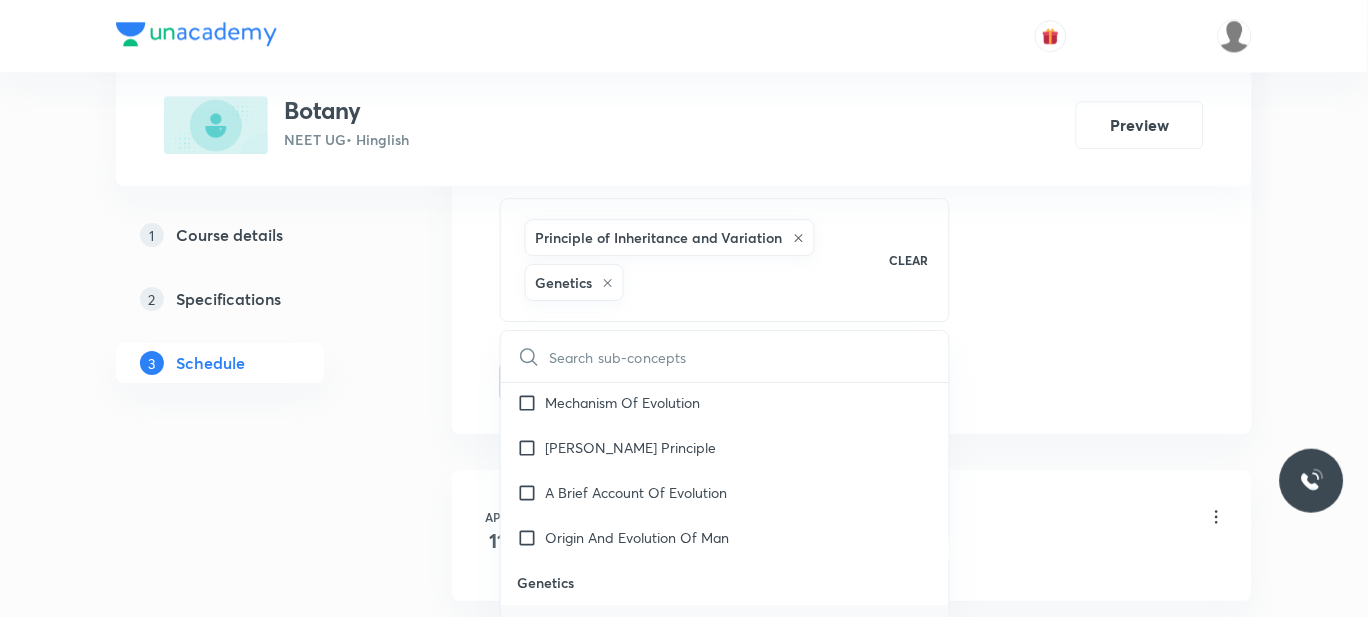 scroll, scrollTop: 17126, scrollLeft: 0, axis: vertical 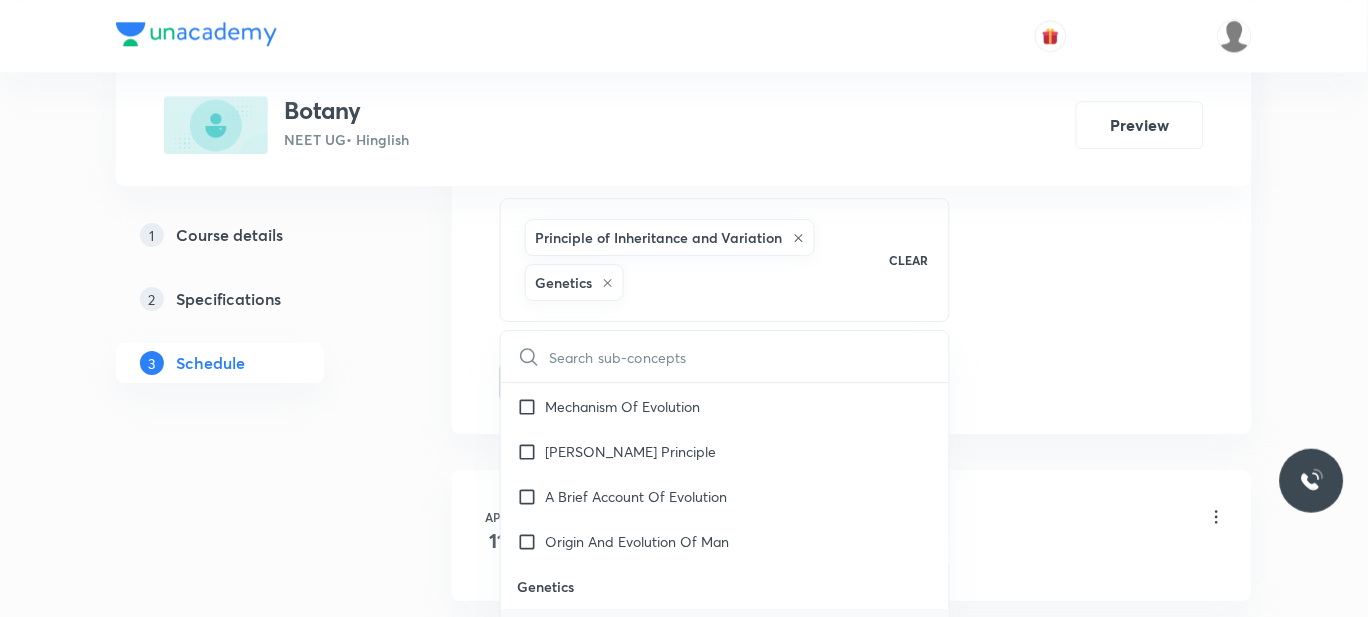 click on "A Brief Account Of Evolution" at bounding box center [636, 496] 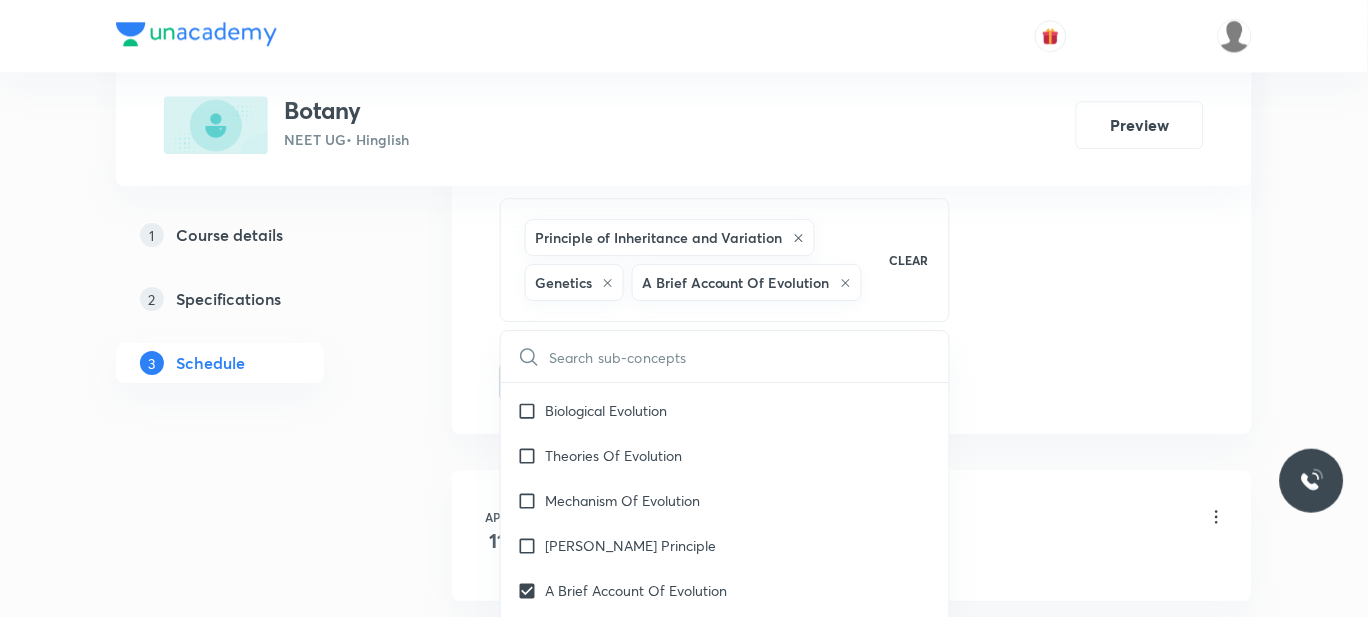 scroll, scrollTop: 17029, scrollLeft: 0, axis: vertical 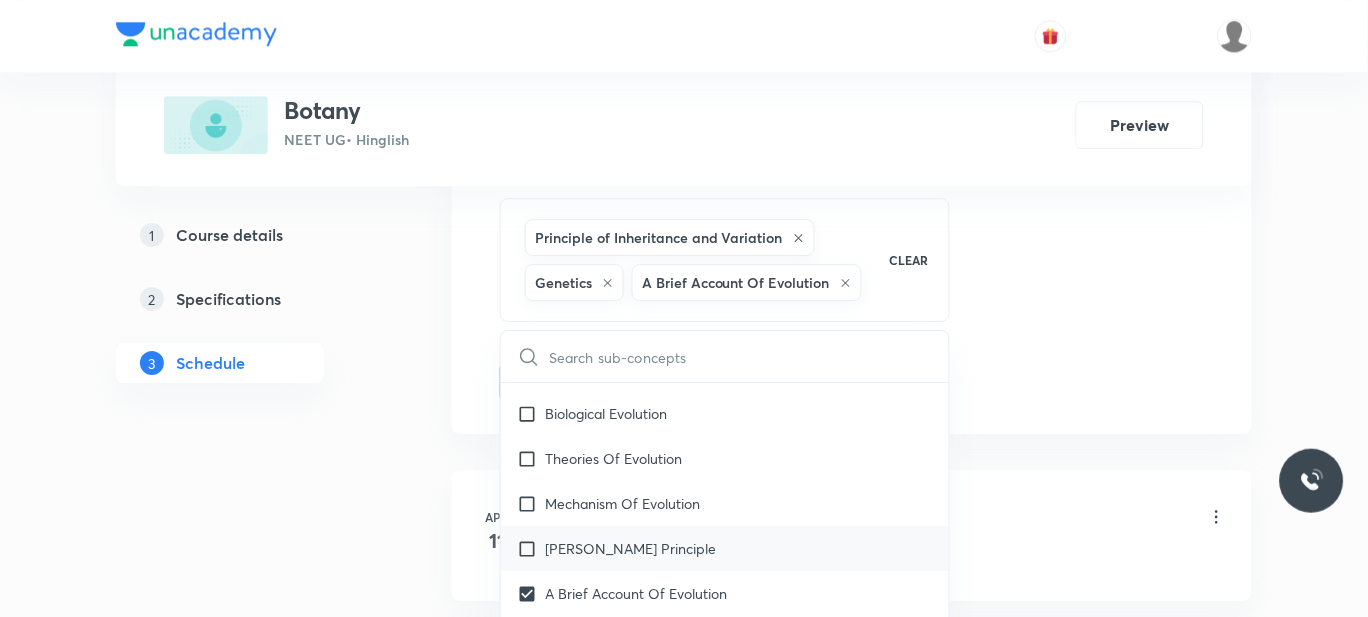 click on "Hardy - Weinberg Principle" at bounding box center [725, 548] 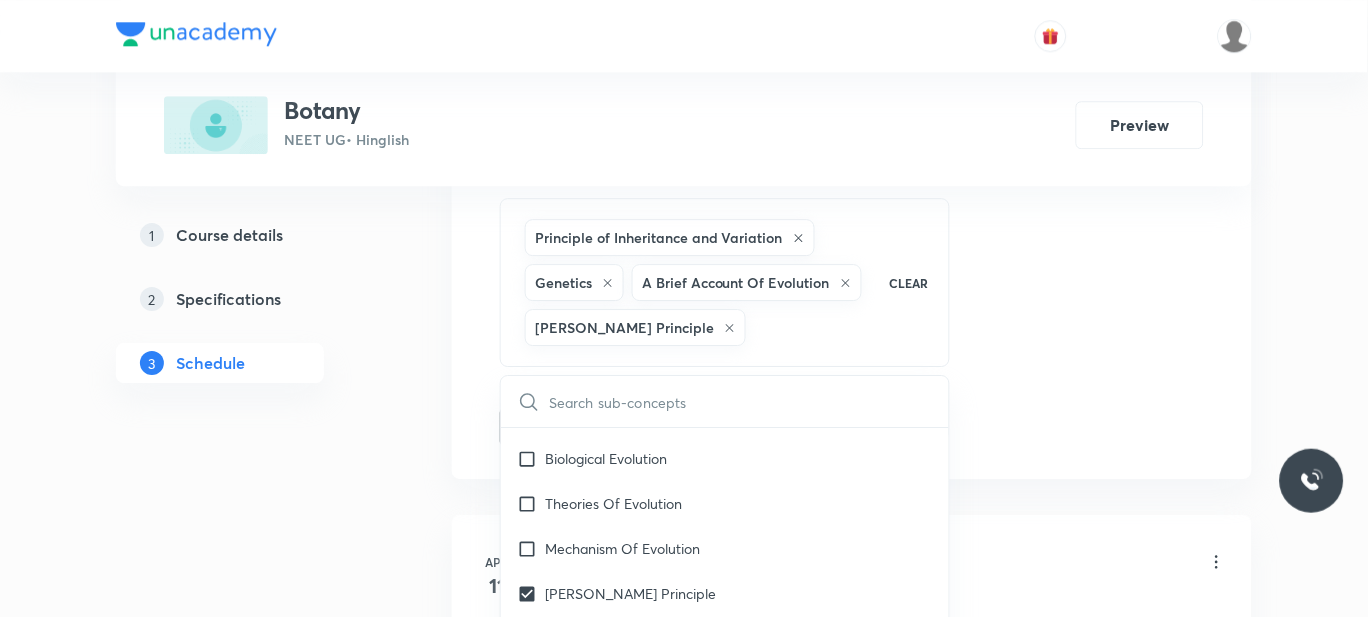 click on "Session  65 Live class Session title 13/99 PLANT KINGDOM ​ Schedule for Jul 11, 2025, 1:30 PM ​ Duration (in minutes) 60 ​   Session type Online Offline Room 301 Sub-concepts Principle of Inheritance and Variation Genetics A Brief Account Of Evolution Hardy - Weinberg Principle CLEAR ​ Biology - Full Syllabus Mock Questions Biology - Full Syllabus Mock Questions Covered previously Practice questions Practice Questions Biology Previous Year Questions Maths Previous Year Questions Living World What Is Living? Covered previously Diversity In The Living World Covered previously Systematics Covered previously Types Of Taxonomy Covered previously Fundamental Components Of Taxonomy Covered previously Taxonomic Categories Covered previously Taxonomical Aids Covered previously The Three Domains Of Life Covered previously Biological Nomenclature  Covered previously Biological Classification System Of Classification Covered previously Kingdom Monera Covered previously Kingdom Protista Covered previously Linchens" at bounding box center (852, -79) 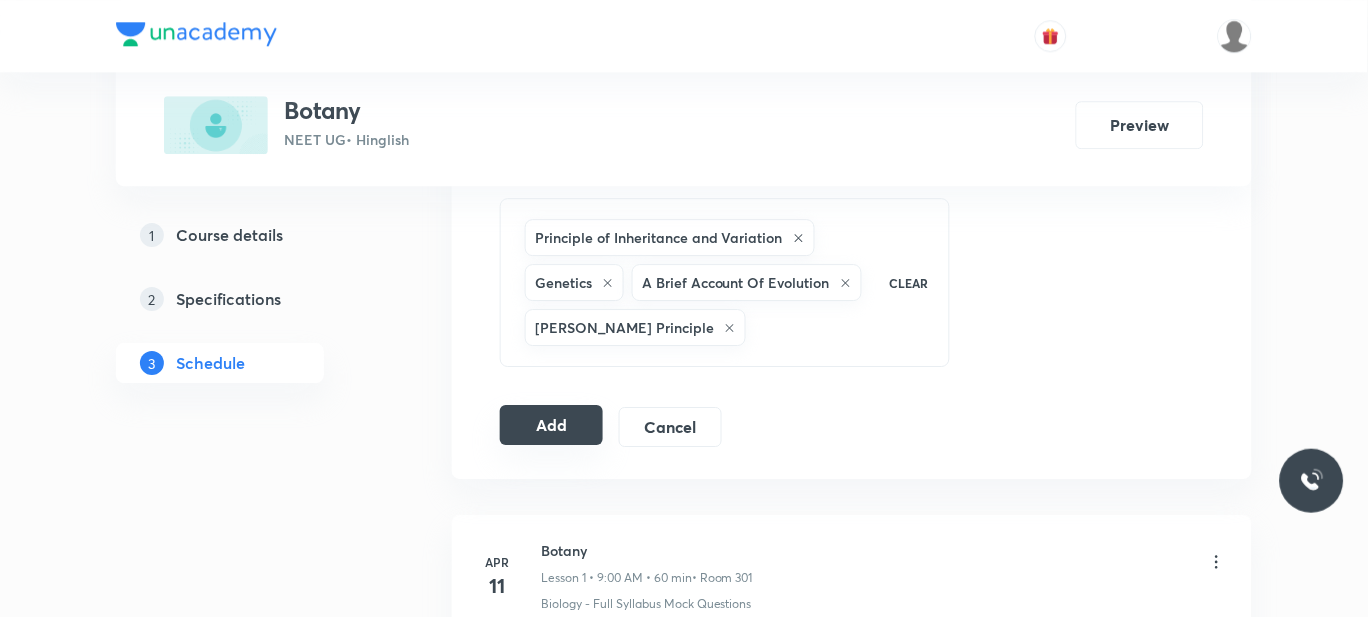 click on "Add" at bounding box center [551, 425] 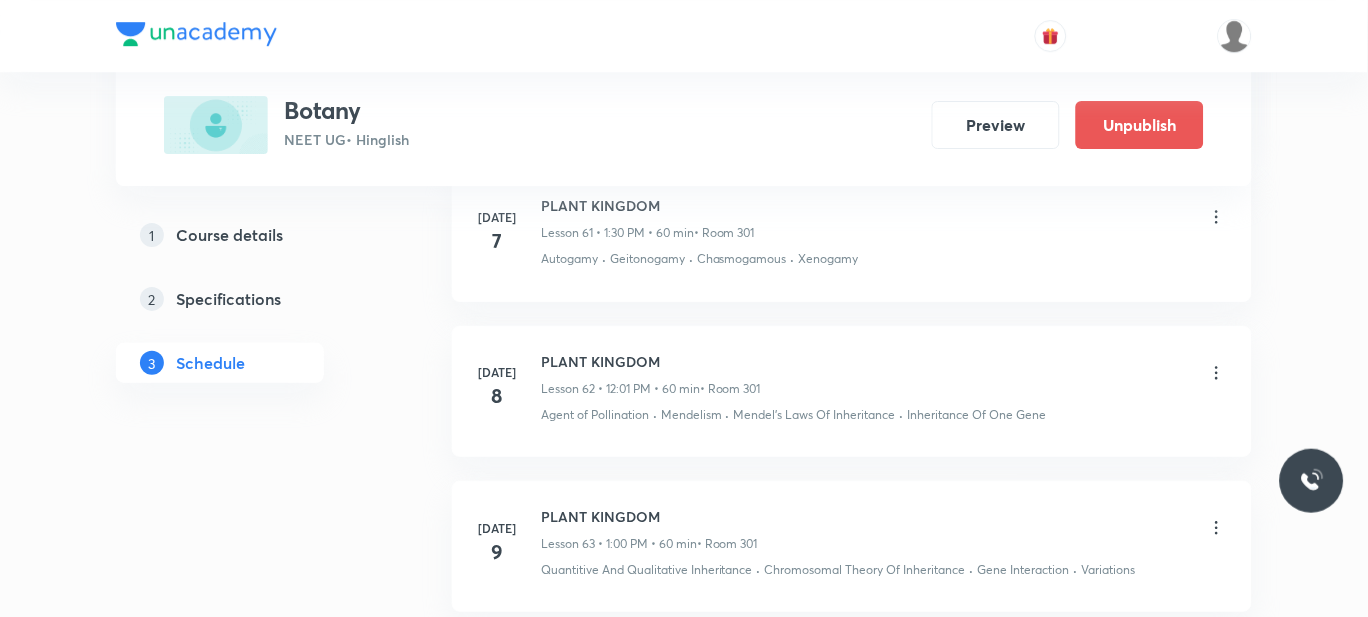 scroll, scrollTop: 10356, scrollLeft: 0, axis: vertical 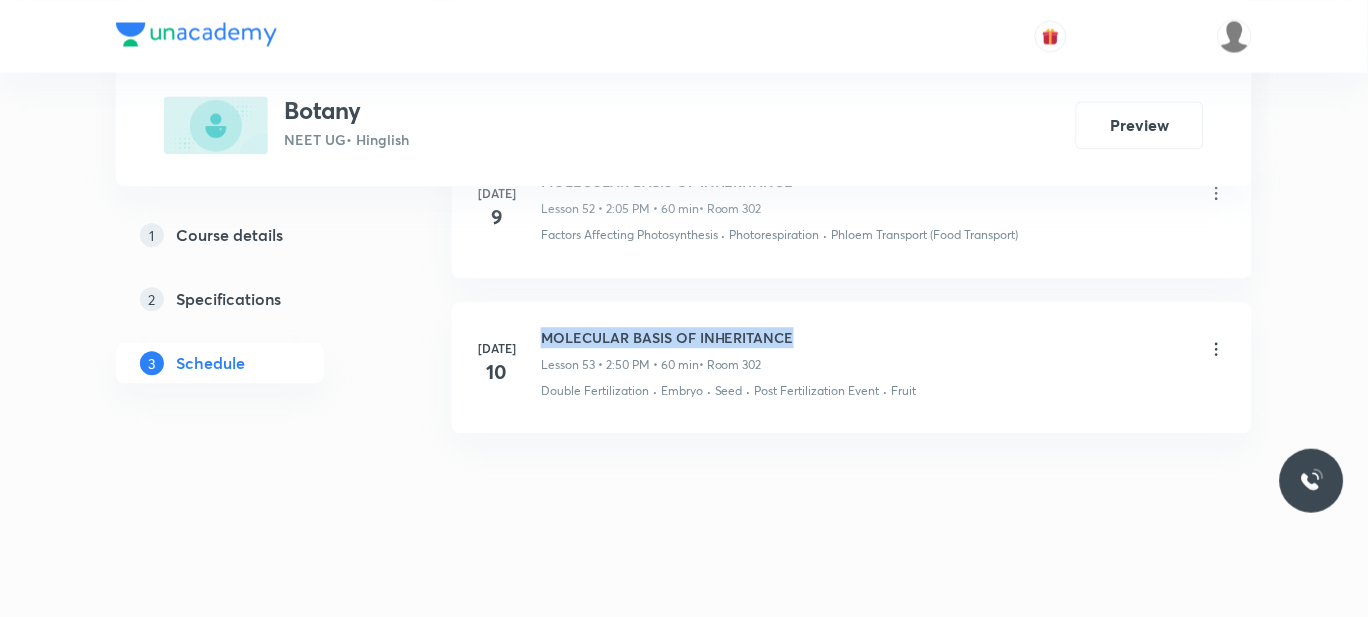 drag, startPoint x: 797, startPoint y: 336, endPoint x: 535, endPoint y: 306, distance: 263.71198 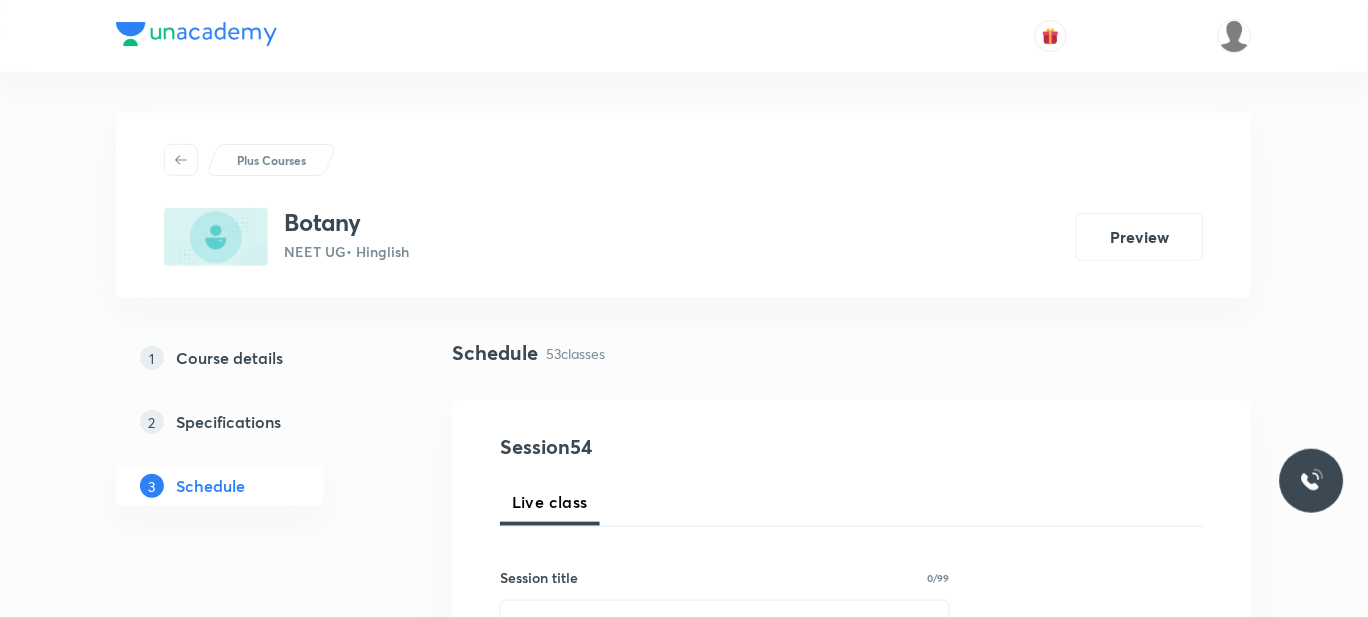 scroll, scrollTop: 233, scrollLeft: 0, axis: vertical 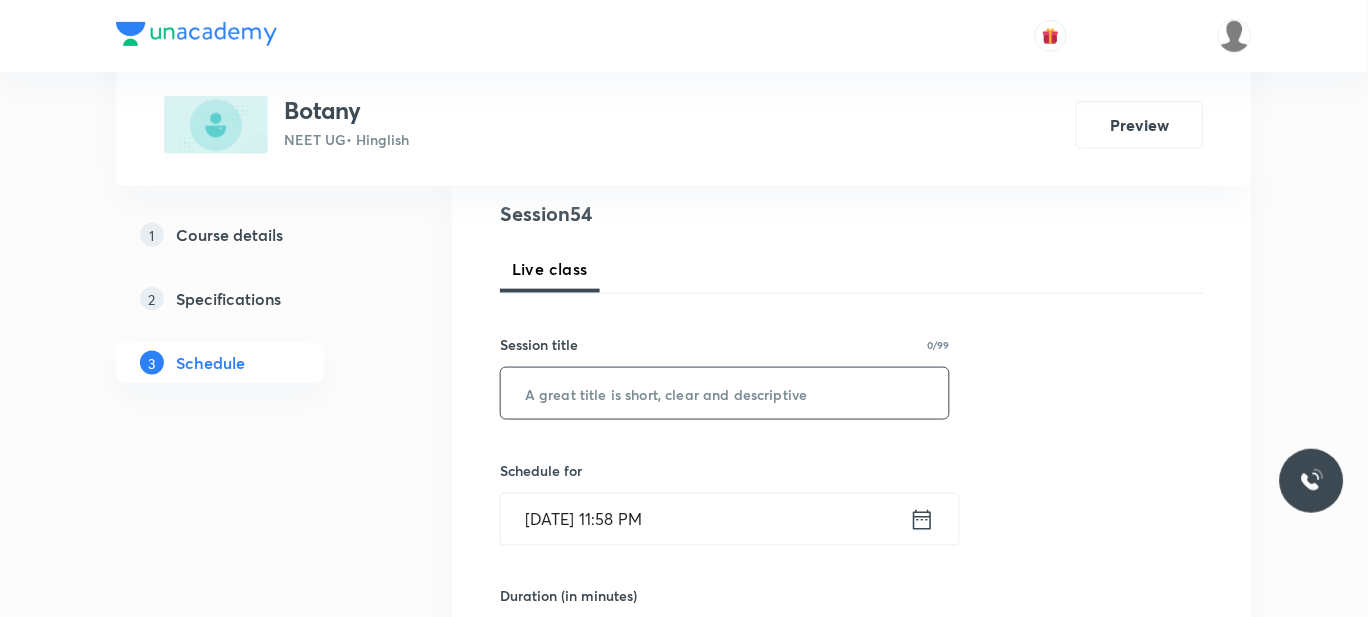 click at bounding box center (725, 393) 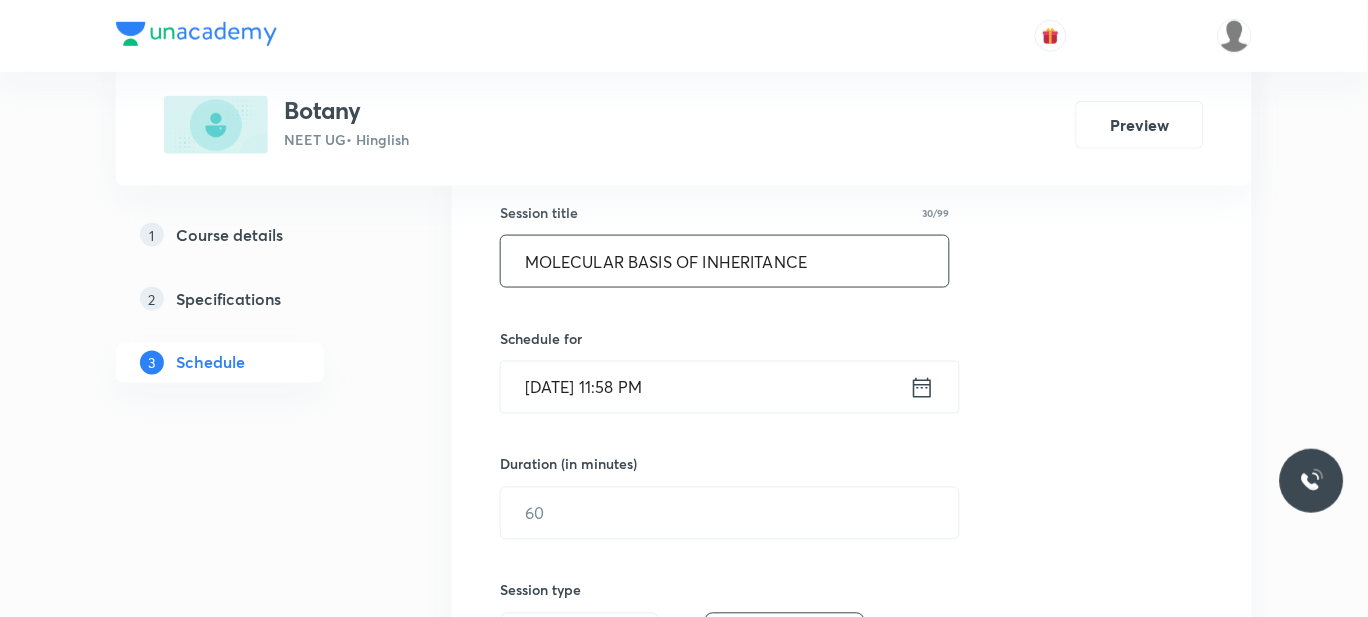 scroll, scrollTop: 370, scrollLeft: 0, axis: vertical 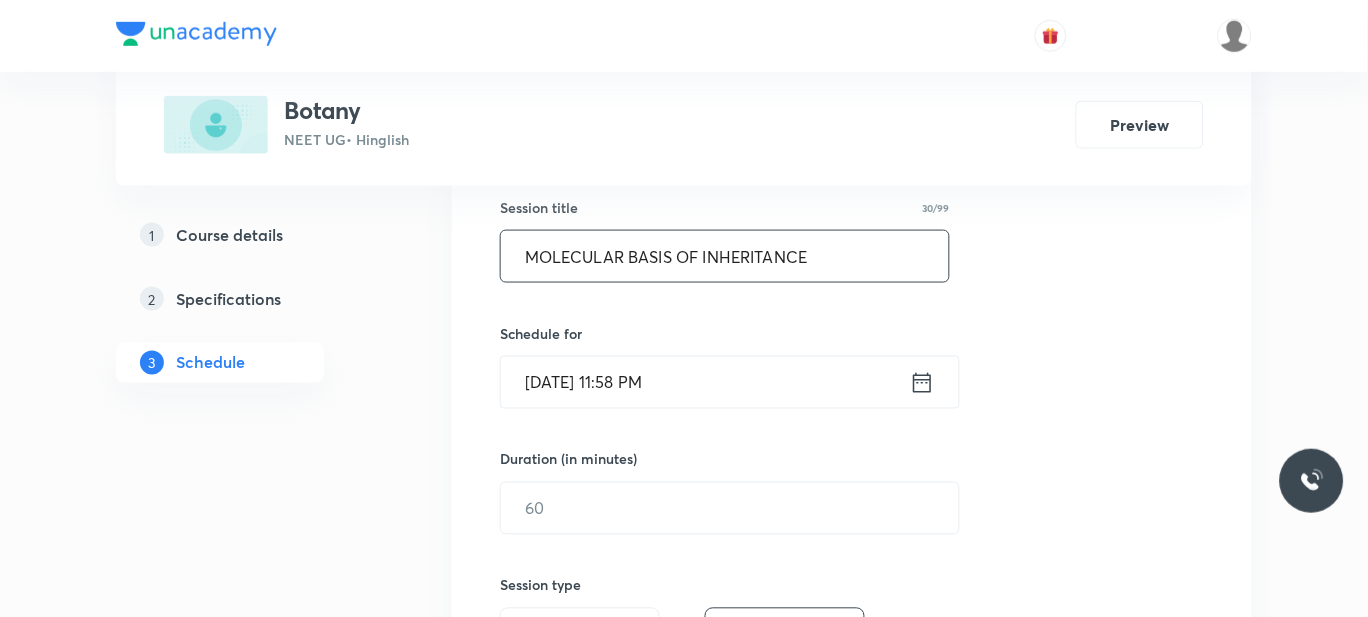 type on "MOLECULAR BASIS OF INHERITANCE" 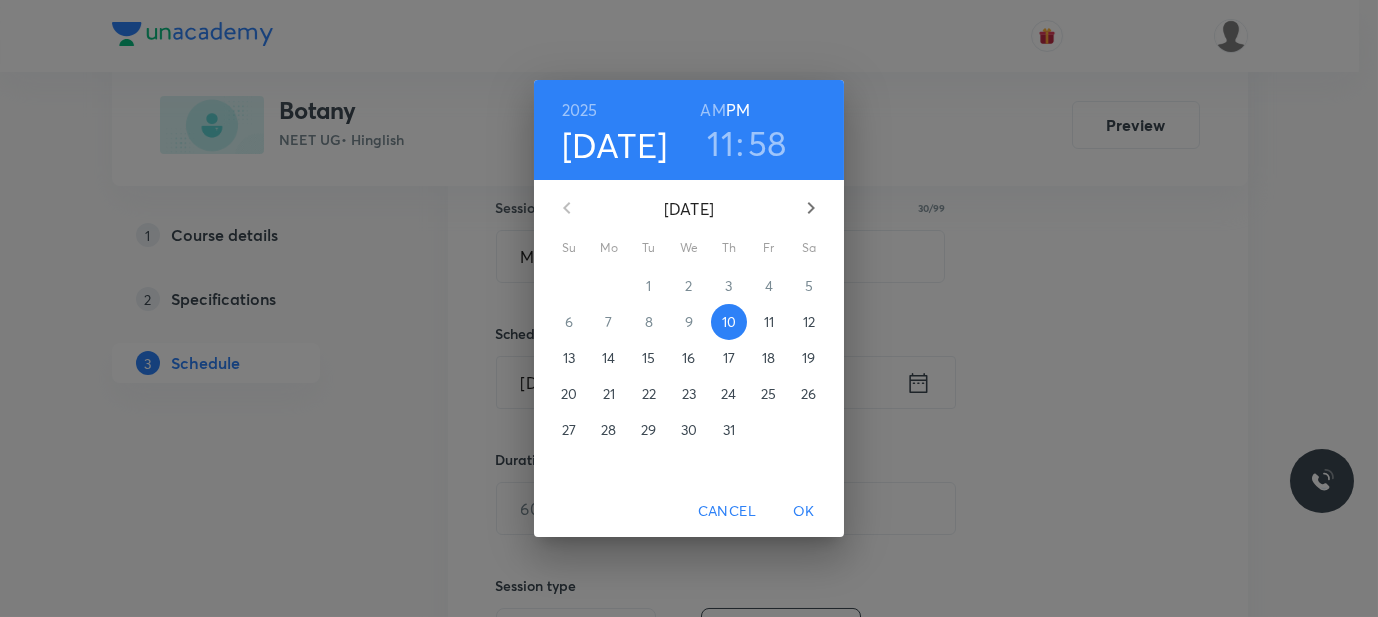 click on "11" at bounding box center (769, 322) 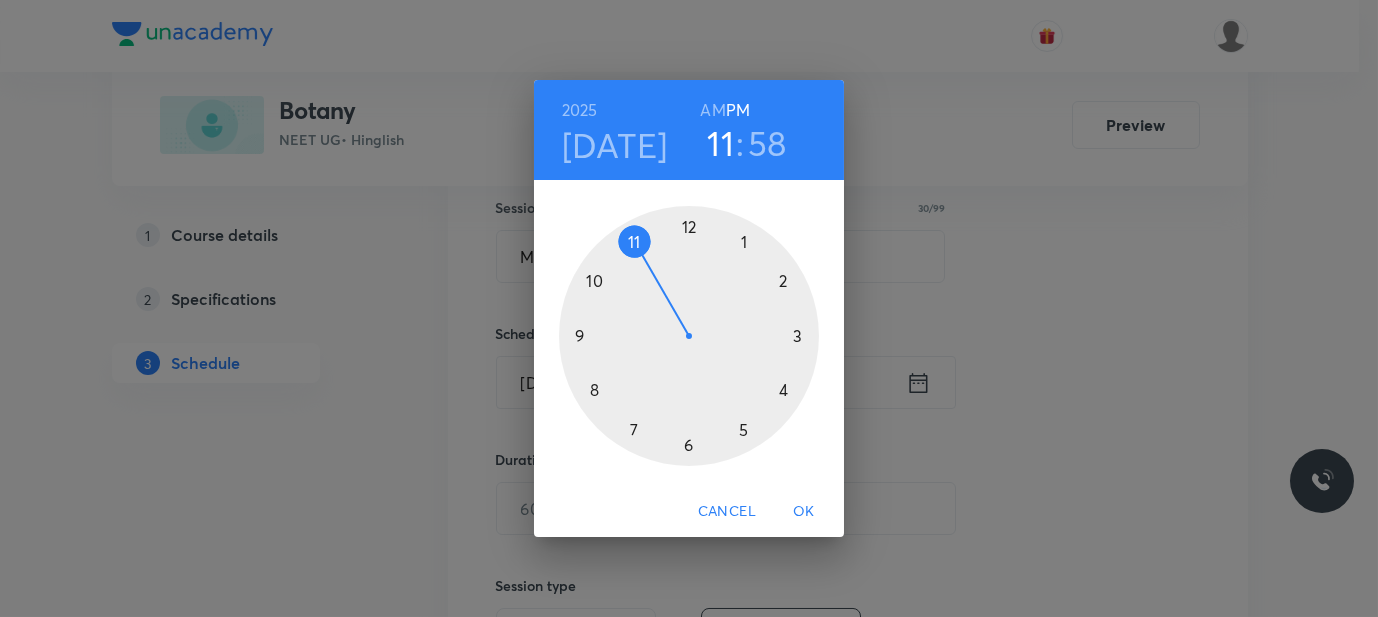 click at bounding box center (689, 336) 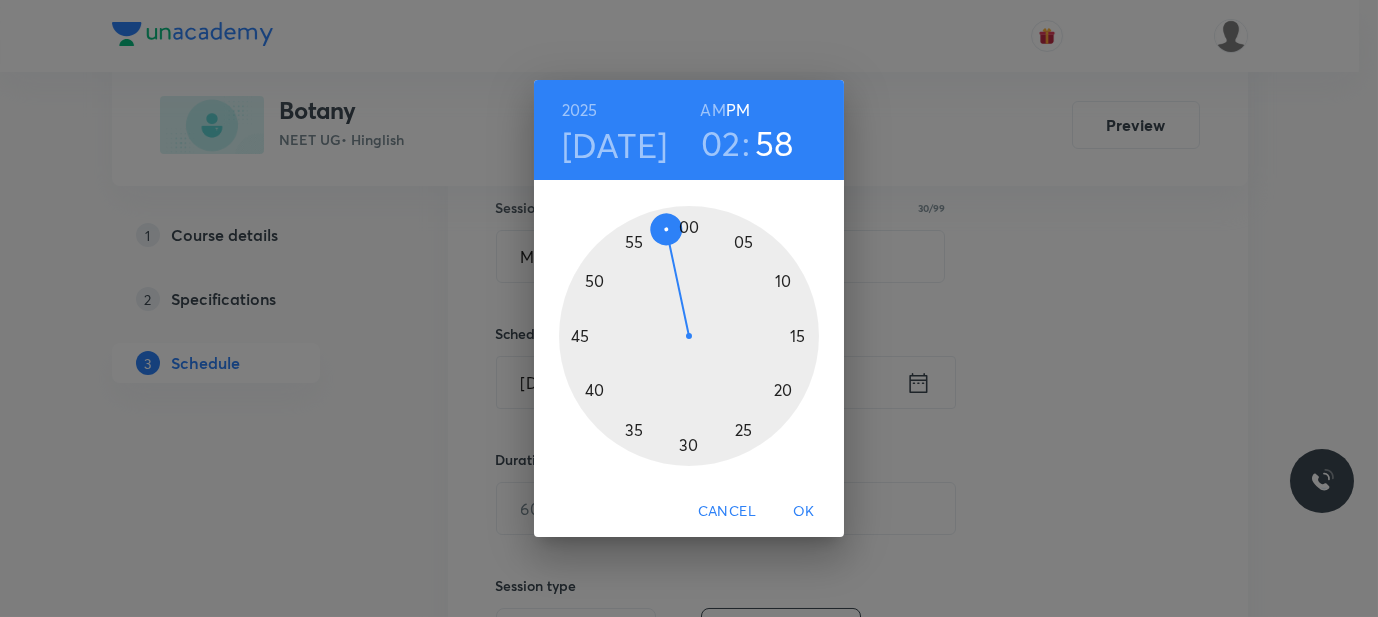 click at bounding box center [689, 336] 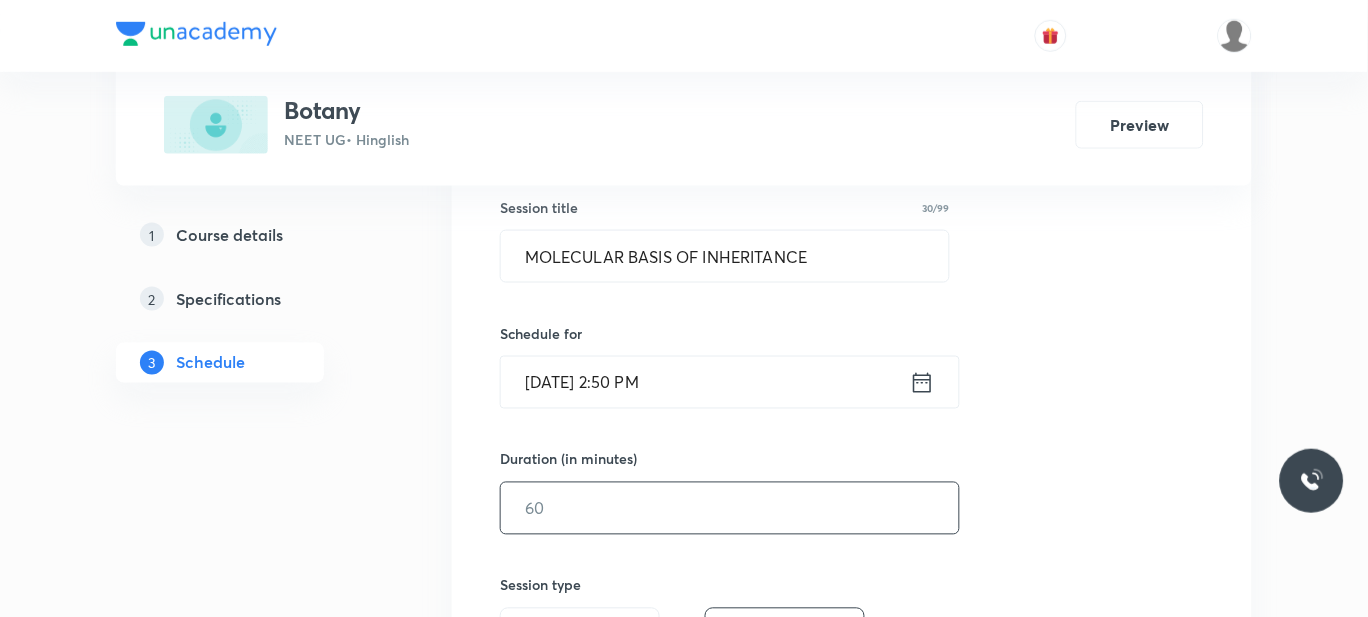 click at bounding box center [730, 508] 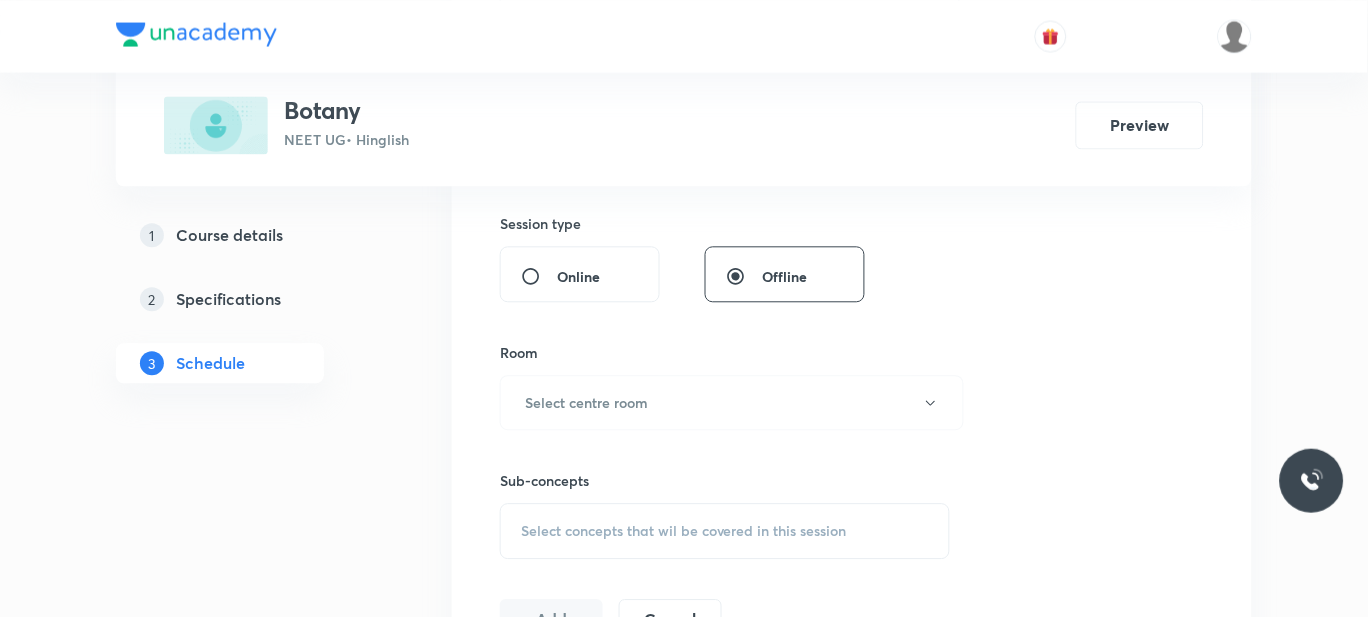 scroll, scrollTop: 733, scrollLeft: 0, axis: vertical 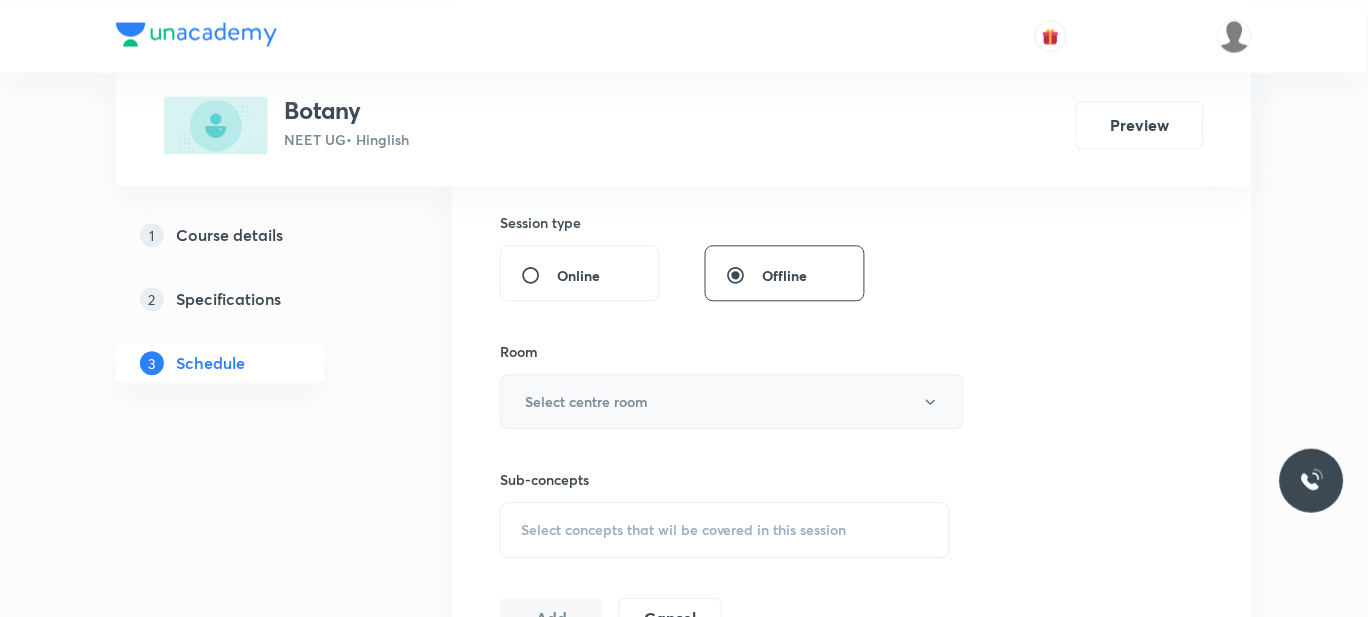 type on "60" 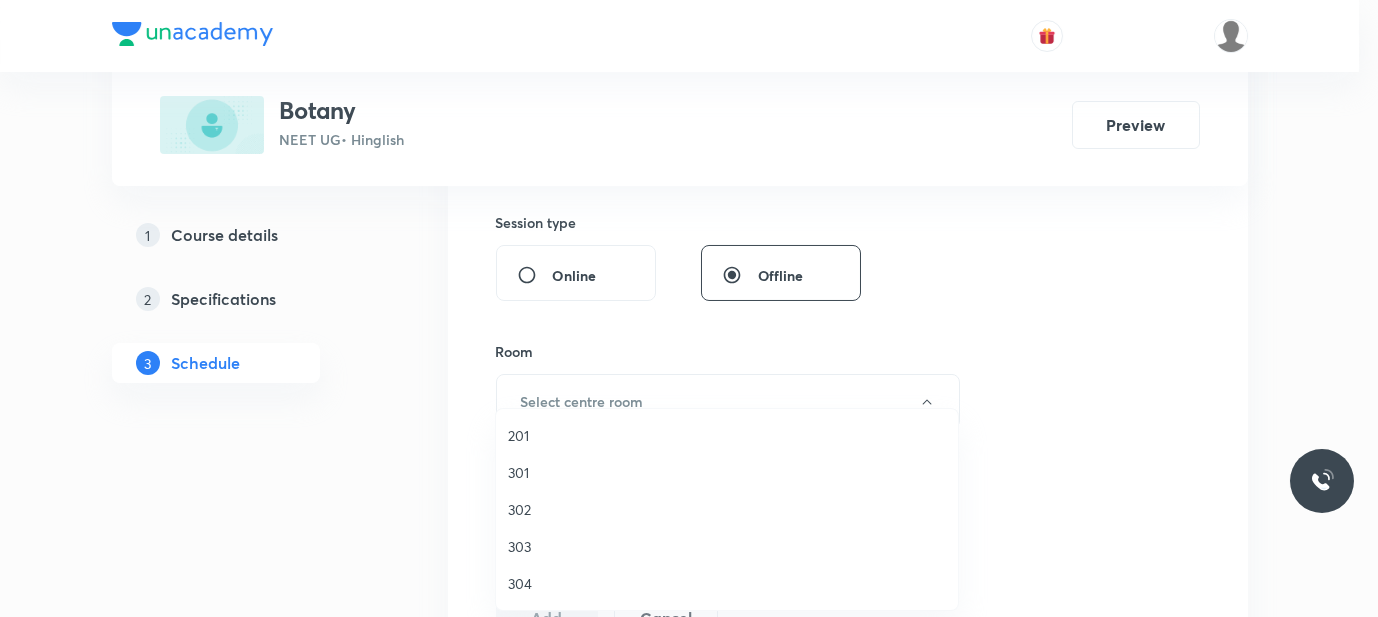 click on "302" at bounding box center (727, 509) 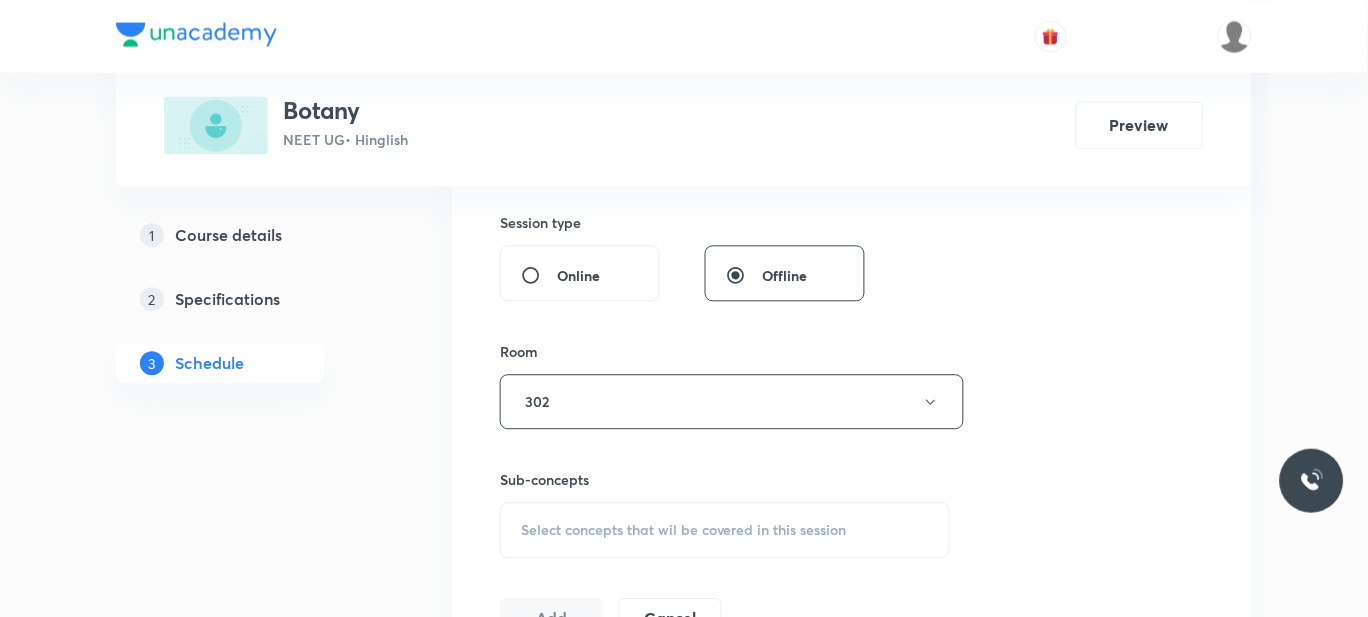 scroll, scrollTop: 833, scrollLeft: 0, axis: vertical 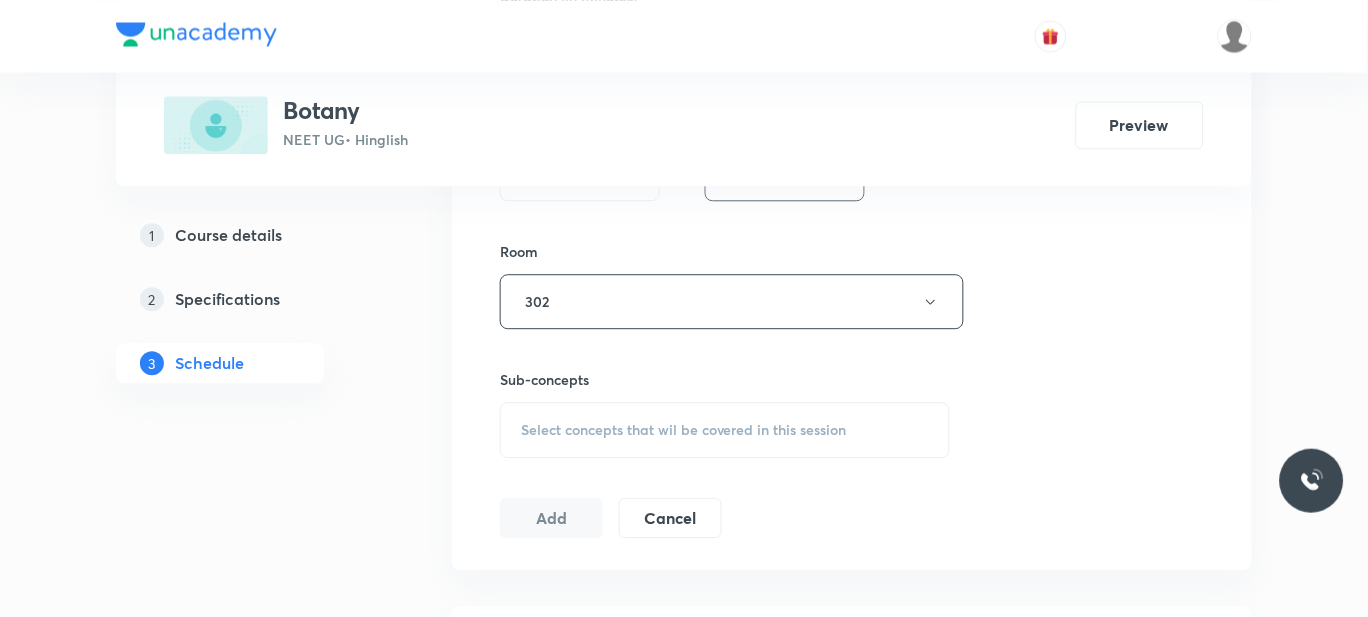 click on "Select concepts that wil be covered in this session" at bounding box center [684, 430] 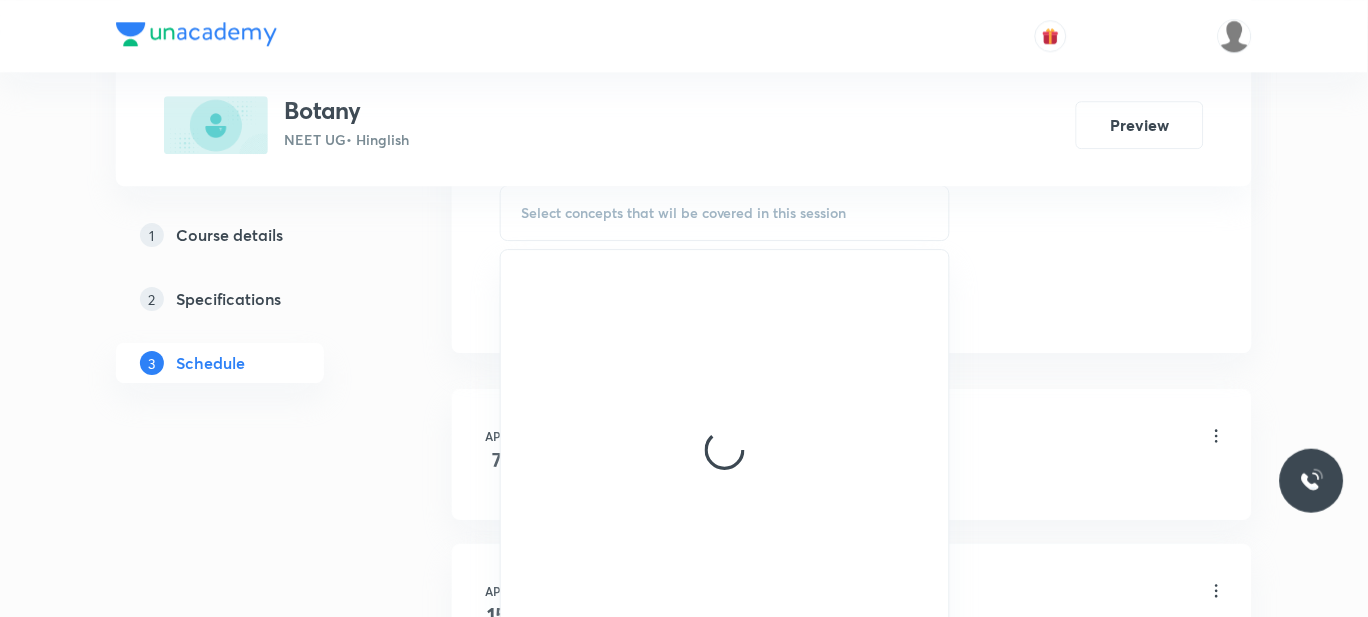 scroll, scrollTop: 1048, scrollLeft: 0, axis: vertical 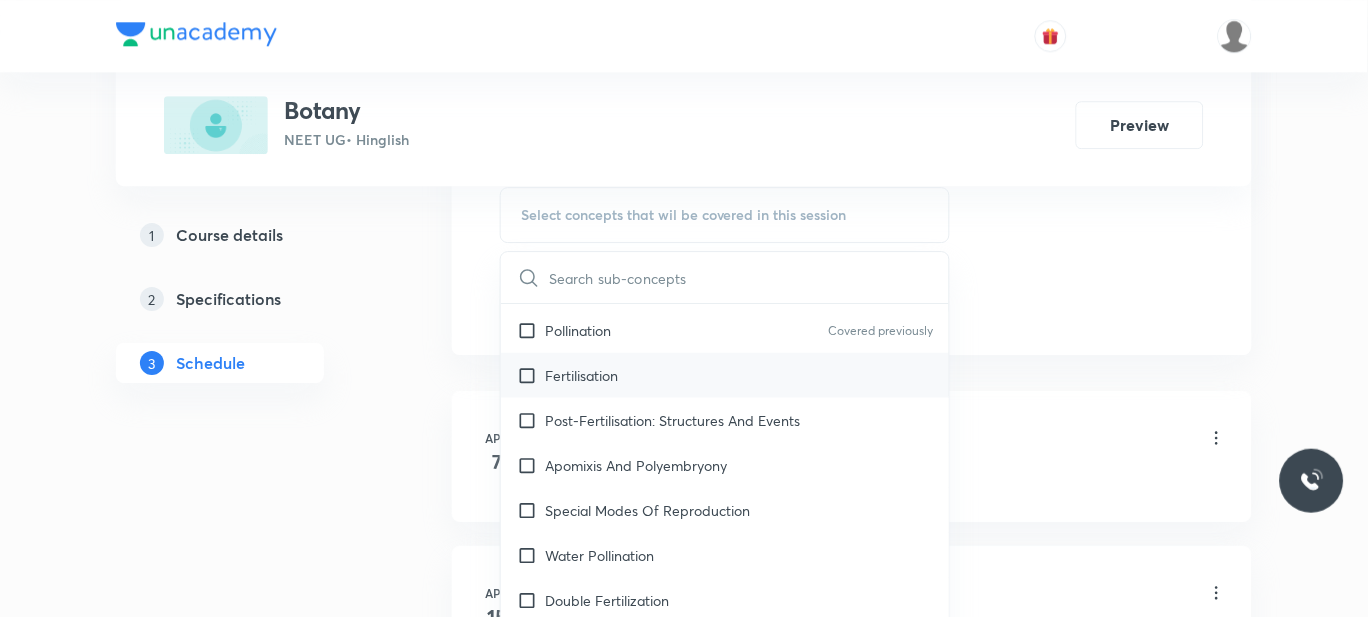 click on "Fertilisation" at bounding box center (581, 375) 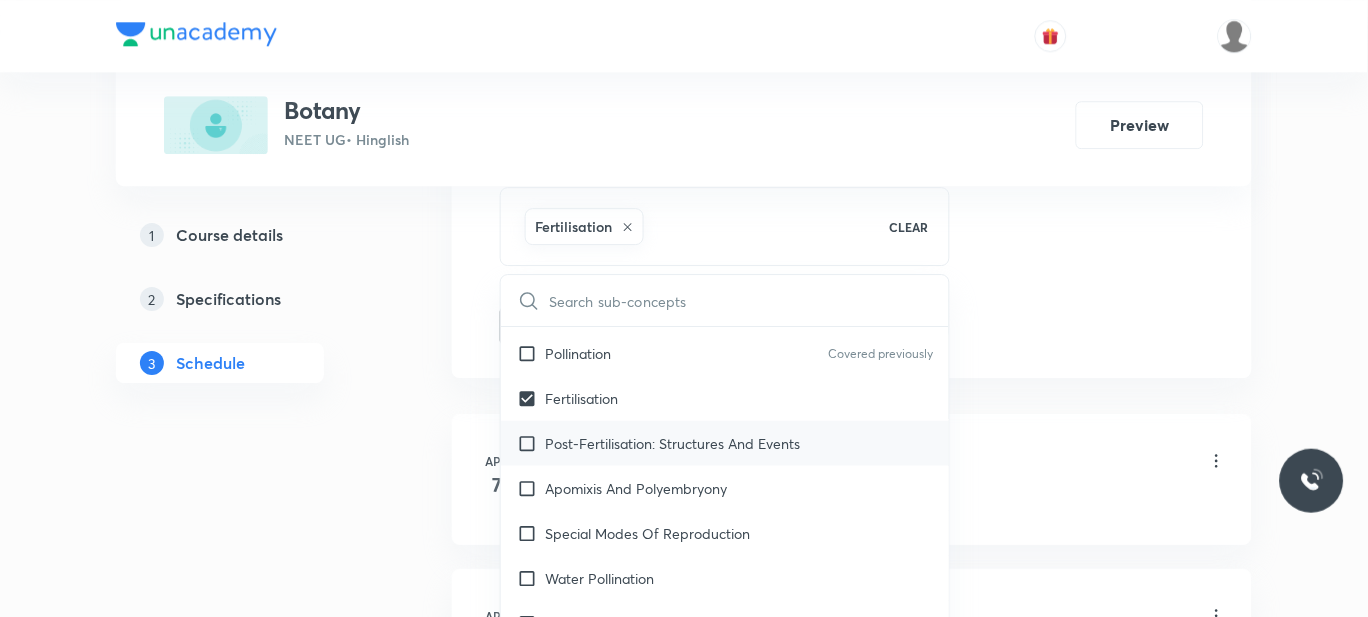 click on "Post-Fertilisation: Structures And Events" at bounding box center (725, 443) 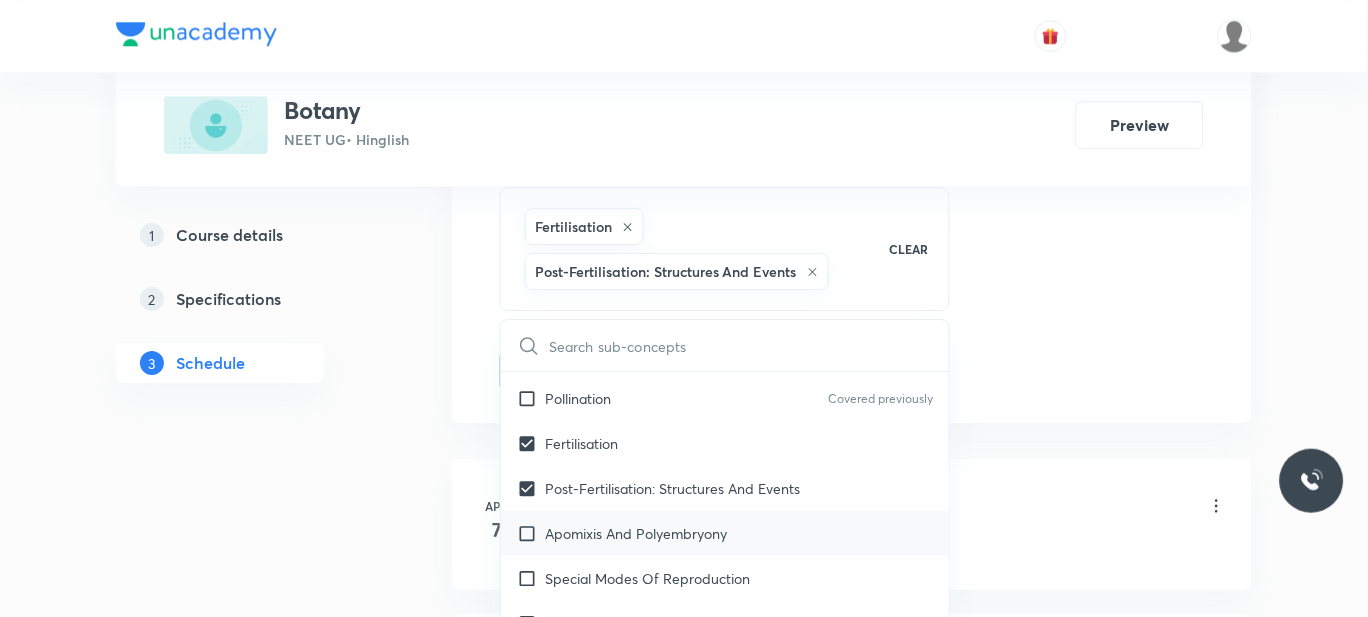 click on "Apomixis And Polyembryony" at bounding box center (636, 533) 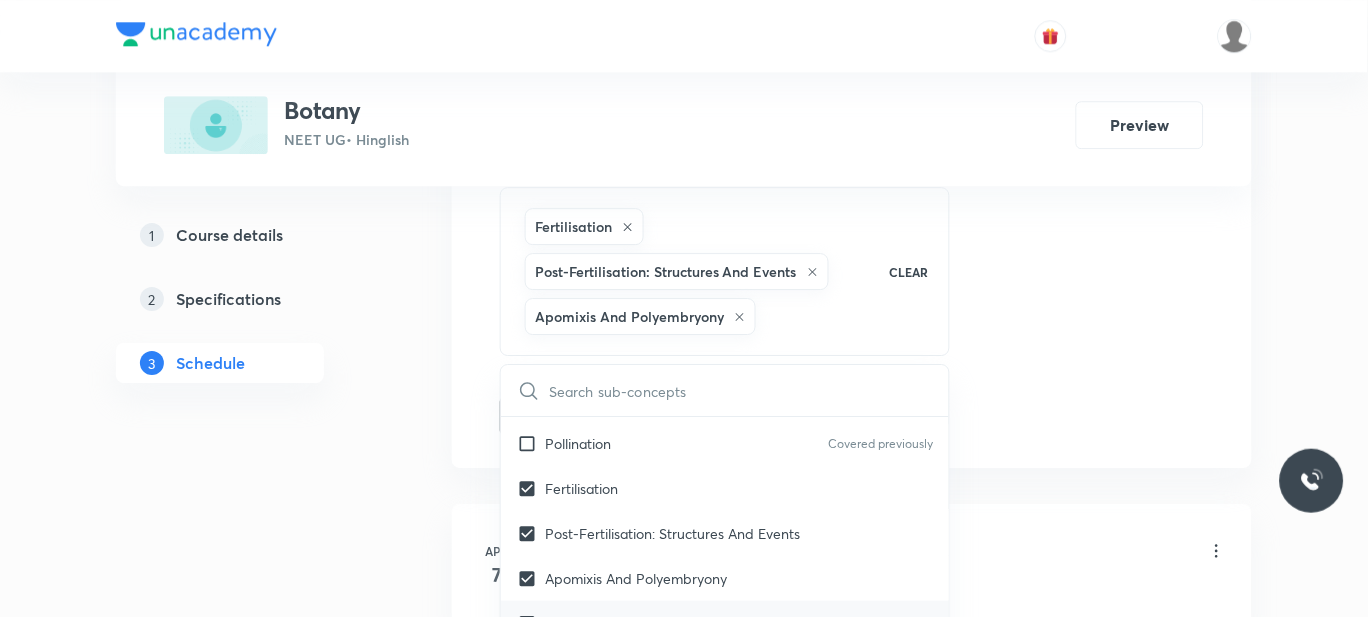 click on "Special Modes Of Reproduction" at bounding box center [647, 623] 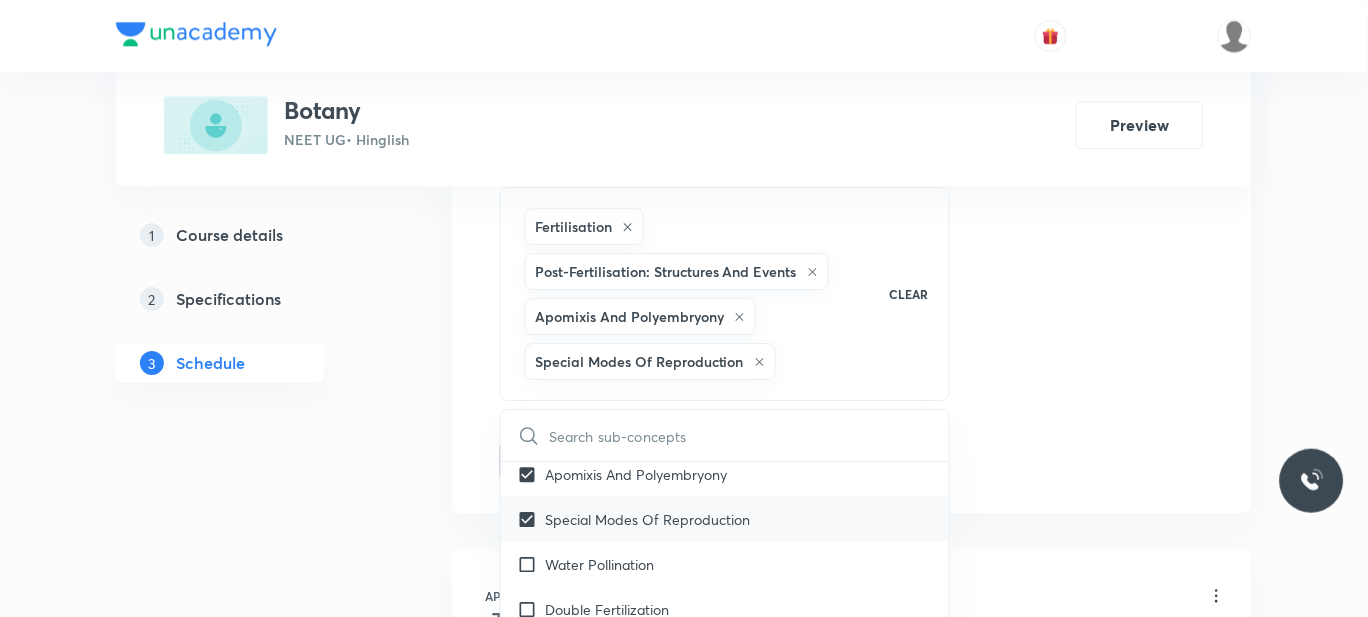 scroll, scrollTop: 12006, scrollLeft: 0, axis: vertical 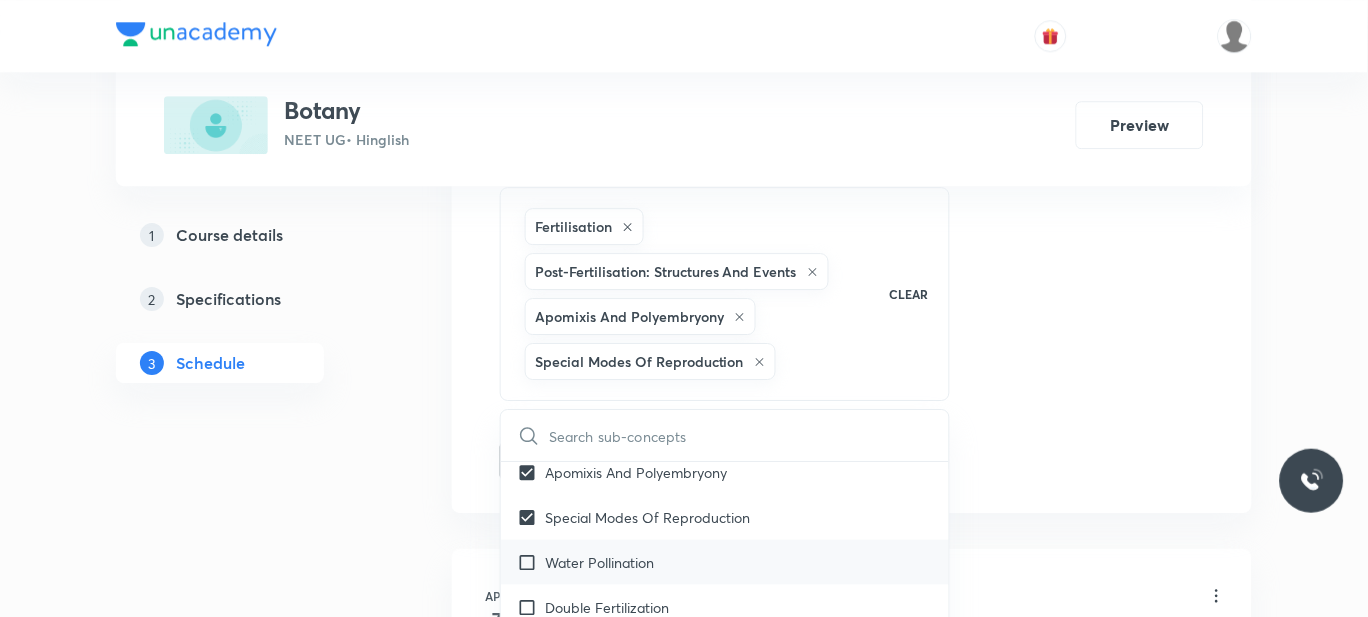click on "Water Pollination" at bounding box center [599, 562] 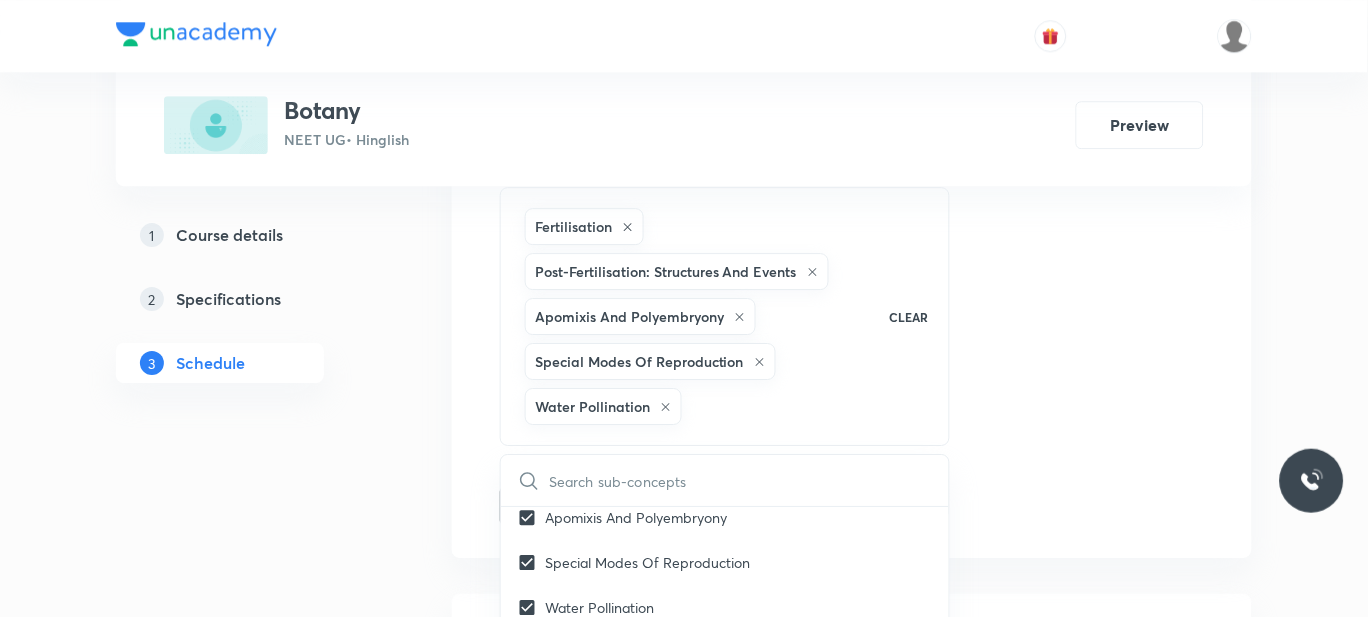 click on "Plus Courses Botany NEET UG  • Hinglish Preview 1 Course details 2 Specifications 3 Schedule Schedule 53  classes Session  54 Live class Session title 30/99 MOLECULAR BASIS OF INHERITANCE ​ Schedule for Jul 11, 2025, 2:50 PM ​ Duration (in minutes) 60 ​   Session type Online Offline Room 302 Sub-concepts Fertilisation Post-Fertilisation: Structures And Events Apomixis And Polyembryony Special Modes Of Reproduction Water Pollination CLEAR ​ Biology - Full Syllabus Mock Questions Biology - Full Syllabus Mock Questions Covered previously Practice questions Practice Questions Covered previously Biology Previous Year Questions Maths Previous Year Questions Covered previously Living World What Is Living? Covered previously Diversity In The Living World Covered previously Systematics Covered previously Types Of Taxonomy Covered previously Fundamental Components Of Taxonomy Covered previously Taxonomic Categories Covered previously Taxonomical Aids Covered previously The Three Domains Of Life Kingdom Monera" at bounding box center [684, 4099] 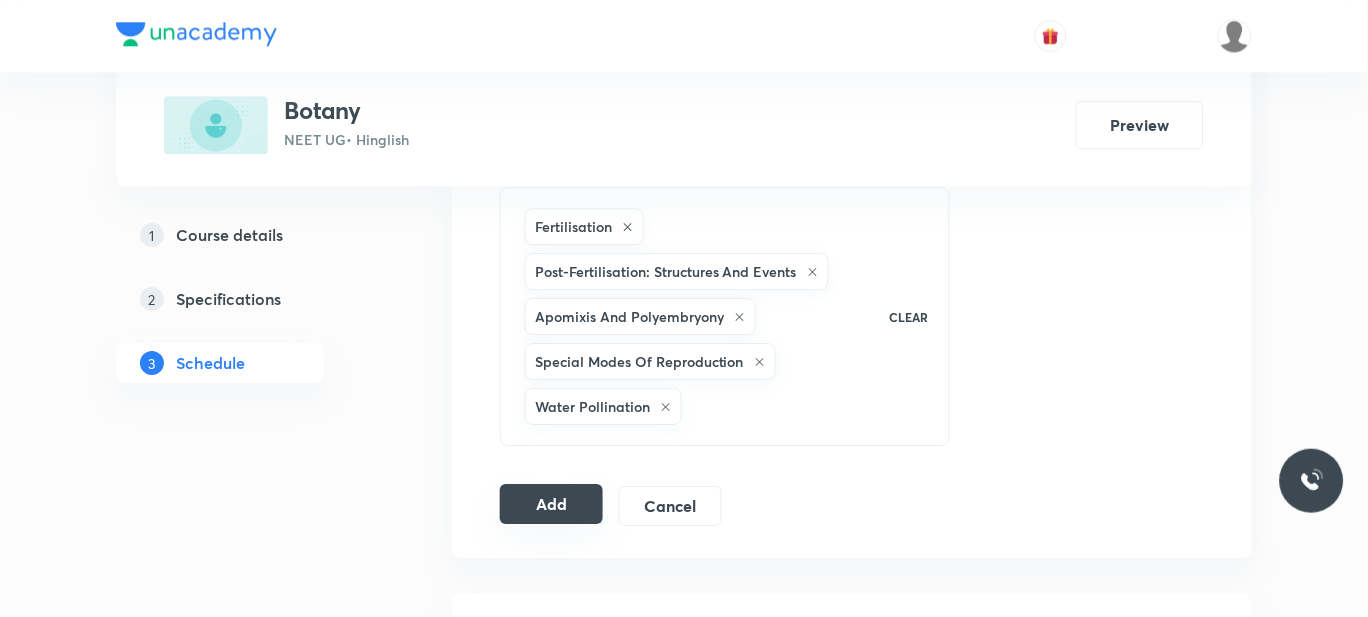 click on "Add" at bounding box center [551, 504] 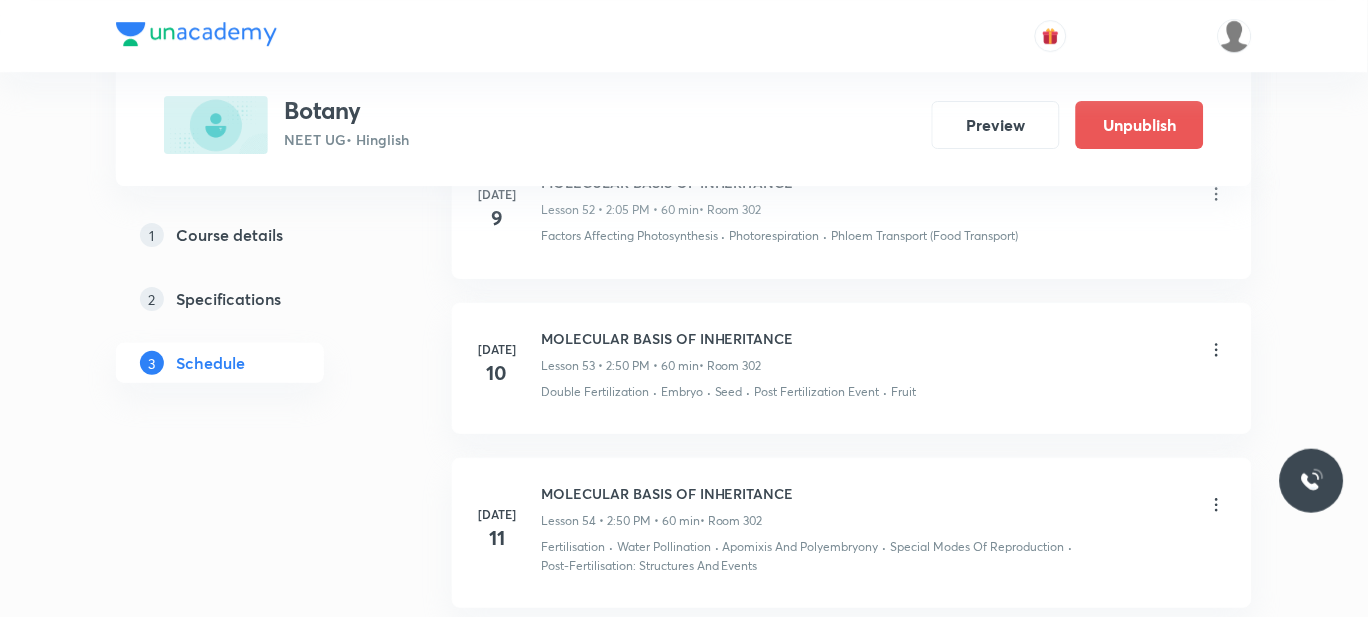 scroll, scrollTop: 8648, scrollLeft: 0, axis: vertical 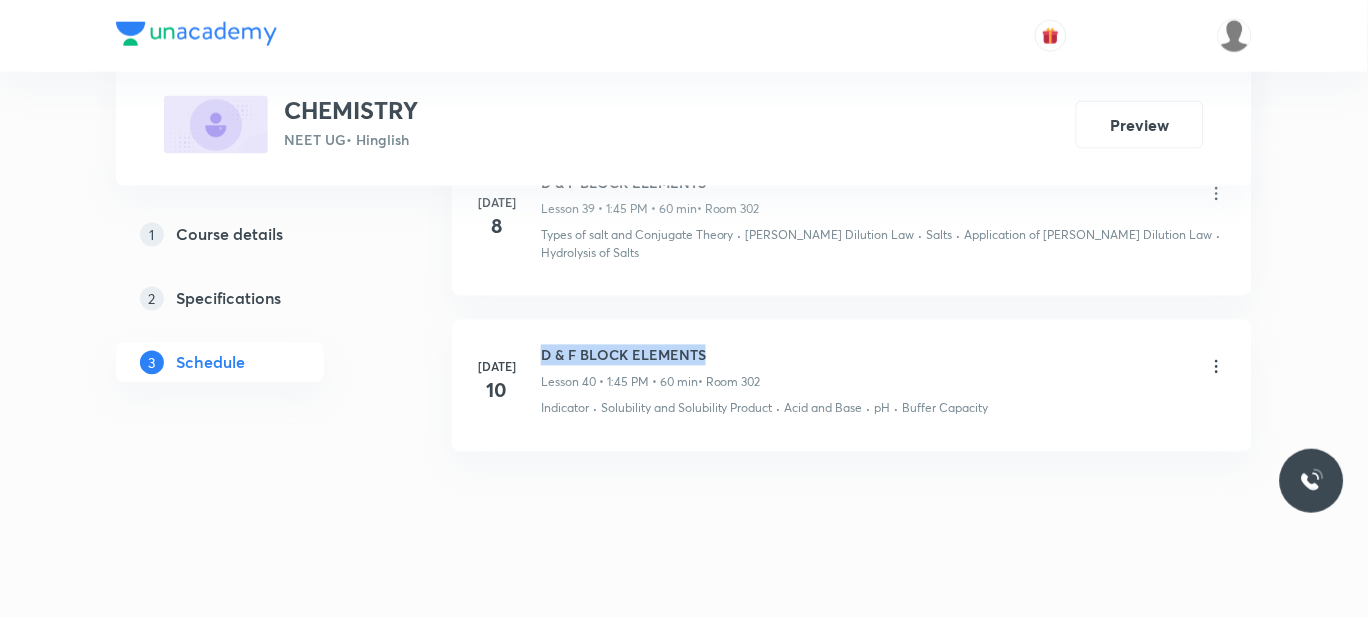drag, startPoint x: 709, startPoint y: 337, endPoint x: 540, endPoint y: 325, distance: 169.4255 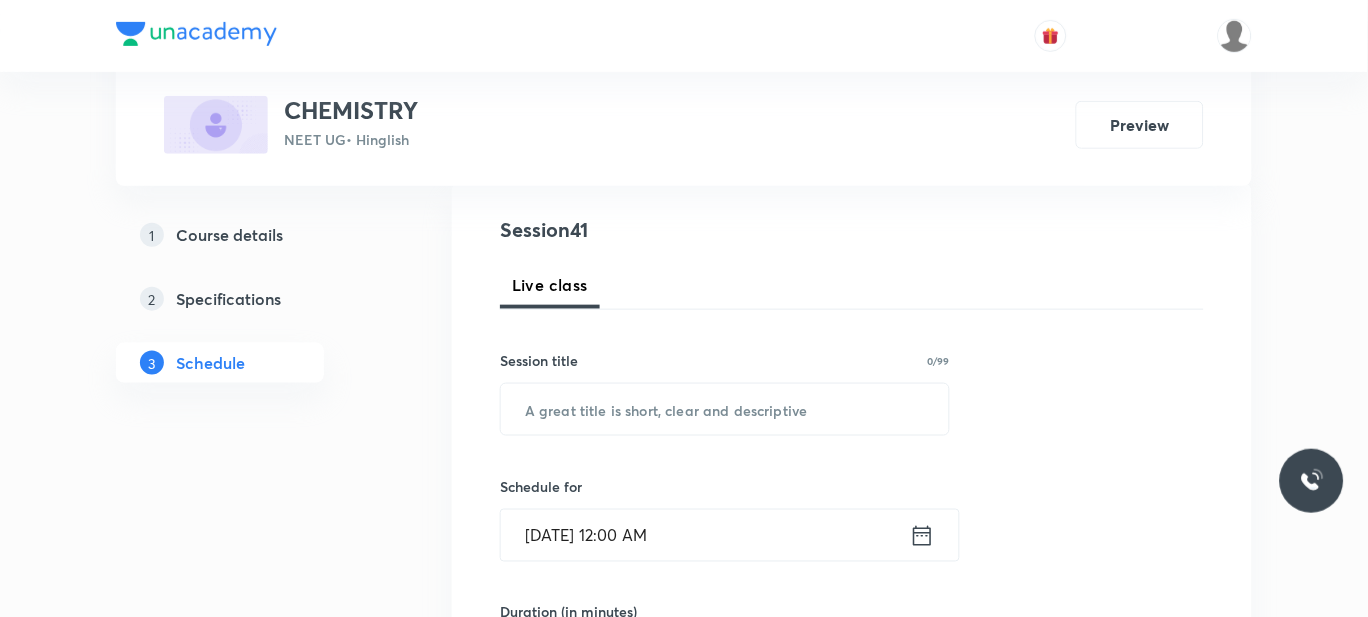 scroll, scrollTop: 218, scrollLeft: 0, axis: vertical 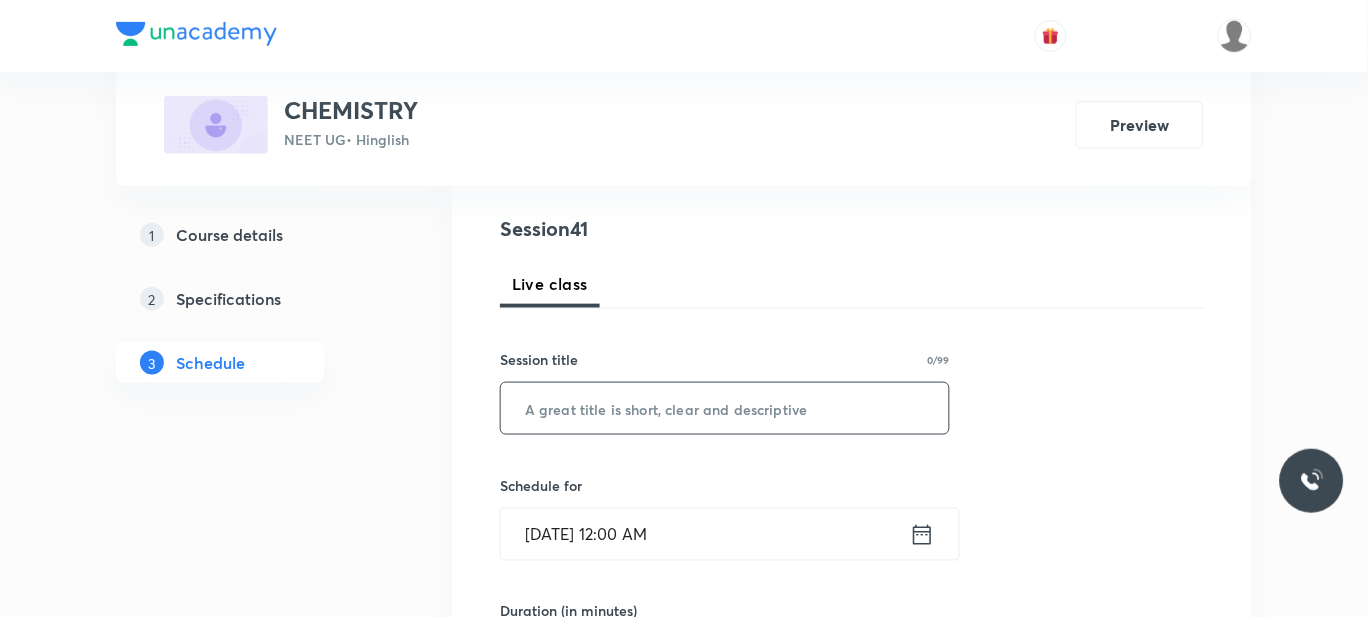 click at bounding box center (725, 408) 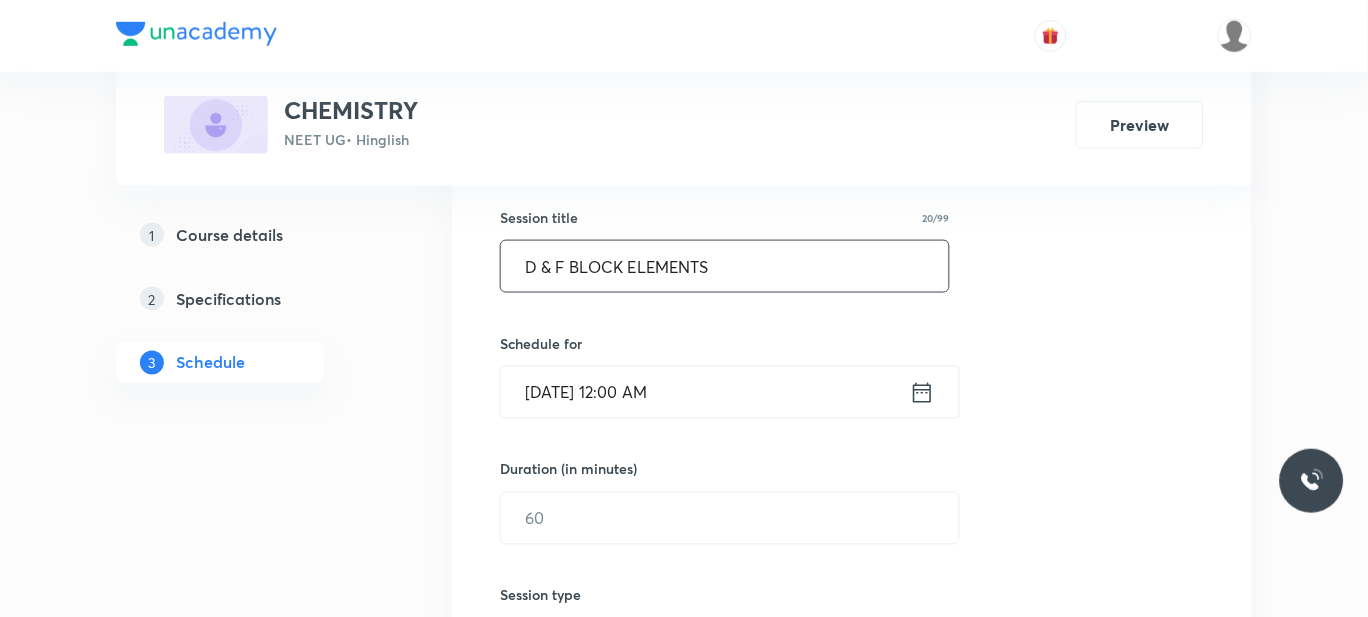 scroll, scrollTop: 362, scrollLeft: 0, axis: vertical 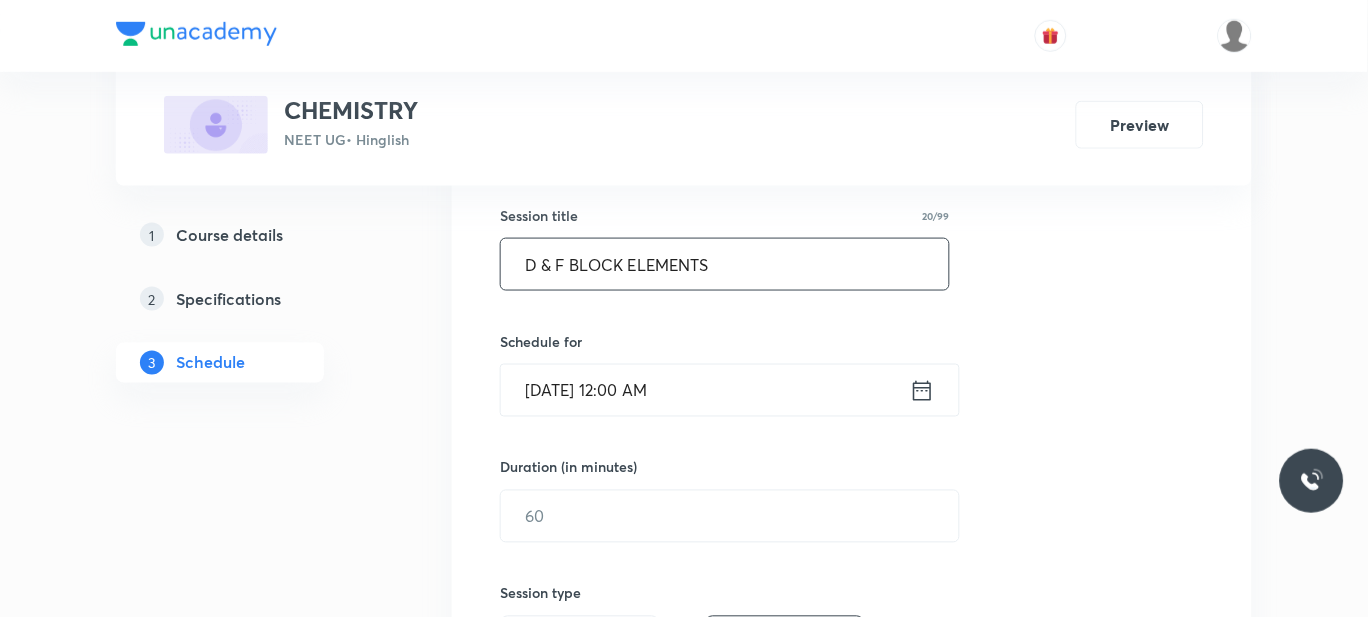 type on "D & F BLOCK ELEMENTS" 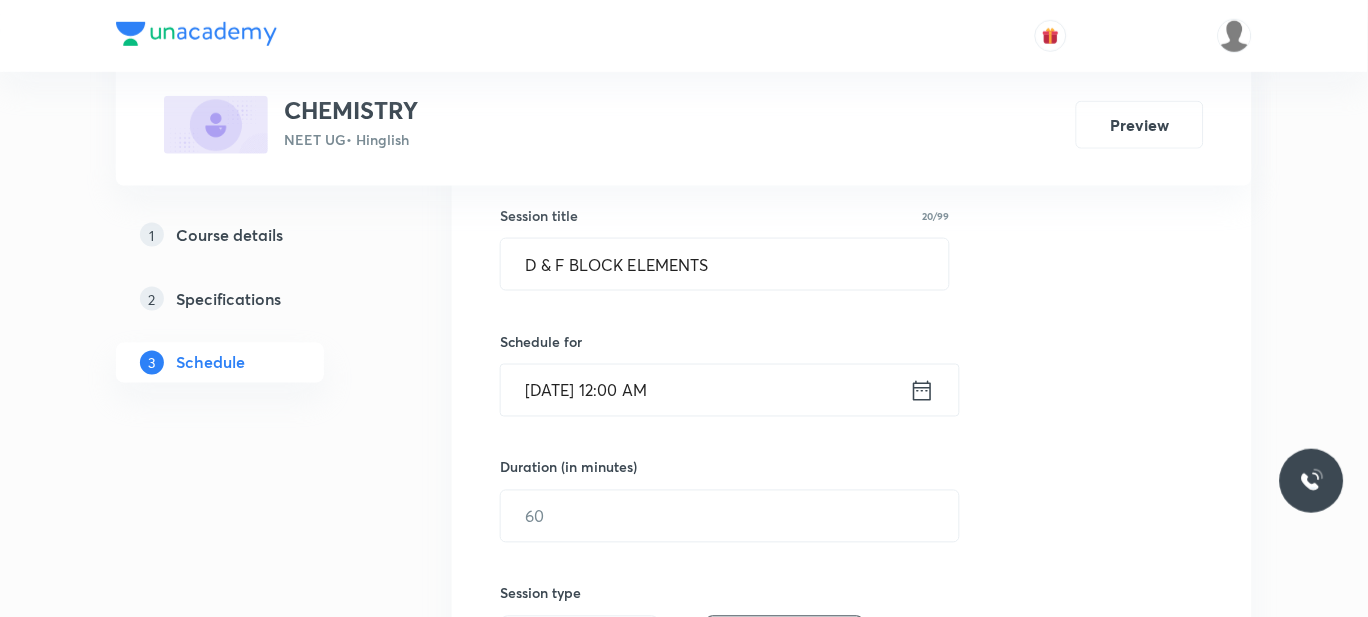 click on "[DATE] 12:00 AM" at bounding box center (705, 390) 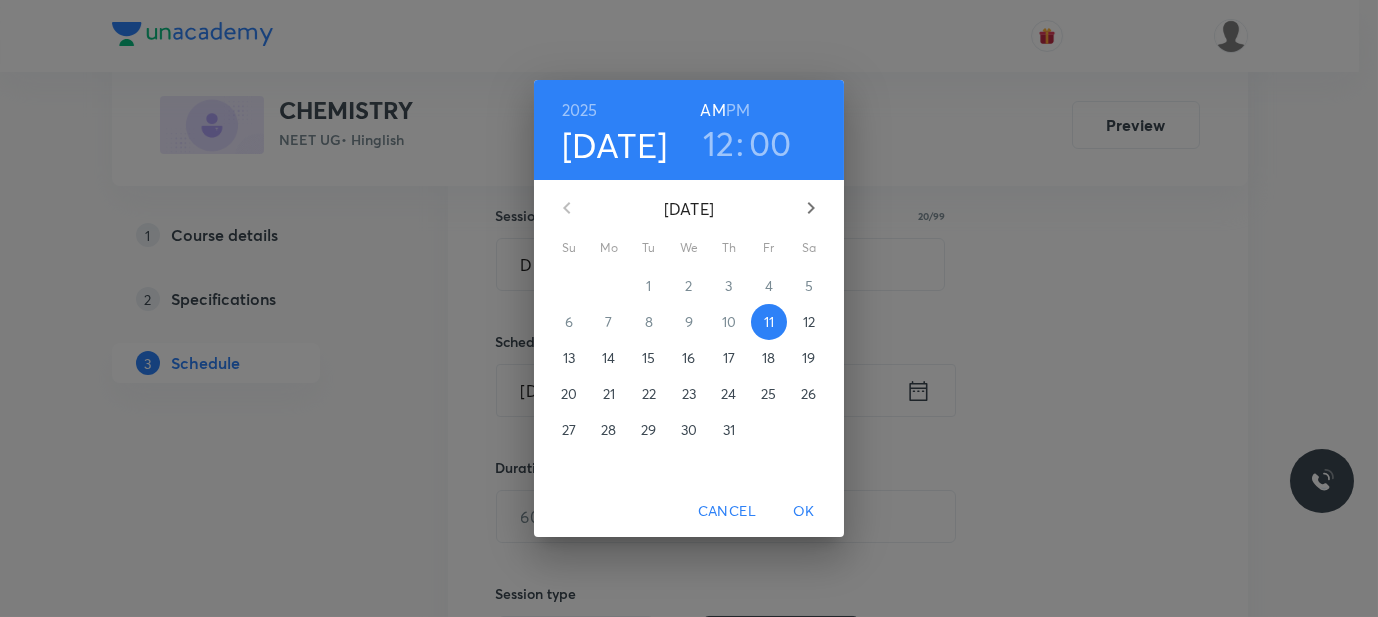 click on "PM" at bounding box center (738, 110) 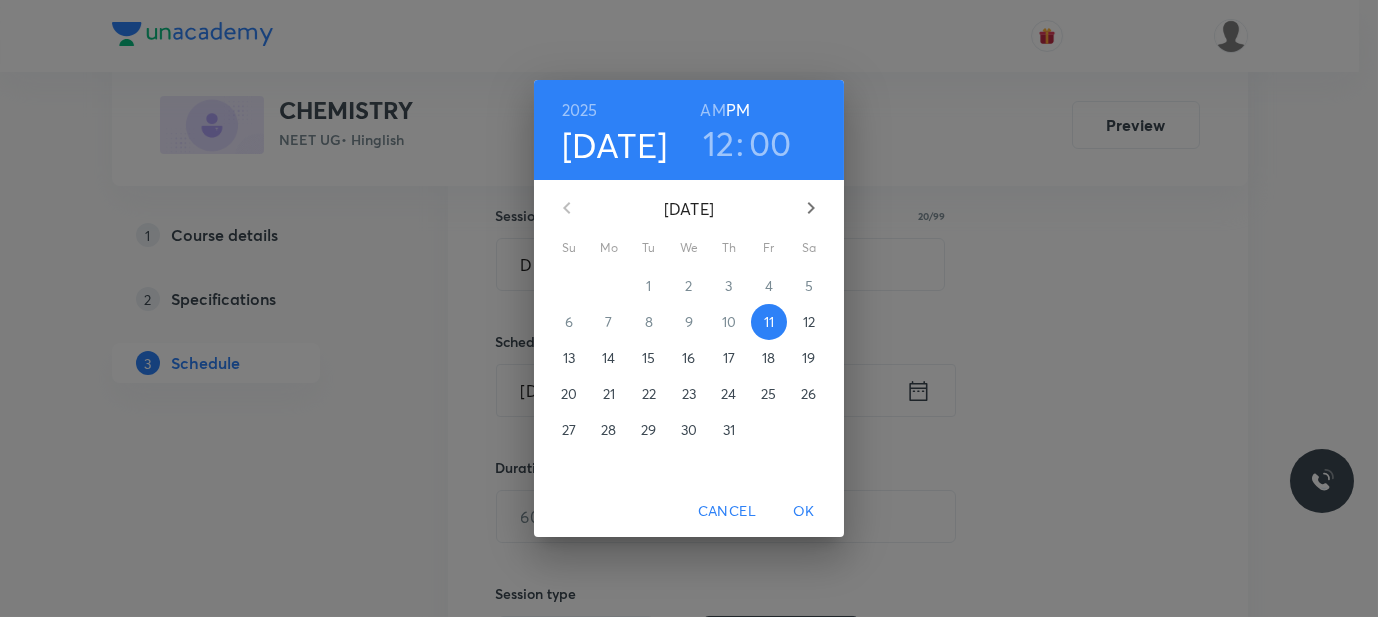 click on "12" at bounding box center (719, 143) 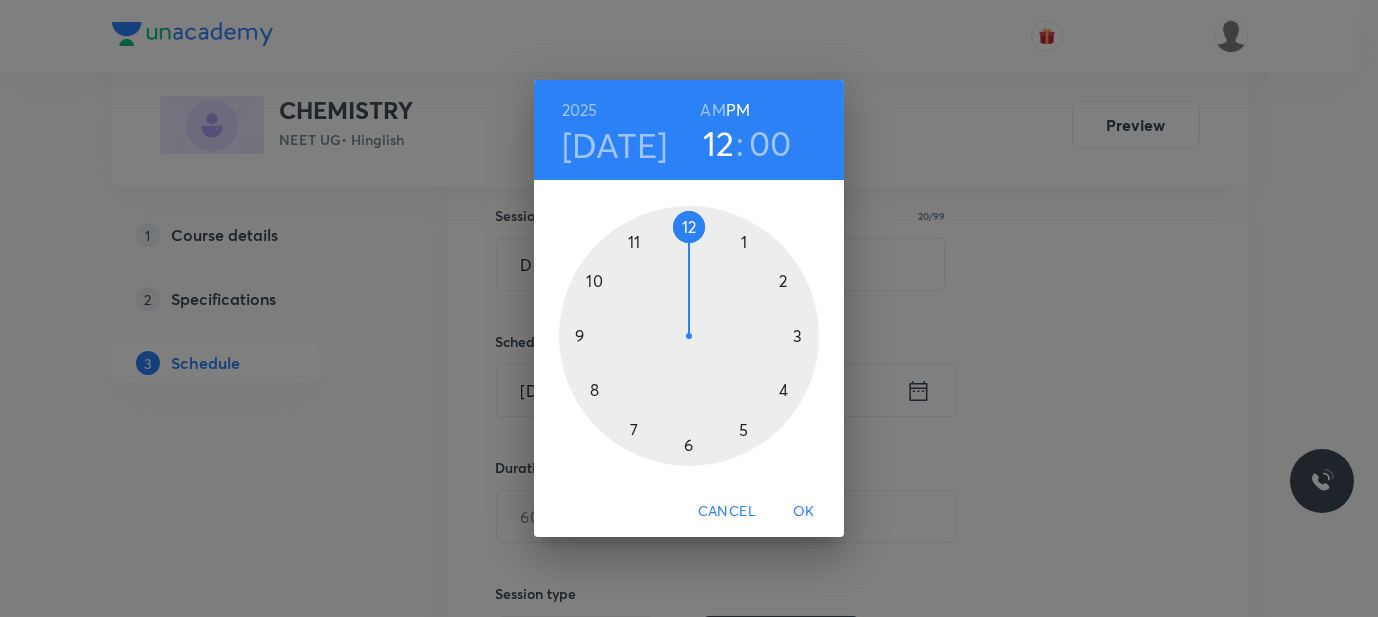 click at bounding box center (689, 336) 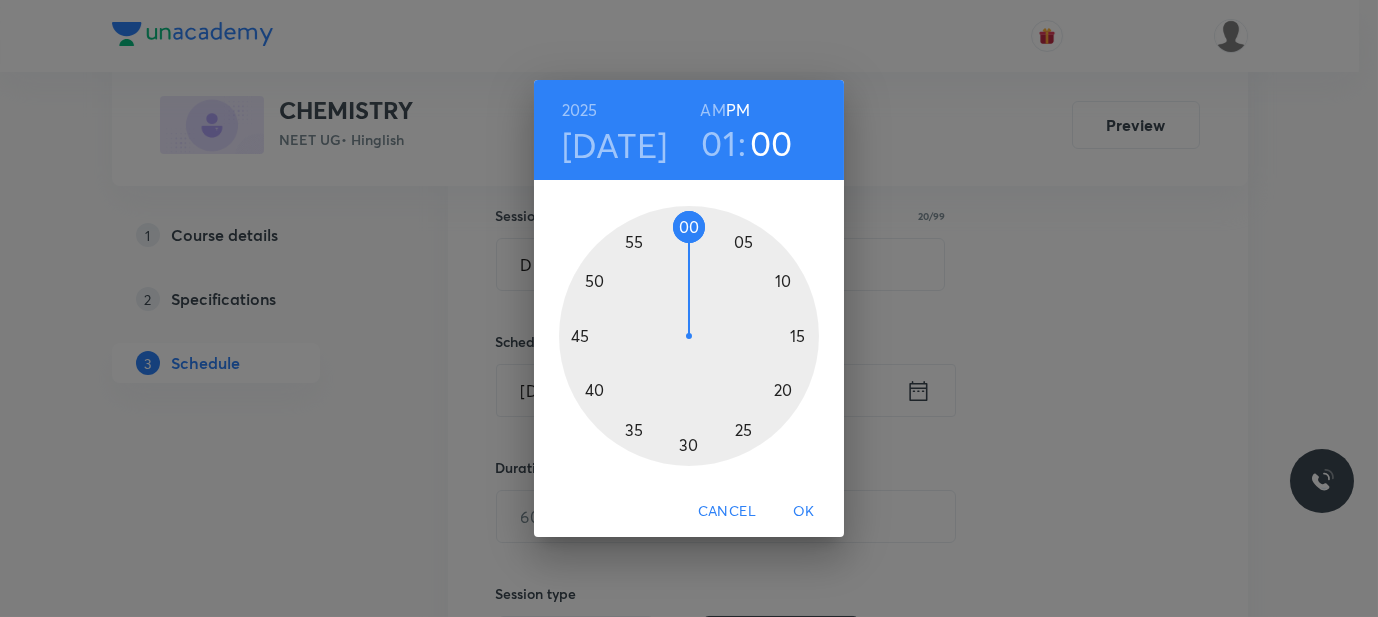click at bounding box center [689, 336] 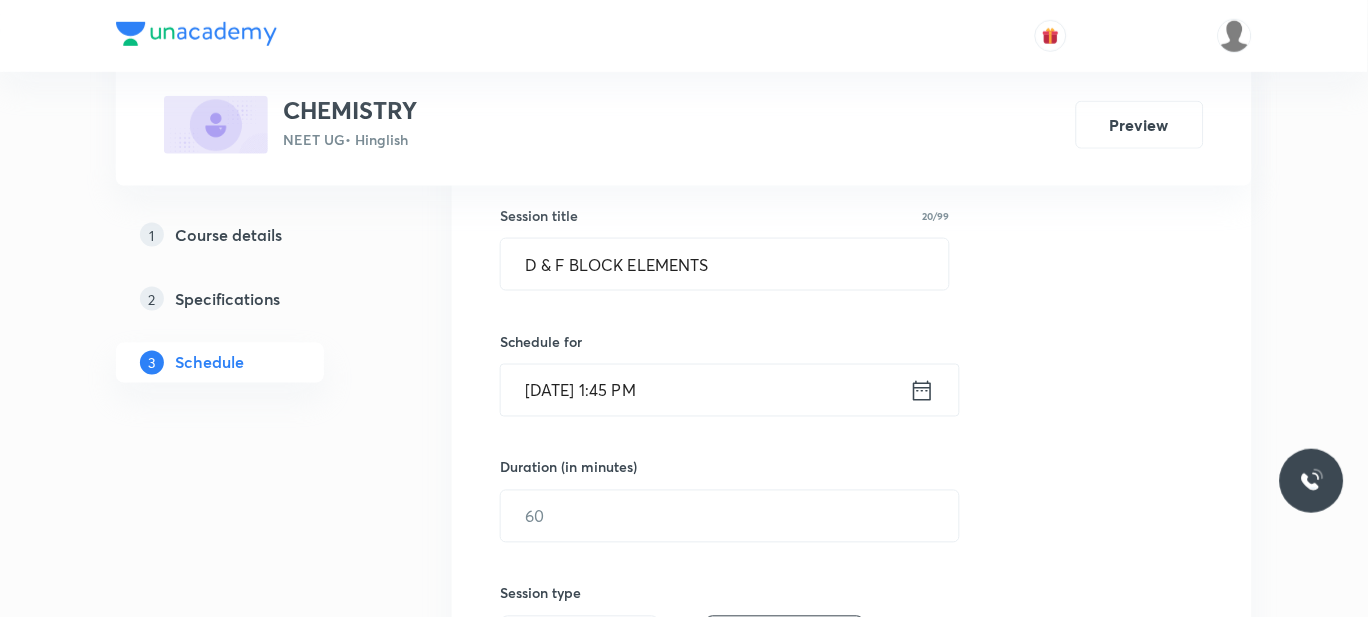 scroll, scrollTop: 480, scrollLeft: 0, axis: vertical 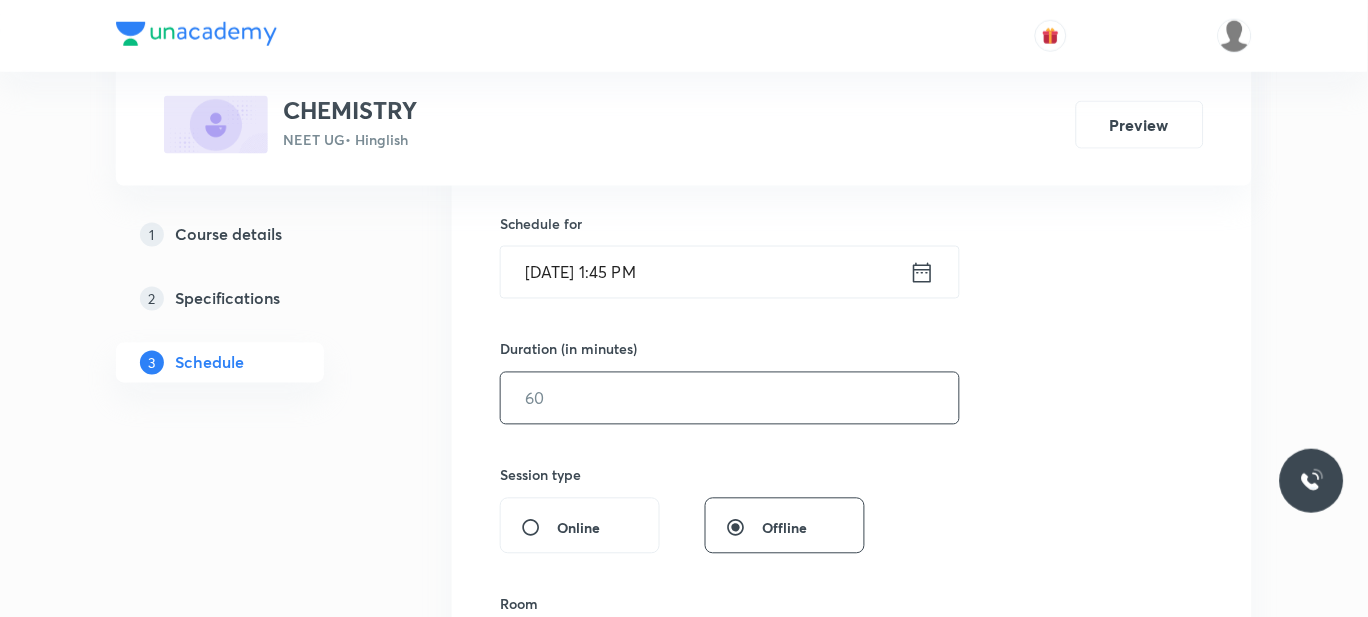 click at bounding box center (730, 398) 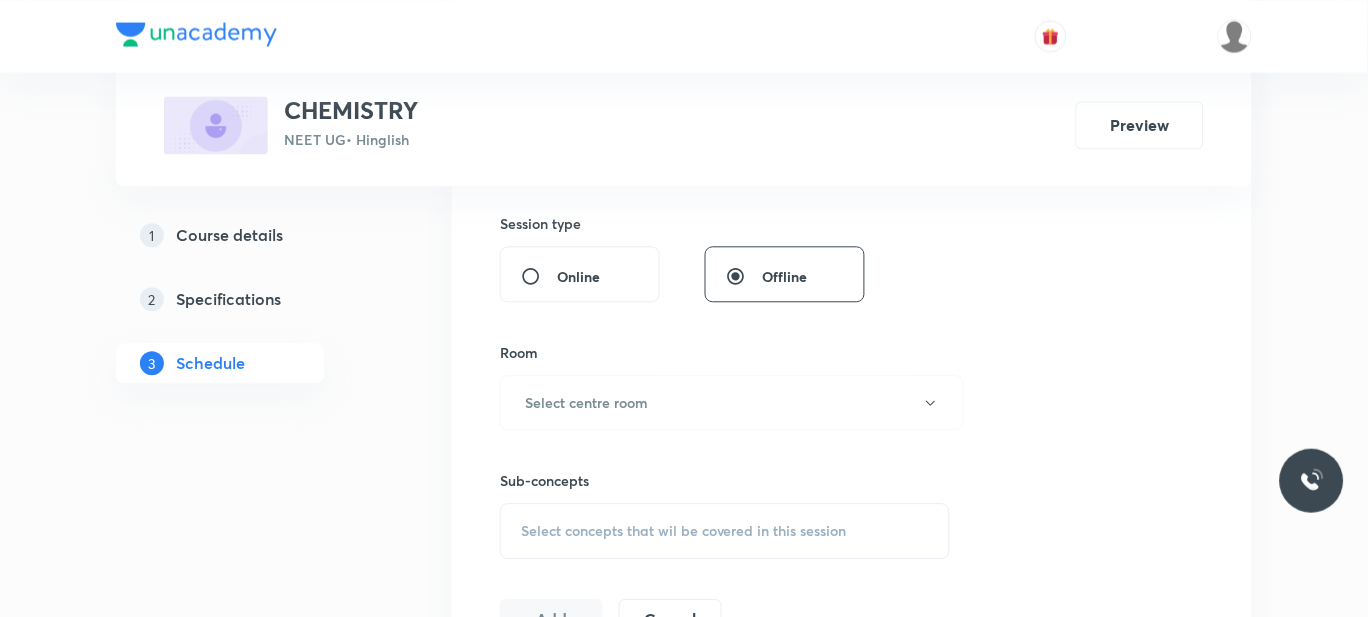 scroll, scrollTop: 730, scrollLeft: 0, axis: vertical 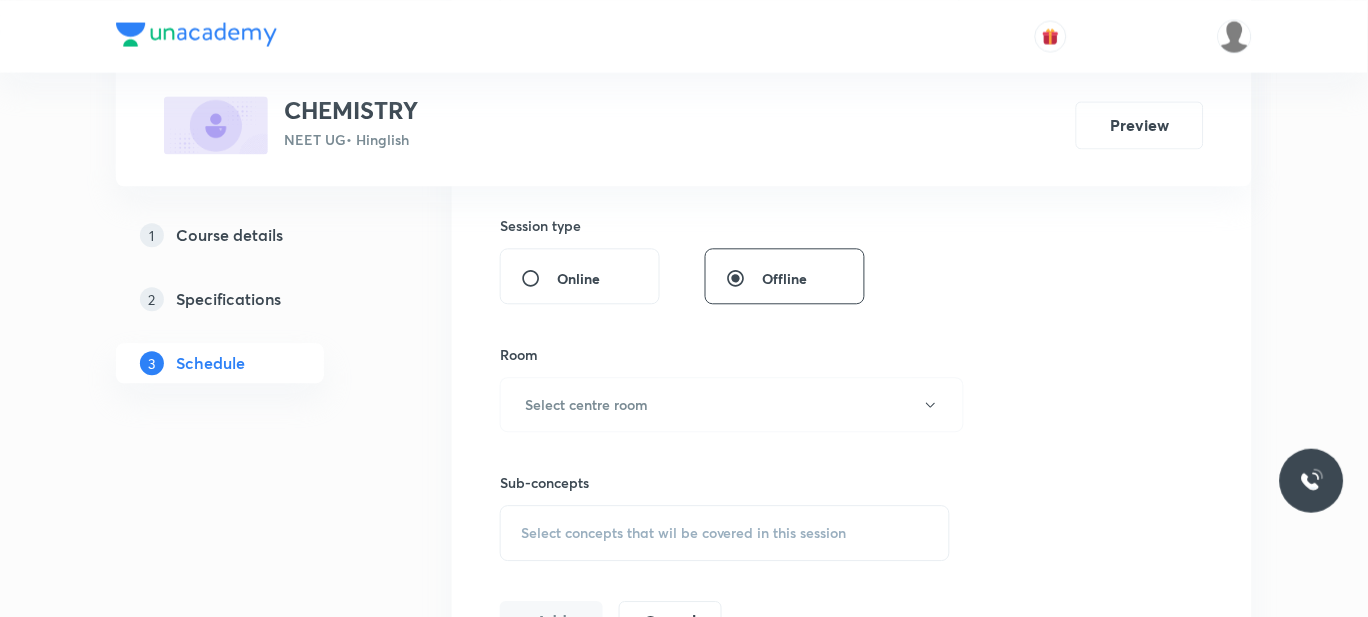 type on "60" 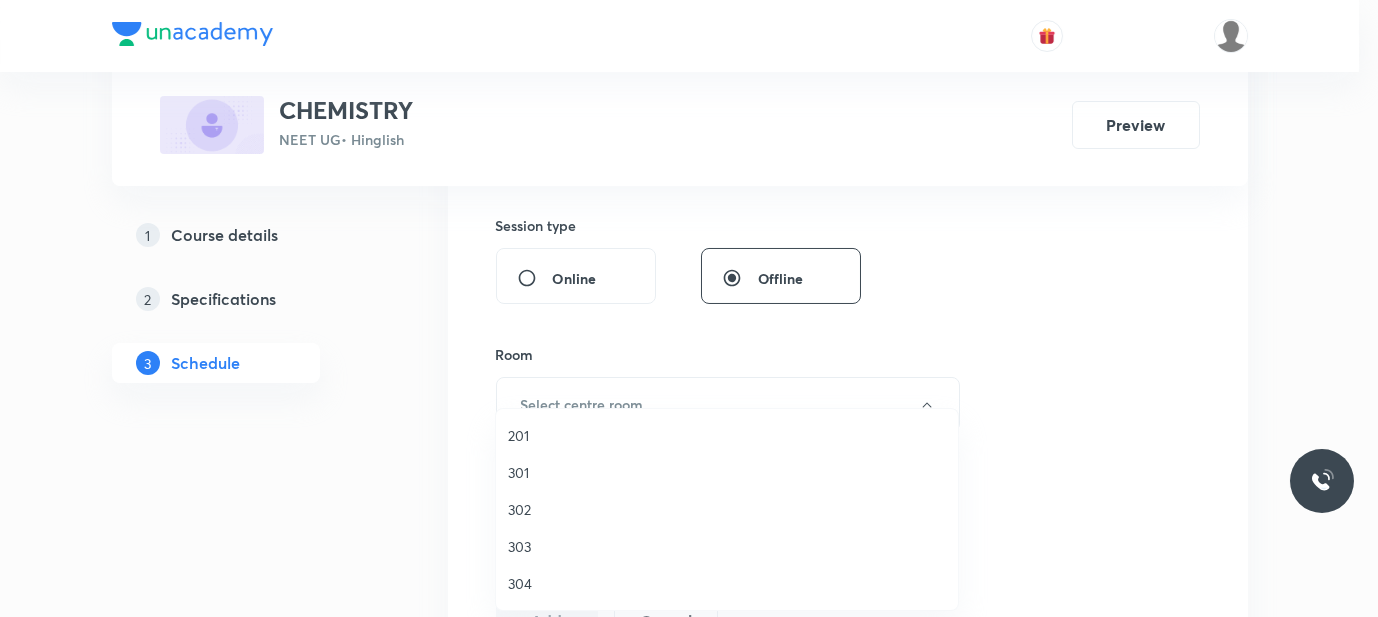 click on "302" at bounding box center [727, 509] 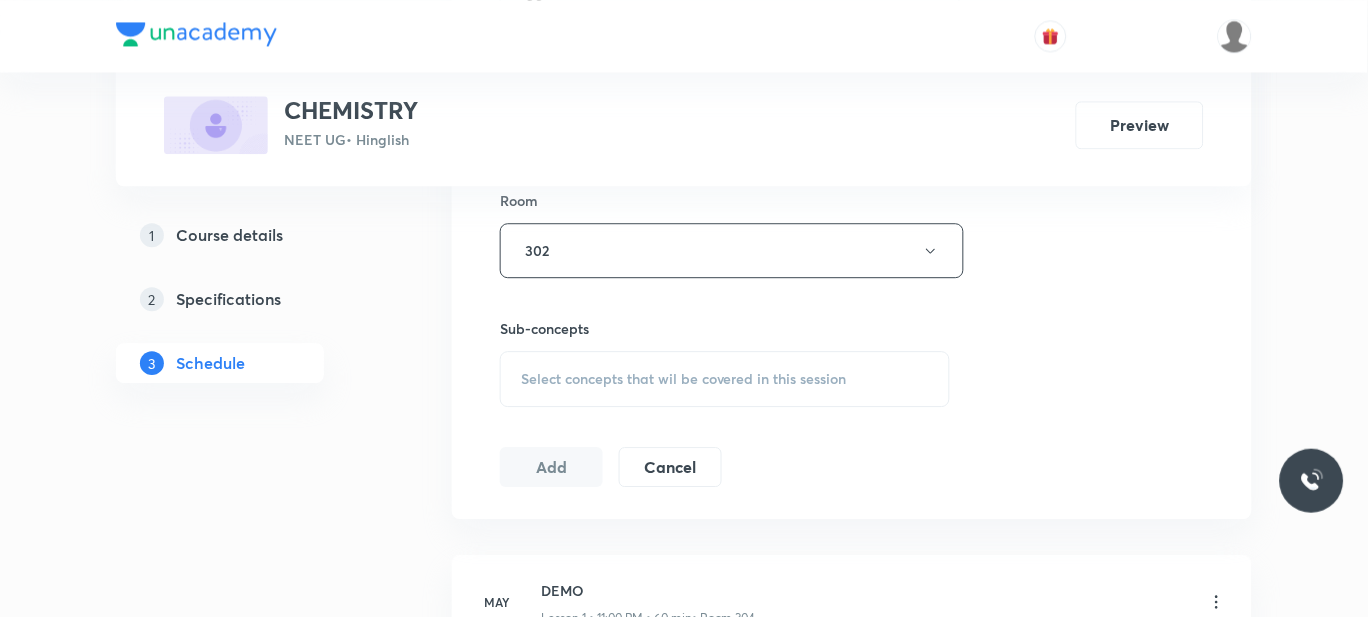 scroll, scrollTop: 887, scrollLeft: 0, axis: vertical 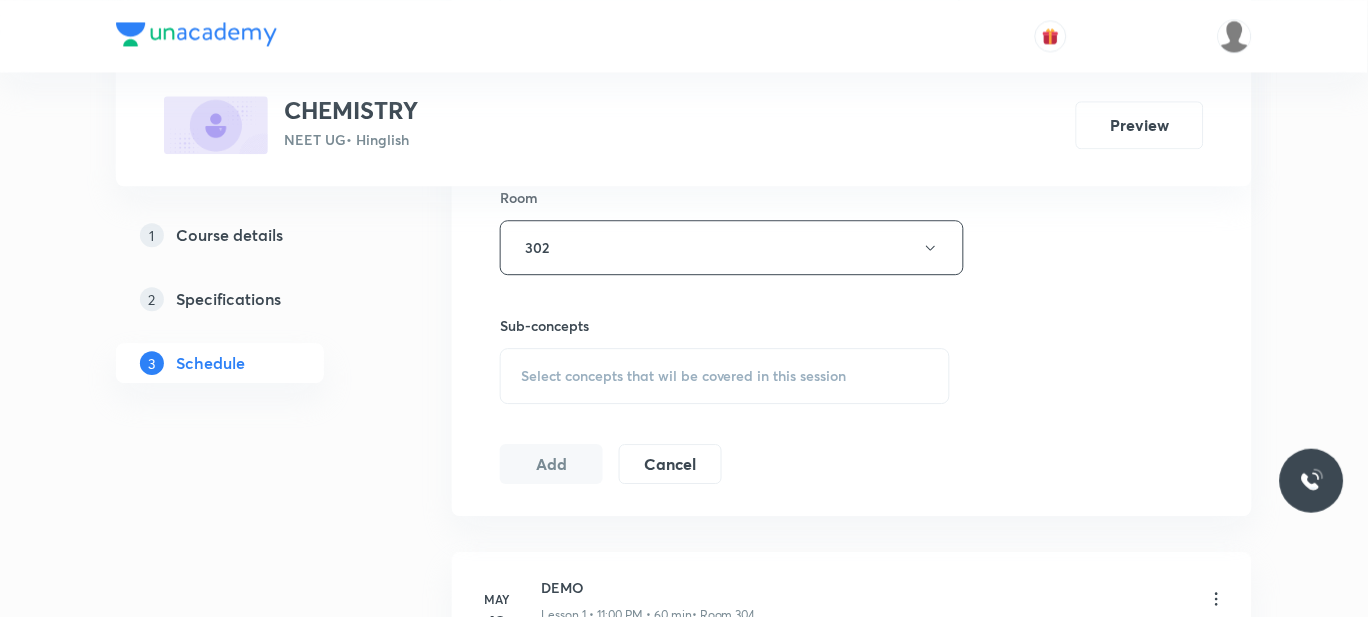 click on "Select concepts that wil be covered in this session" at bounding box center [725, 376] 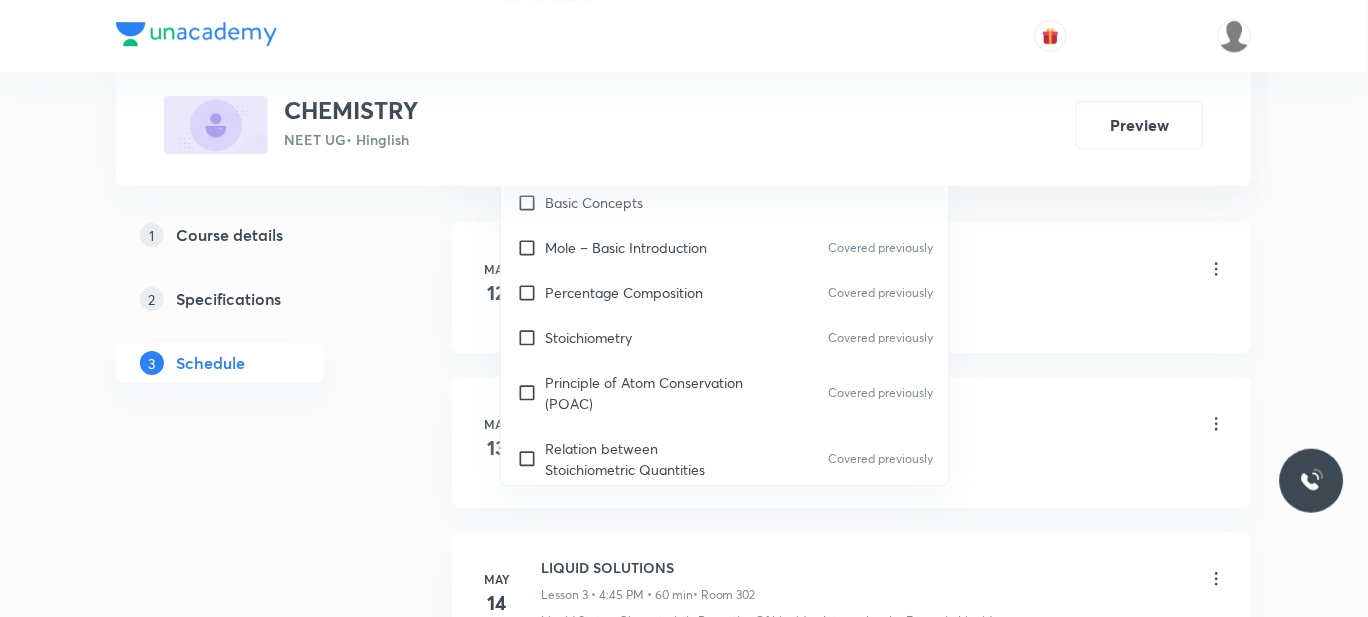 scroll, scrollTop: 1218, scrollLeft: 0, axis: vertical 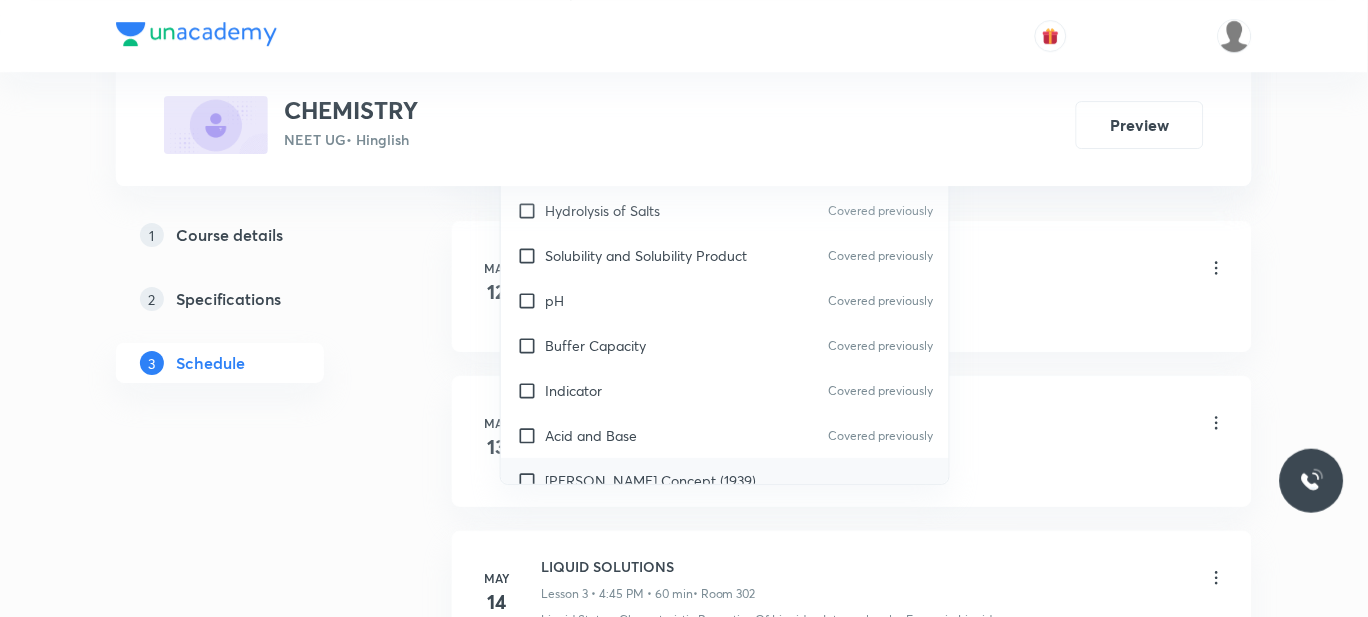 click on "[PERSON_NAME] Concept (1939)" at bounding box center [725, 480] 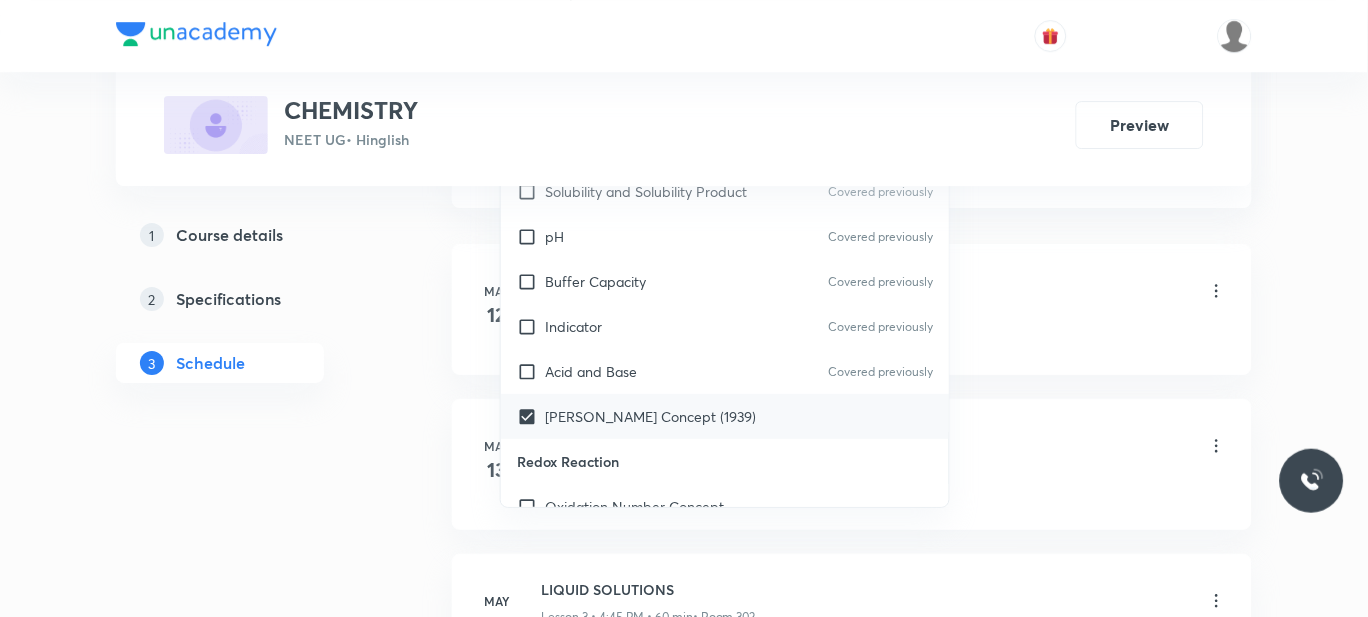 scroll, scrollTop: 8634, scrollLeft: 0, axis: vertical 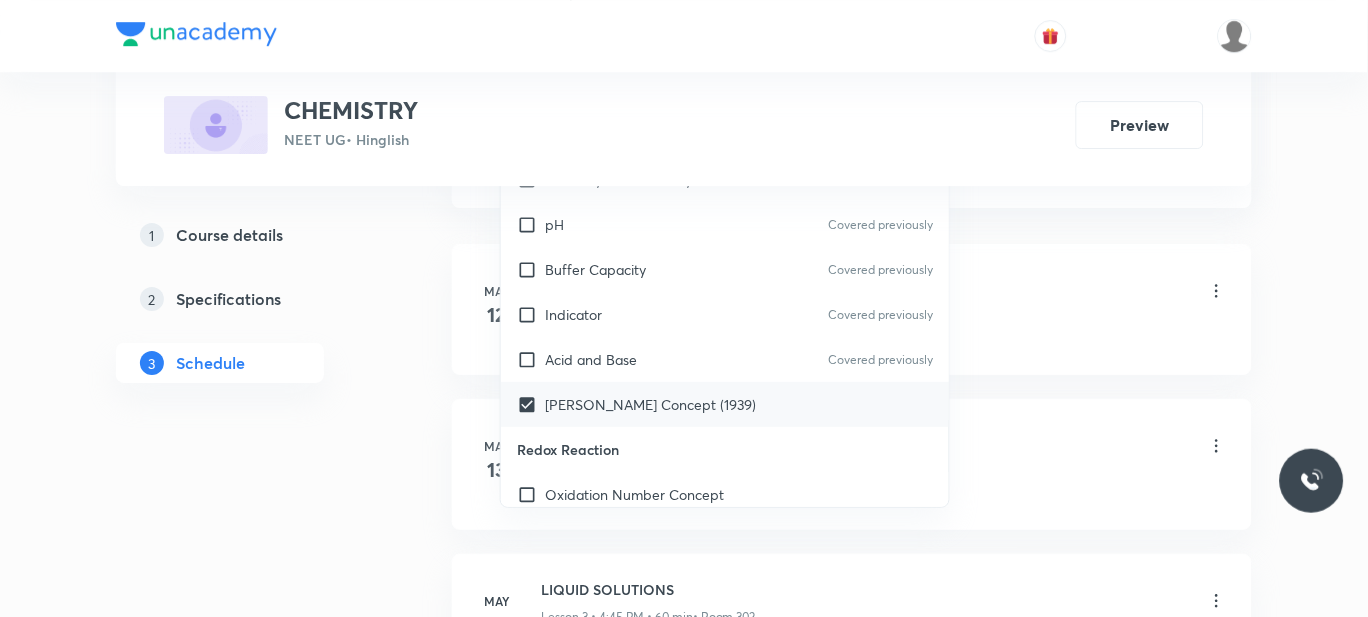 click on "Oxidation Number Concept" at bounding box center [634, 494] 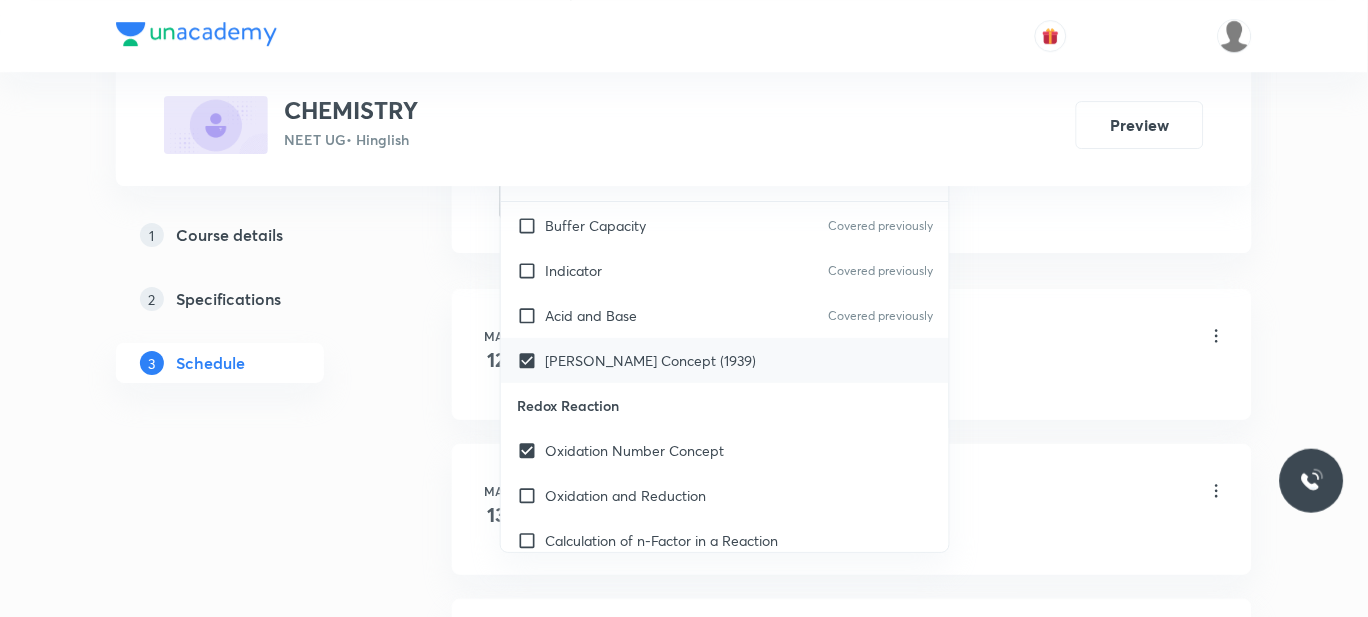 scroll, scrollTop: 8722, scrollLeft: 0, axis: vertical 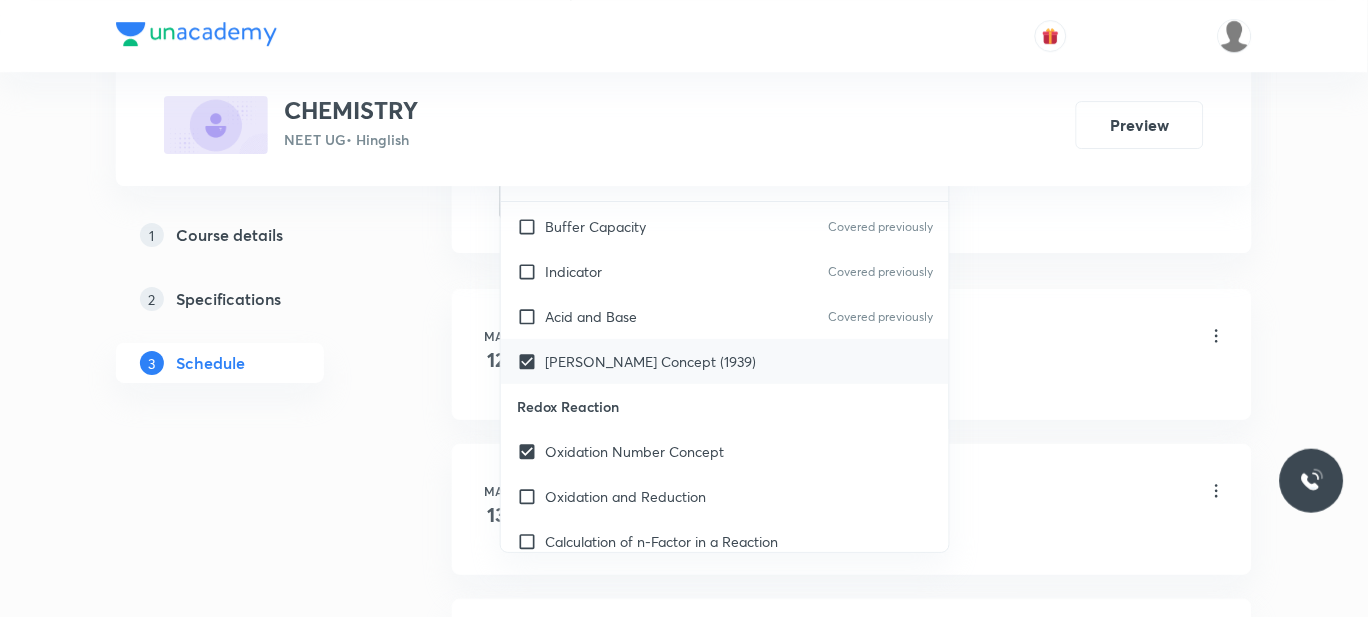 click on "Oxidation and Reduction" at bounding box center (725, 496) 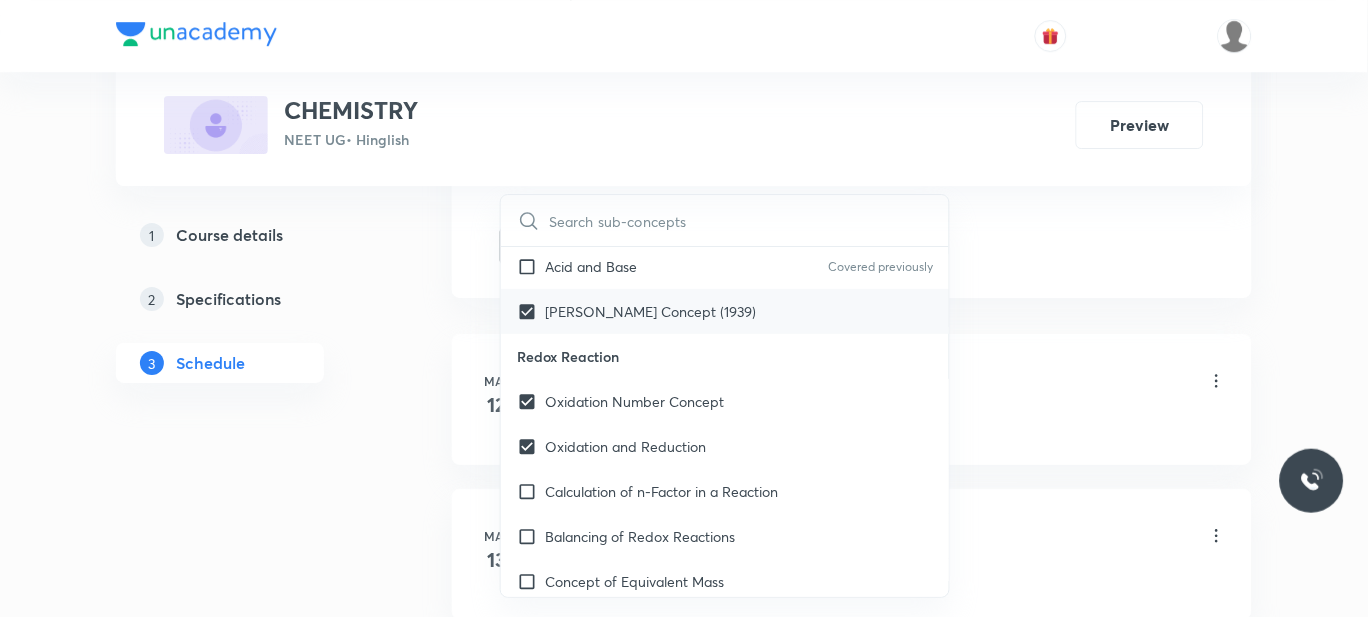 scroll, scrollTop: 8823, scrollLeft: 0, axis: vertical 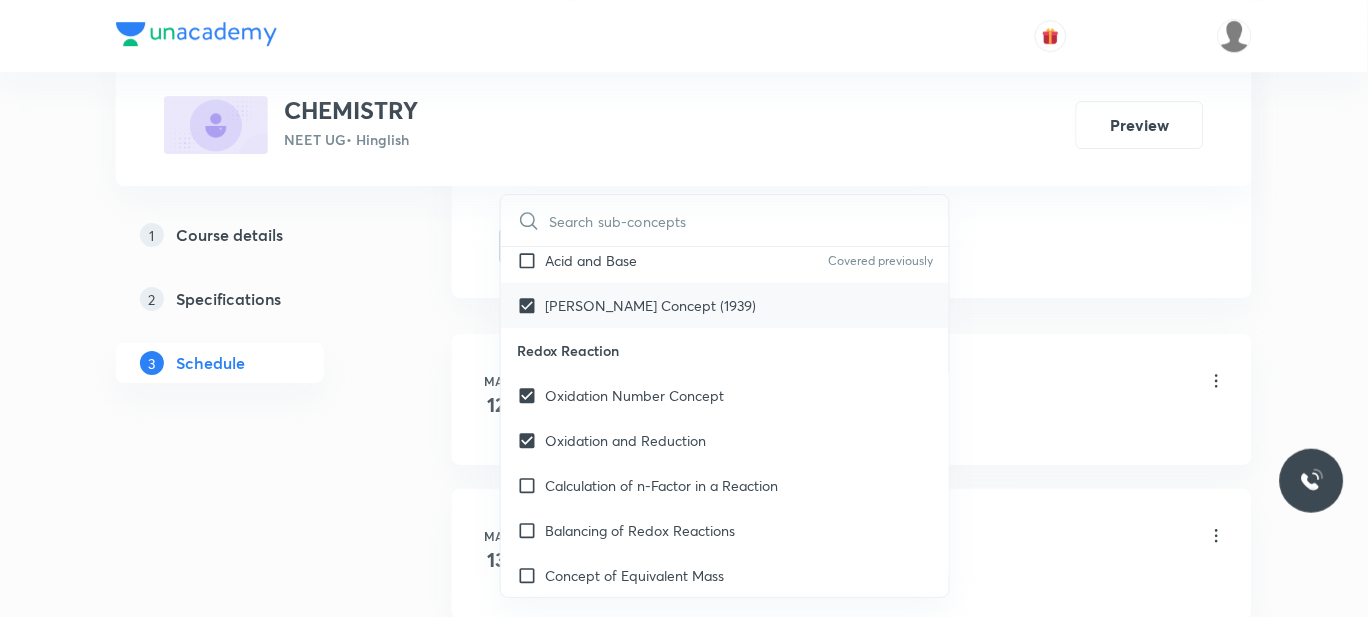 click on "Calculation of n-Factor in a Reaction" at bounding box center (661, 485) 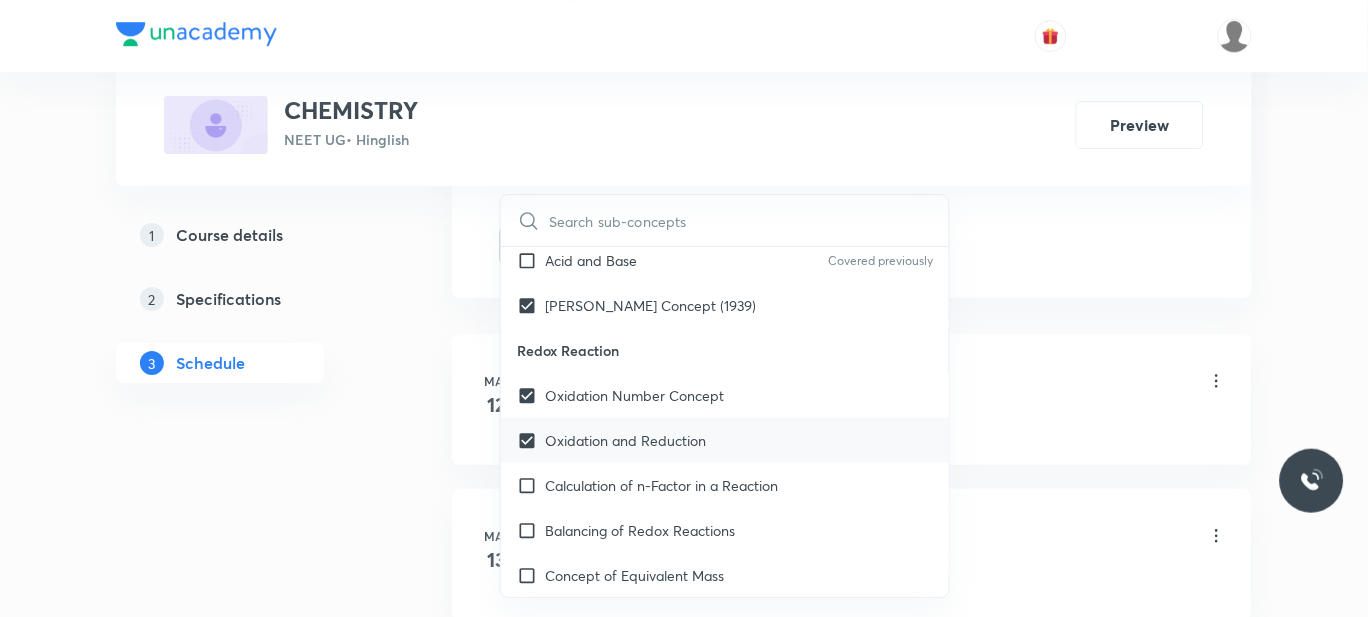 checkbox on "true" 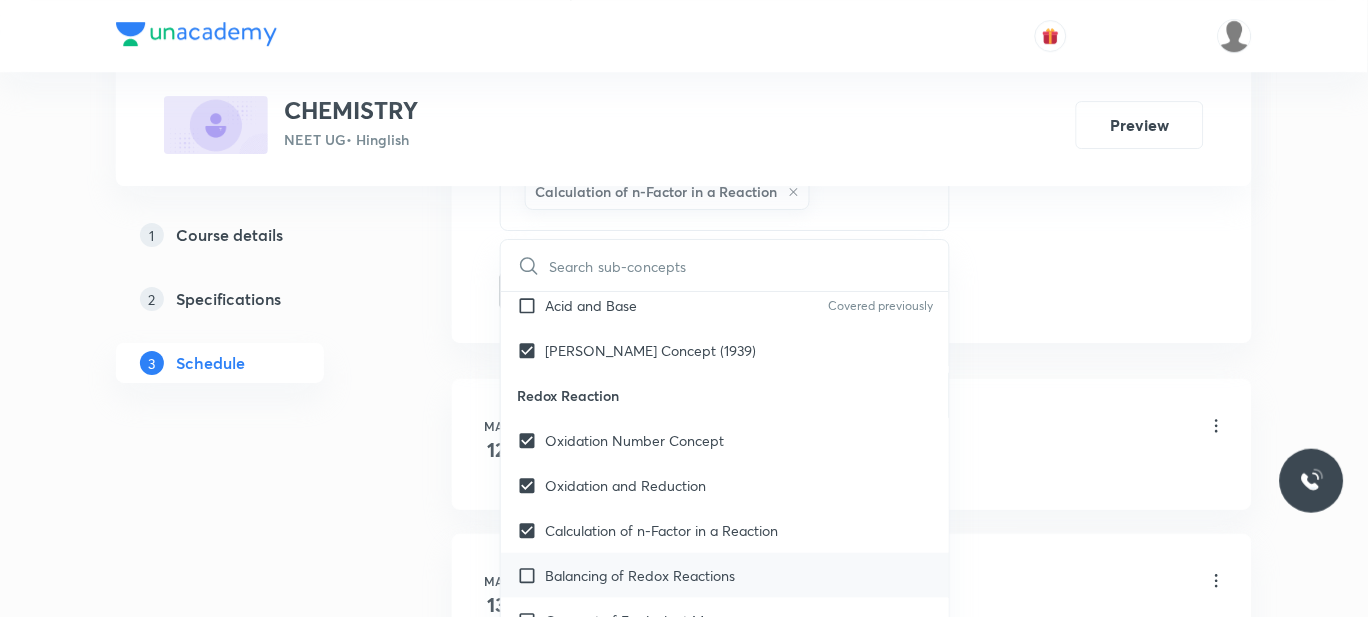 click on "Balancing of Redox Reactions" at bounding box center (640, 575) 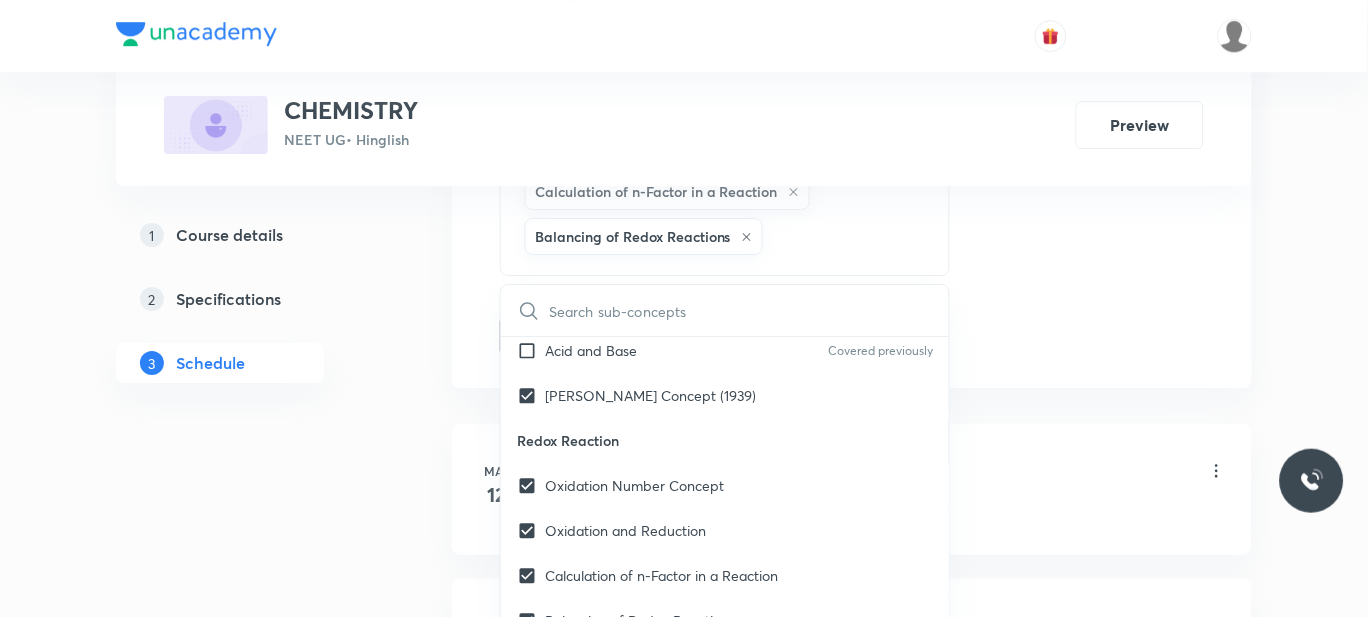 click on "Concept of Equivalent Mass" at bounding box center [634, 665] 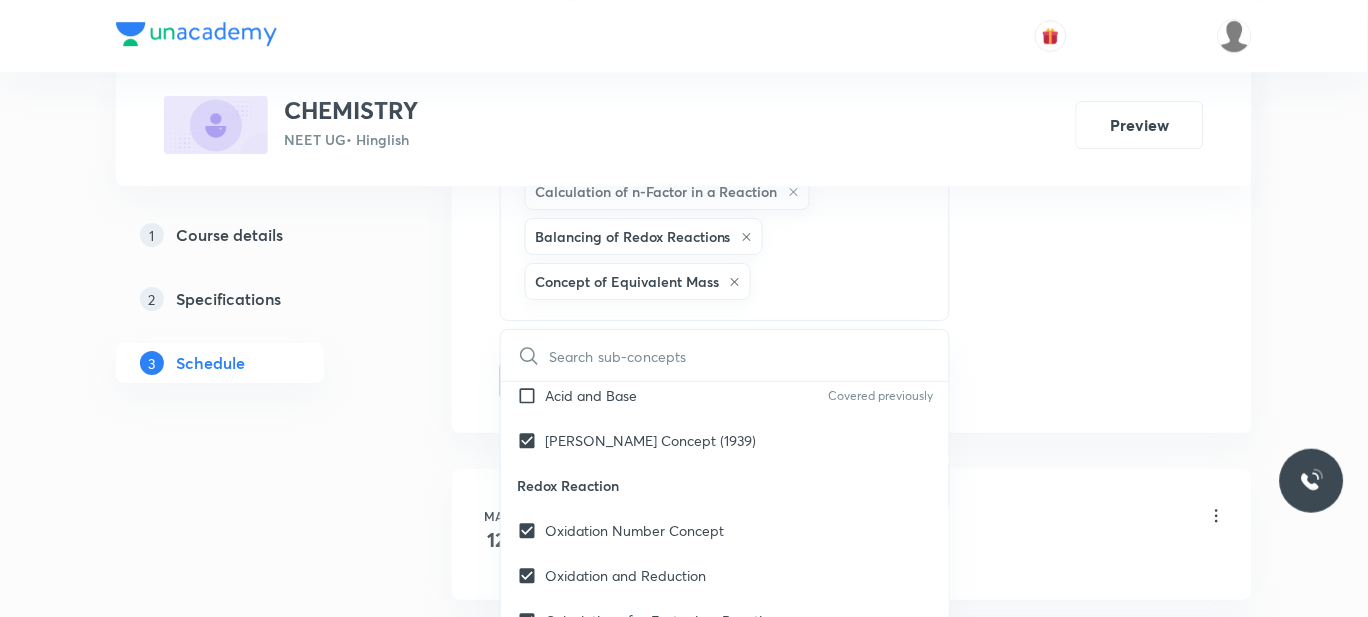 click on "Schedule 40  classes Session  41 Live class Session title 20/99 D & F BLOCK ELEMENTS ​ Schedule for Jul 11, 2025, 1:45 PM ​ Duration (in minutes) 60 ​   Session type Online Offline Room 302 Sub-concepts Lewis Concept (1939) Oxidation Number Concept Oxidation and Reduction Calculation of n-Factor in a Reaction Balancing of Redox Reactions Concept of Equivalent Mass CLEAR ​ General Topics & Mole Concept Basic Concepts Mole – Basic Introduction Covered previously Percentage Composition Covered previously Stoichiometry Covered previously Principle of Atom Conservation (POAC) Covered previously Relation between Stoichiometric Quantities Covered previously Application of Mole Concept: Gravimetric Analysis Covered previously Electronic Configuration Of Atoms (Hund's rule) Covered previously  Quantum Numbers (Magnetic Quantum no.) Covered previously Quantum Numbers(Pauli's Exclusion law) Covered previously Mean Molar Mass or Molecular Mass Covered previously Variation of Conductivity with Concentration Wave" at bounding box center (852, 3239) 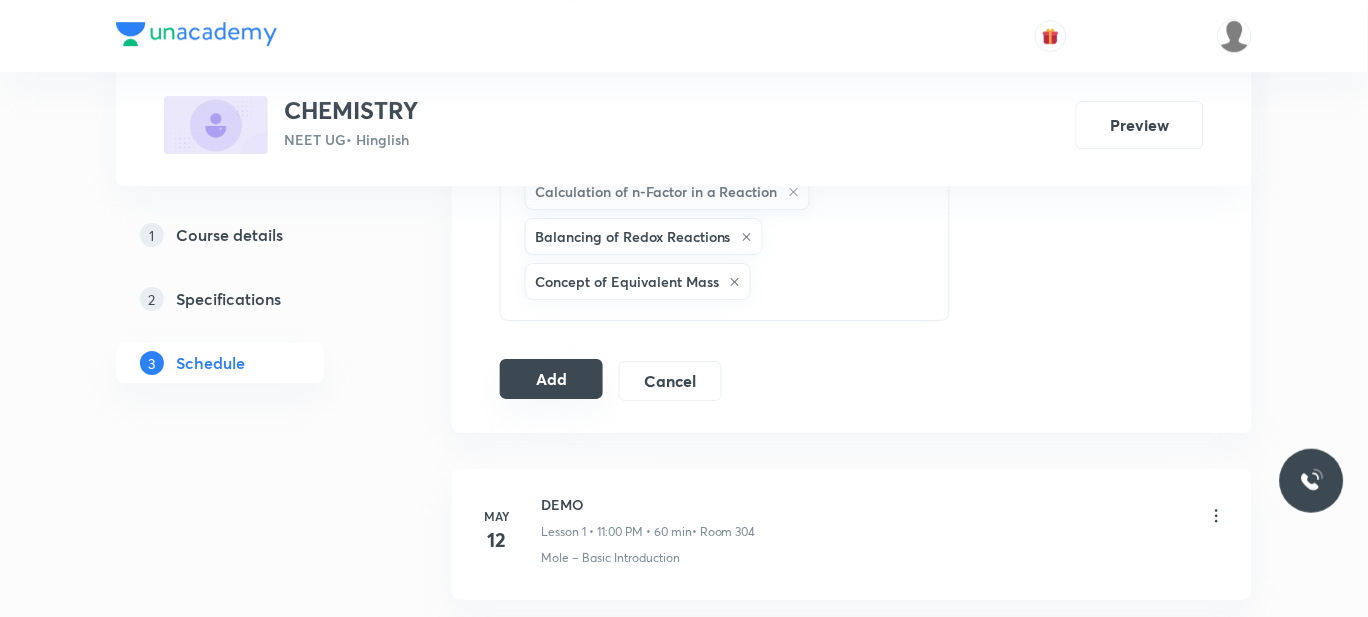 click on "Add" at bounding box center (551, 379) 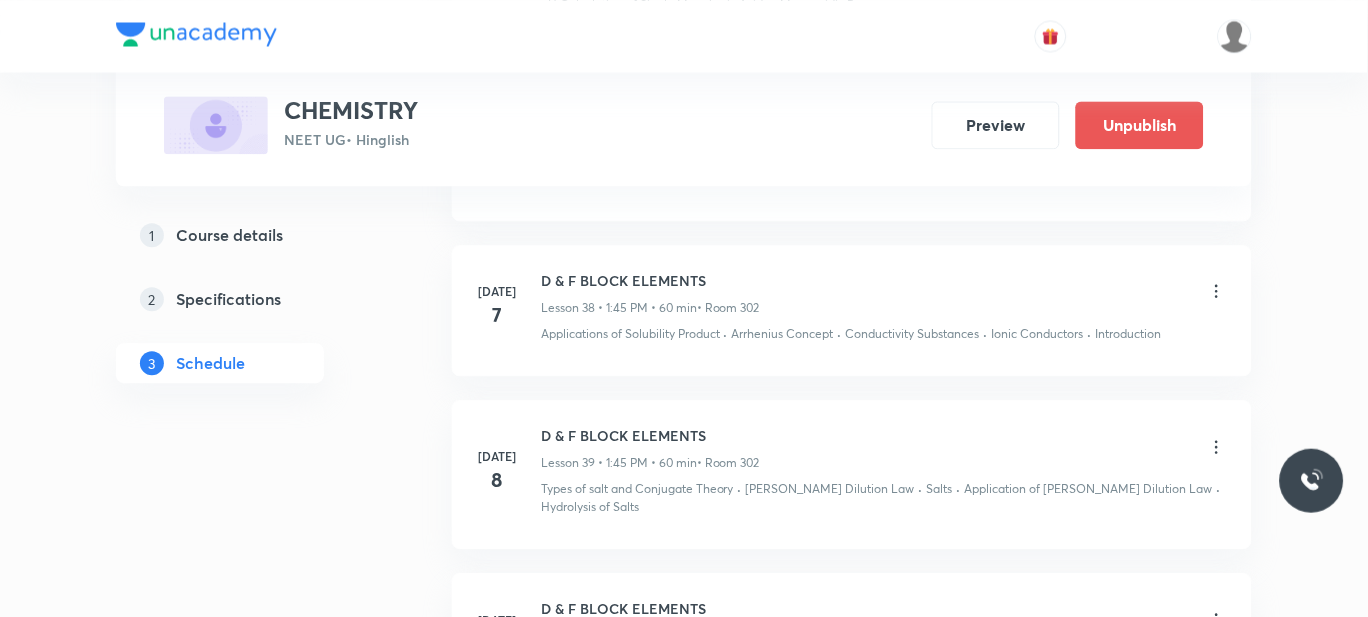 scroll, scrollTop: 6979, scrollLeft: 0, axis: vertical 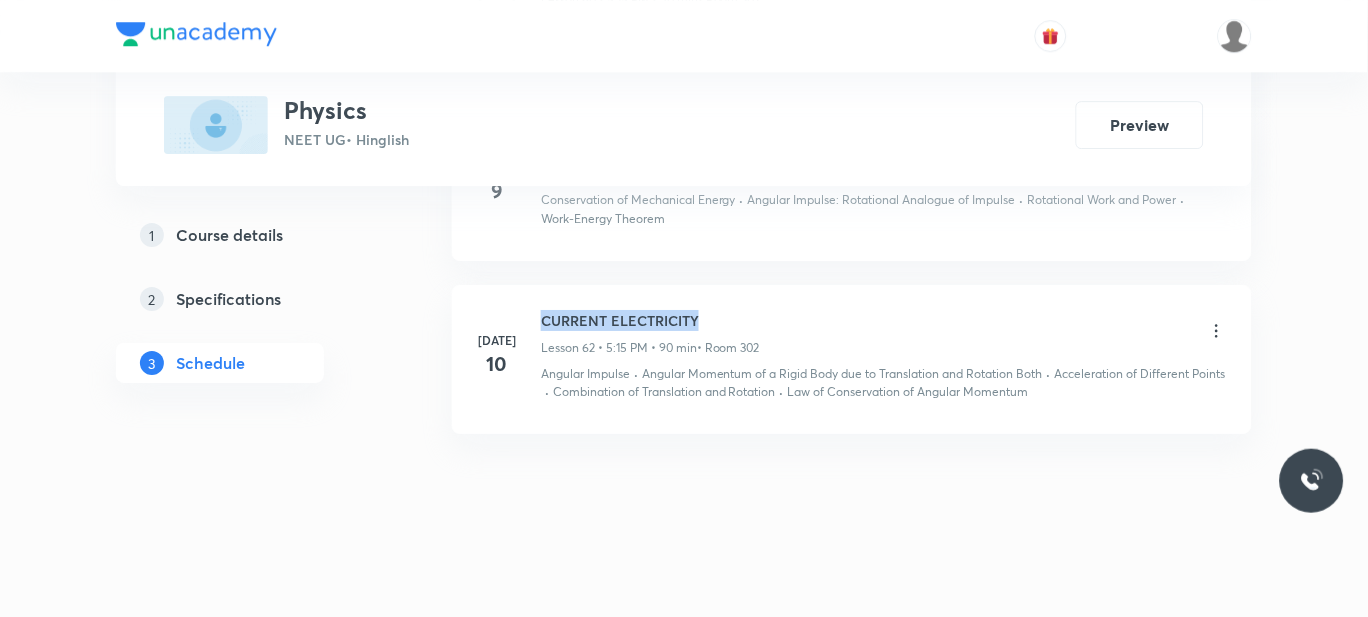 drag, startPoint x: 707, startPoint y: 321, endPoint x: 545, endPoint y: 297, distance: 163.76813 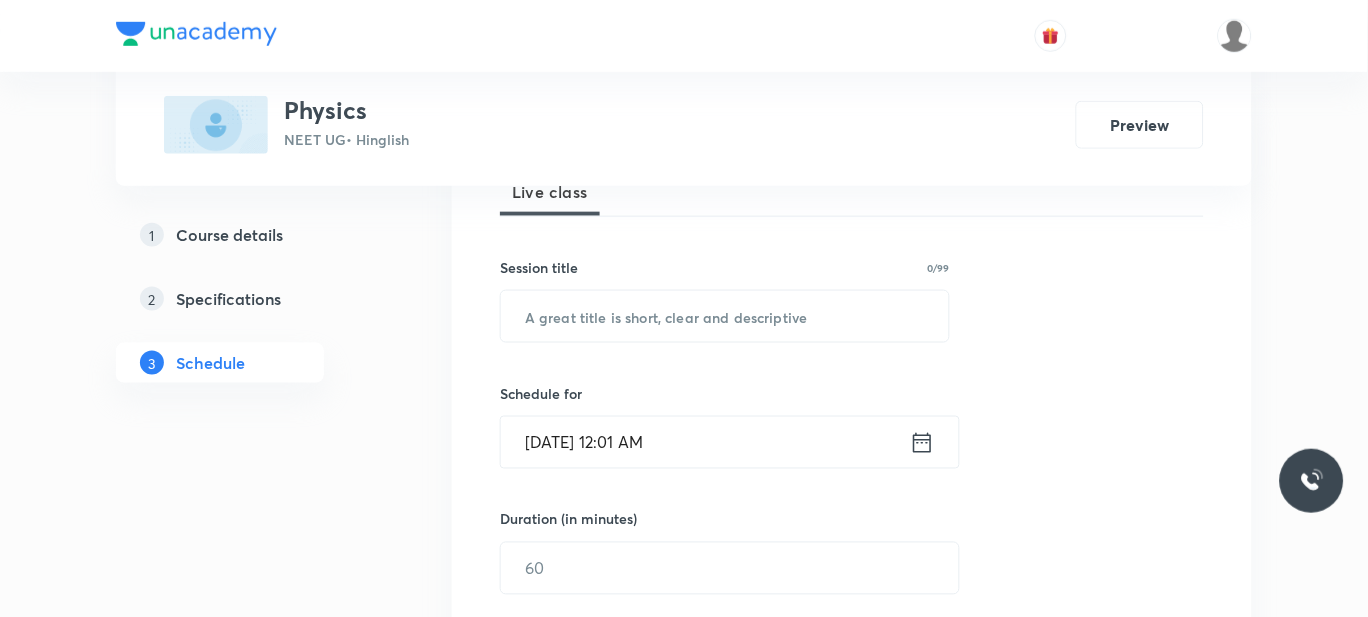 scroll, scrollTop: 314, scrollLeft: 0, axis: vertical 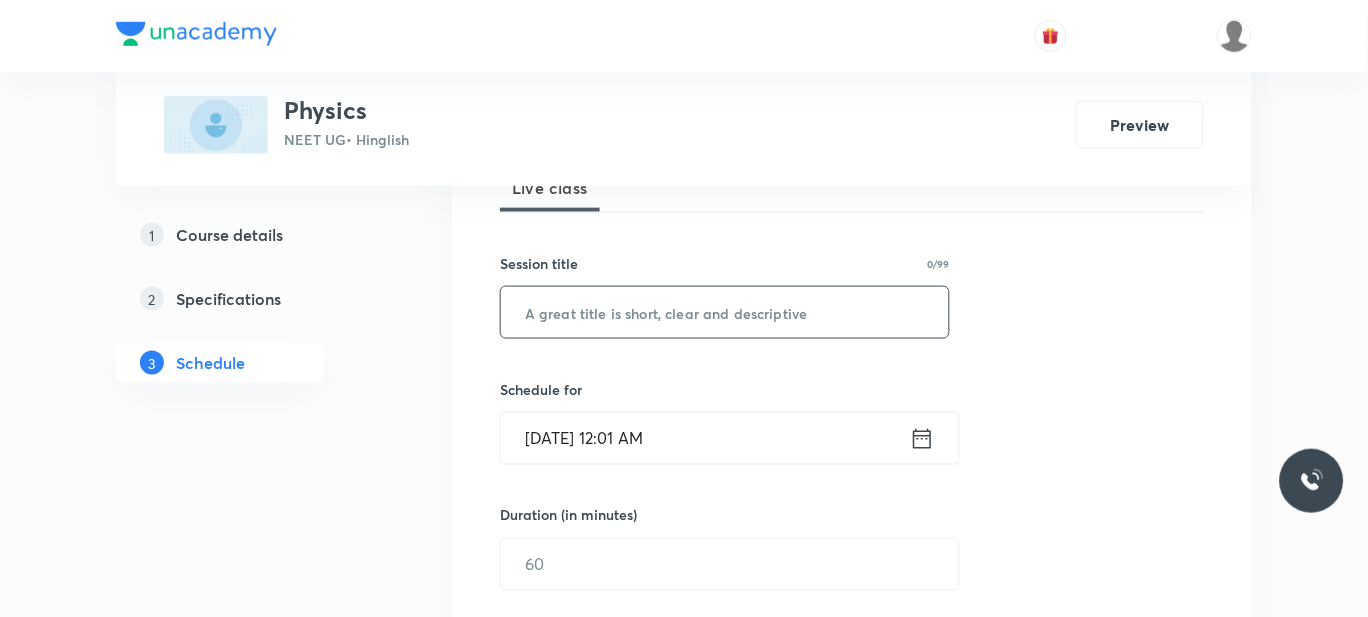 click at bounding box center [725, 312] 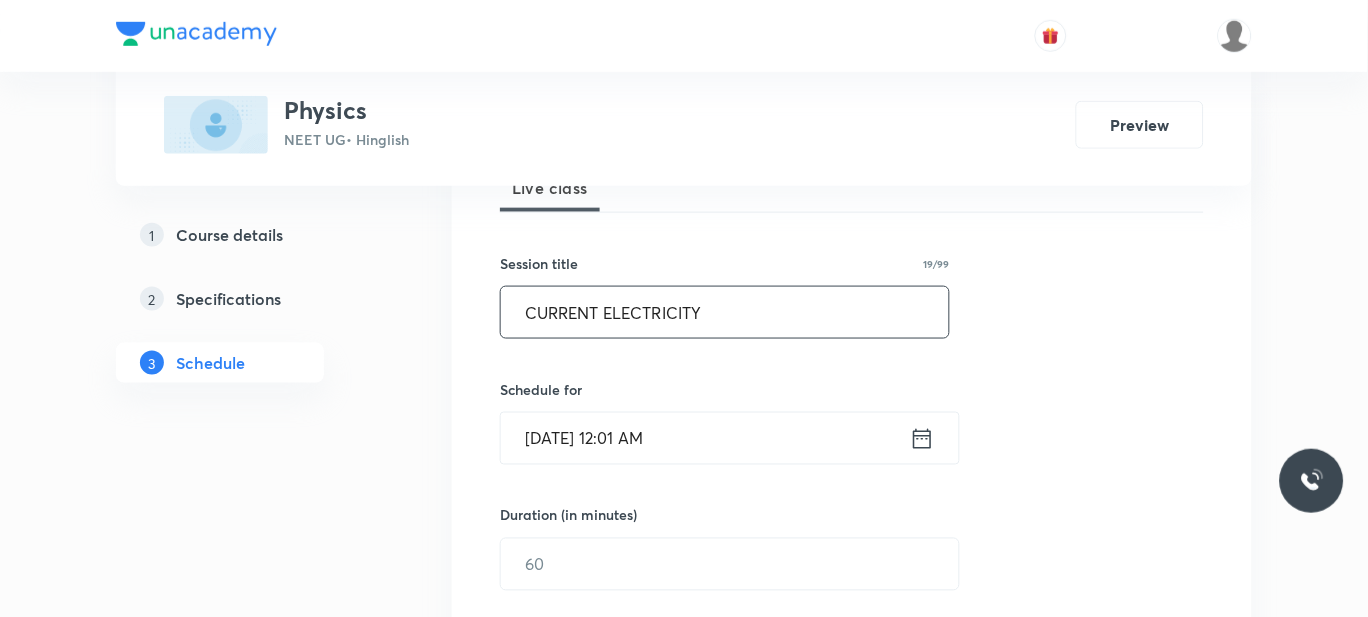 type on "CURRENT ELECTRICITY" 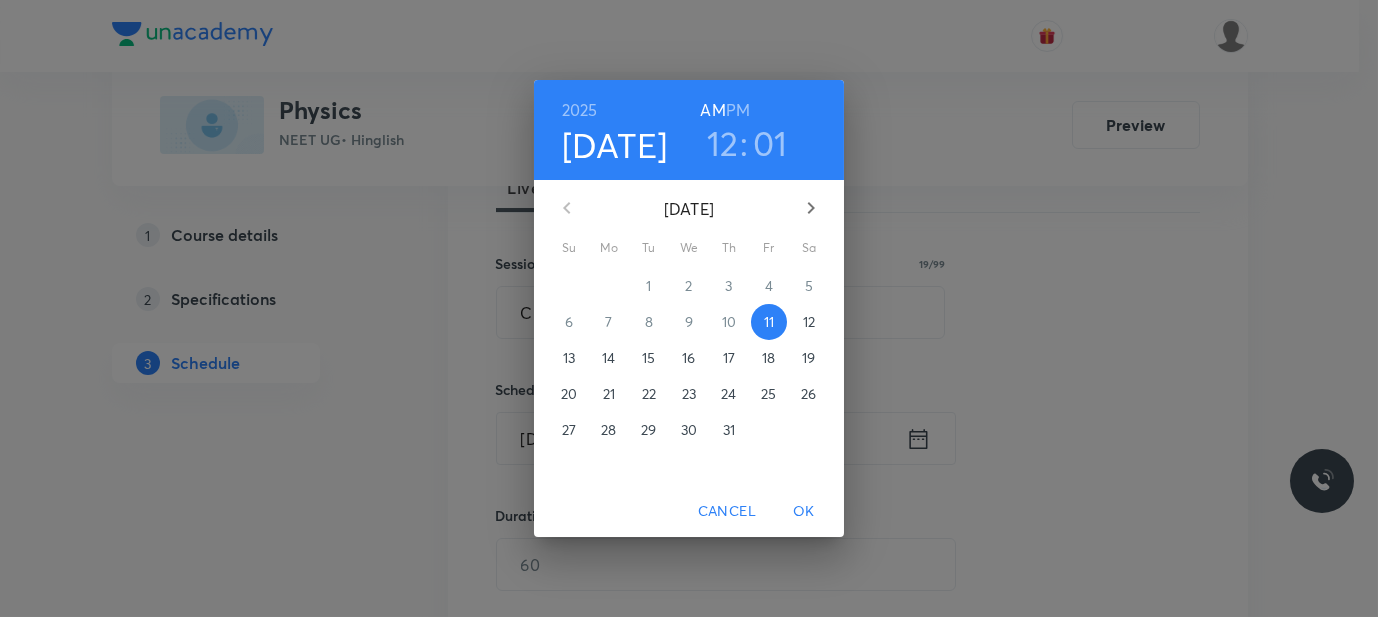 click on "PM" at bounding box center (738, 110) 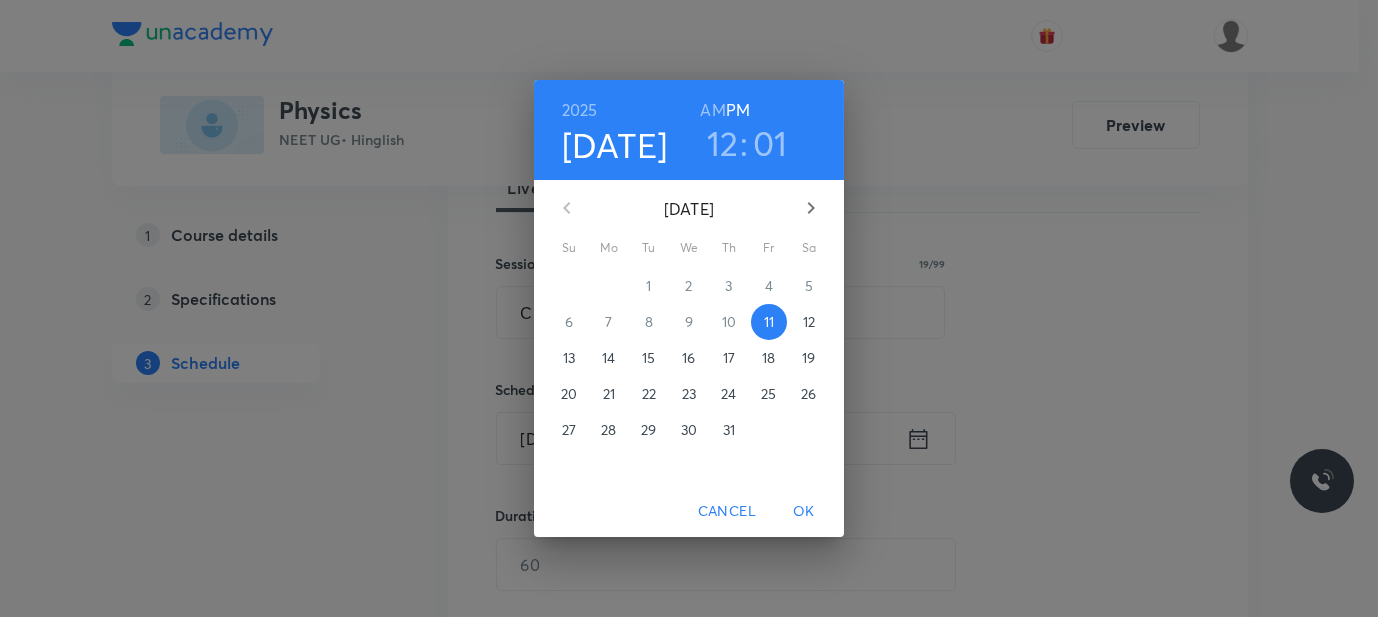 click on "5" at bounding box center (809, 286) 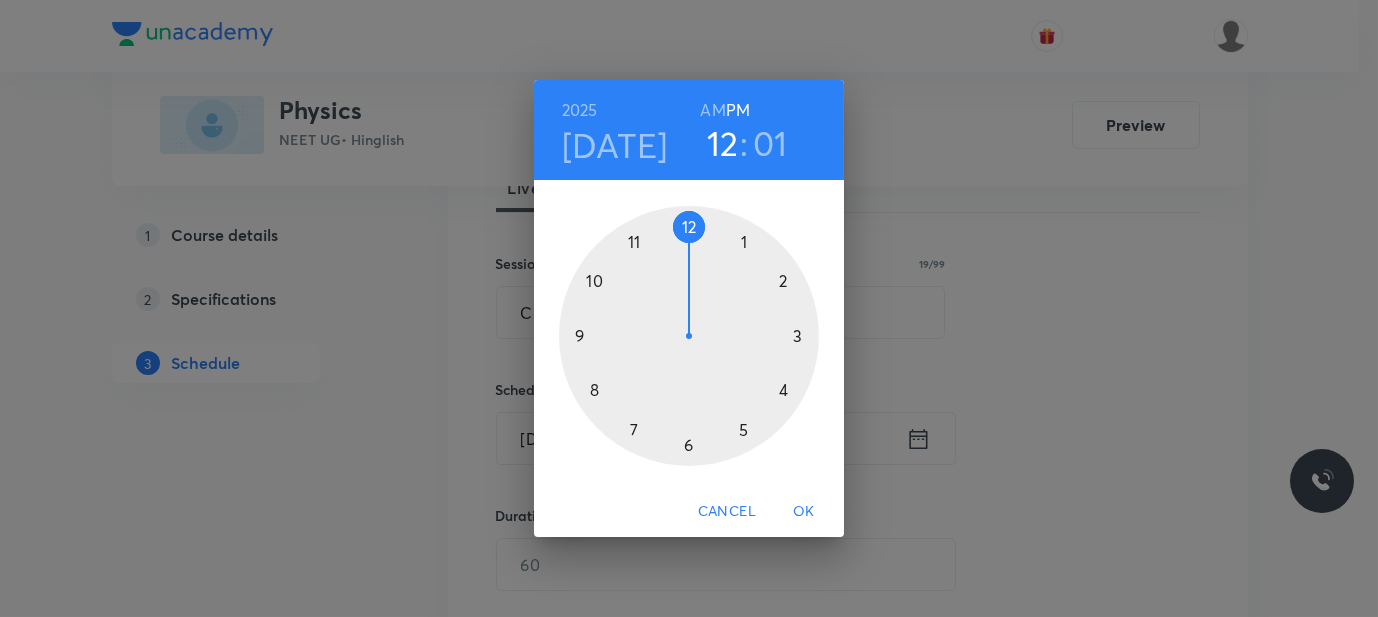 click at bounding box center [689, 336] 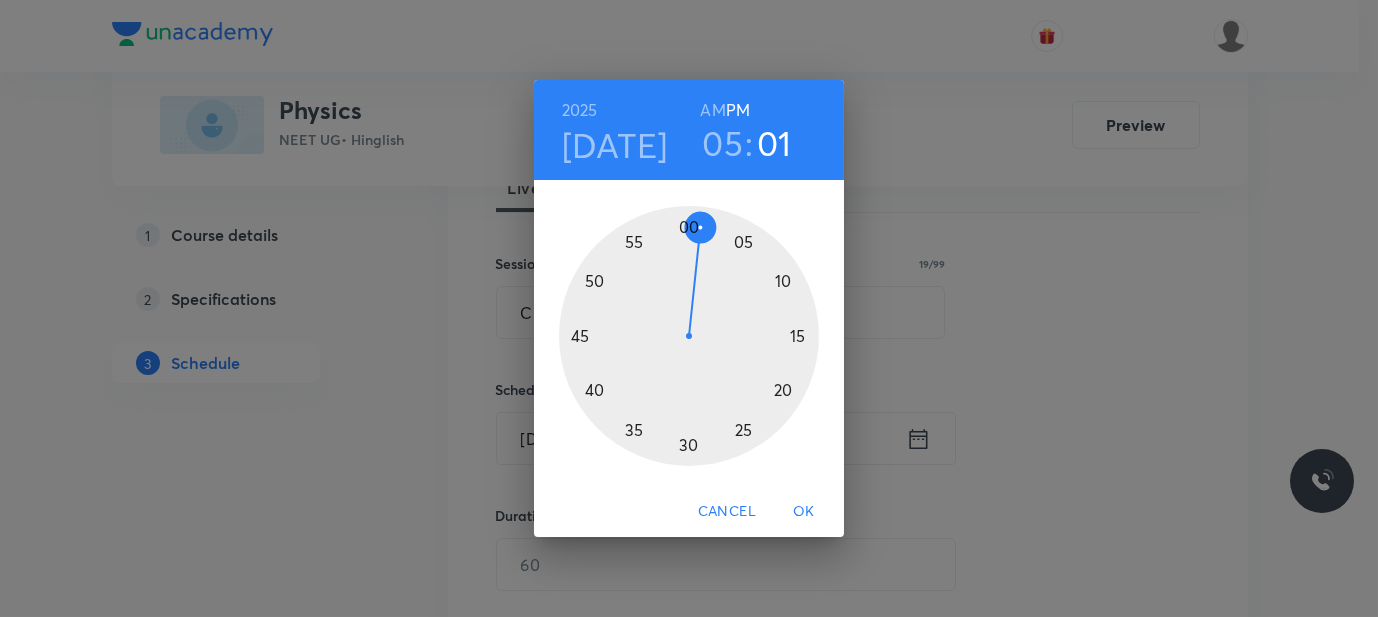 click at bounding box center [689, 336] 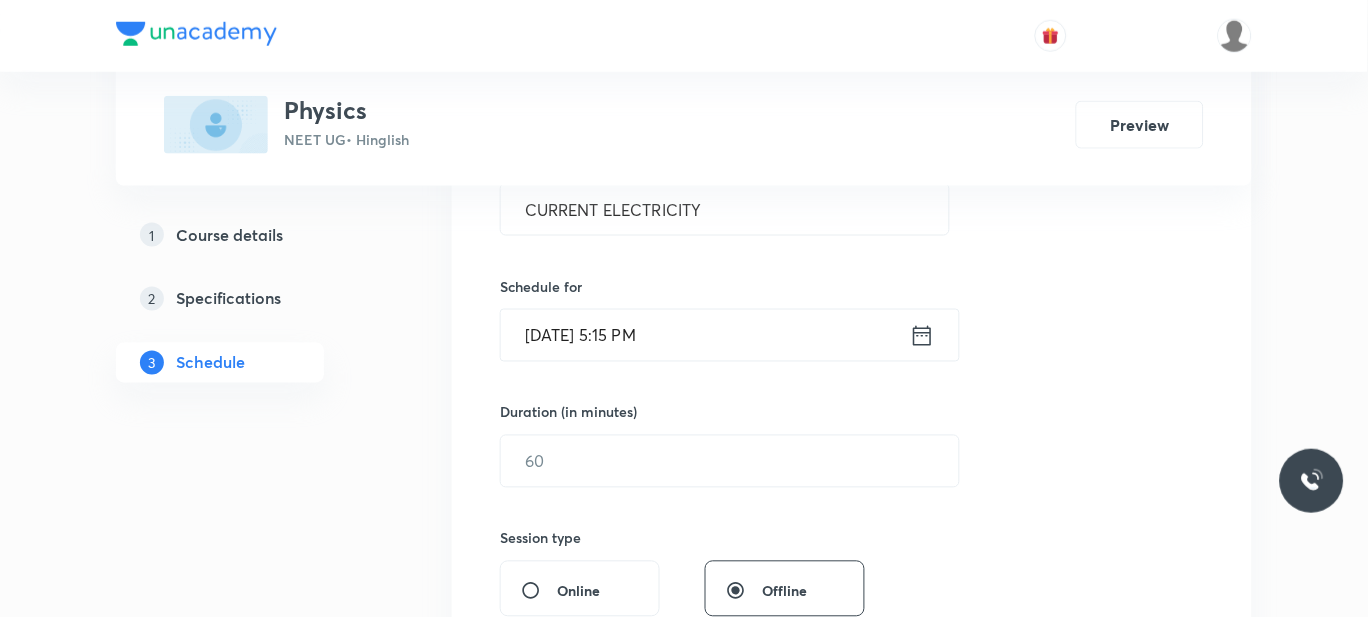 scroll, scrollTop: 418, scrollLeft: 0, axis: vertical 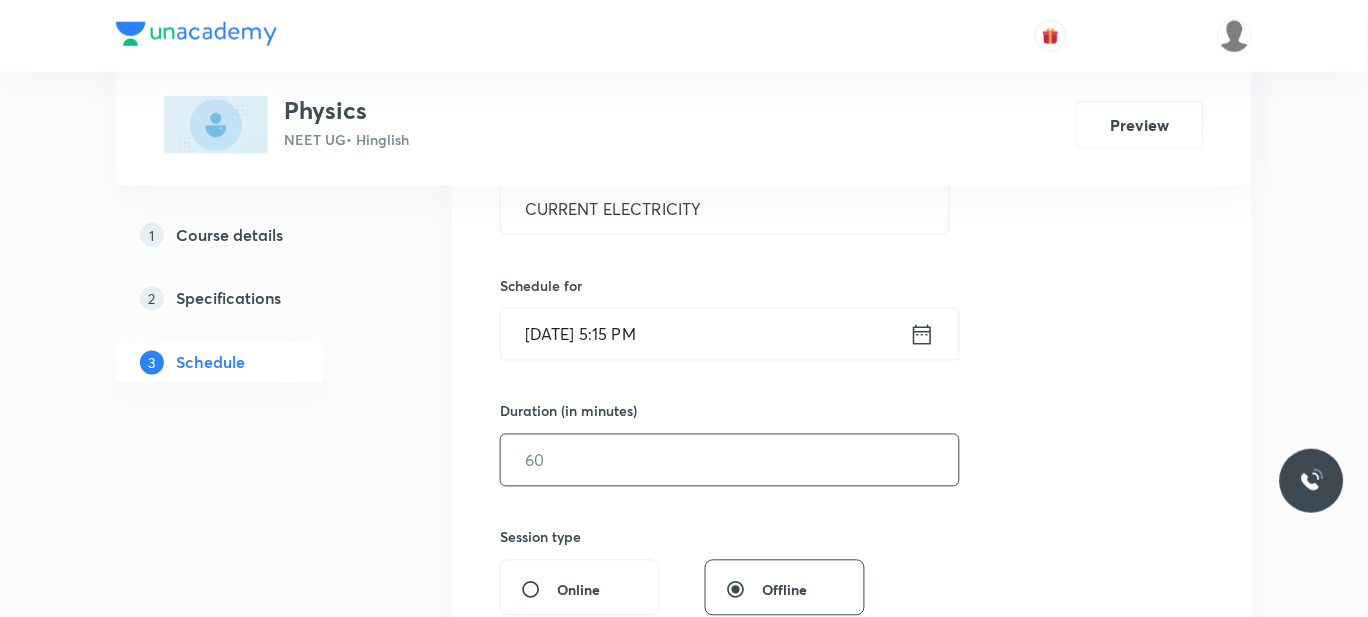 click at bounding box center (730, 460) 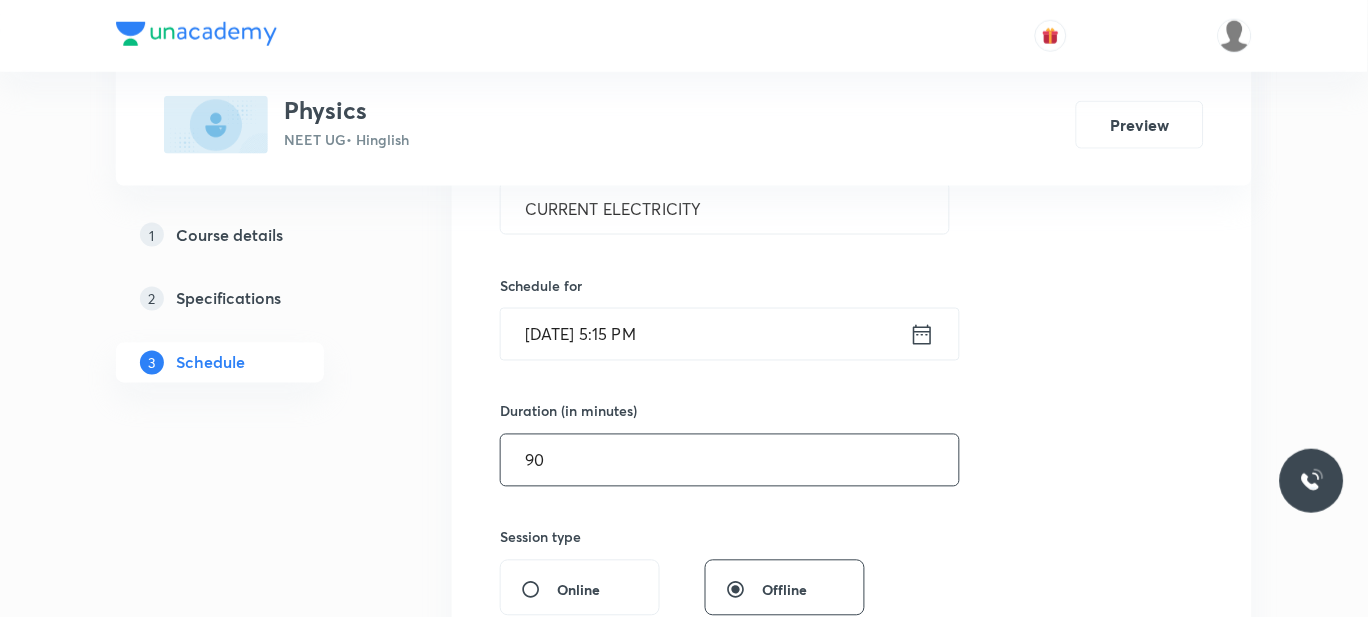 scroll, scrollTop: 642, scrollLeft: 0, axis: vertical 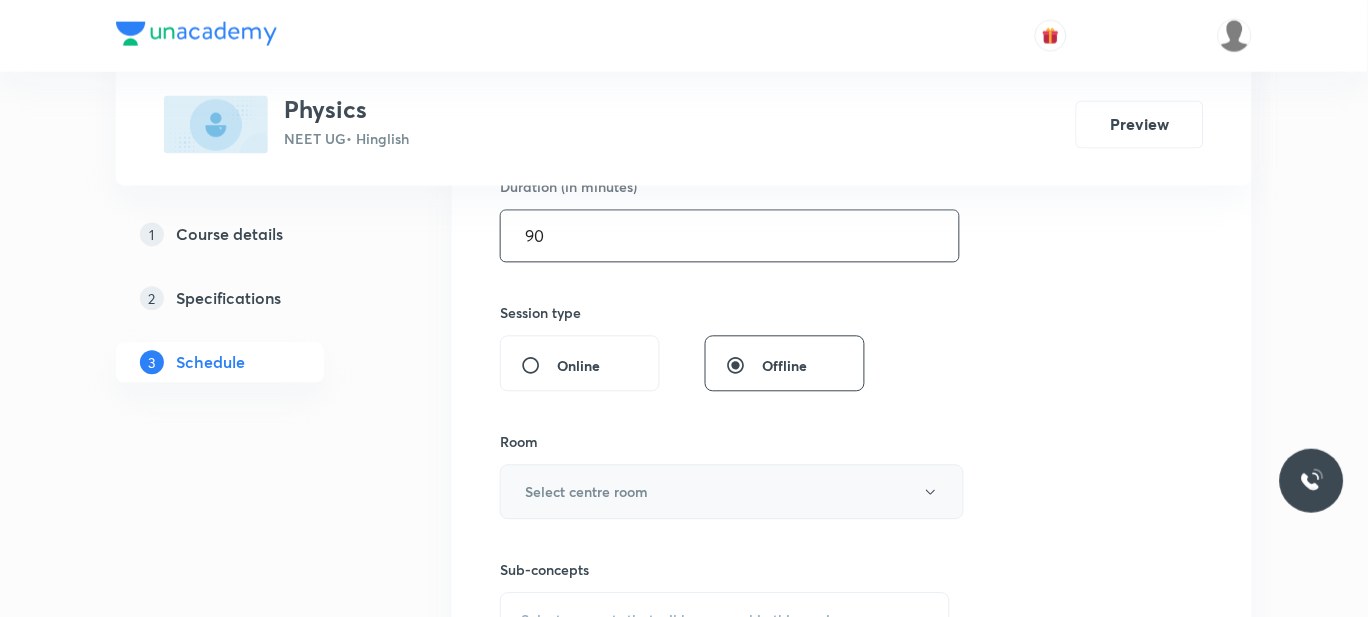 type on "90" 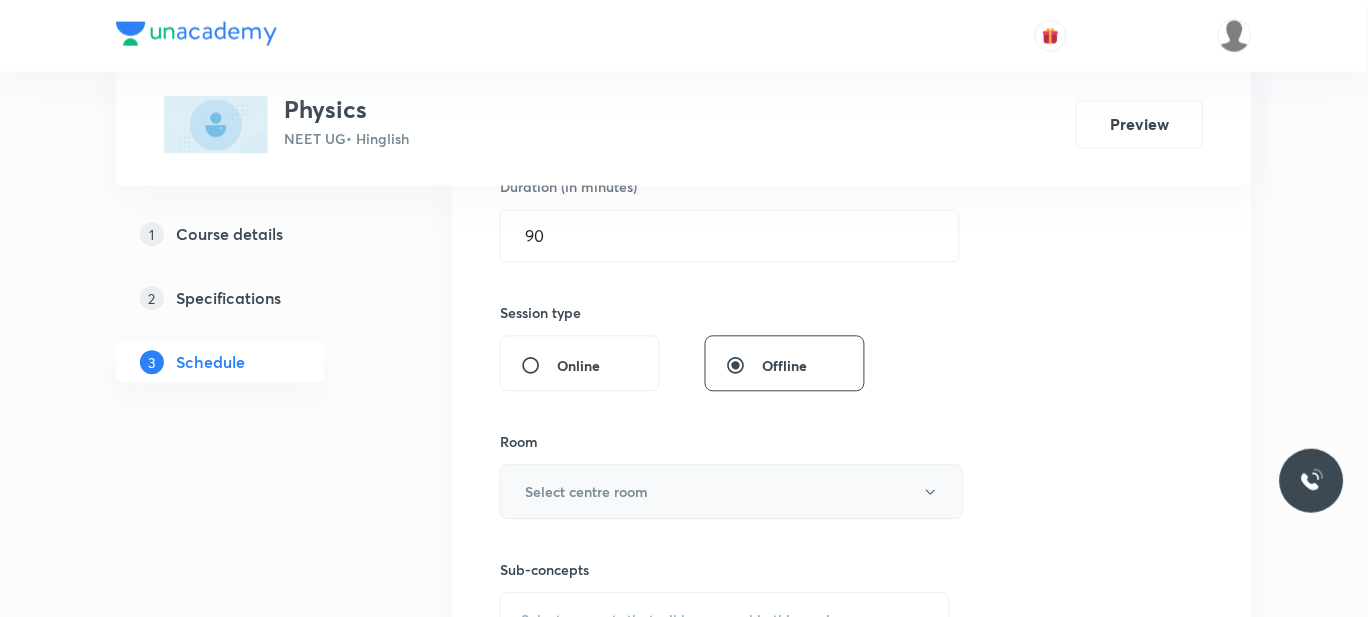 click on "Select centre room" at bounding box center (586, 492) 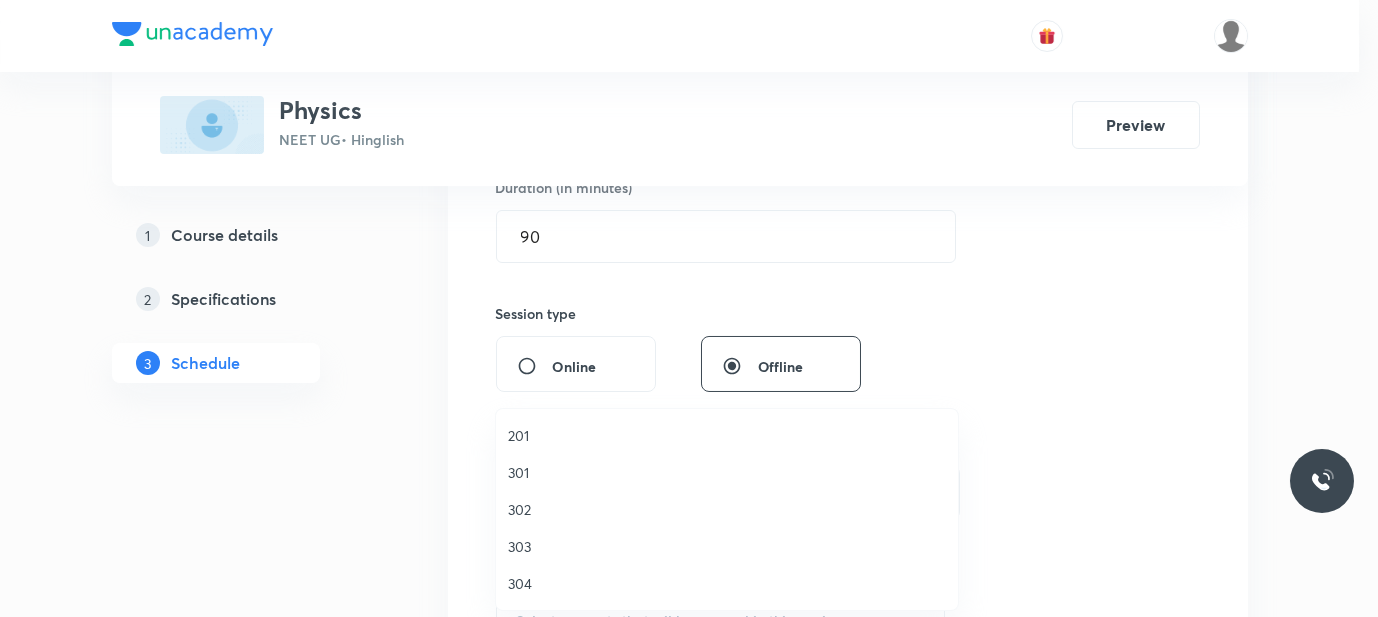 click on "302" at bounding box center (727, 509) 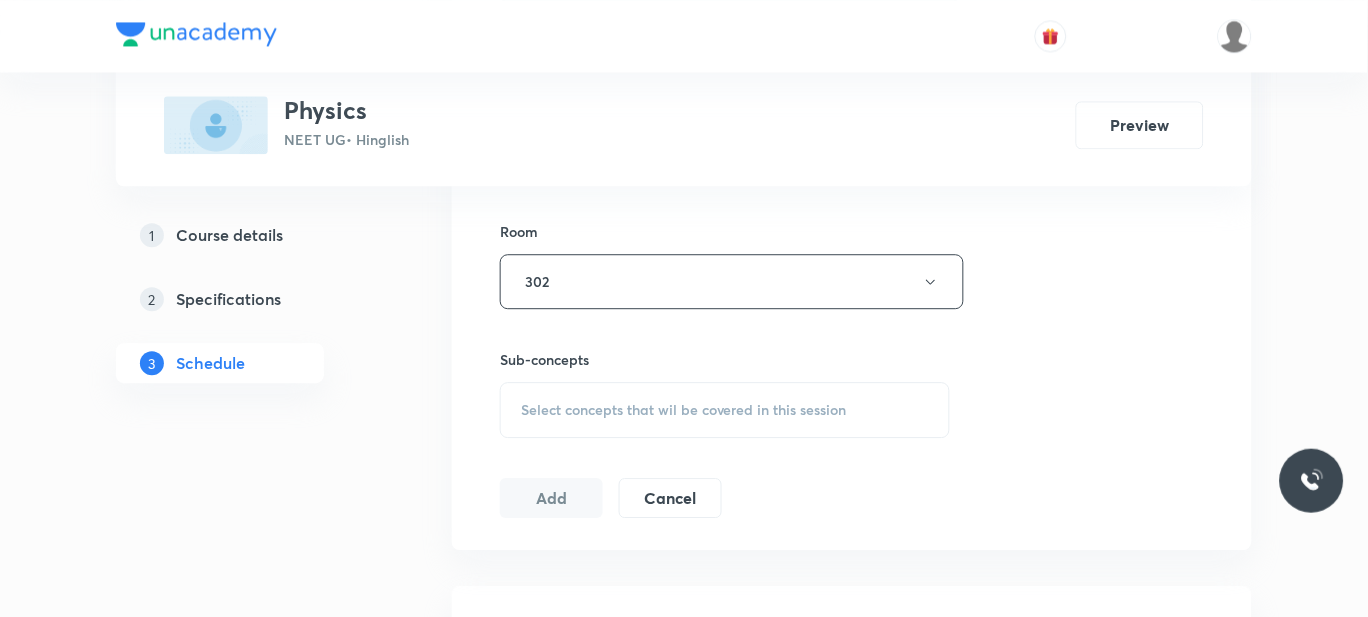 scroll, scrollTop: 867, scrollLeft: 0, axis: vertical 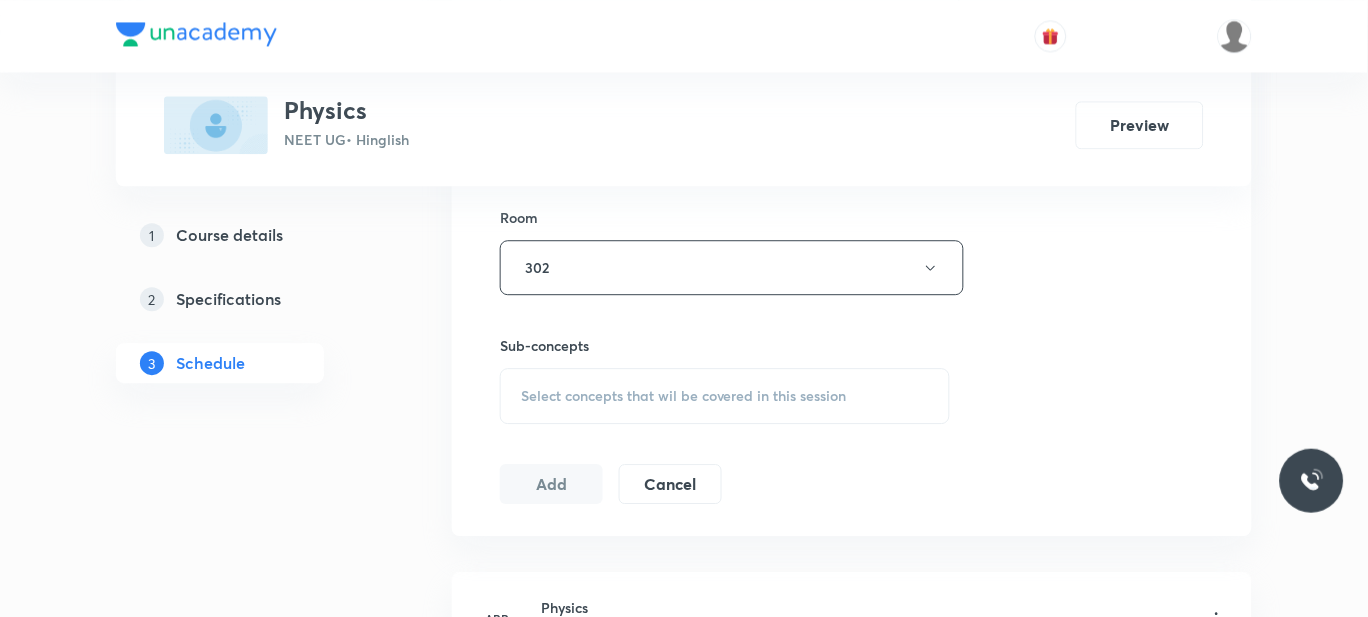 click on "Select concepts that wil be covered in this session" at bounding box center (684, 396) 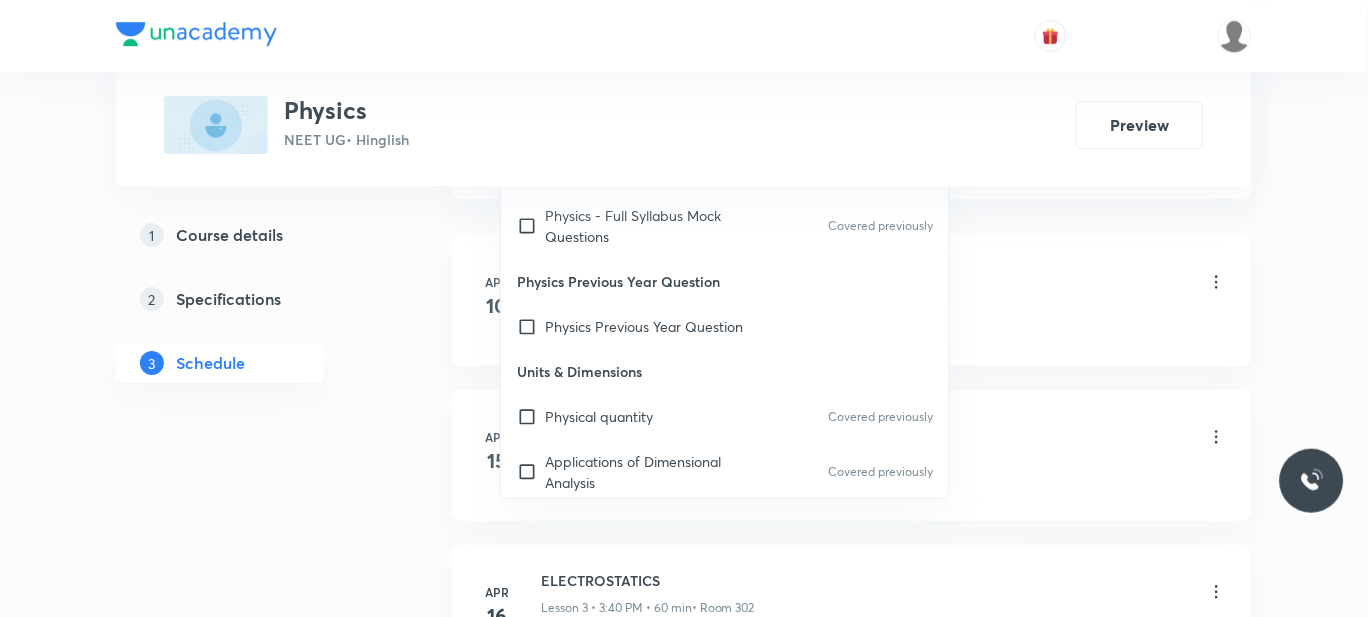 scroll, scrollTop: 1212, scrollLeft: 0, axis: vertical 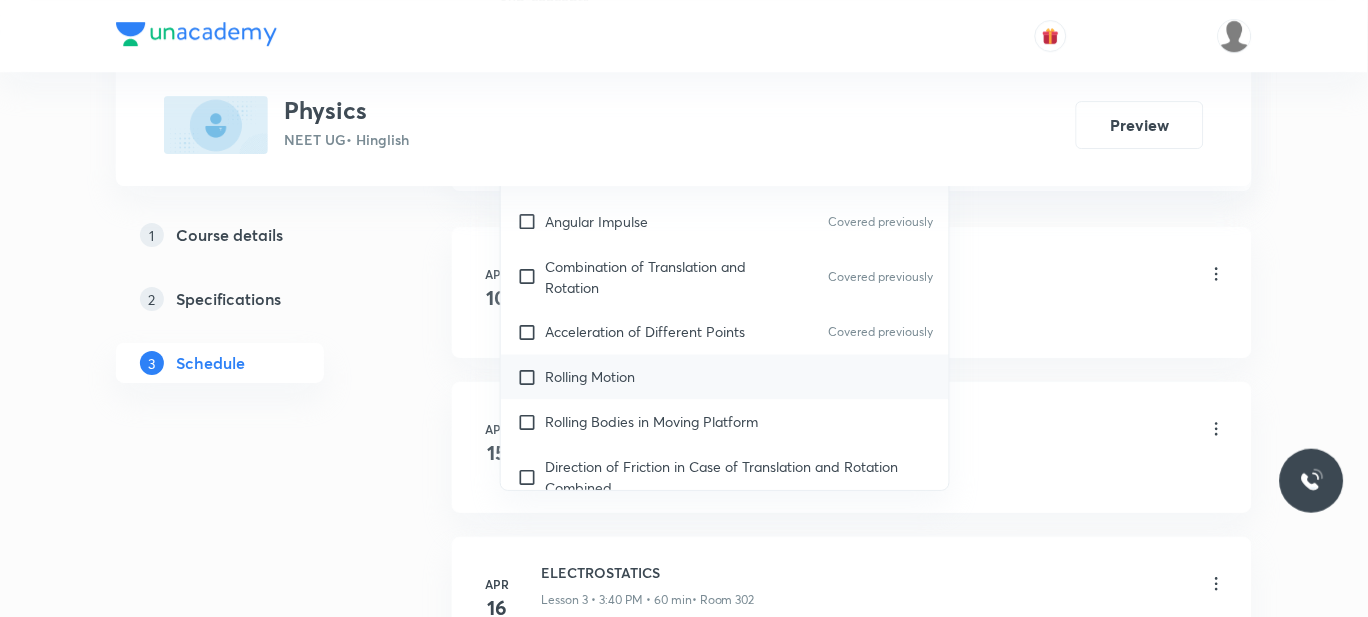 click on "Rolling Motion" at bounding box center (590, 377) 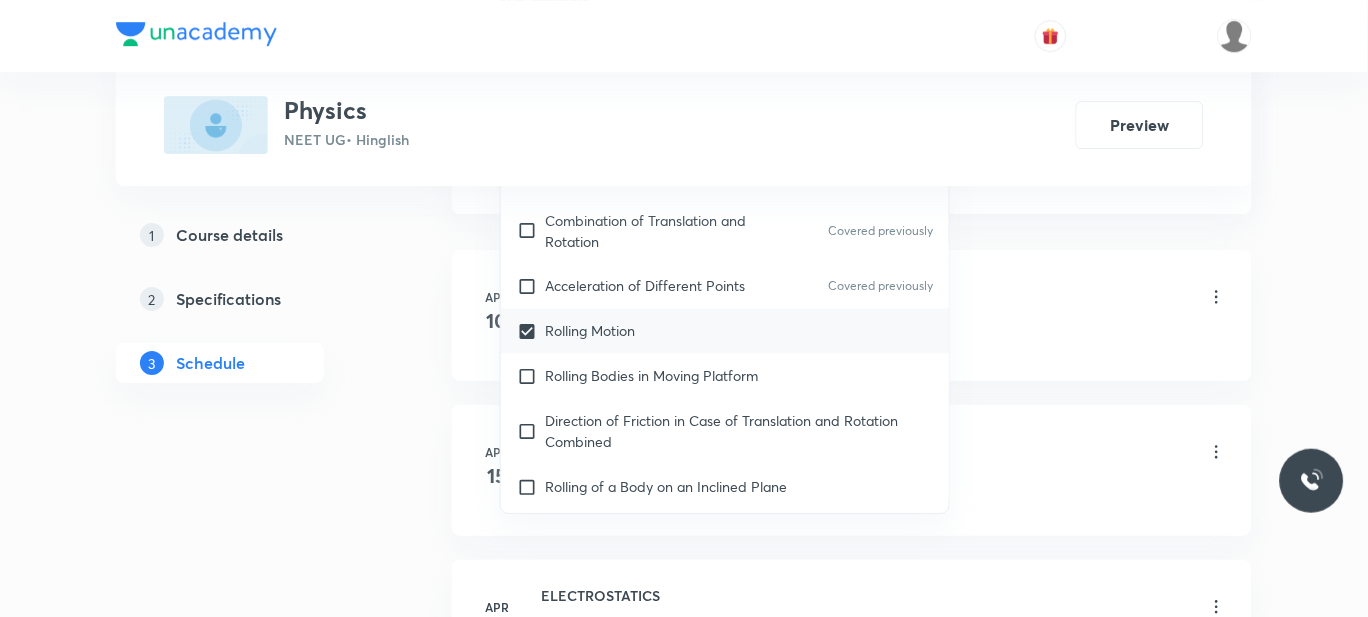 click on "Rolling Bodies in Moving Platform" at bounding box center (651, 376) 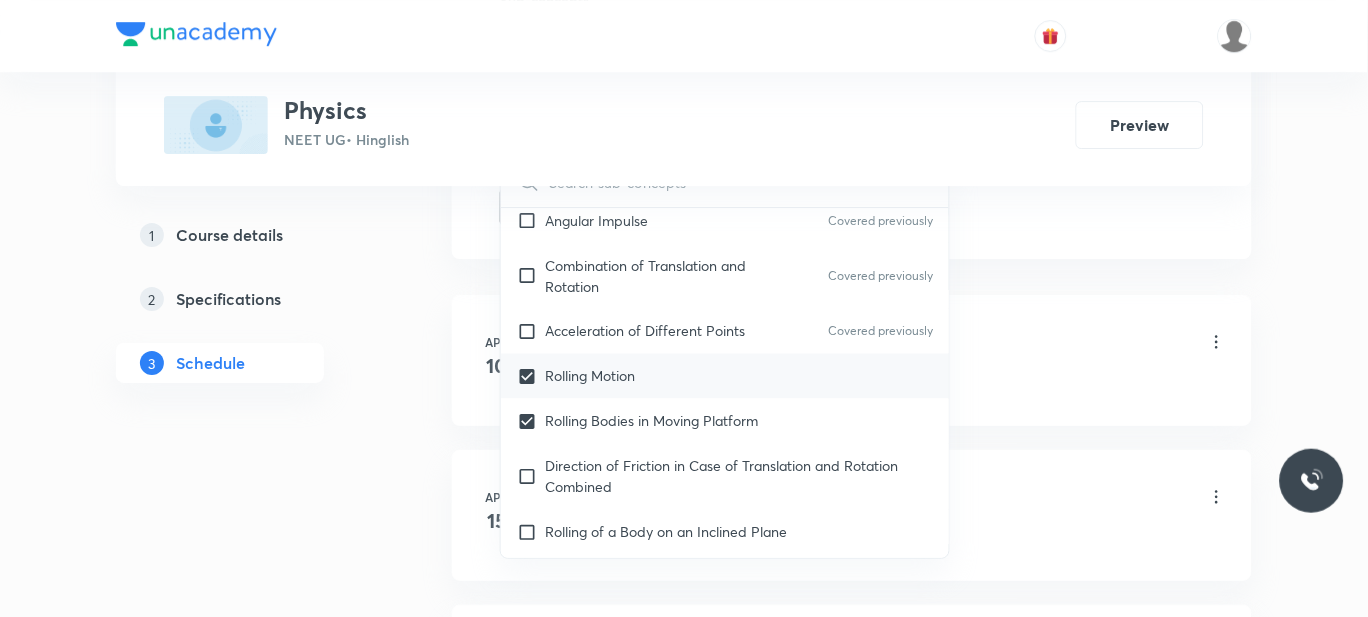 checkbox on "true" 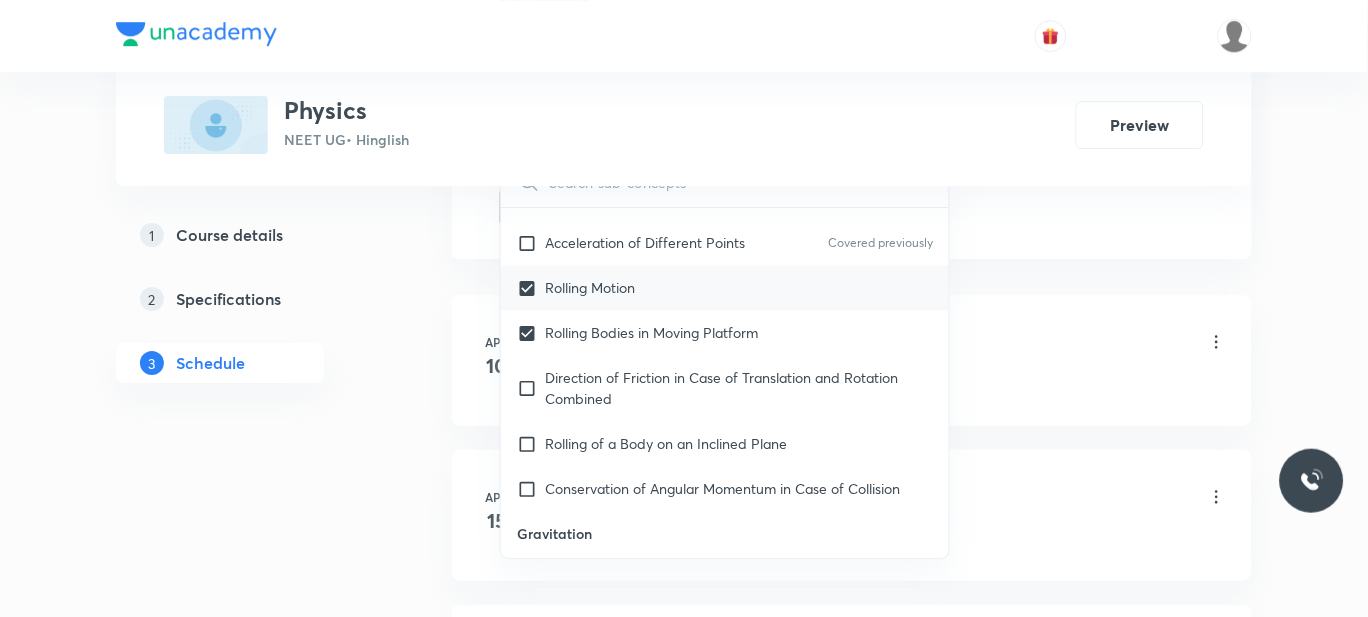 scroll, scrollTop: 7889, scrollLeft: 0, axis: vertical 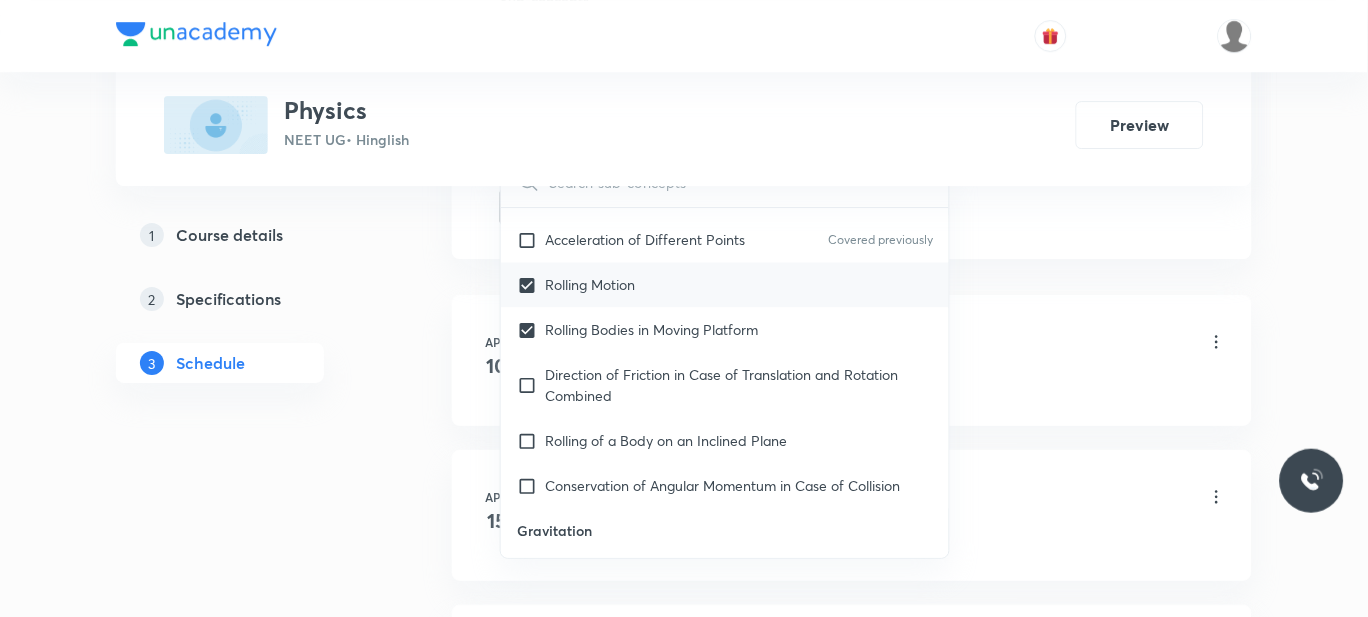 click on "Direction of Friction in Case of Translation and Rotation Combined" at bounding box center [739, 386] 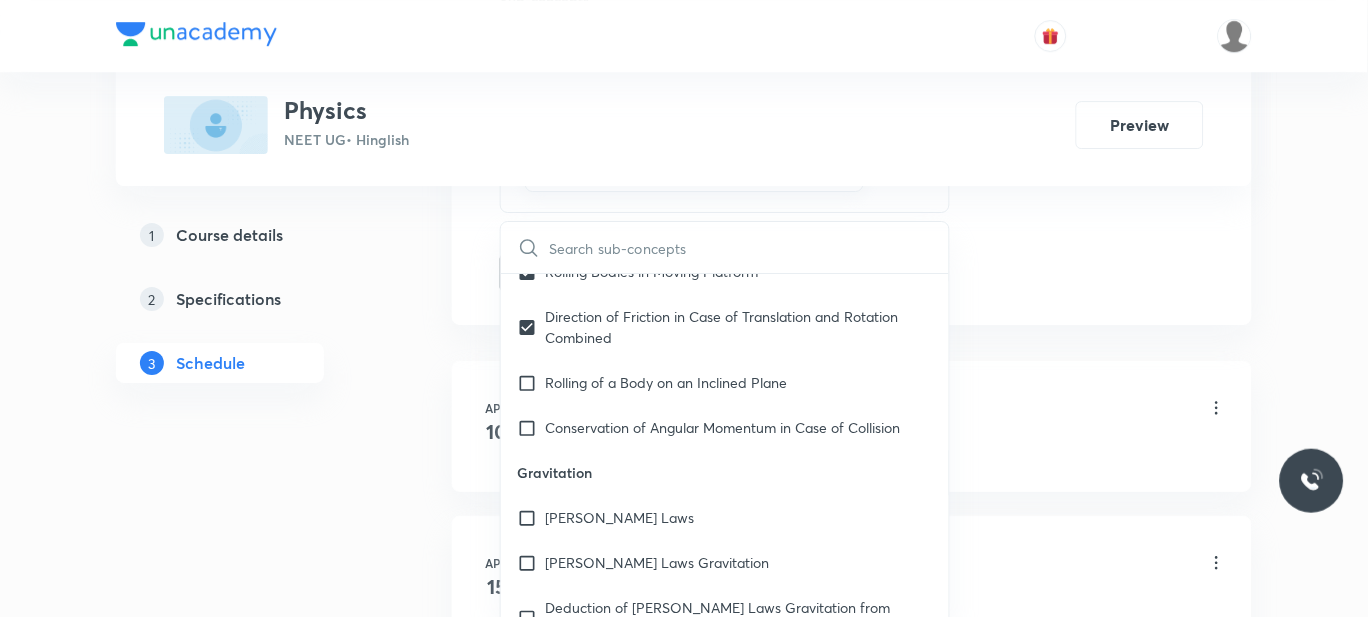 scroll, scrollTop: 8029, scrollLeft: 0, axis: vertical 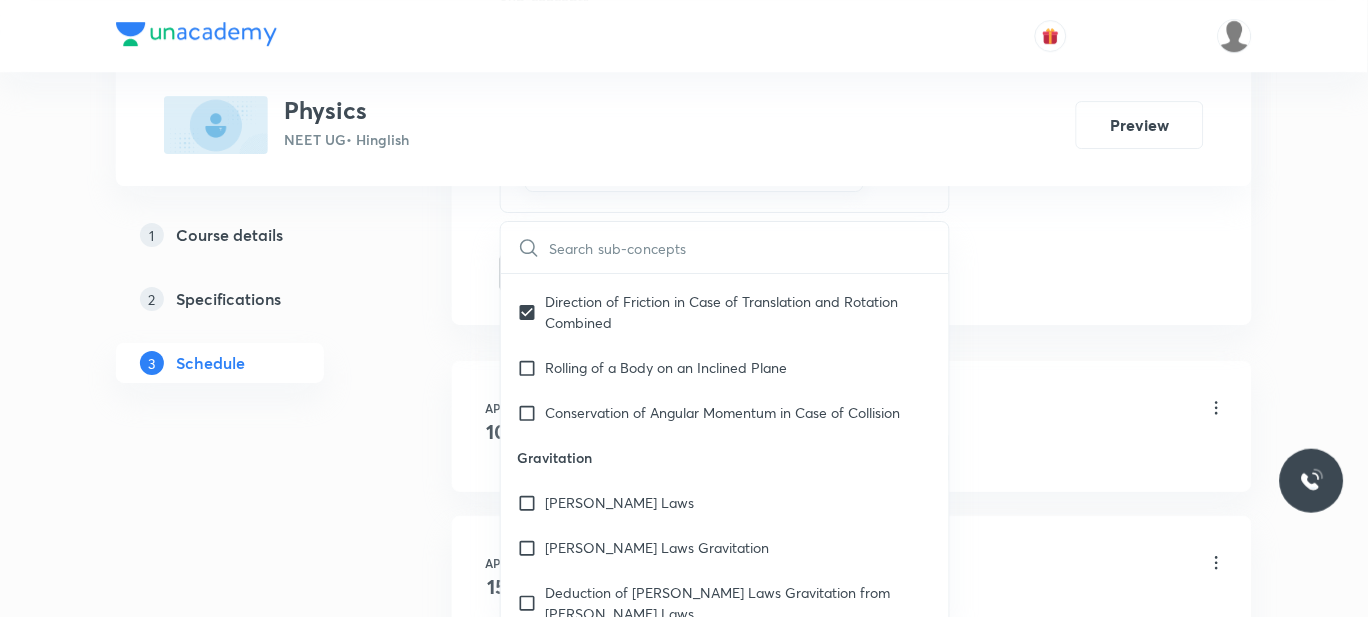 click on "Rolling of a Body on an Inclined Plane" at bounding box center [666, 367] 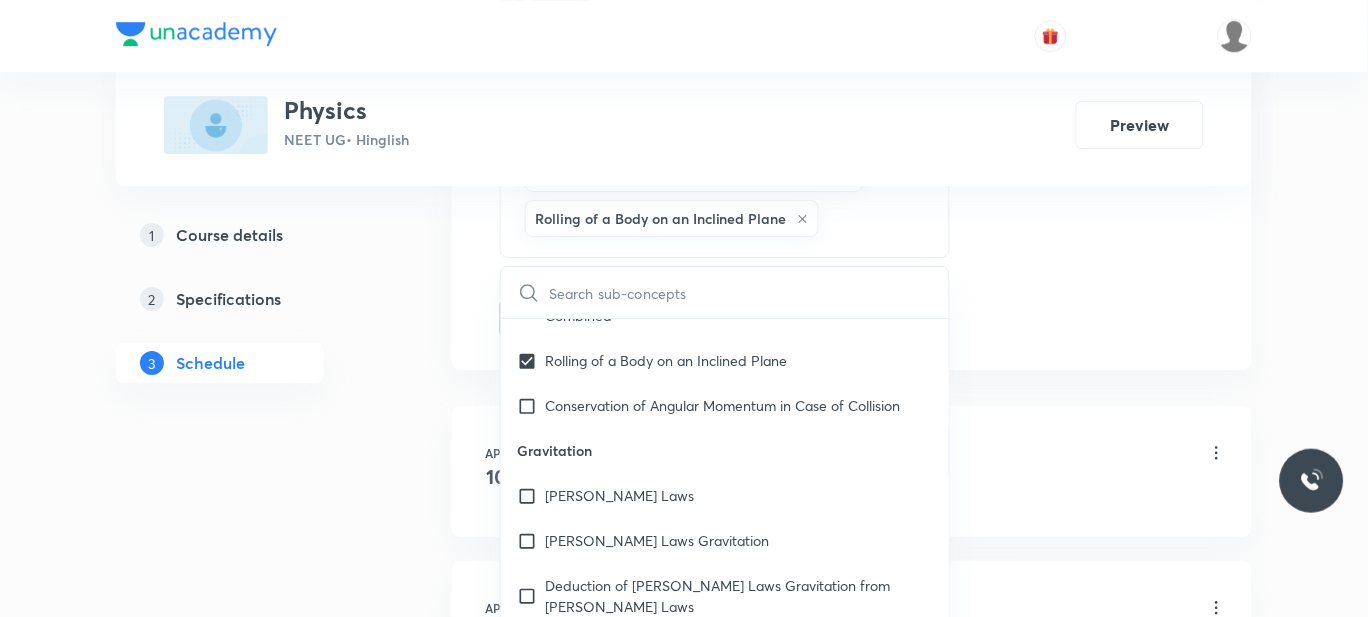 scroll, scrollTop: 8079, scrollLeft: 0, axis: vertical 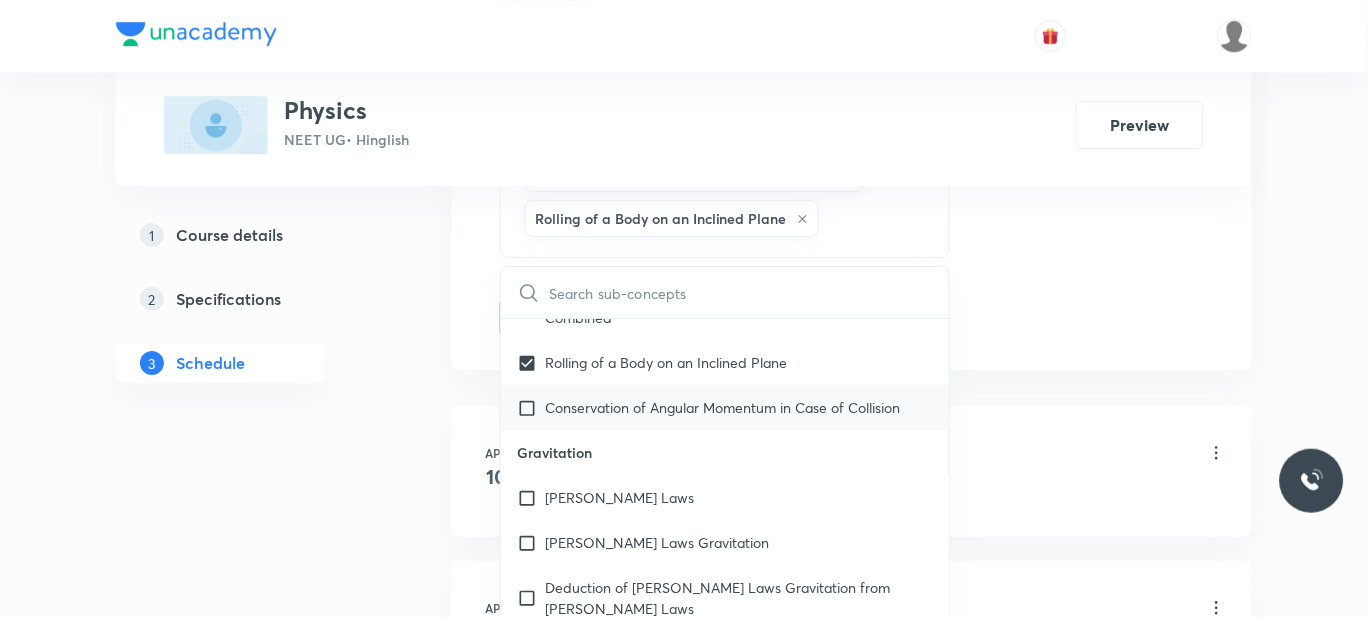 click on "Conservation of Angular Momentum in Case of Collision" at bounding box center (722, 407) 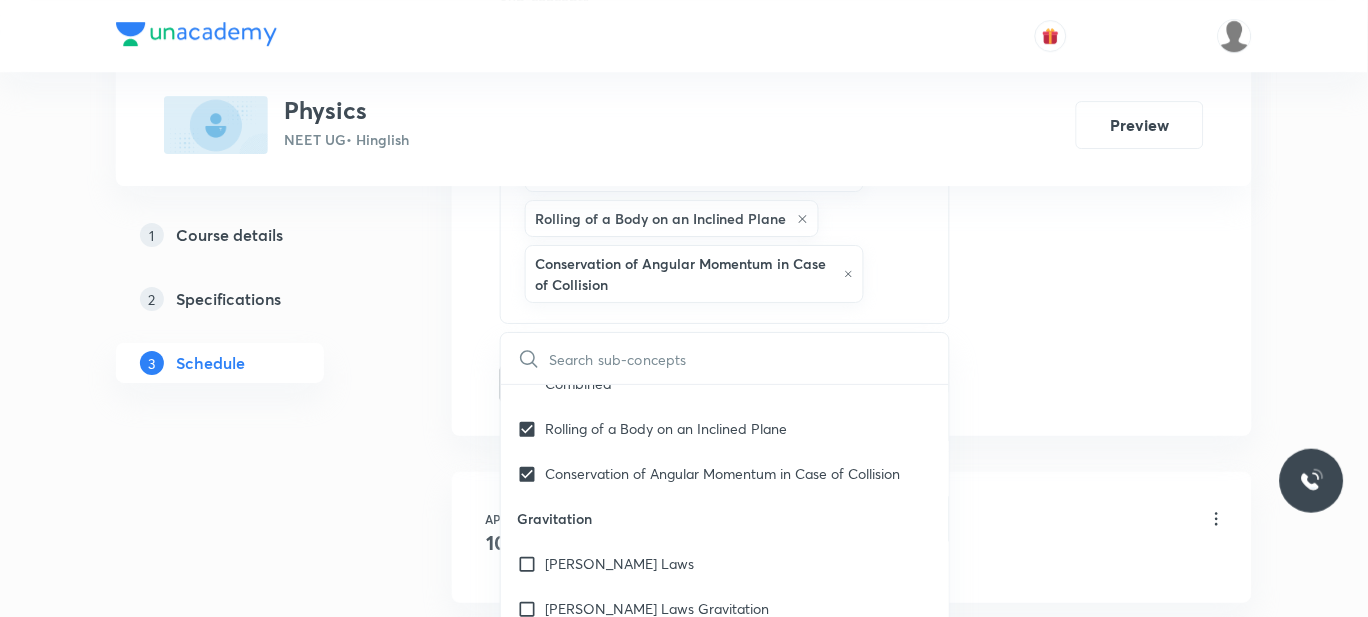 click on "Session  63 Live class Session title 19/99 CURRENT ELECTRICITY ​ Schedule for [DATE] 5:15 PM ​ Duration (in minutes) 90 ​   Session type Online Offline Room 302 Sub-concepts Rolling Motion Rolling Bodies in Moving Platform Direction of Friction in Case of Translation and Rotation Combined Rolling of a Body on an Inclined Plane  Conservation of Angular Momentum in Case of Collision CLEAR ​ Physics - Full Syllabus Mock Questions Physics - Full Syllabus Mock Questions Covered previously Physics Previous Year Question Physics Previous Year Question Units & Dimensions Physical quantity Covered previously Applications of Dimensional Analysis Covered previously Significant Figures Covered previously Units of Physical Quantities Covered previously System of Units Covered previously Dimensions of Some Mathematical Functions Covered previously Unit and Dimension Covered previously Product of Two Vectors Covered previously Subtraction of Vectors Covered previously Cross Product Covered previously Error" at bounding box center [852, -188] 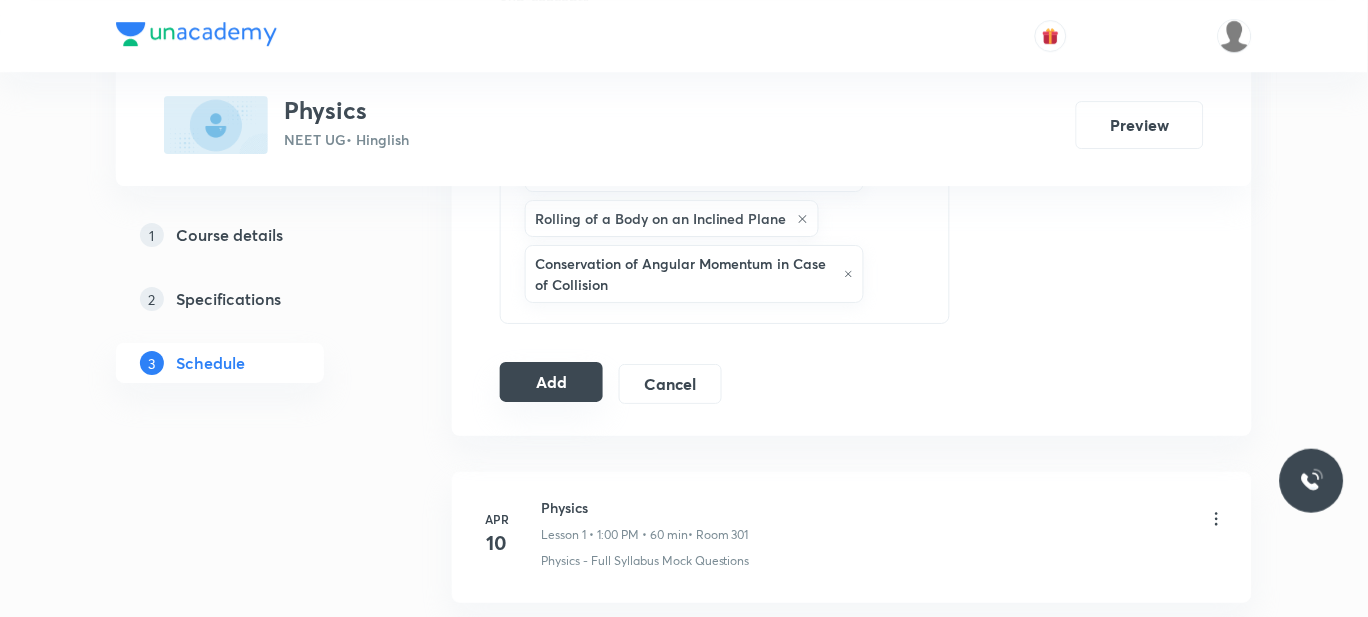 click on "Add" at bounding box center [551, 382] 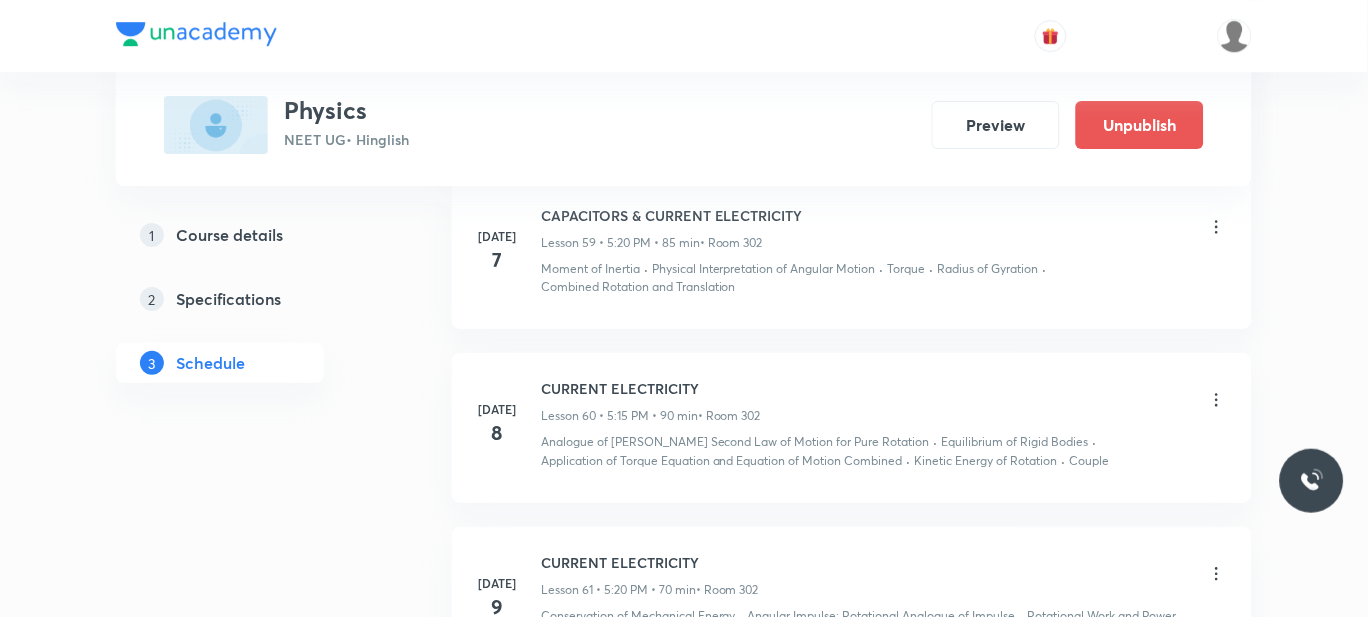 scroll, scrollTop: 10522, scrollLeft: 0, axis: vertical 